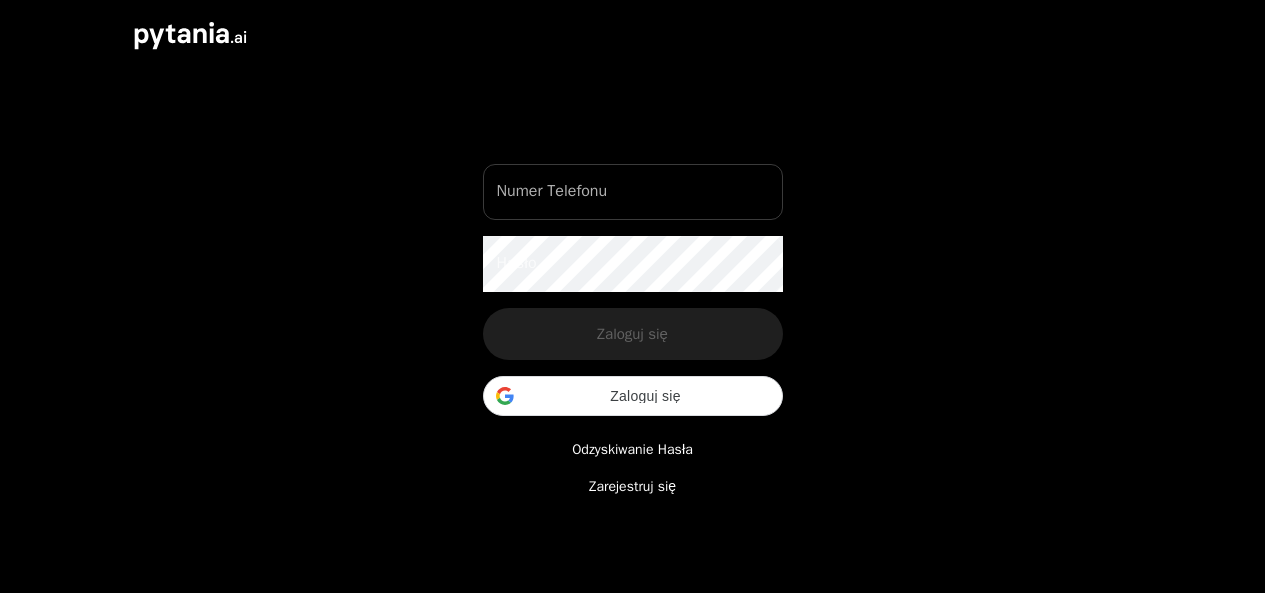 scroll, scrollTop: 0, scrollLeft: 0, axis: both 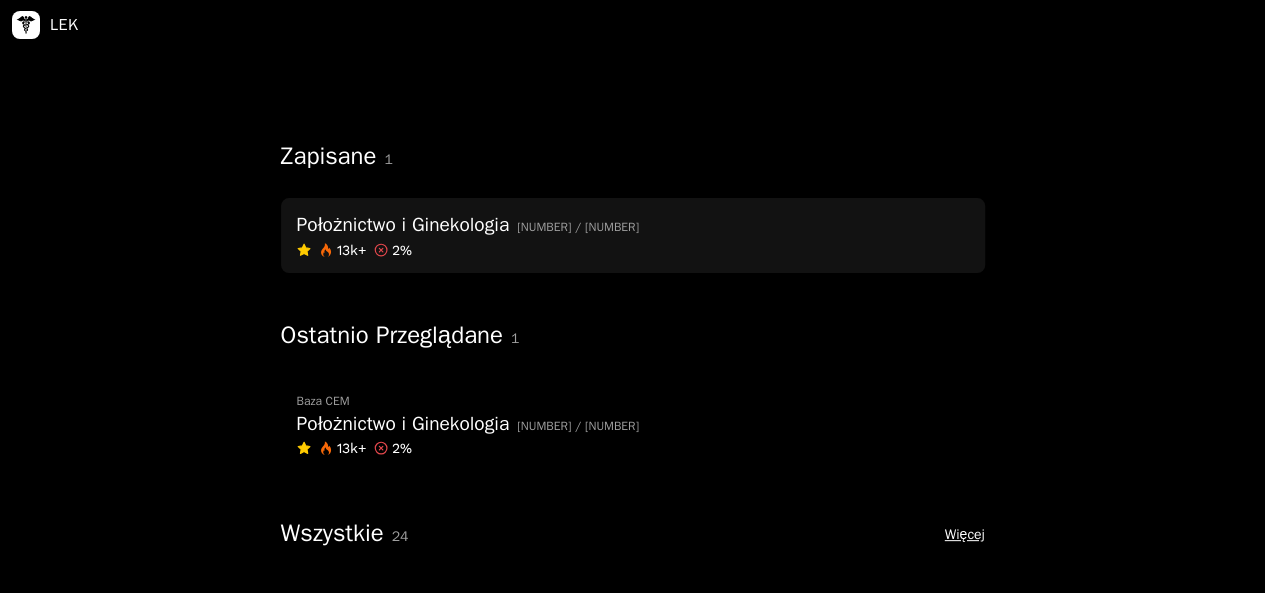 click on "Położnictwo i Ginekologia" at bounding box center [403, 225] 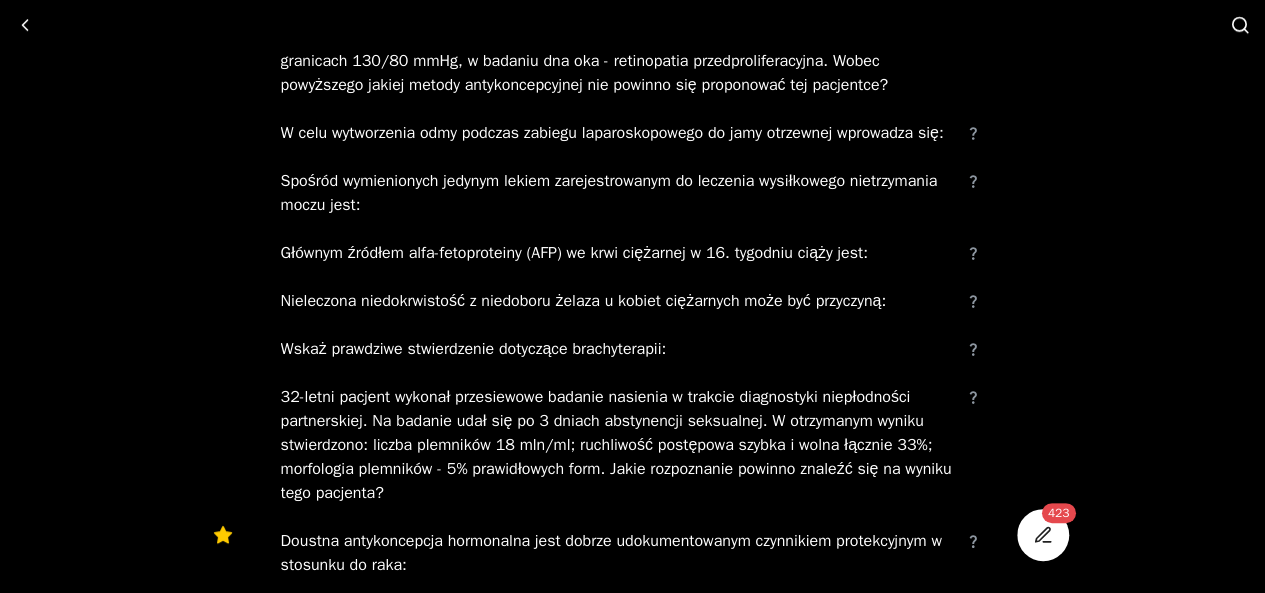 scroll, scrollTop: 0, scrollLeft: 0, axis: both 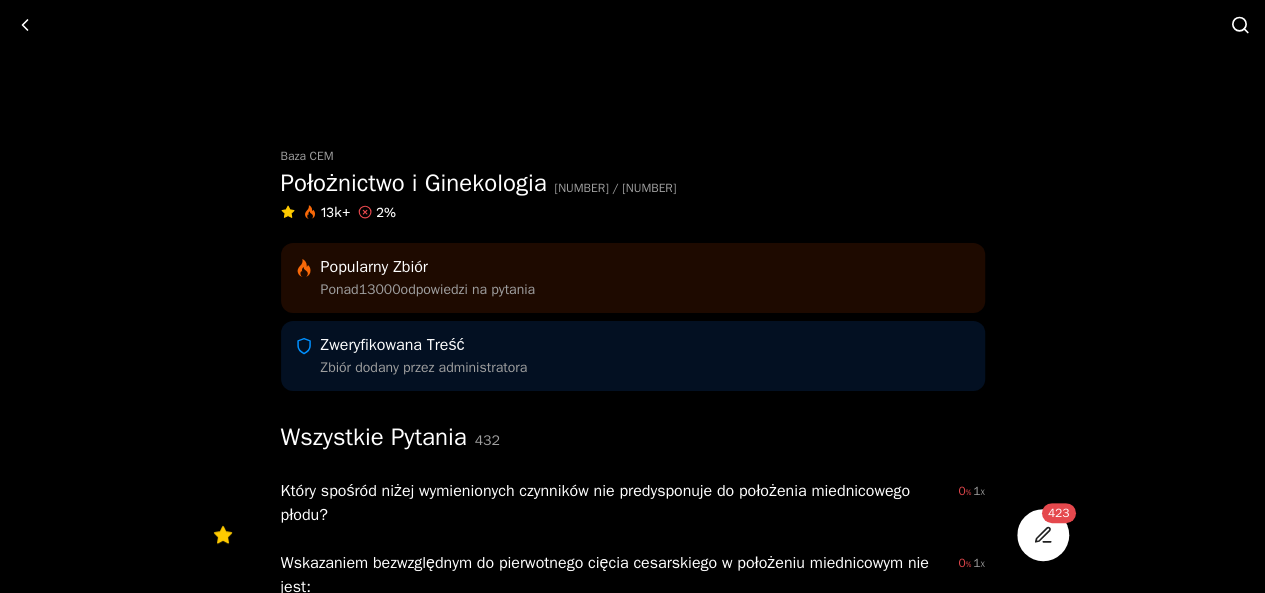 click on "Który spośród niżej wymienionych czynników nie predysponuje do położenia miednicowego płodu?" at bounding box center (612, 503) 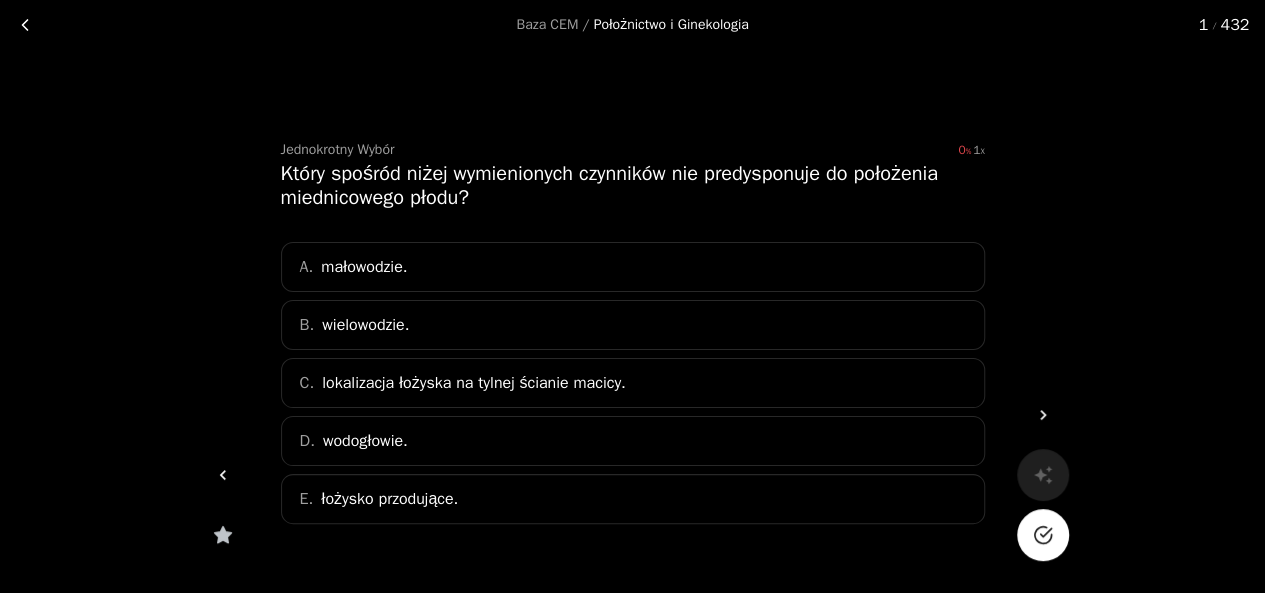 click on "lokalizacja łożyska na tylnej ścianie macicy." at bounding box center [474, 383] 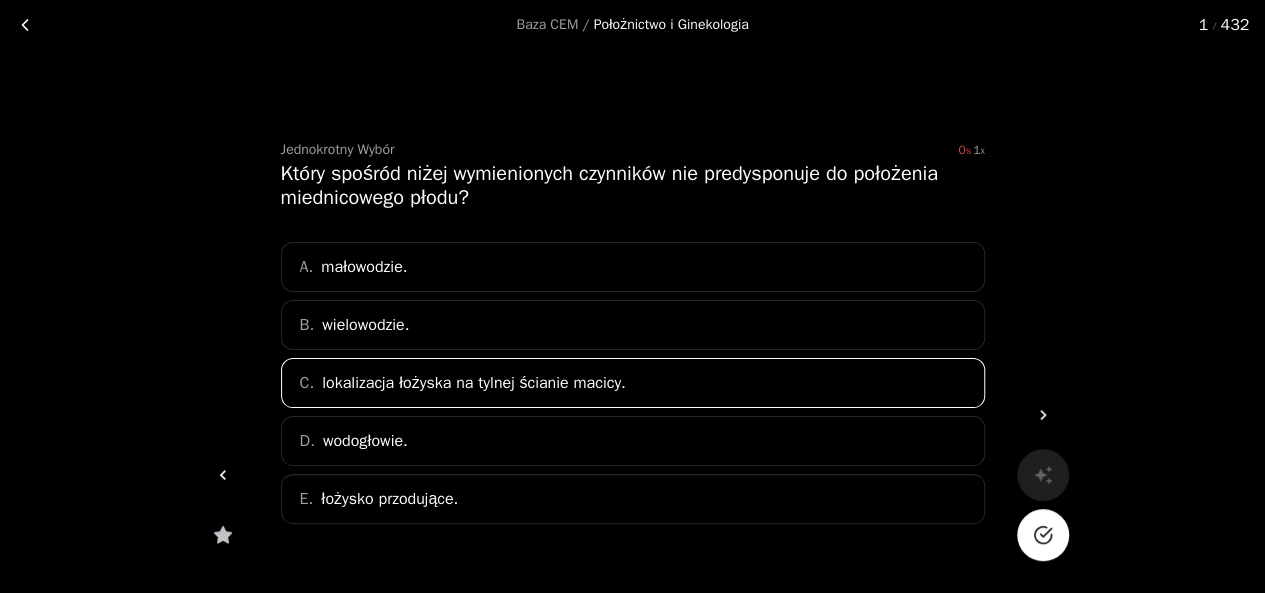 click at bounding box center (1043, 535) 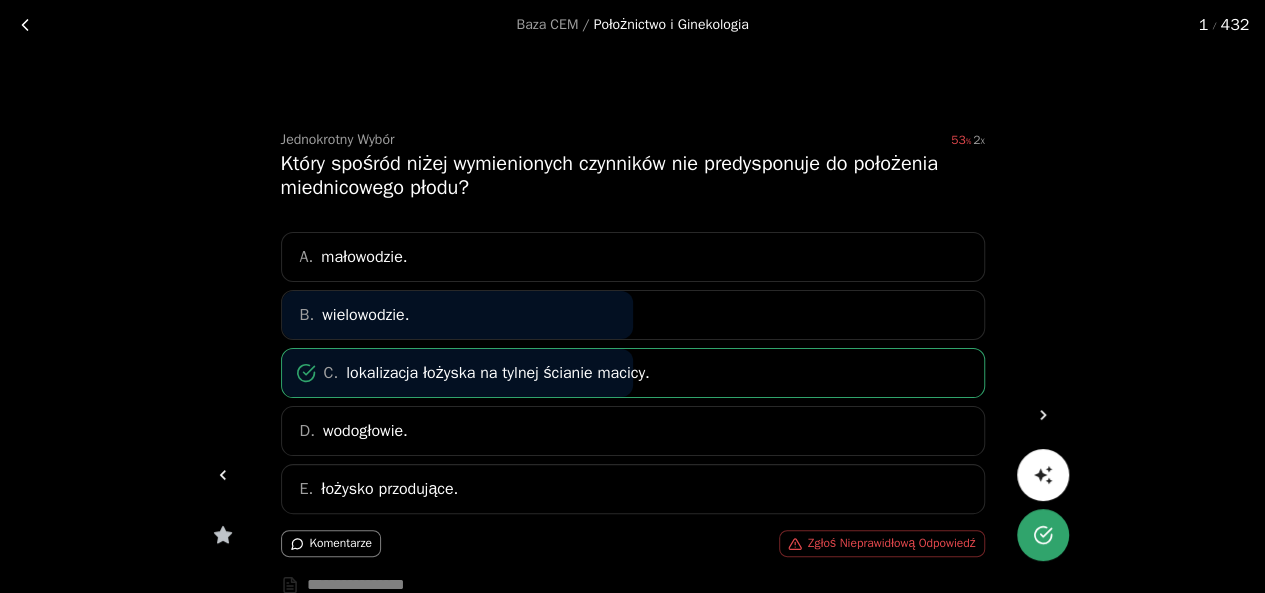 scroll, scrollTop: 16, scrollLeft: 0, axis: vertical 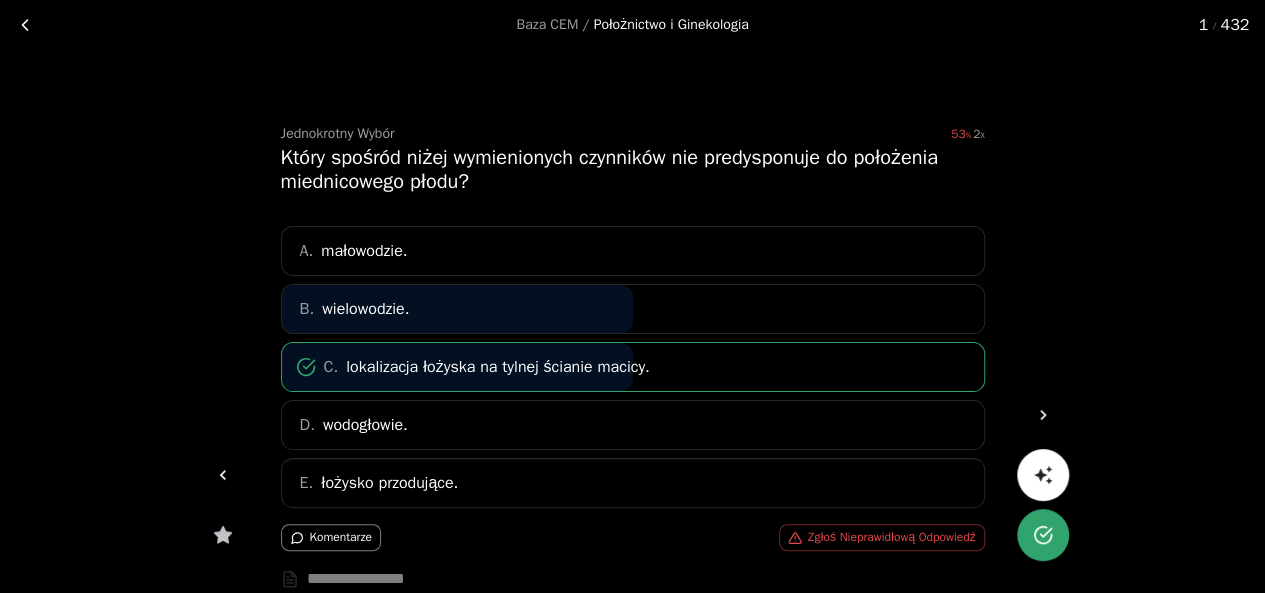 click at bounding box center (223, 475) 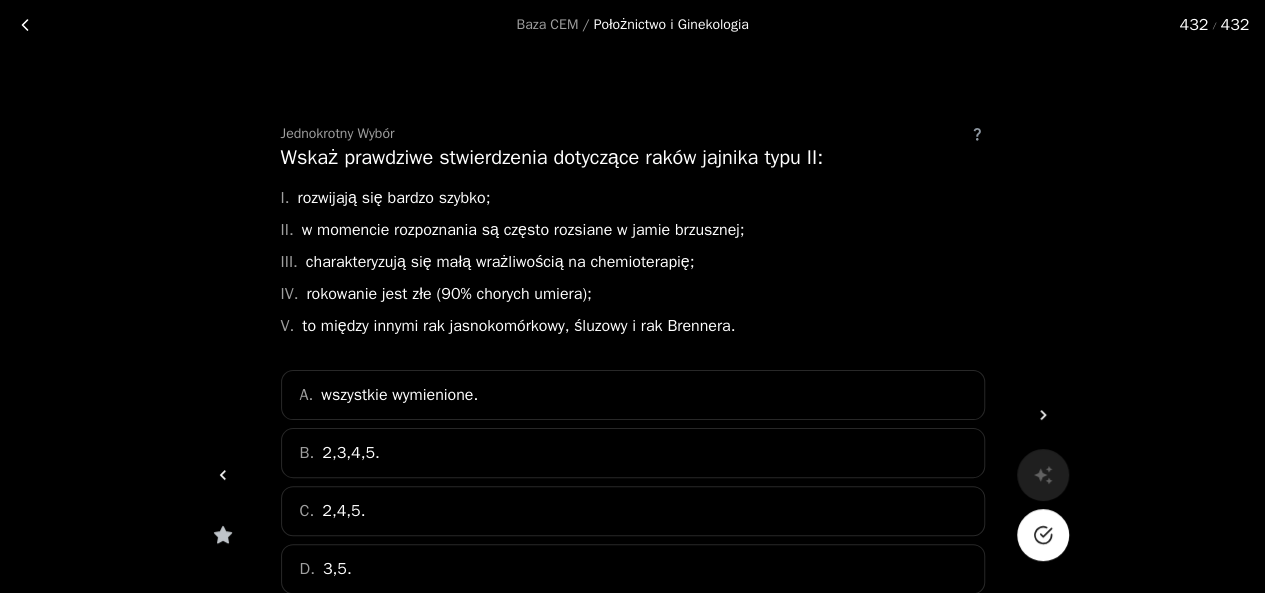 click at bounding box center (1043, 415) 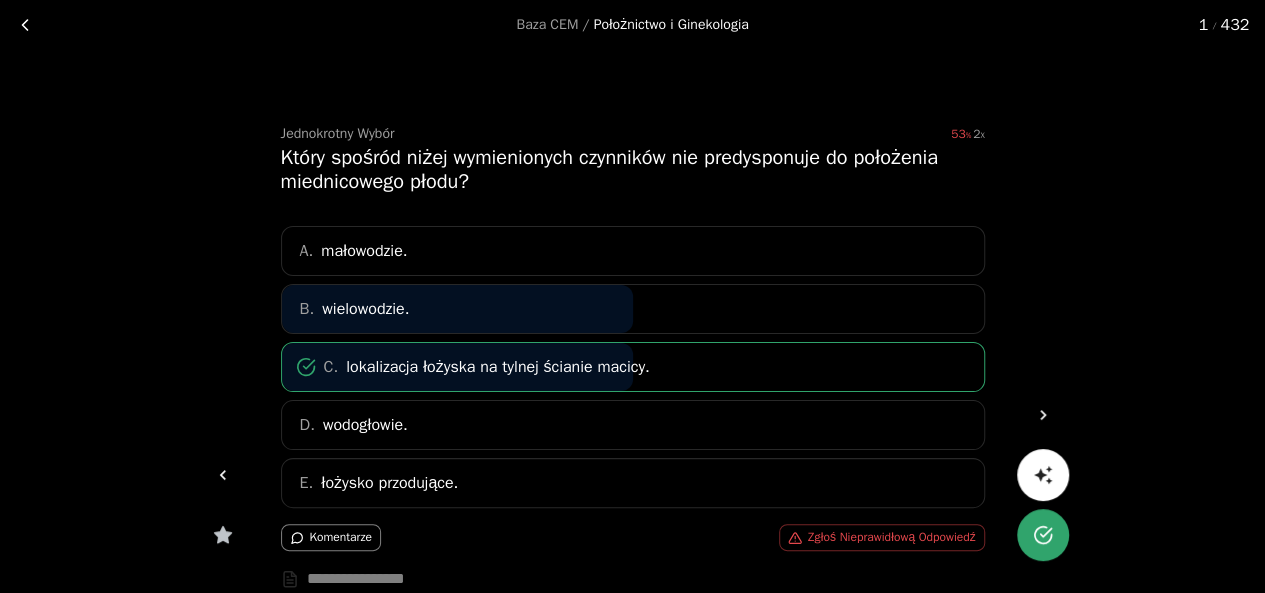 click at bounding box center [1043, 415] 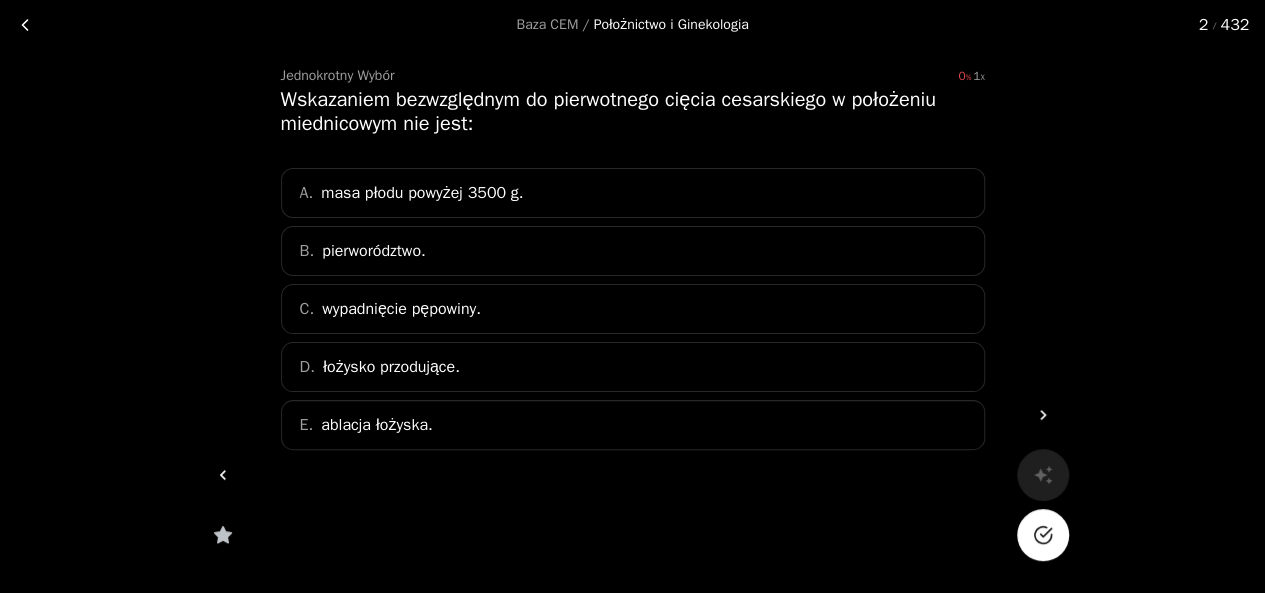 scroll, scrollTop: 78, scrollLeft: 0, axis: vertical 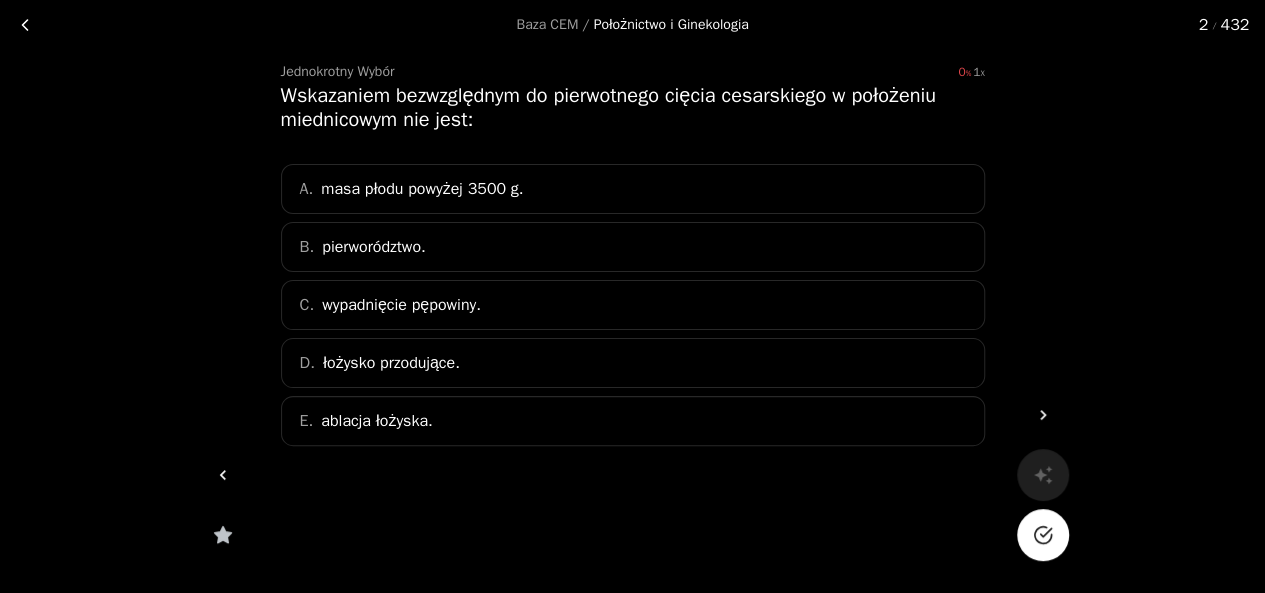 click on "B.   pierworództwo." at bounding box center [633, 247] 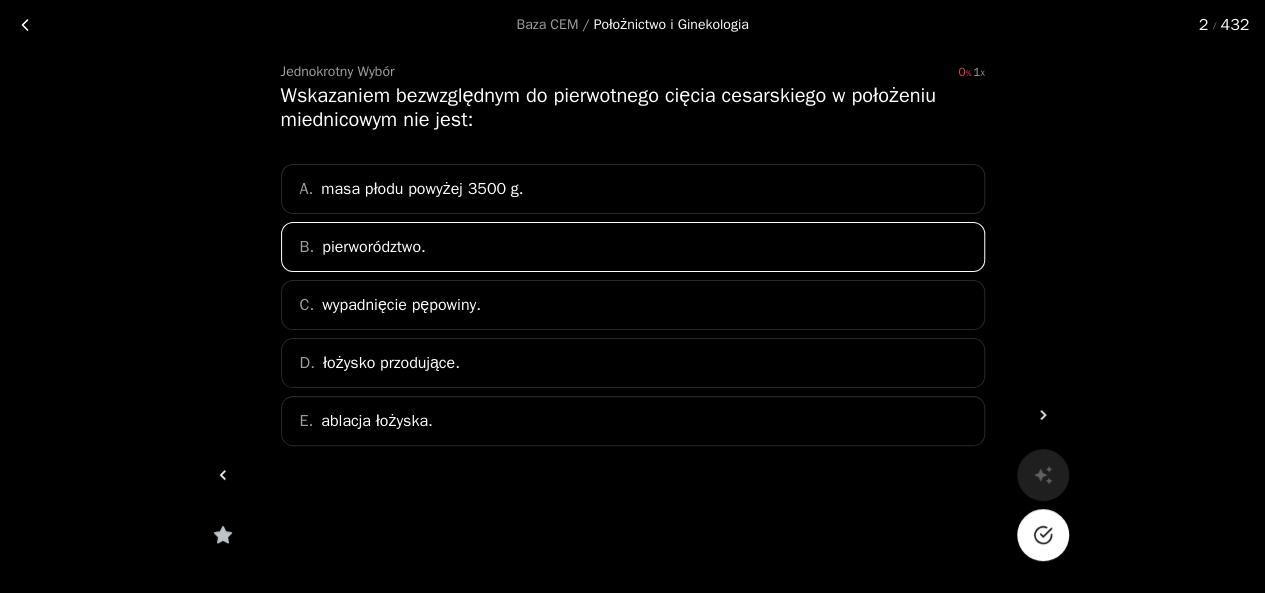 click at bounding box center [1043, 535] 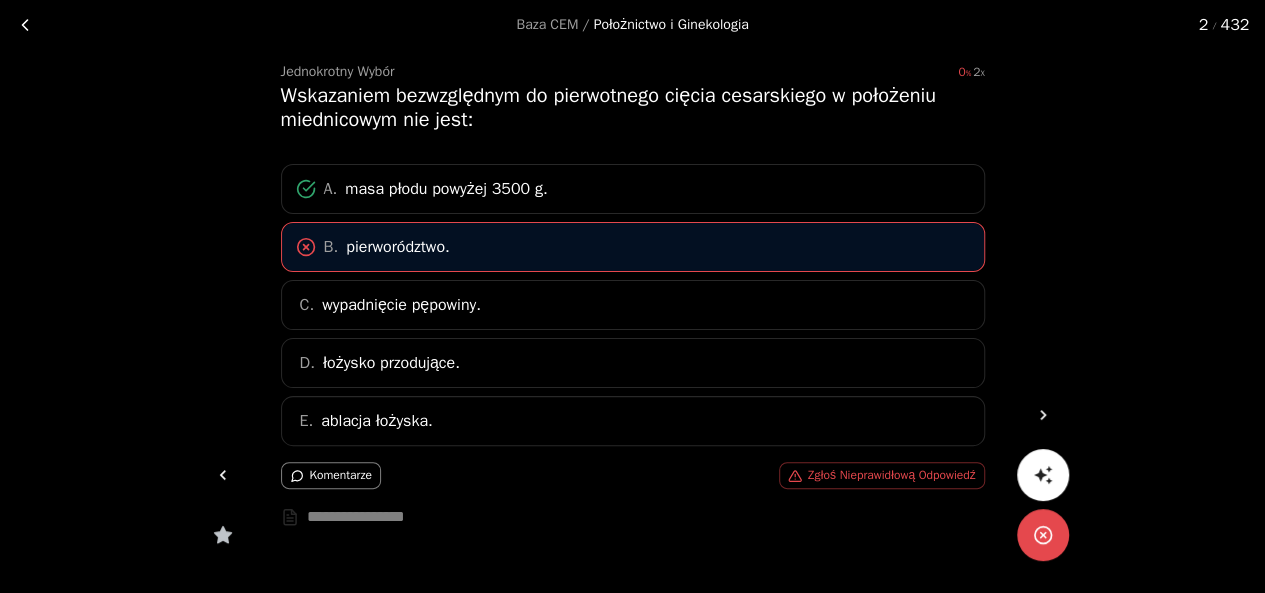 click at bounding box center (1043, 415) 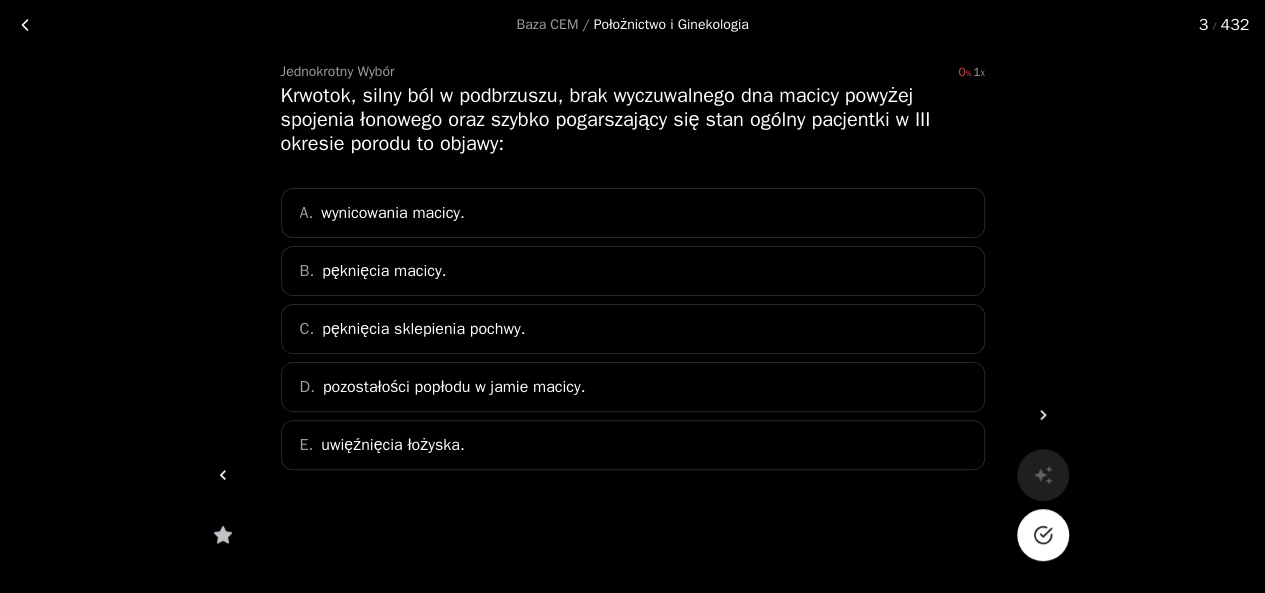 click on "pęknięcia macicy." at bounding box center [384, 271] 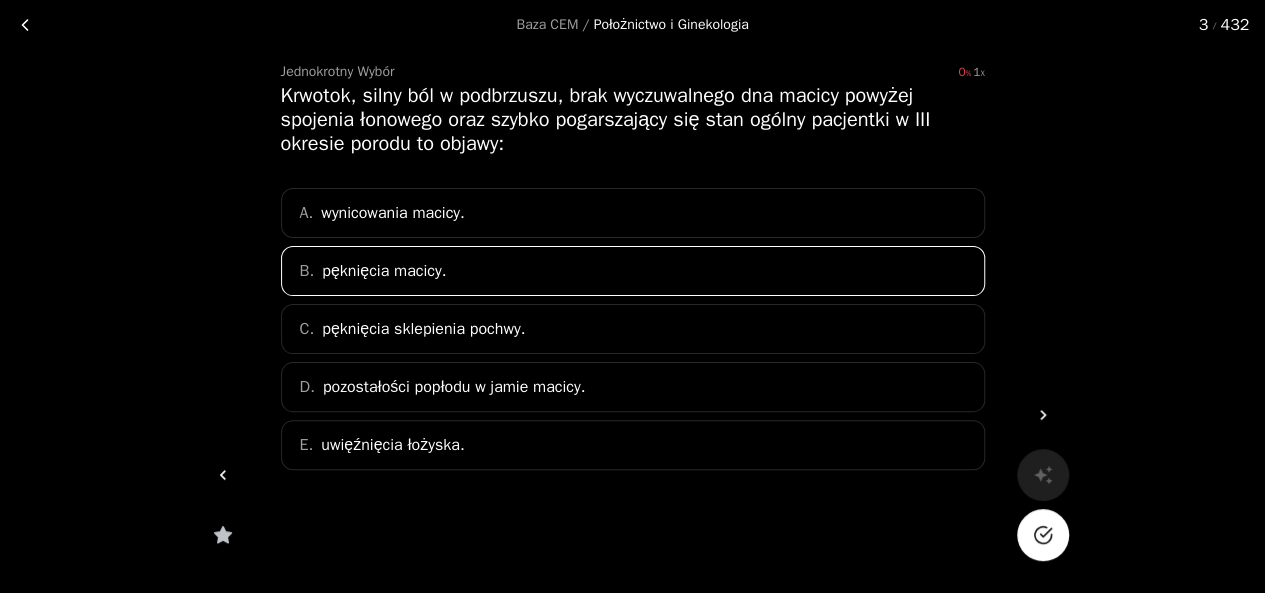 click at bounding box center [1043, 535] 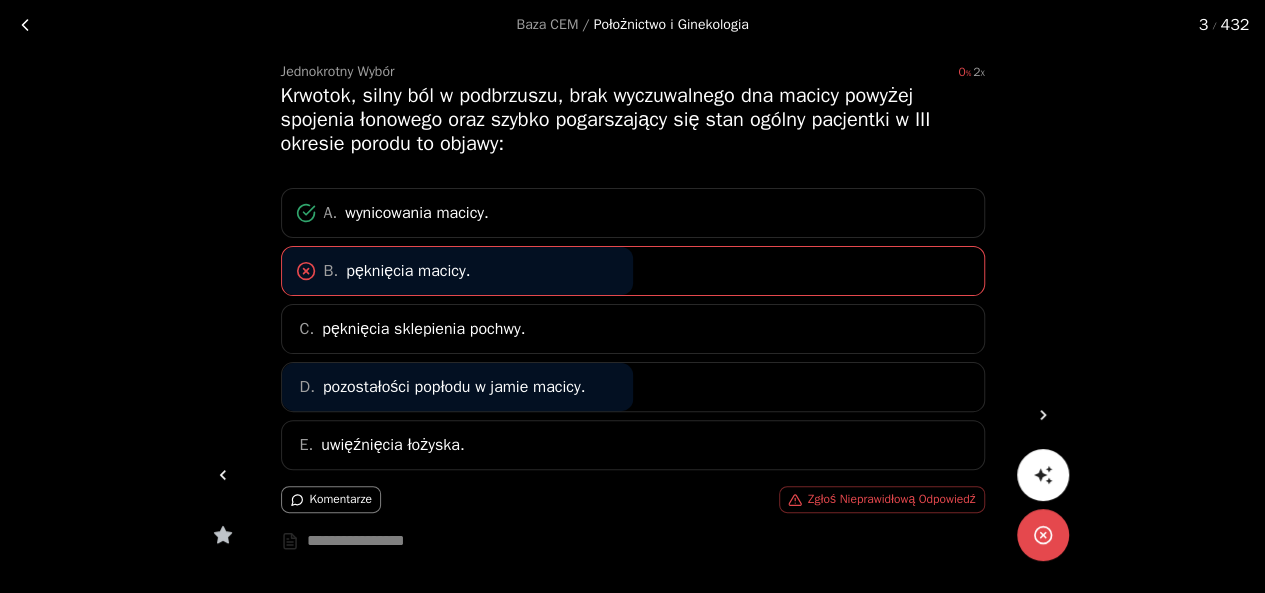 click at bounding box center [1043, 415] 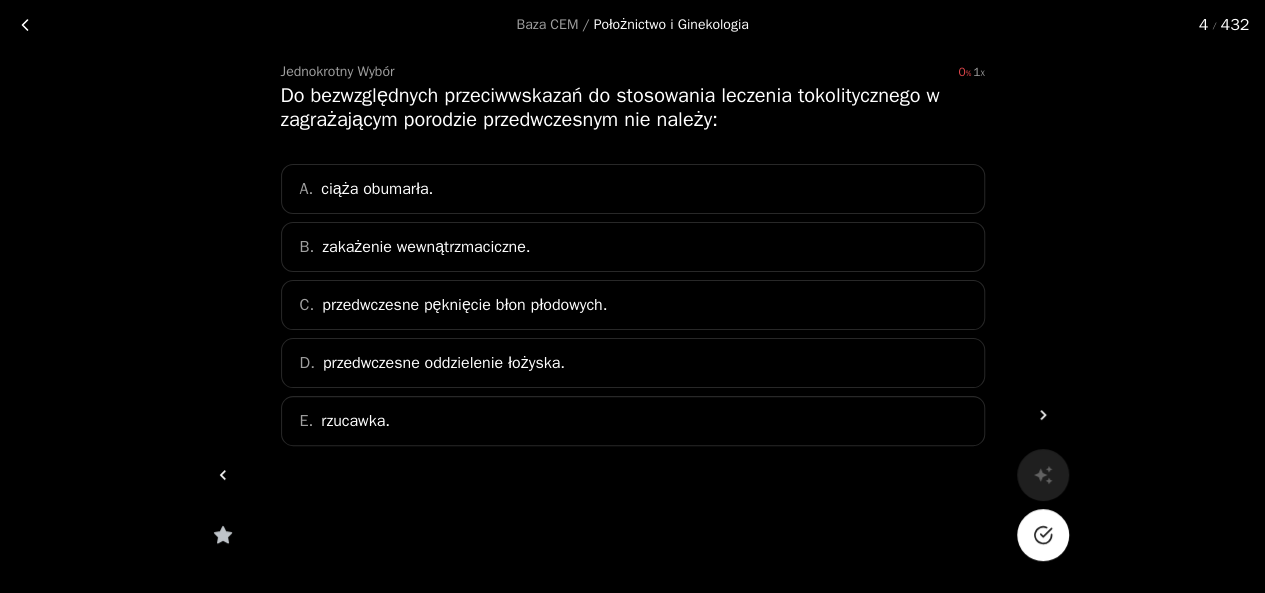 click on "przedwczesne pęknięcie błon płodowych." at bounding box center (464, 305) 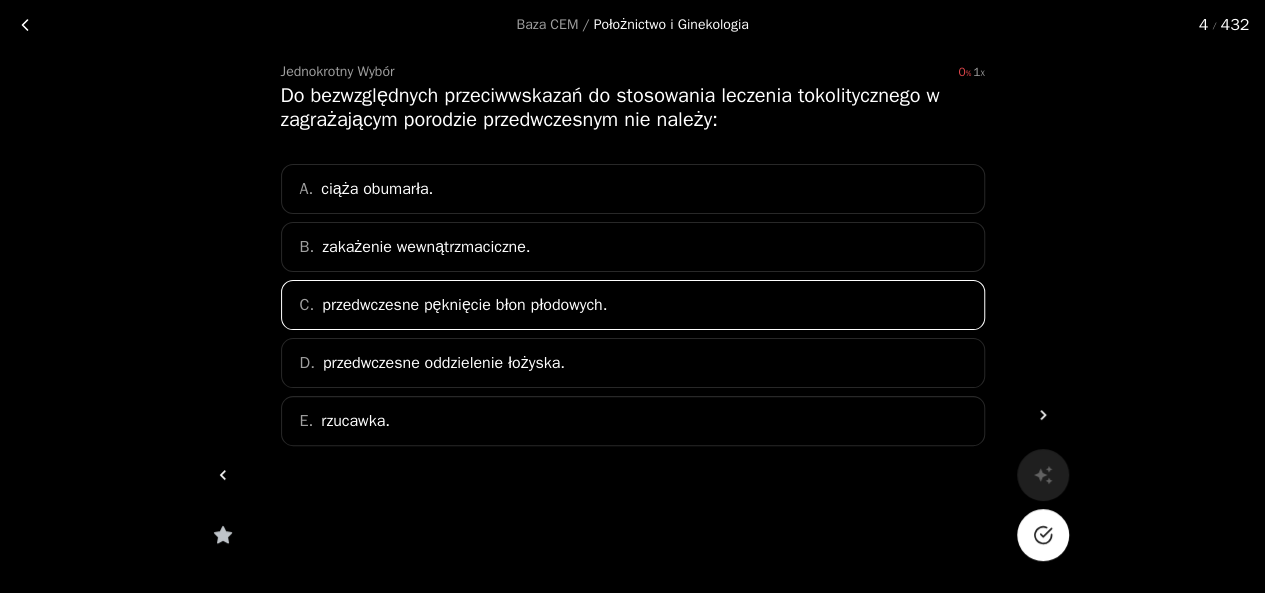 click at bounding box center (1043, 535) 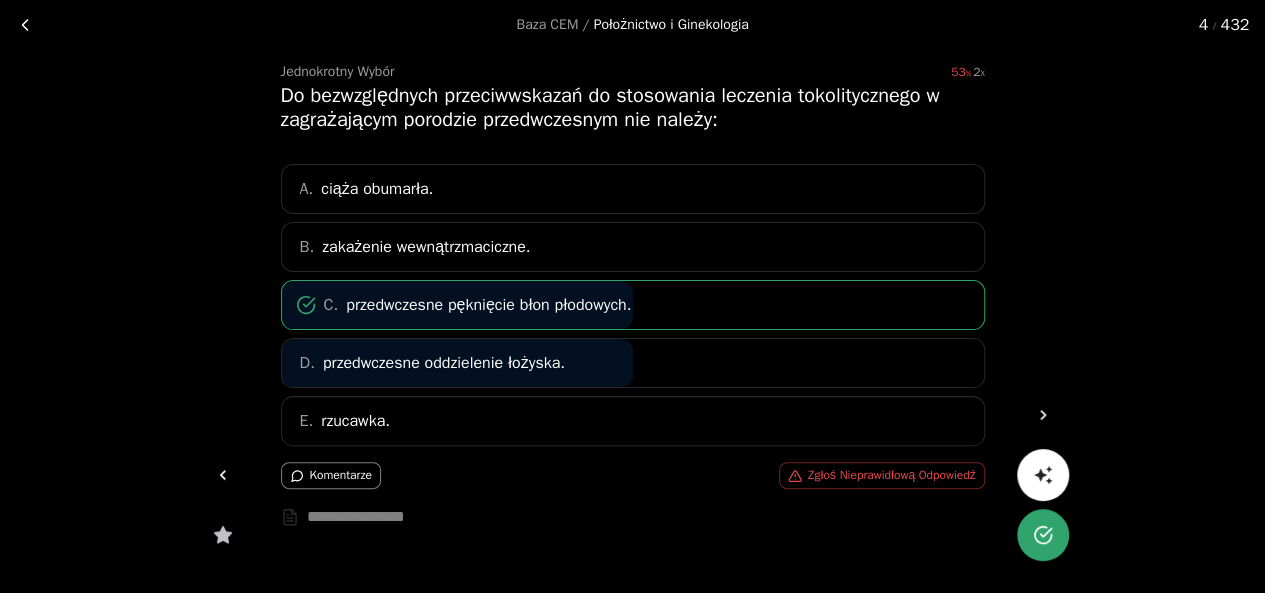 click at bounding box center (1043, 415) 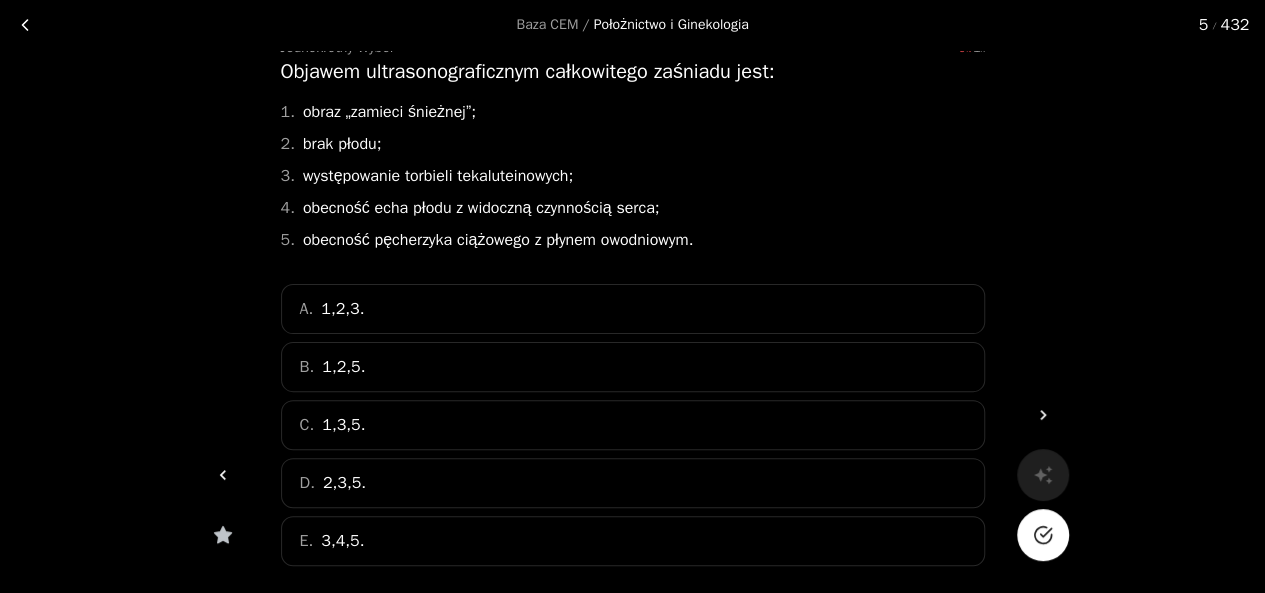 scroll, scrollTop: 102, scrollLeft: 0, axis: vertical 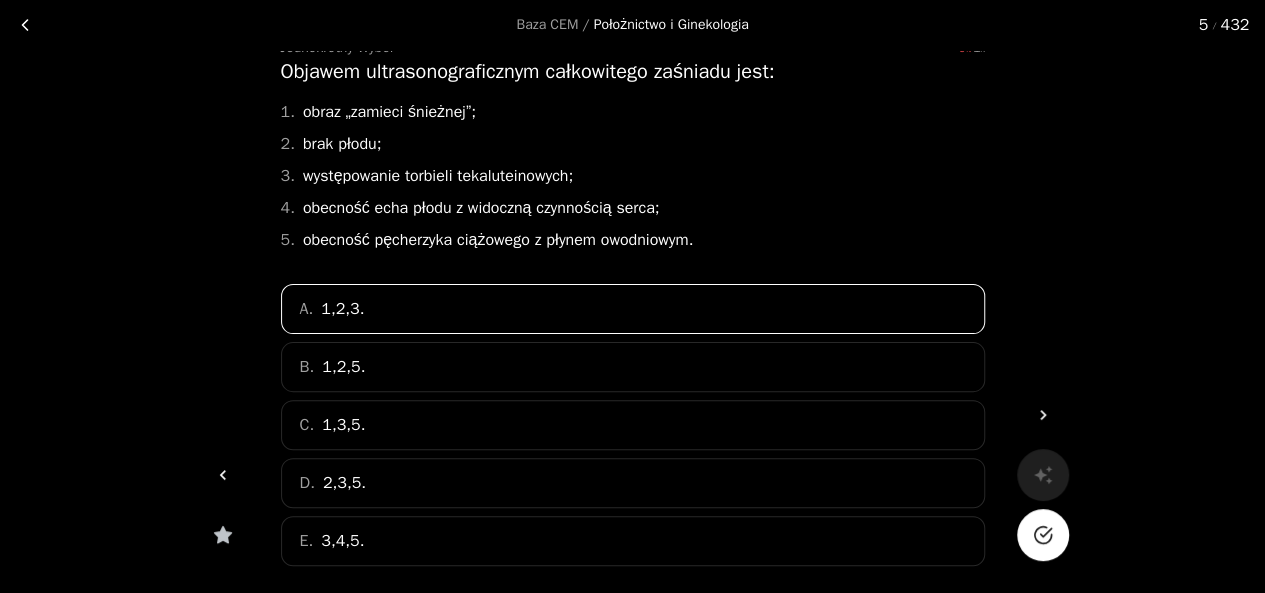 click at bounding box center [1043, 535] 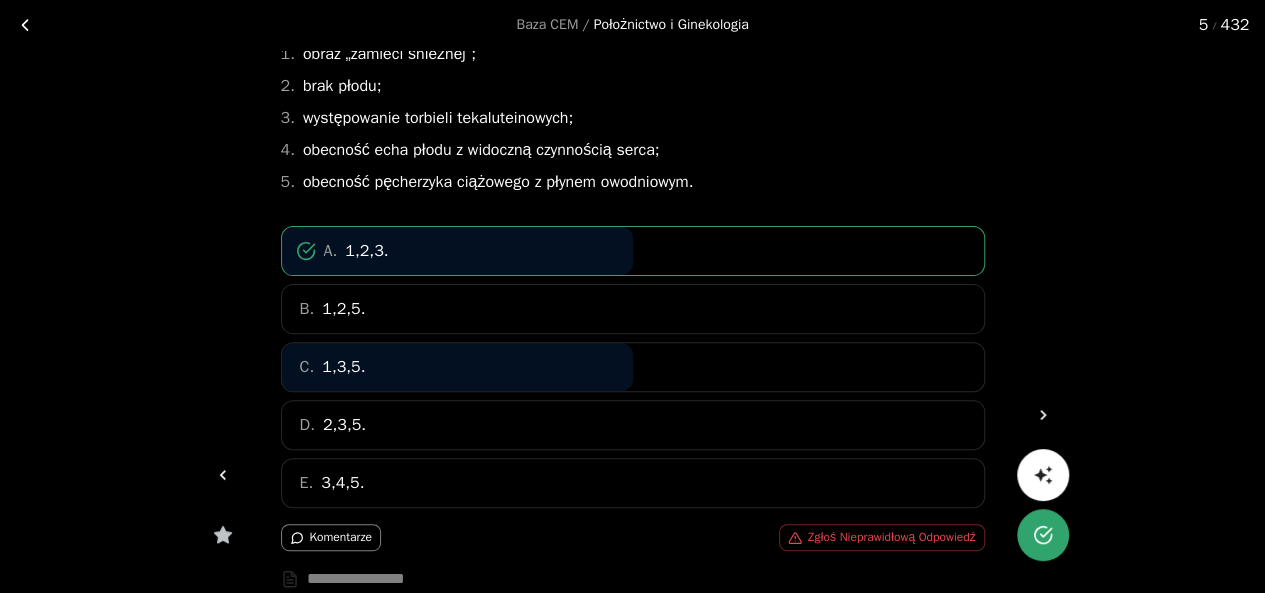 scroll, scrollTop: 165, scrollLeft: 0, axis: vertical 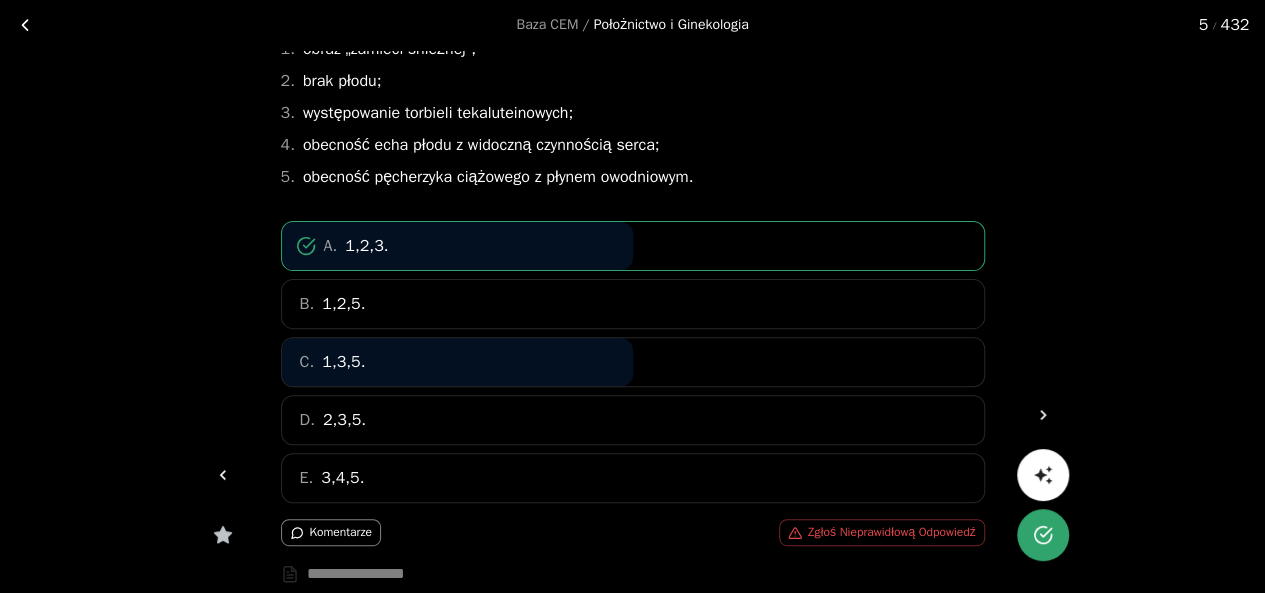 click at bounding box center (1043, 415) 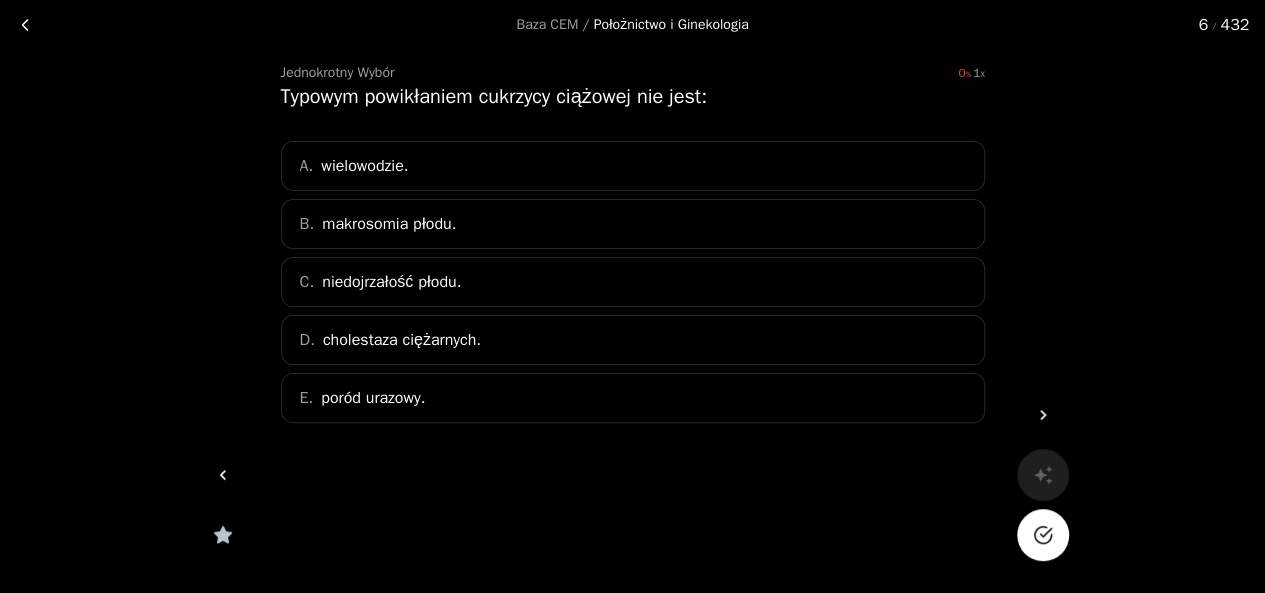 scroll, scrollTop: 73, scrollLeft: 0, axis: vertical 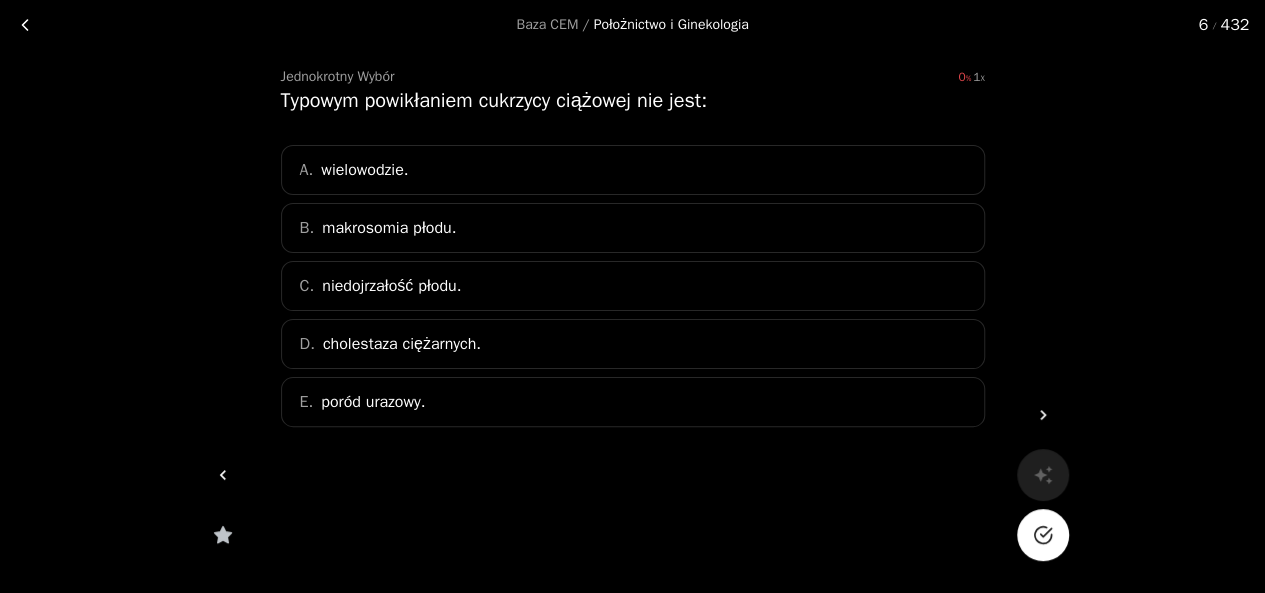 click on "poród urazowy." at bounding box center [364, 170] 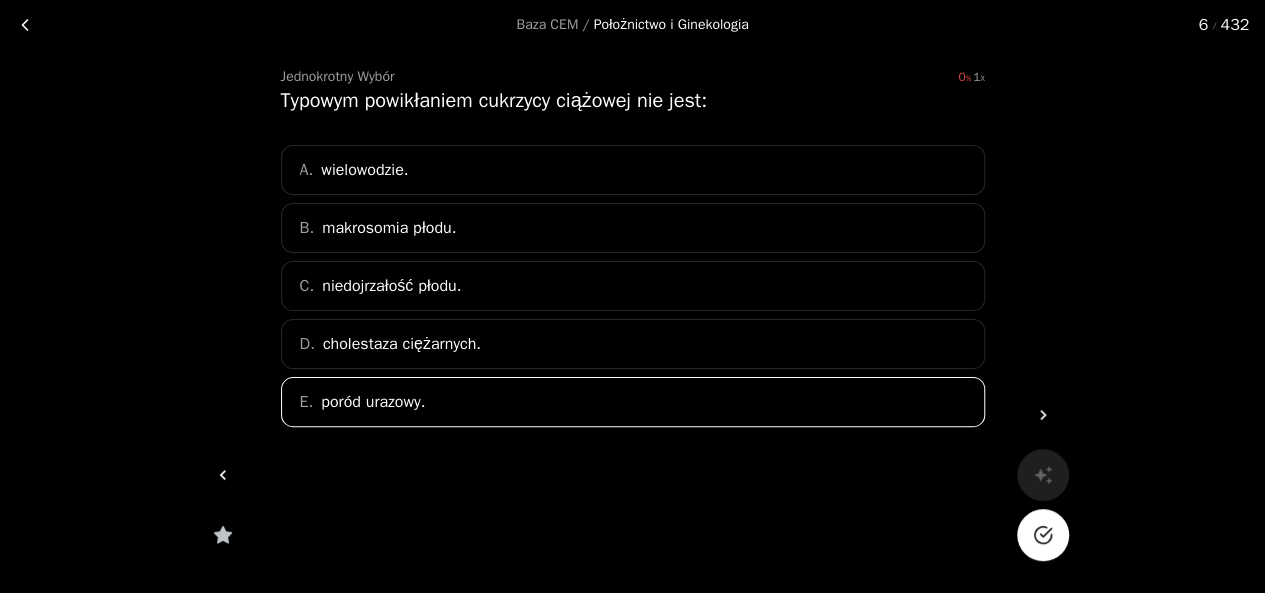 click at bounding box center [1043, 535] 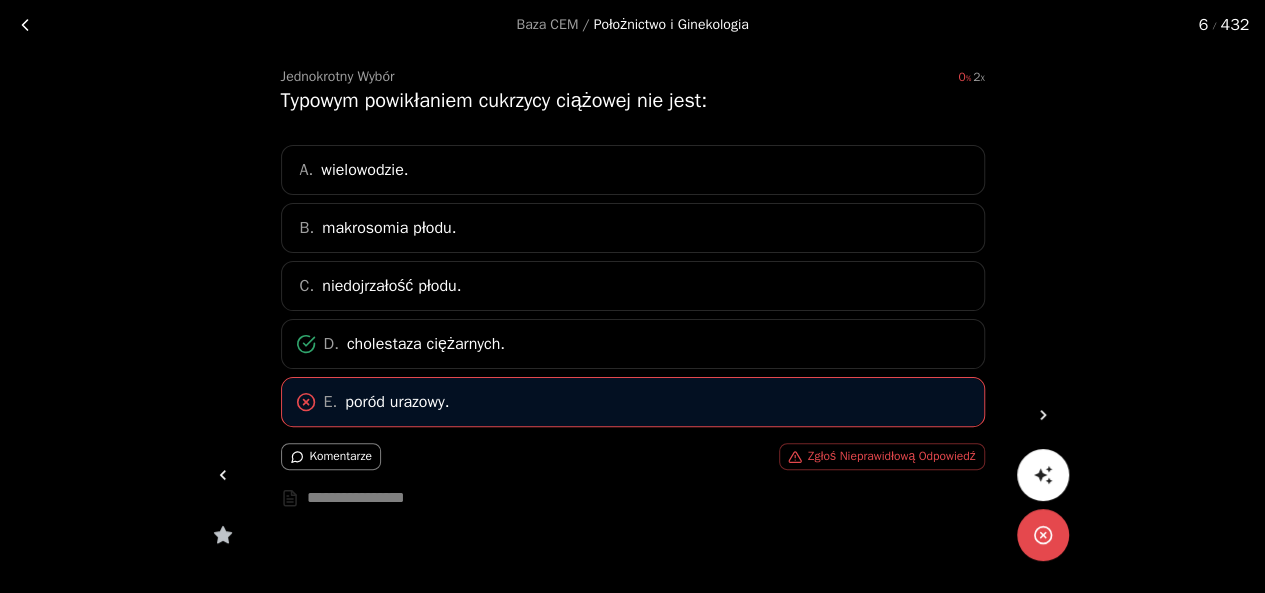 click at bounding box center [1043, 415] 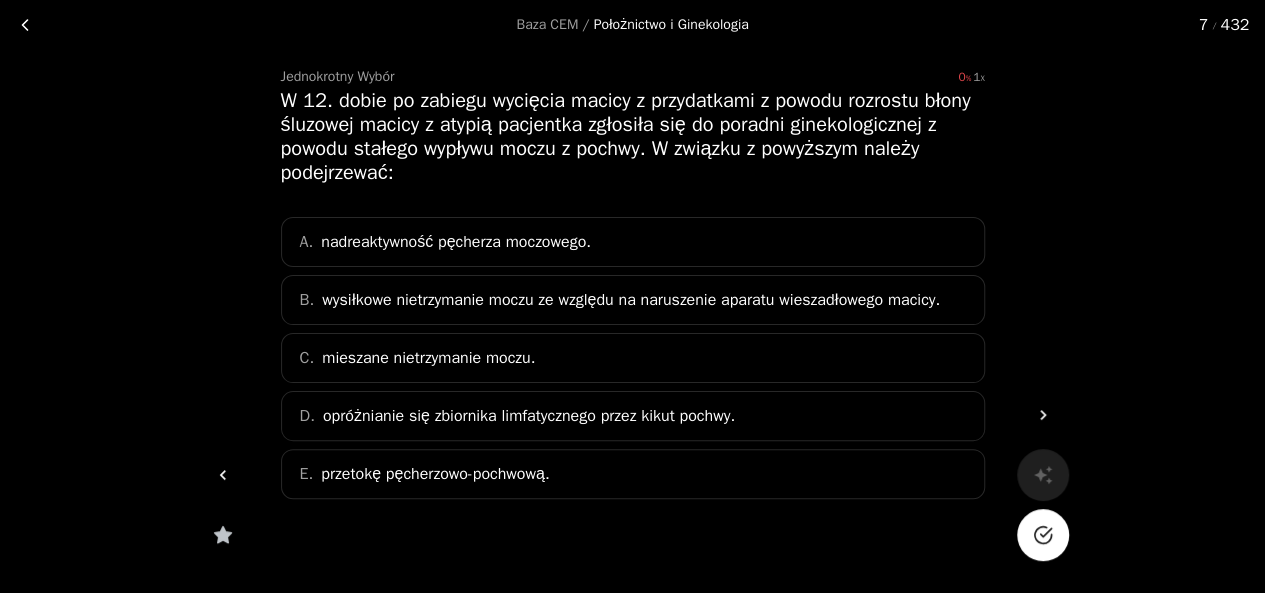 click on "E.   przetokę pęcherzowo-pochwową." at bounding box center [633, 474] 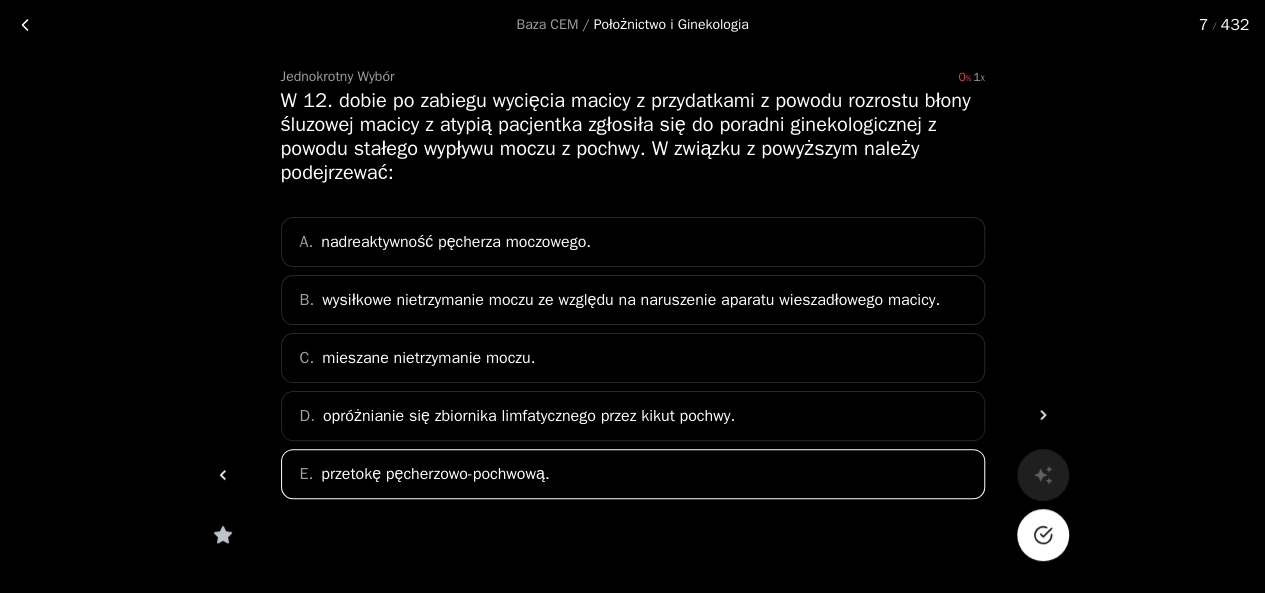 click at bounding box center [1043, 535] 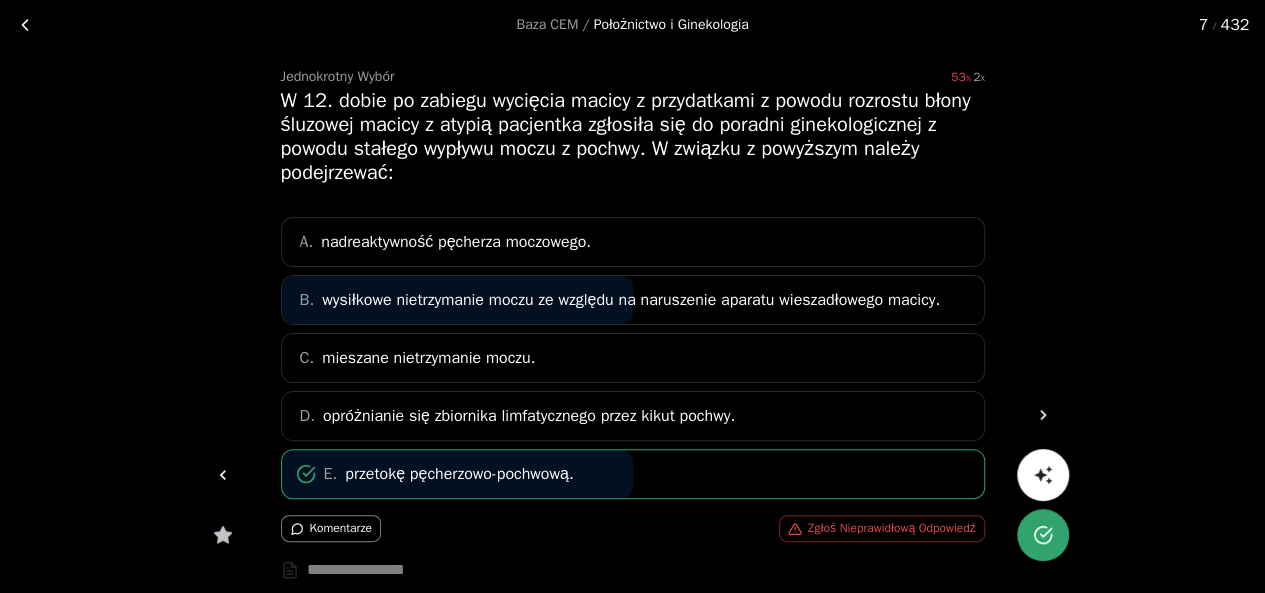 click at bounding box center (1043, 415) 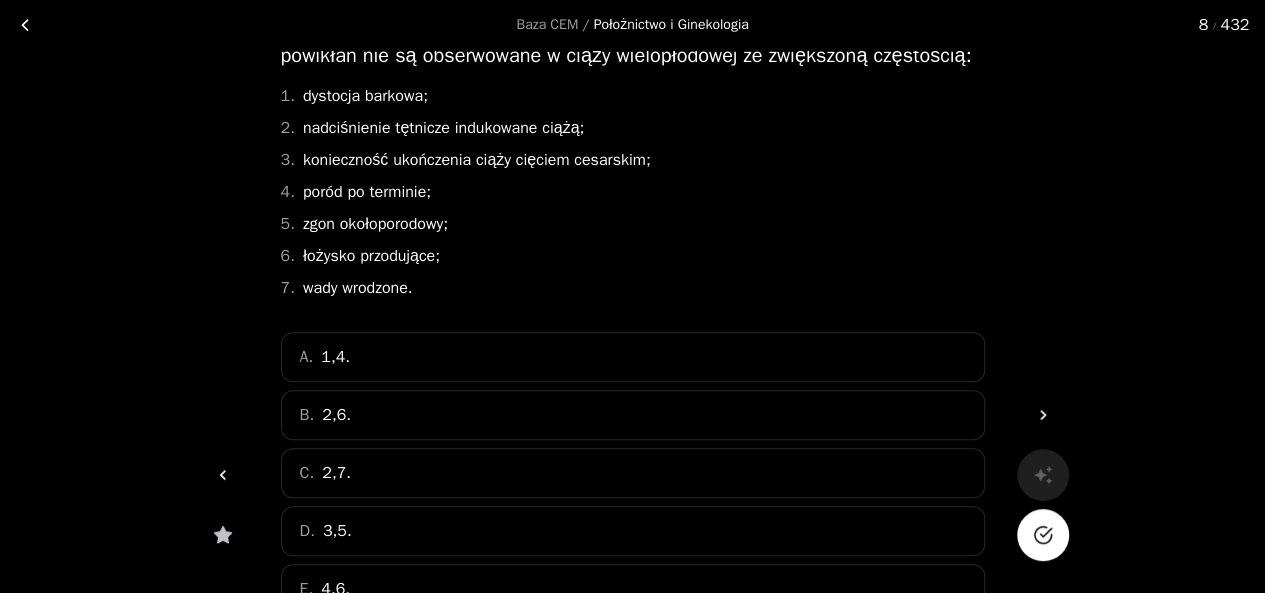 scroll, scrollTop: 183, scrollLeft: 0, axis: vertical 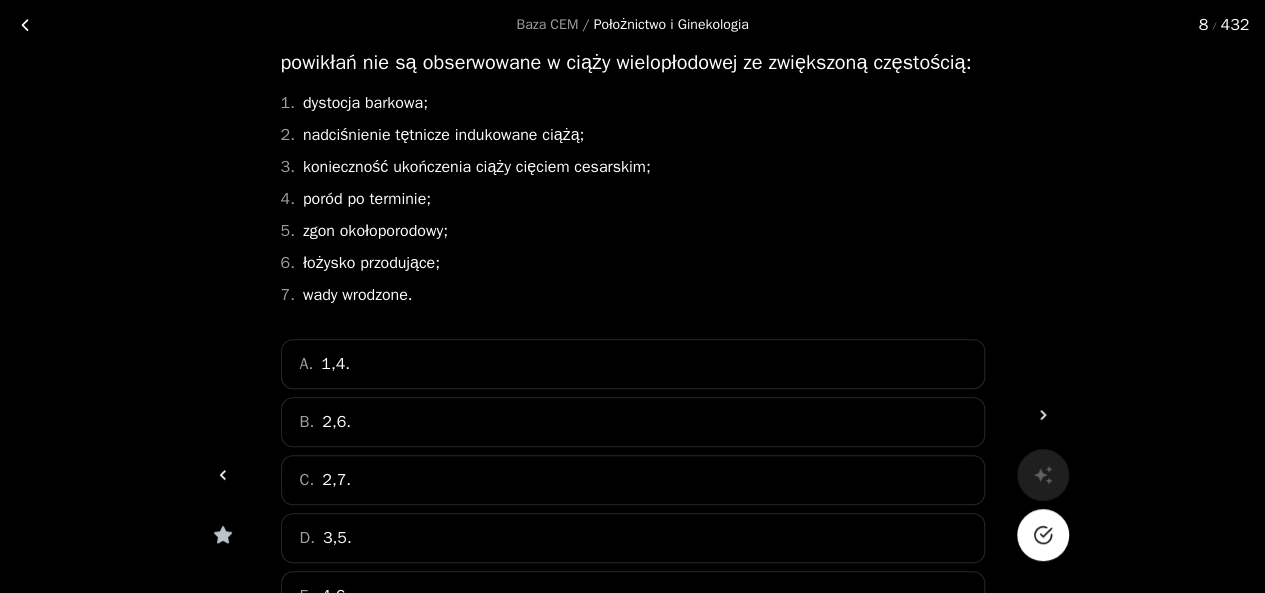 click on "A.   1,4." at bounding box center [633, 364] 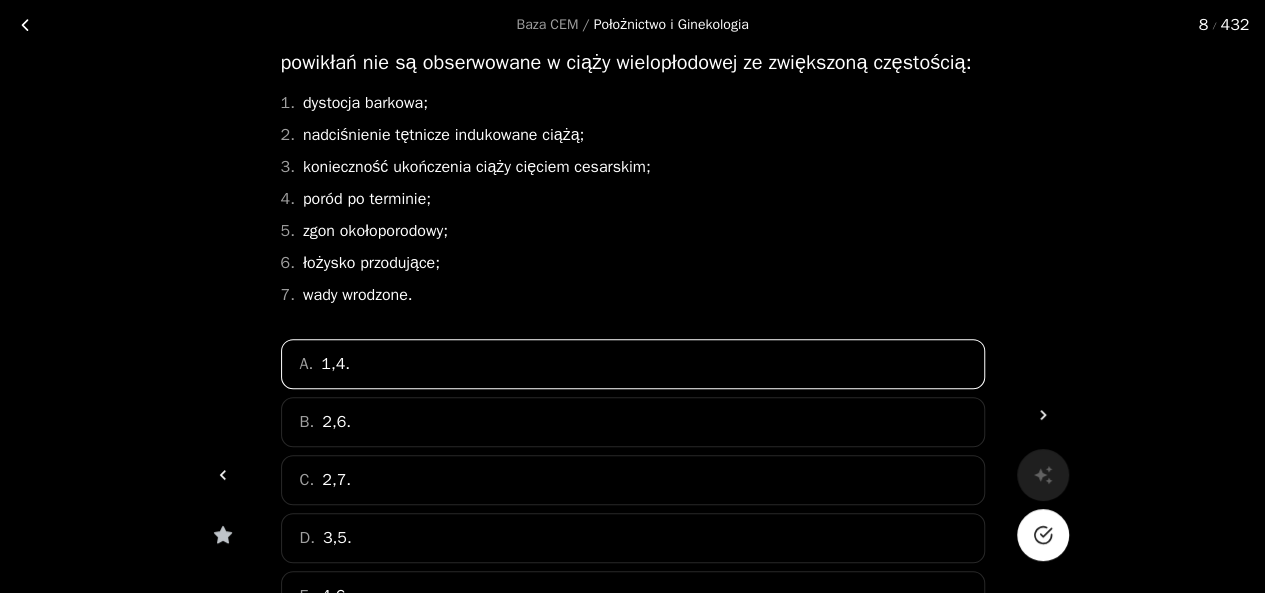 click at bounding box center (1043, 535) 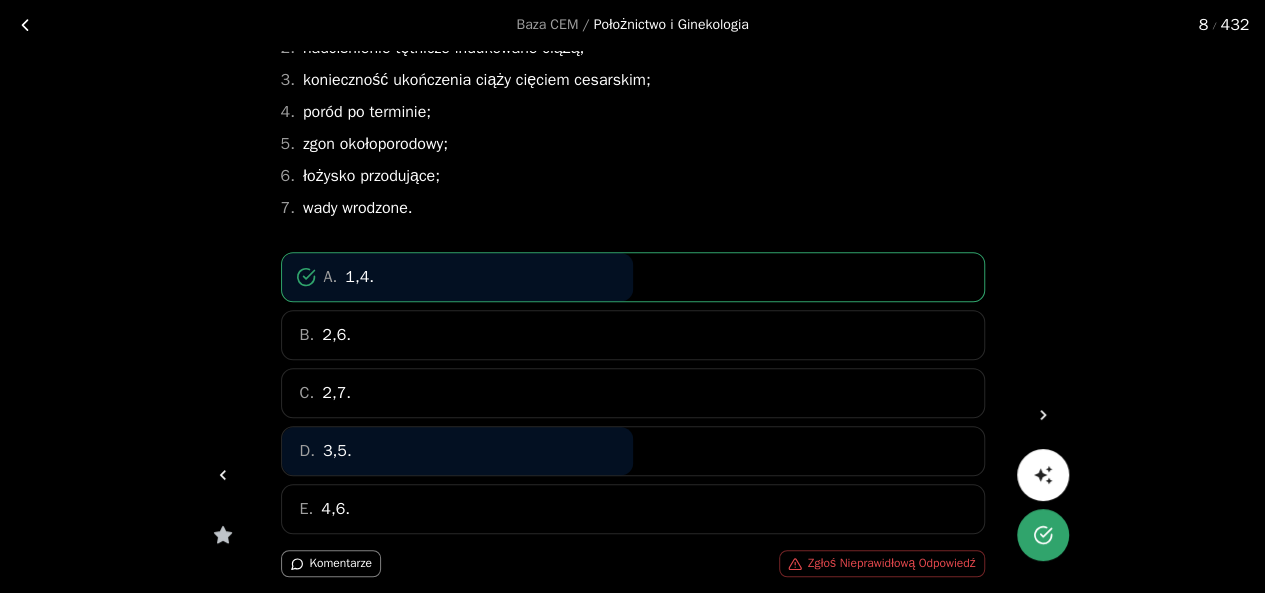 scroll, scrollTop: 267, scrollLeft: 0, axis: vertical 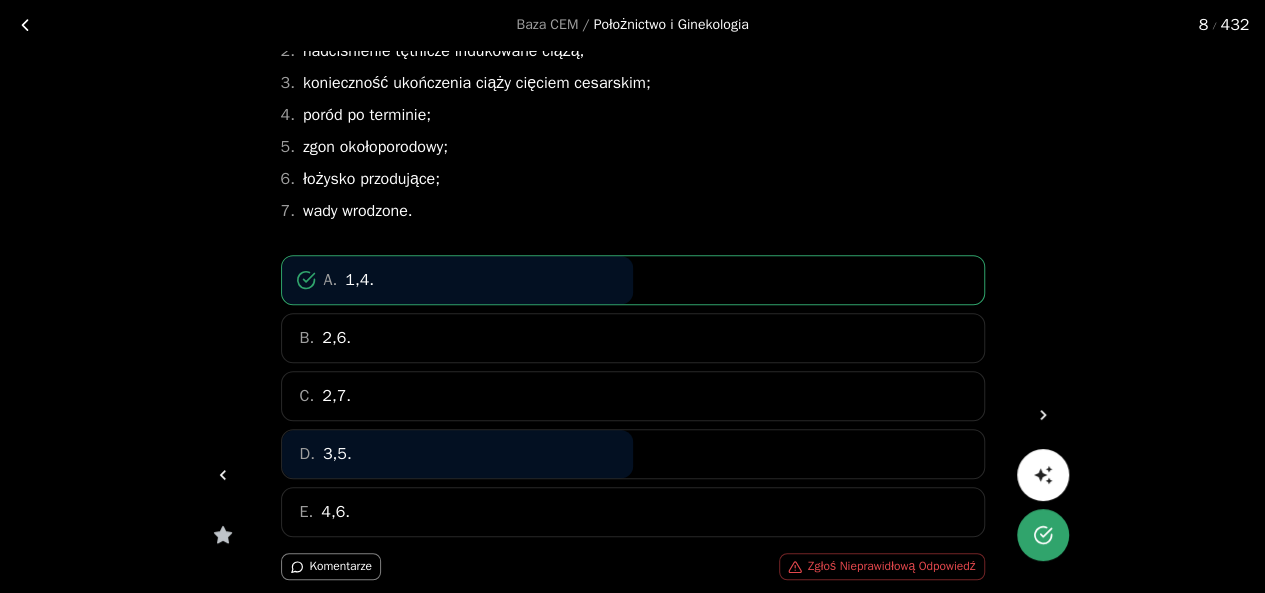 click at bounding box center [1043, 415] 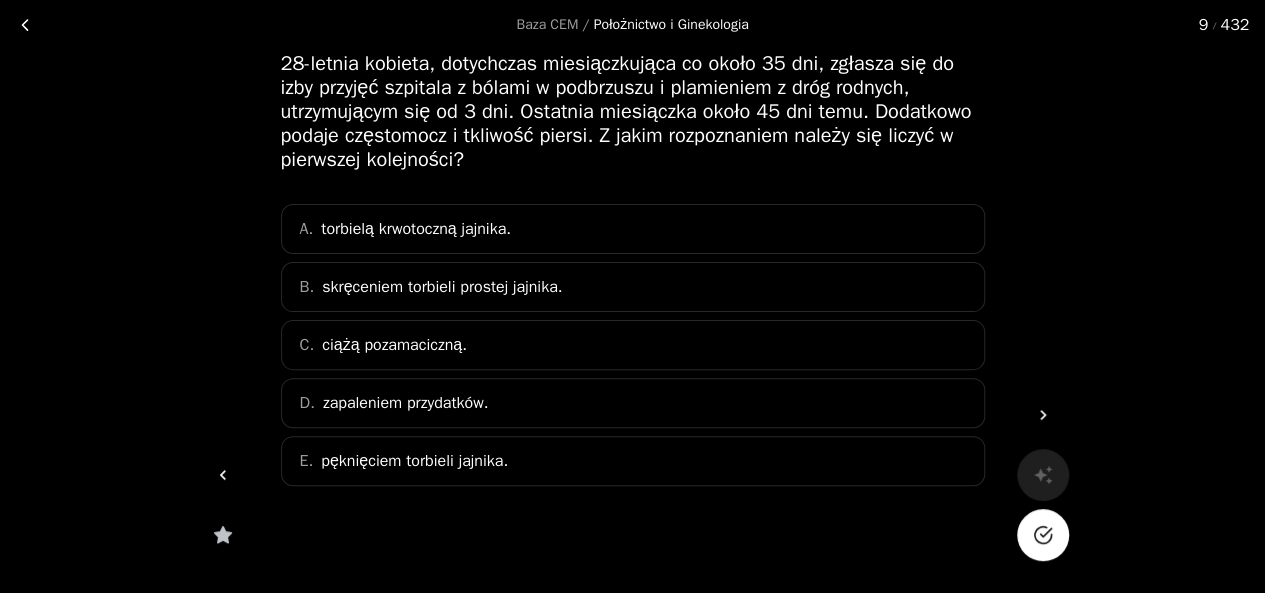 scroll, scrollTop: 106, scrollLeft: 0, axis: vertical 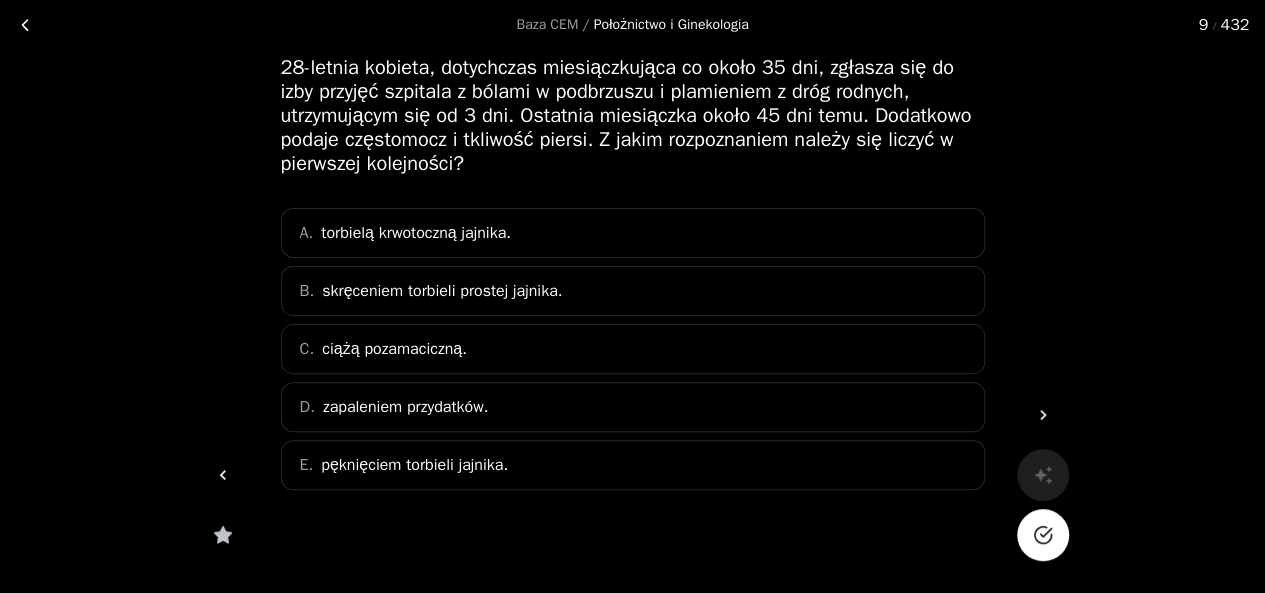 click on "C.   ciążą pozamaciczną." at bounding box center (633, 349) 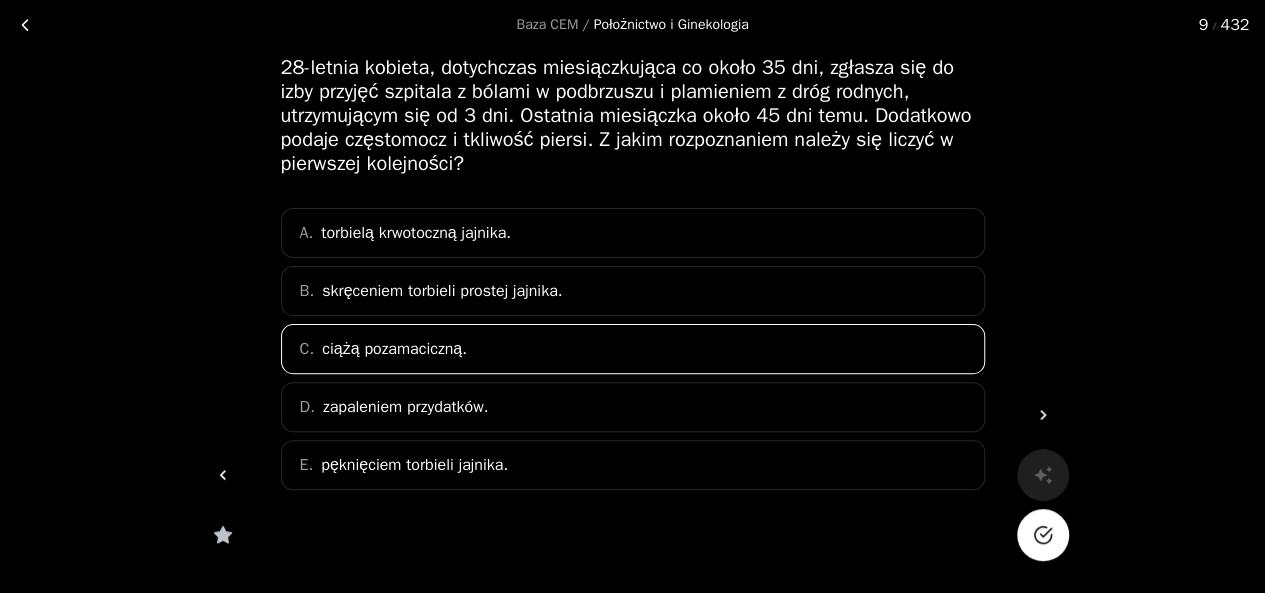 click at bounding box center [1043, 535] 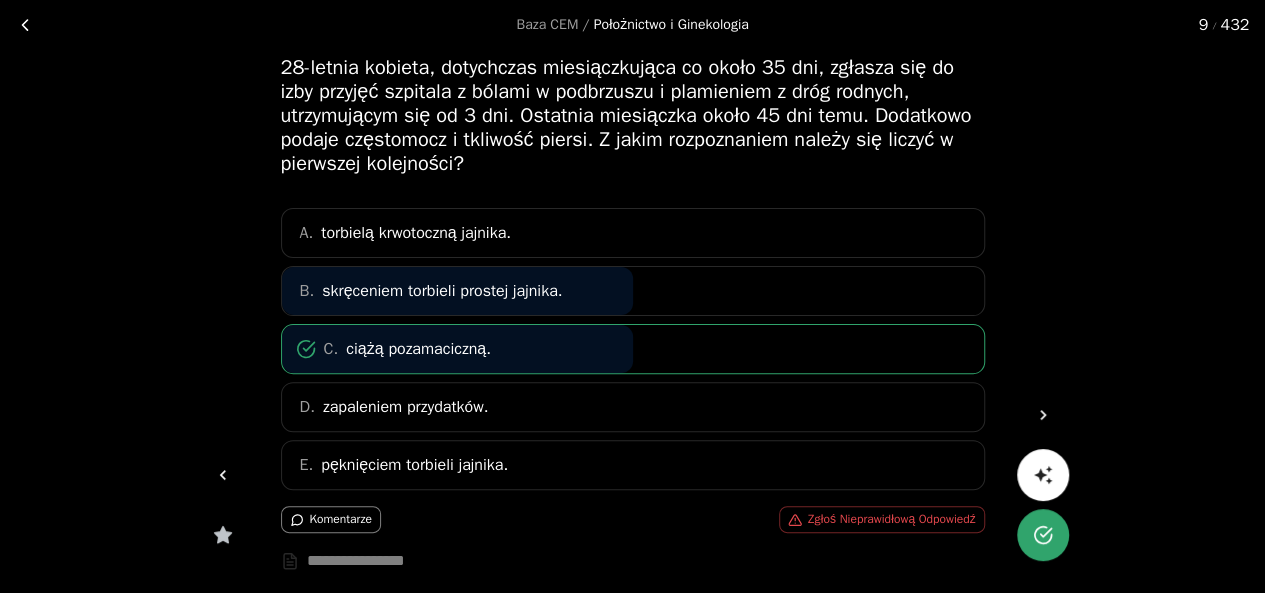 click at bounding box center [1043, 415] 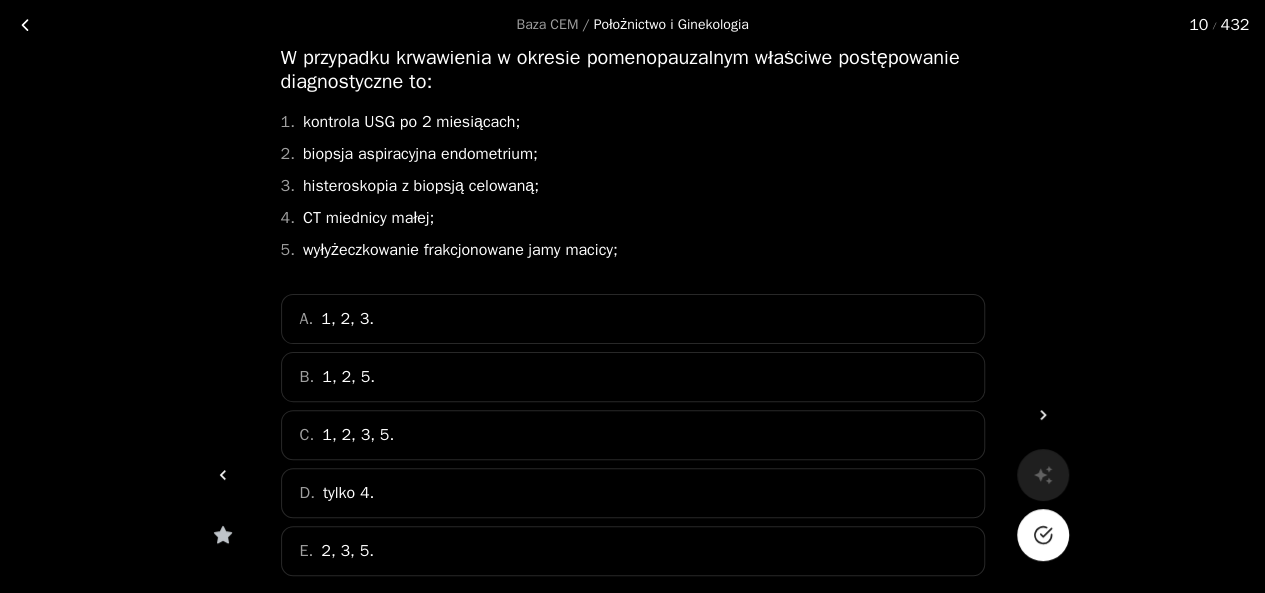 scroll, scrollTop: 116, scrollLeft: 0, axis: vertical 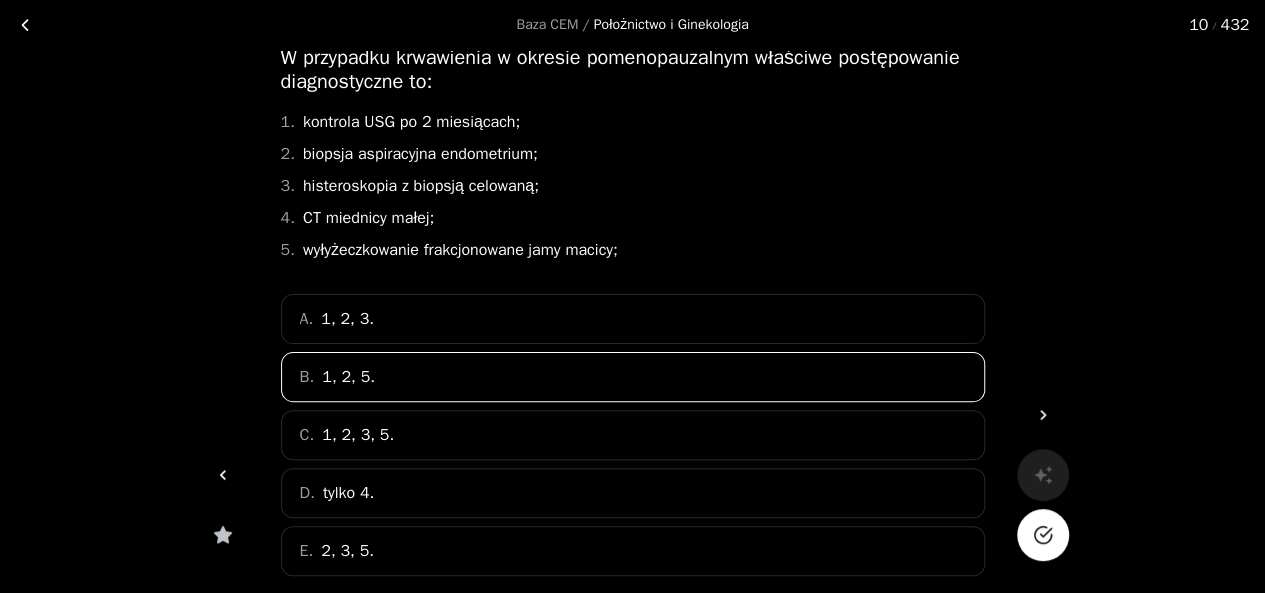 click at bounding box center [1043, 535] 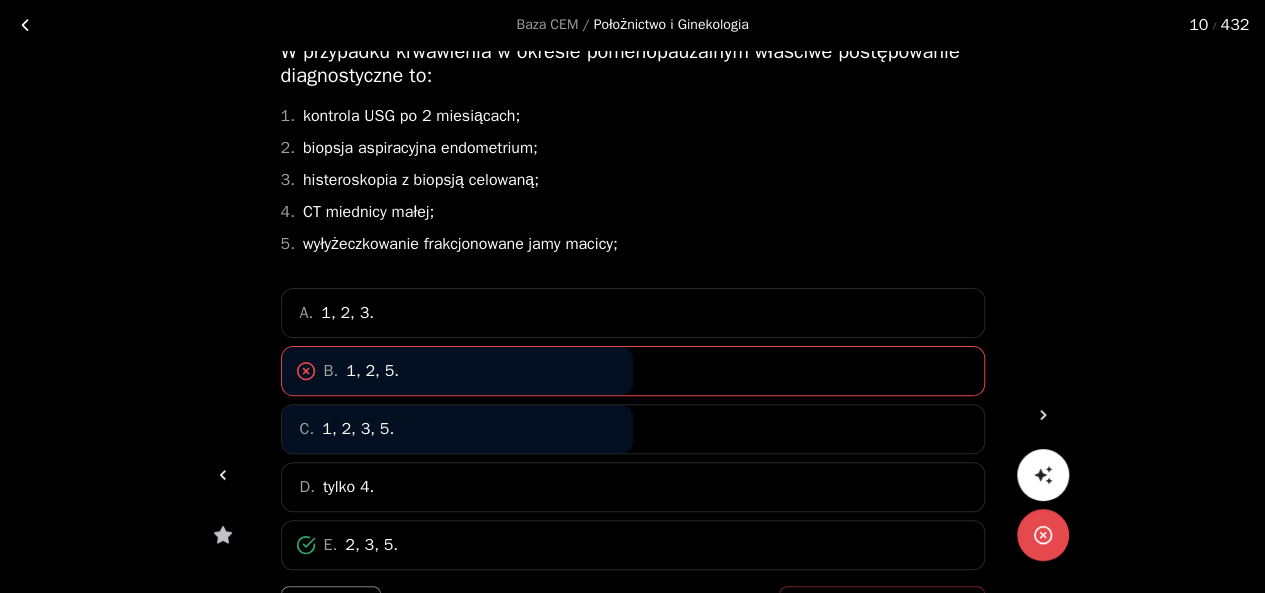 scroll, scrollTop: 145, scrollLeft: 0, axis: vertical 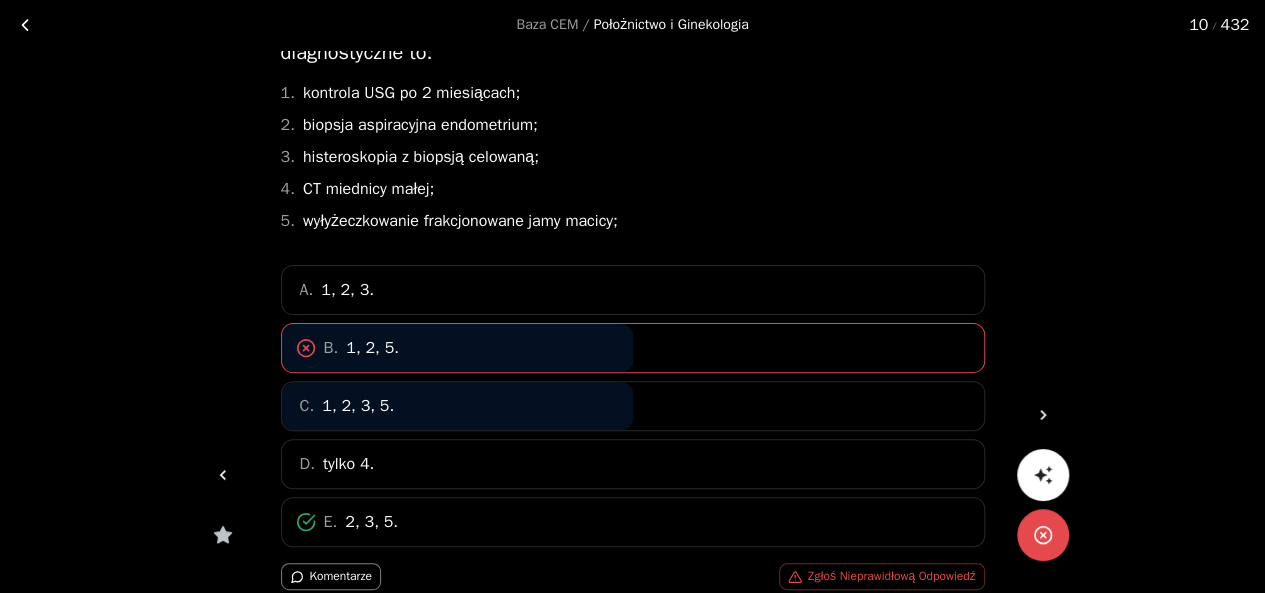 click at bounding box center (1043, 415) 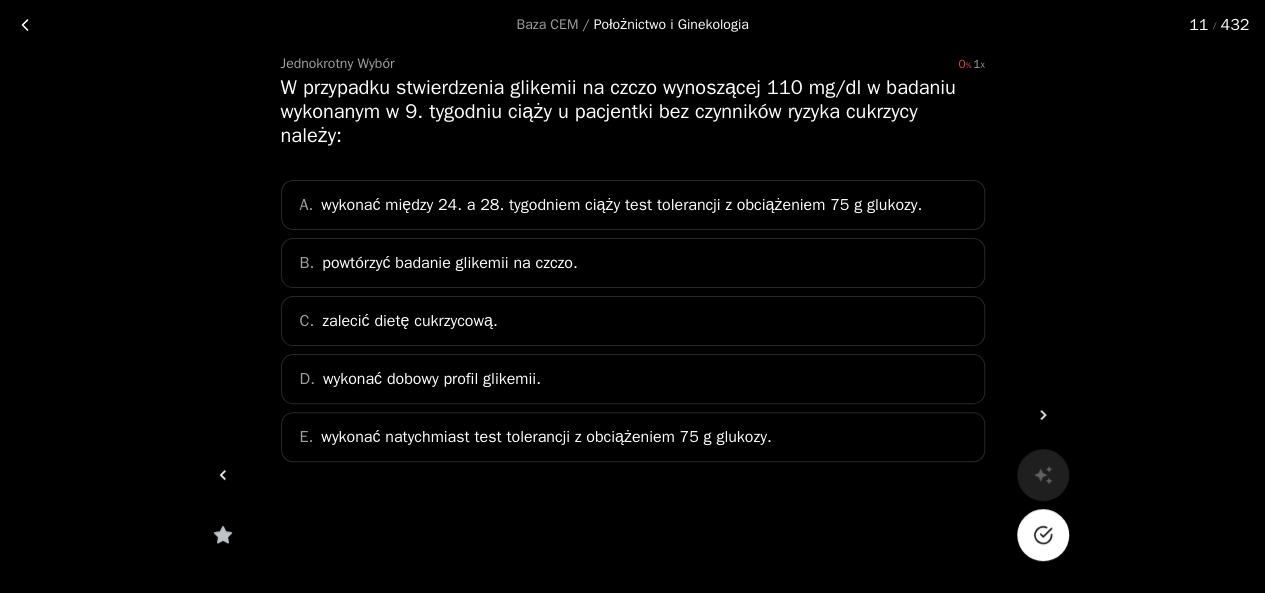 scroll, scrollTop: 87, scrollLeft: 0, axis: vertical 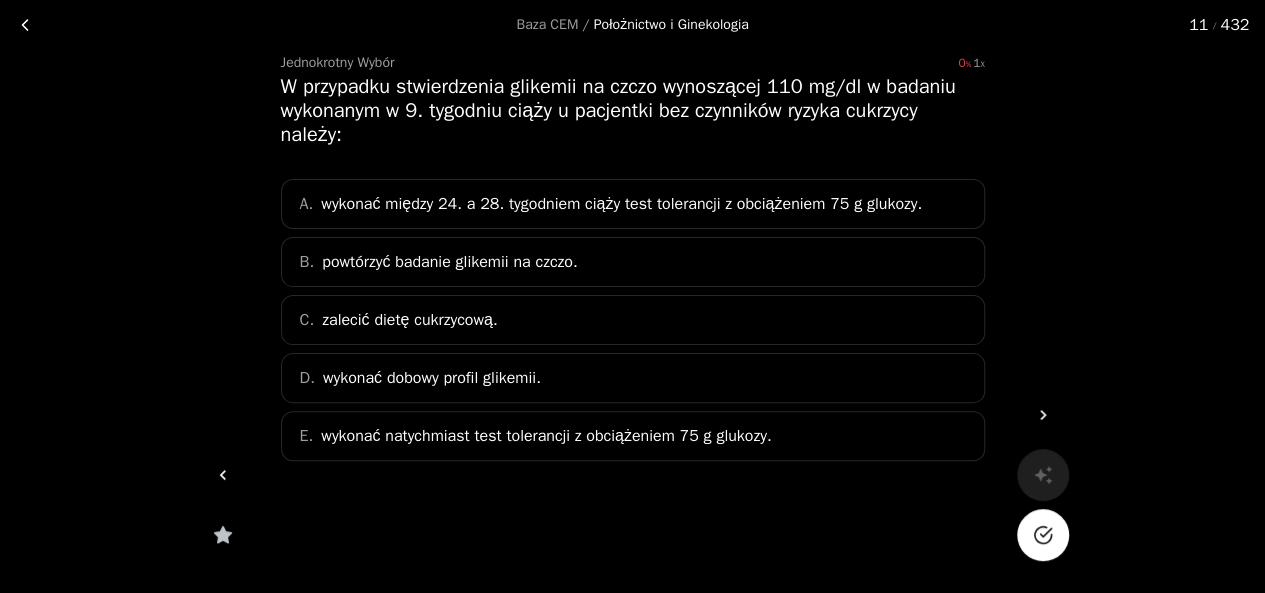 click on "E.   wykonać natychmiast test tolerancji z obciążeniem 75 g glukozy." at bounding box center (633, 436) 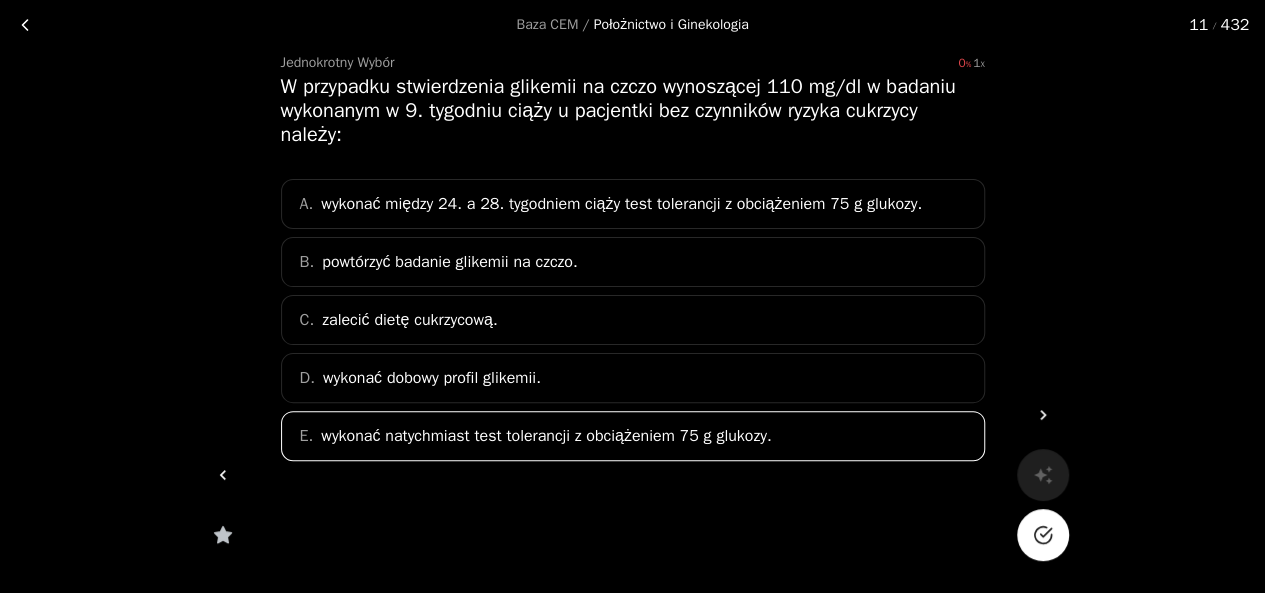 click at bounding box center (1042, 535) 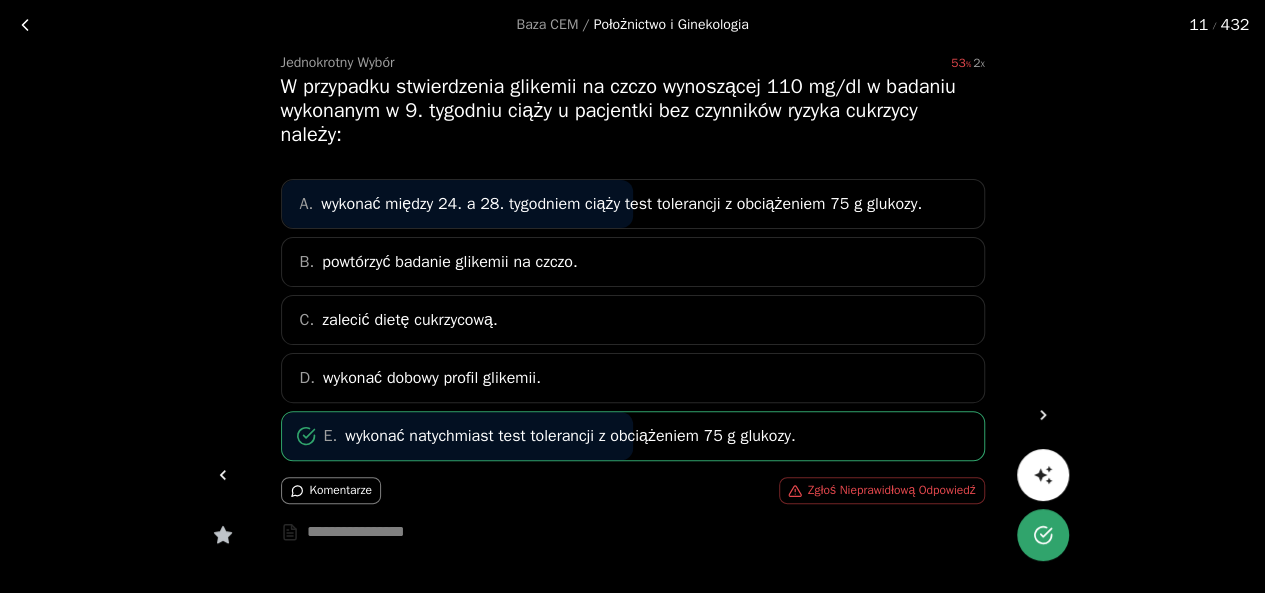 click at bounding box center (1043, 415) 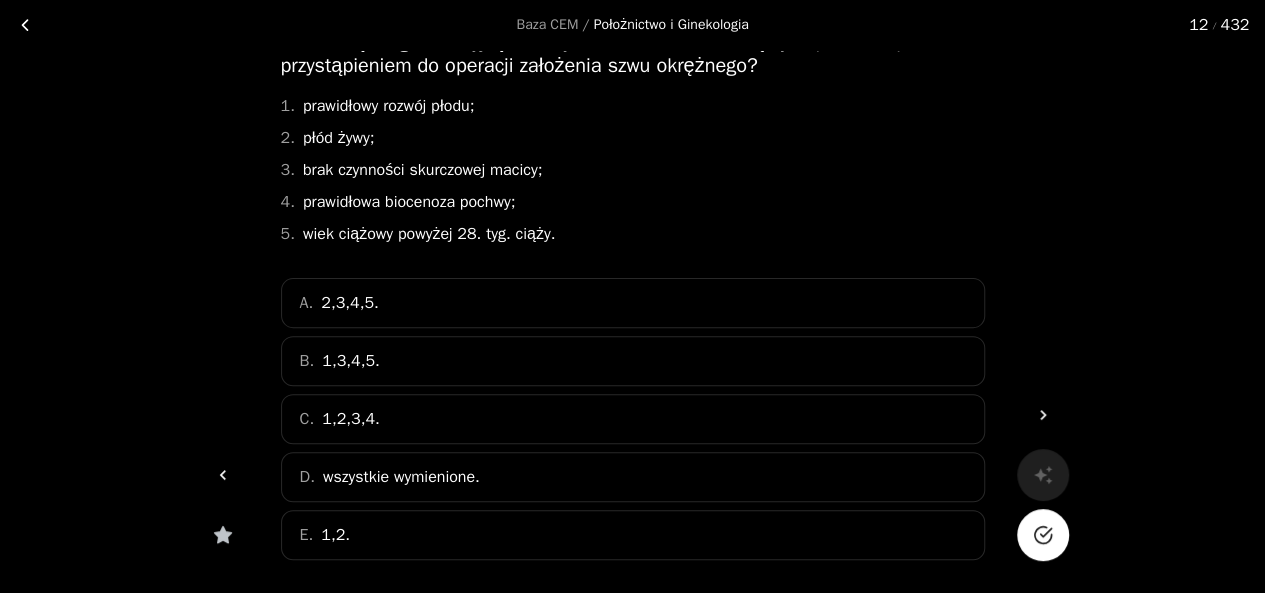 scroll, scrollTop: 156, scrollLeft: 0, axis: vertical 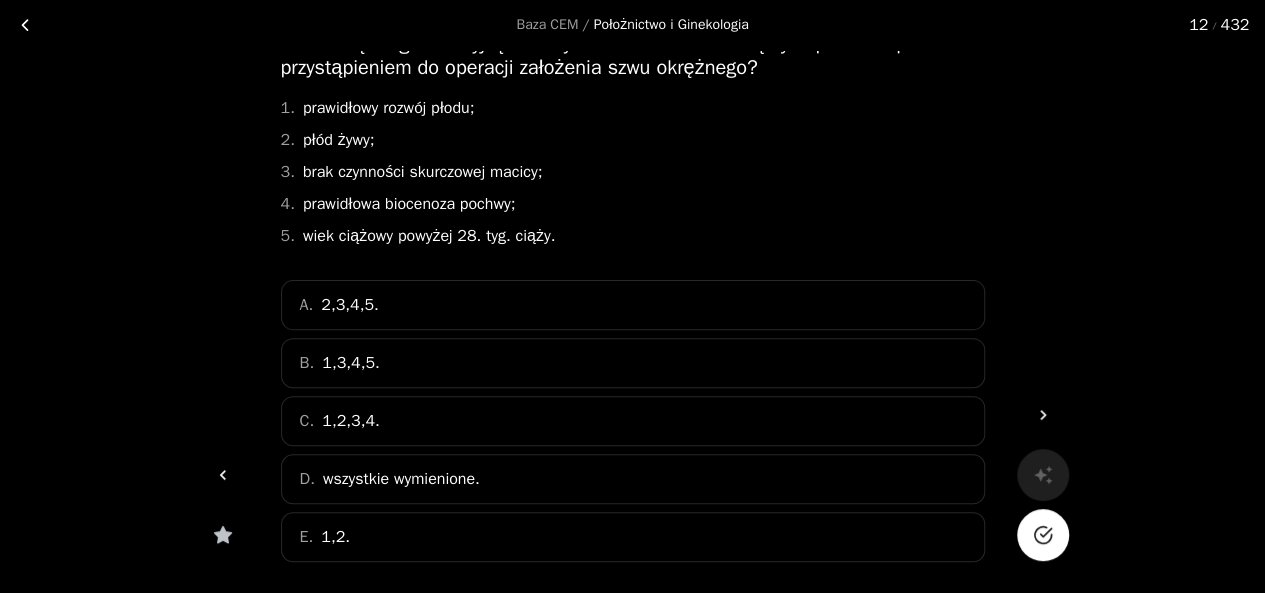 click on "wszystkie wymienione." at bounding box center (350, 305) 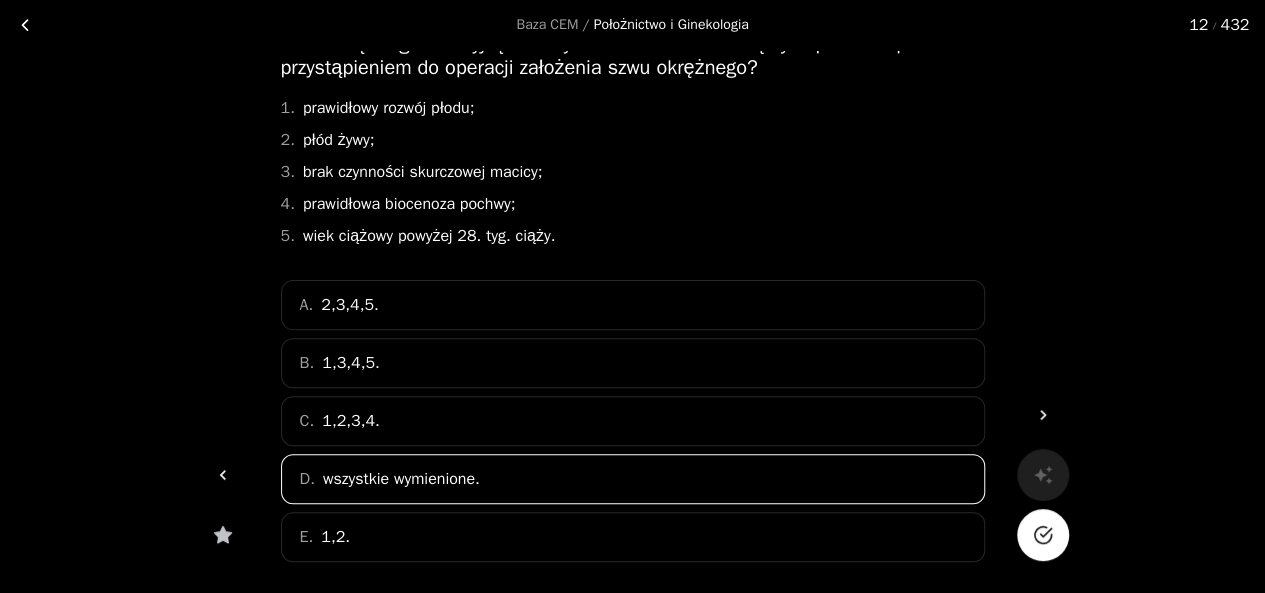 click at bounding box center [1043, 535] 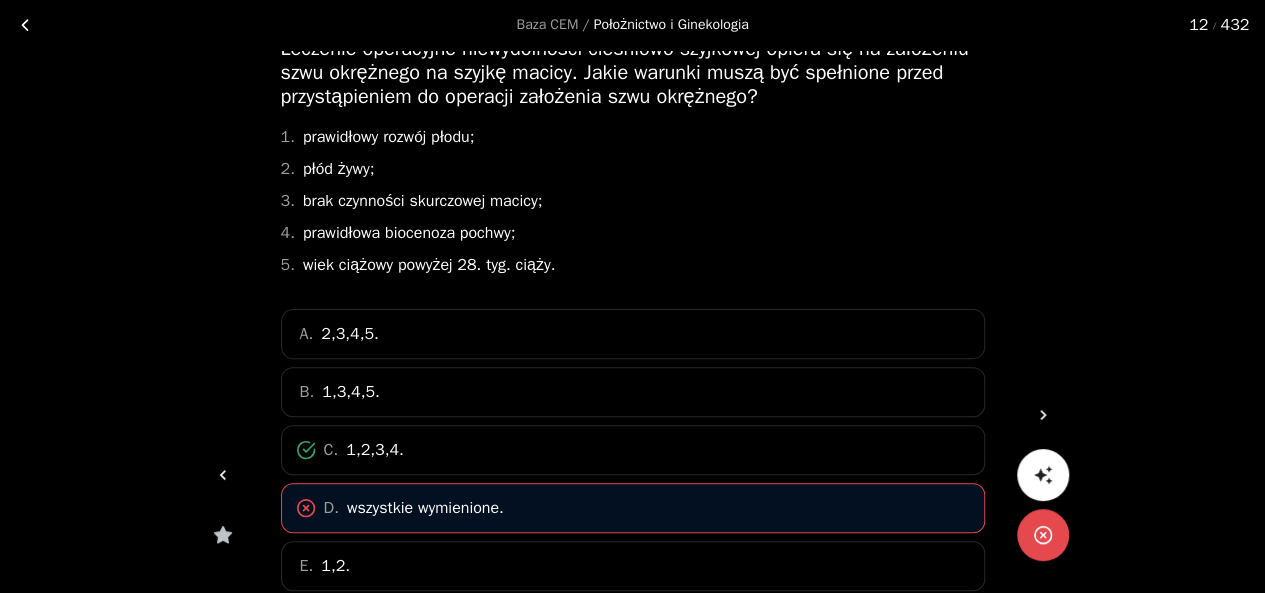 scroll, scrollTop: 126, scrollLeft: 0, axis: vertical 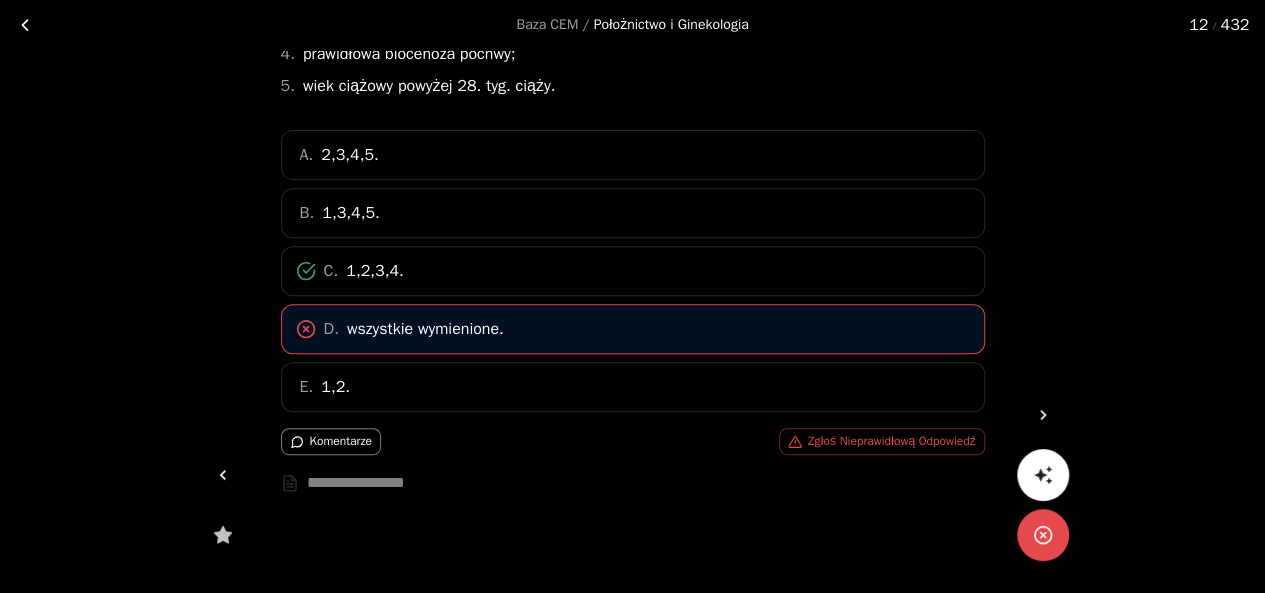 click at bounding box center (1043, 415) 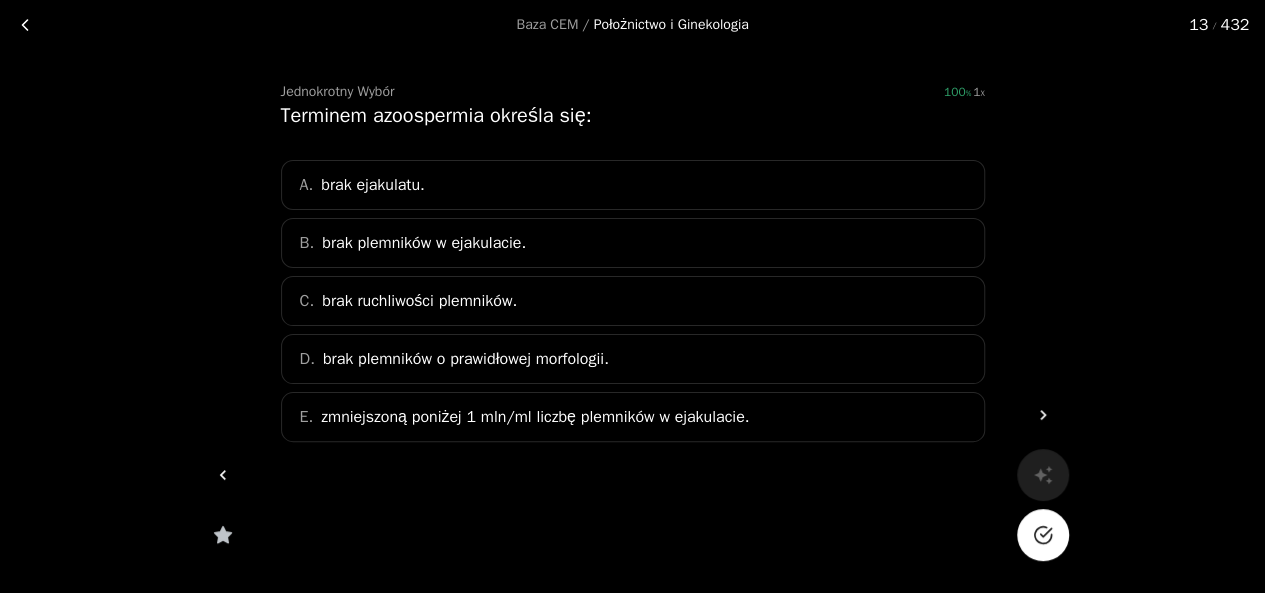scroll, scrollTop: 58, scrollLeft: 0, axis: vertical 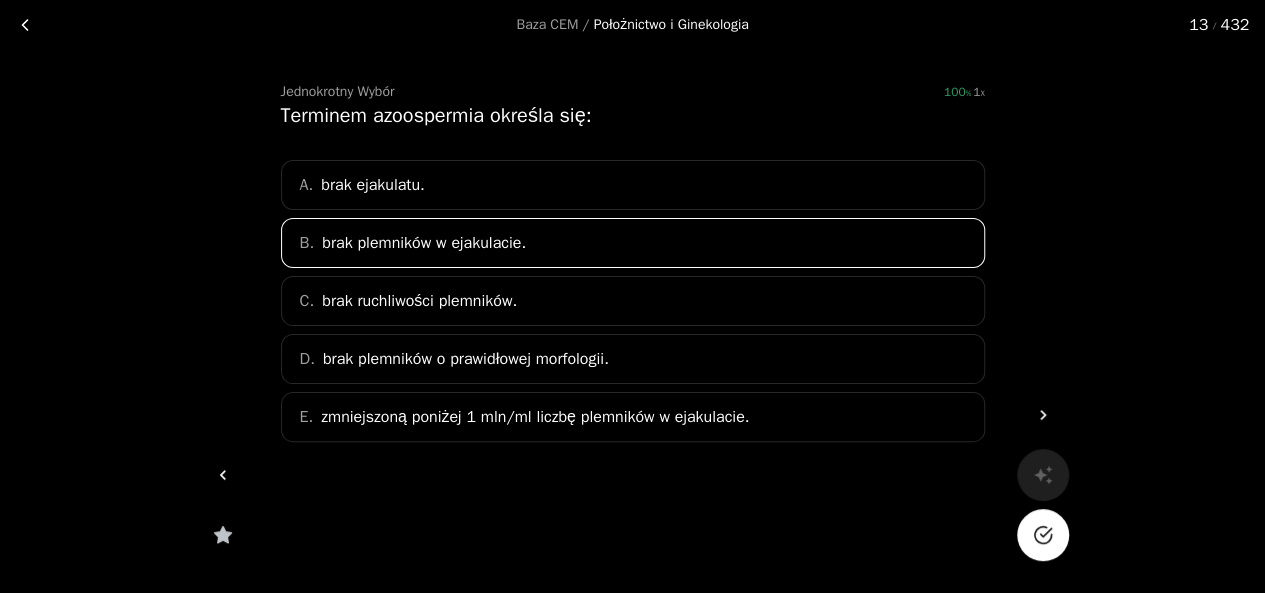click at bounding box center [1043, 535] 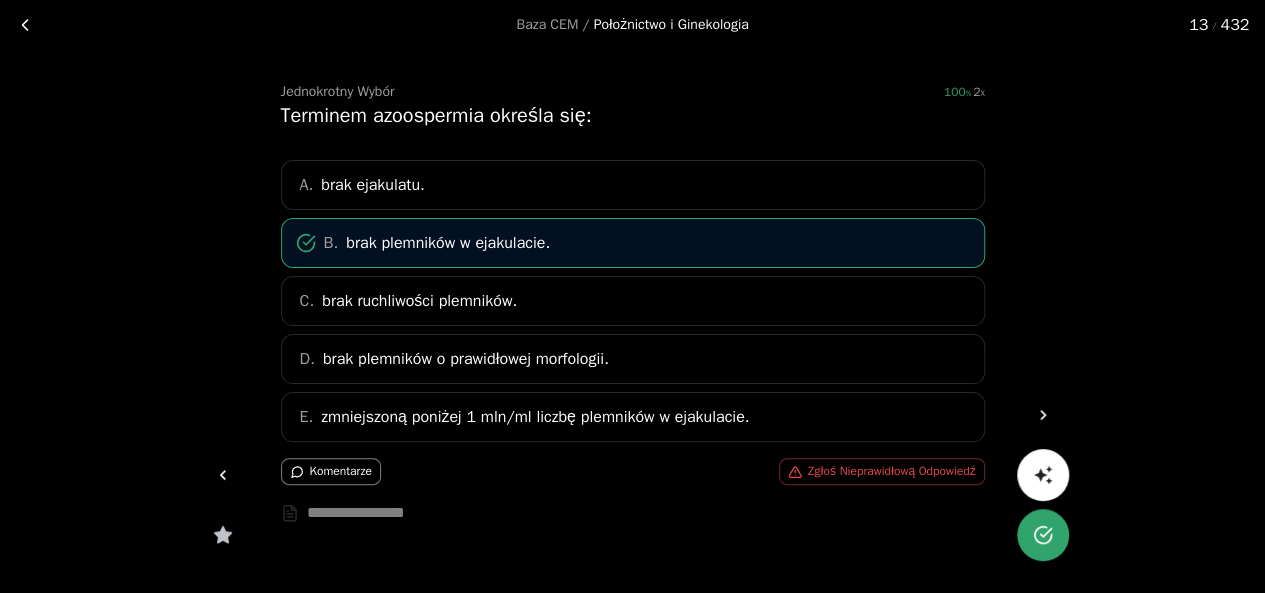 click at bounding box center [1043, 415] 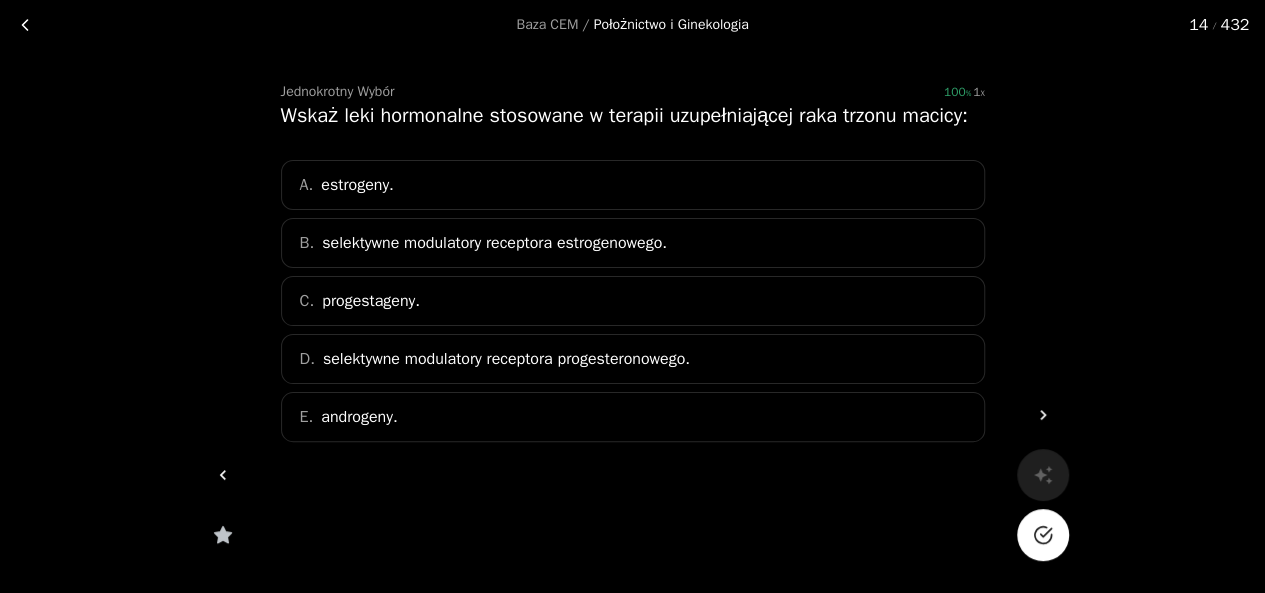 click on "C.   progestageny." at bounding box center (633, 301) 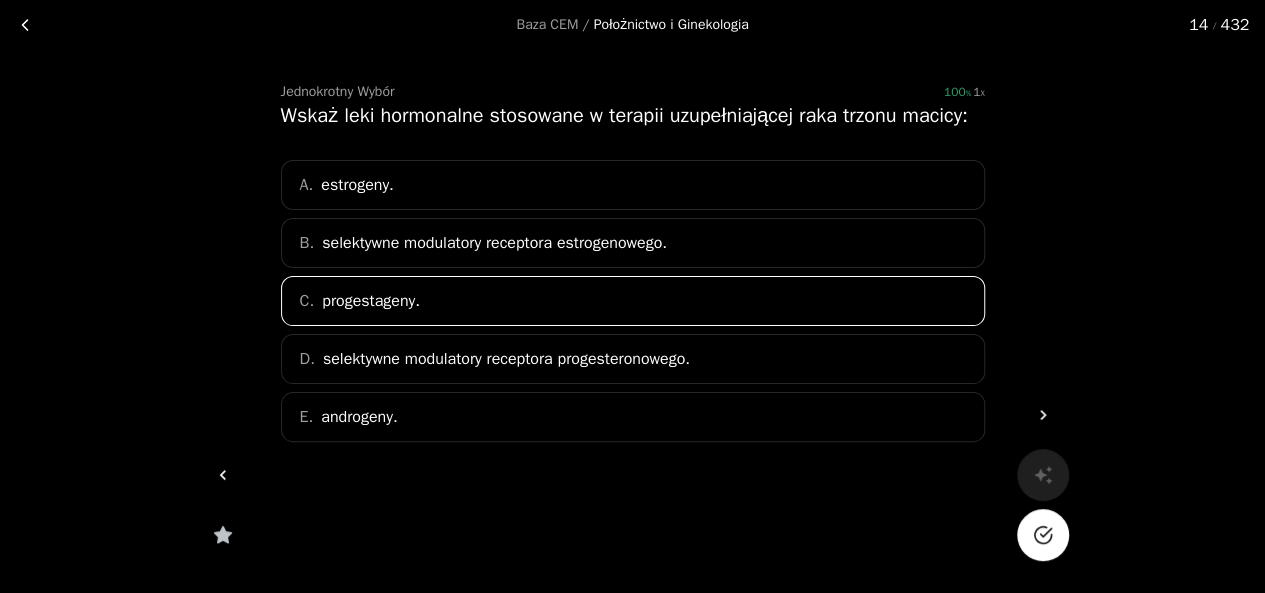 click at bounding box center [1043, 535] 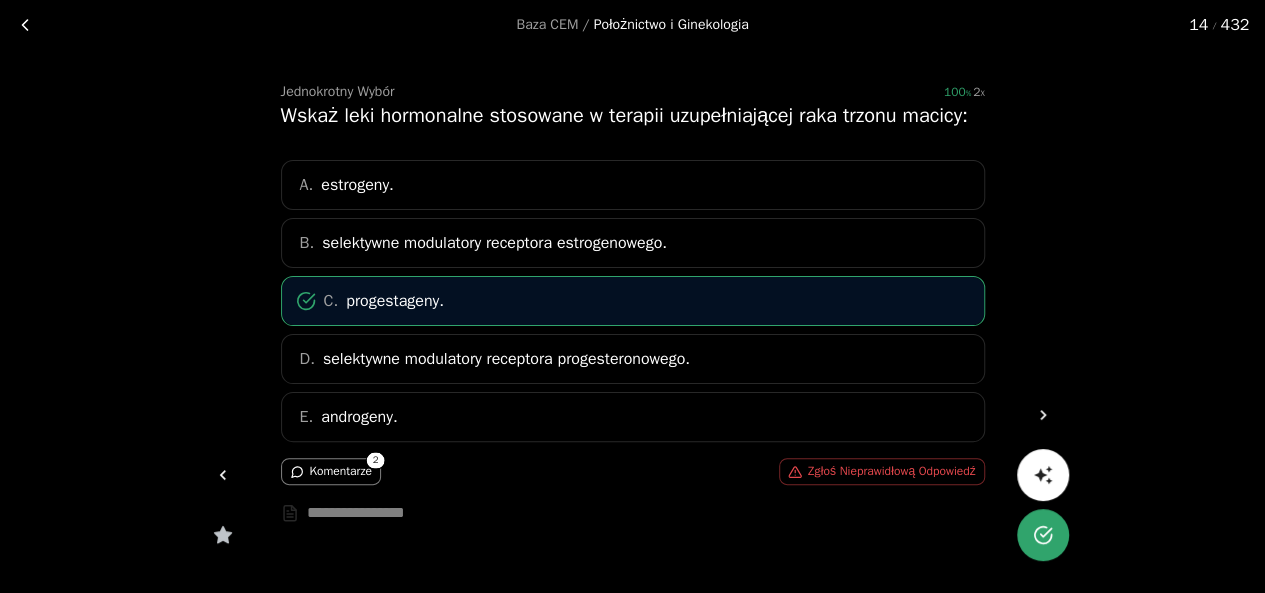 click at bounding box center [1043, 415] 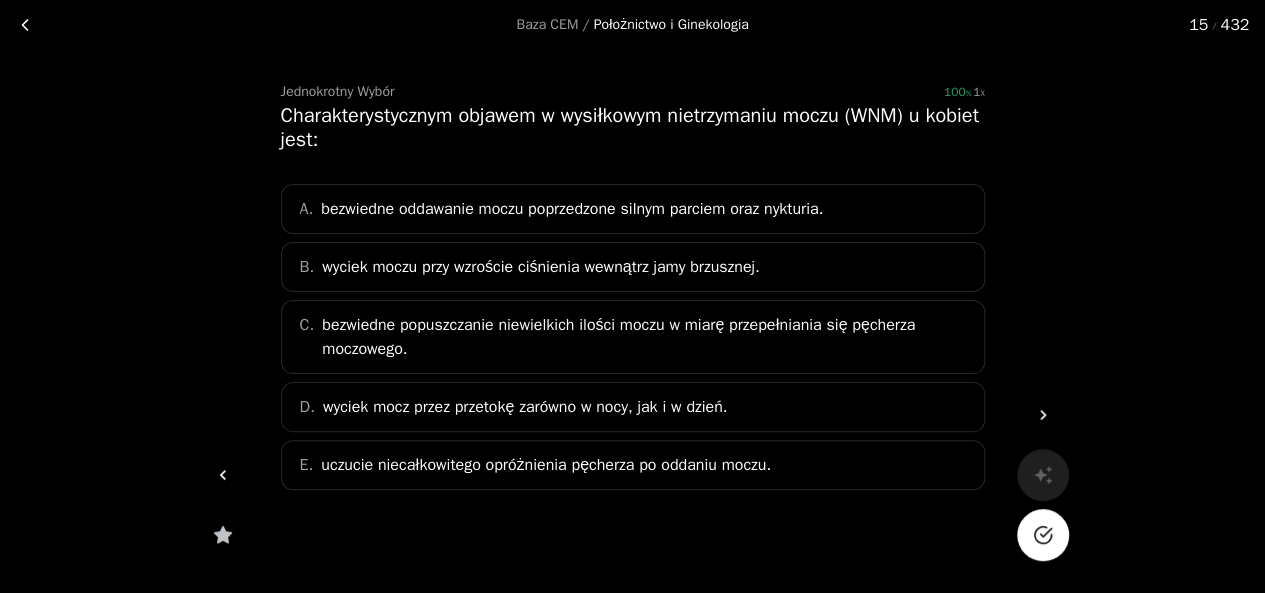 click on "wyciek moczu przy wzroście ciśnienia wewnątrz jamy brzusznej." at bounding box center (541, 267) 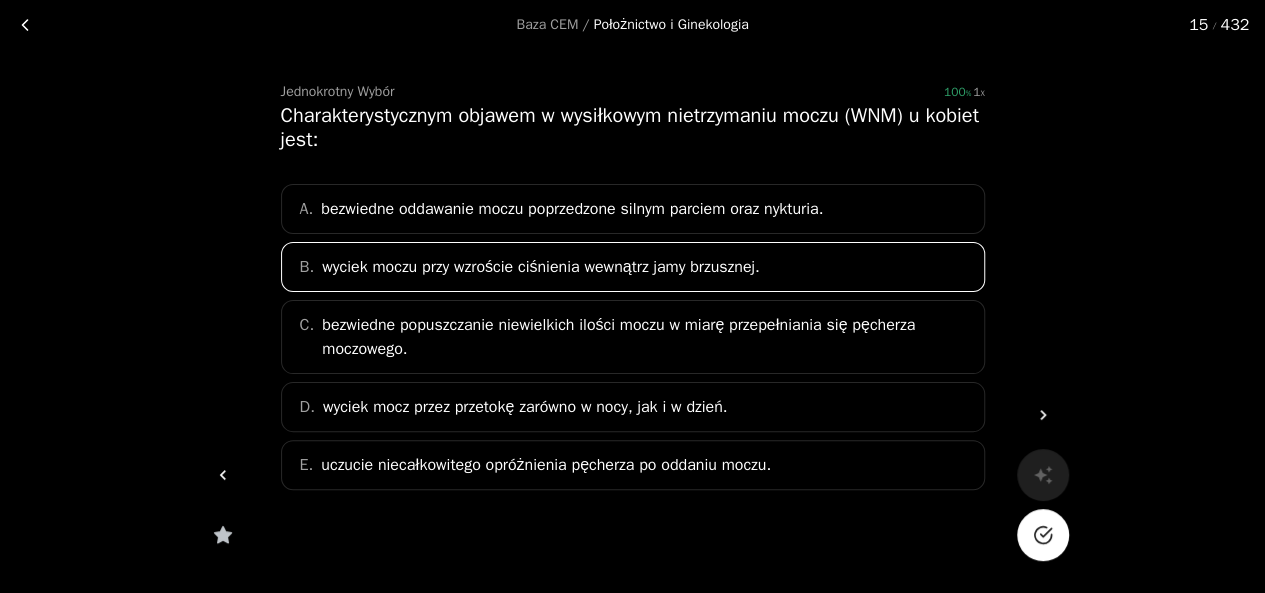 click at bounding box center (1042, 535) 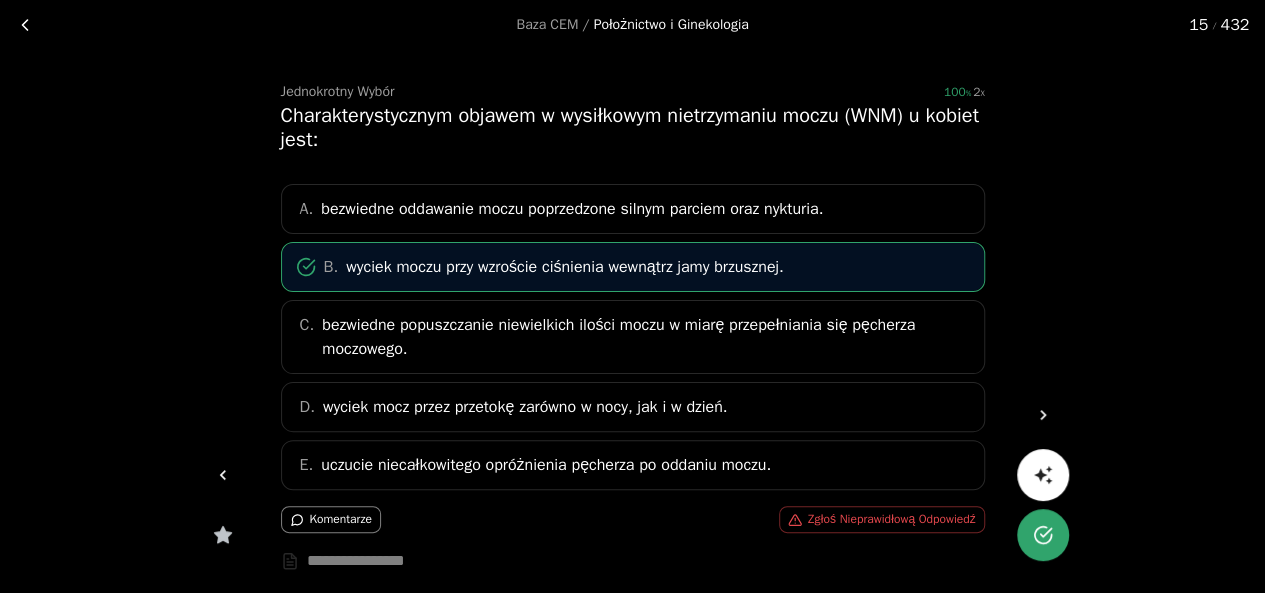 click at bounding box center (1043, 415) 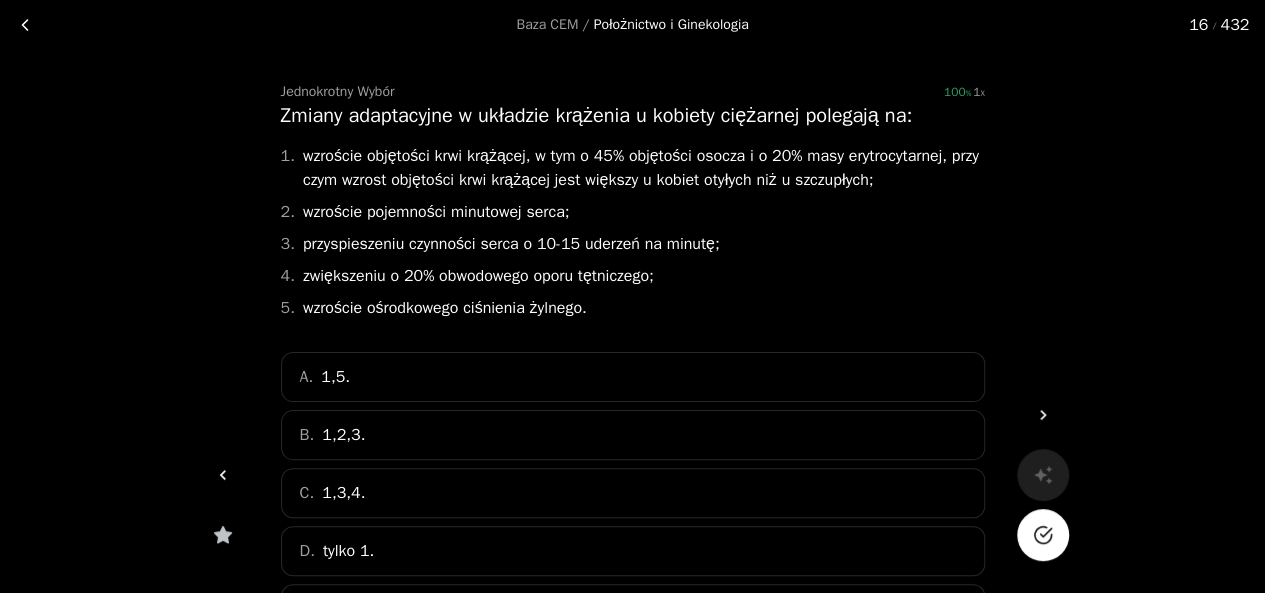 click on "B.   1,2,3." at bounding box center (633, 435) 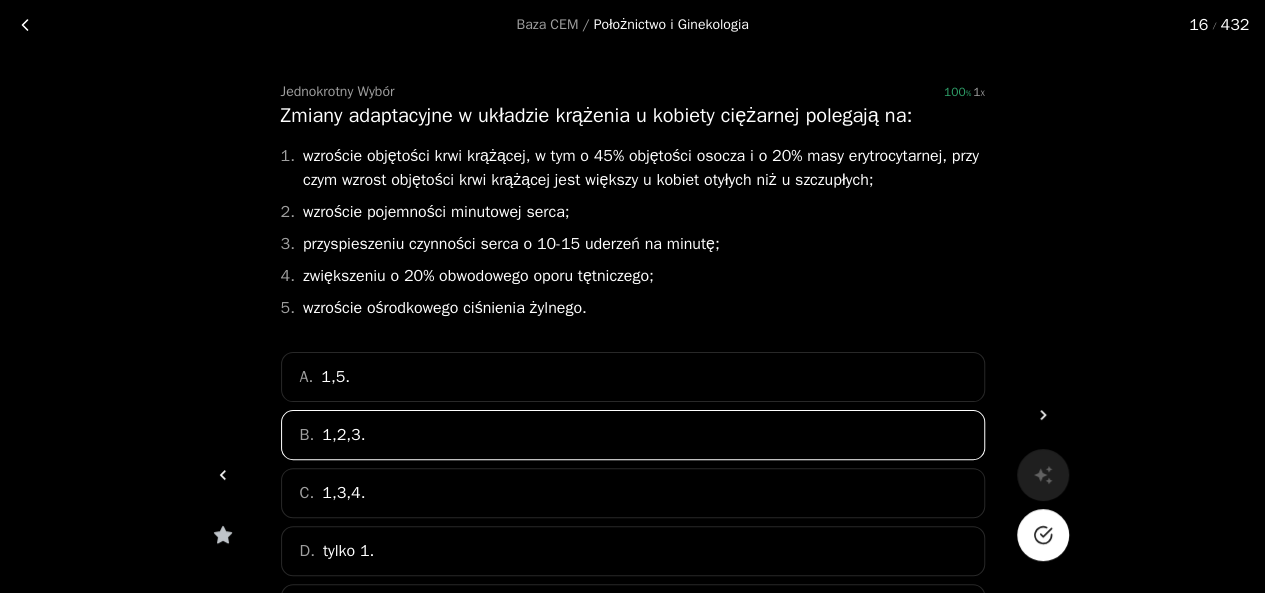 click at bounding box center (1043, 535) 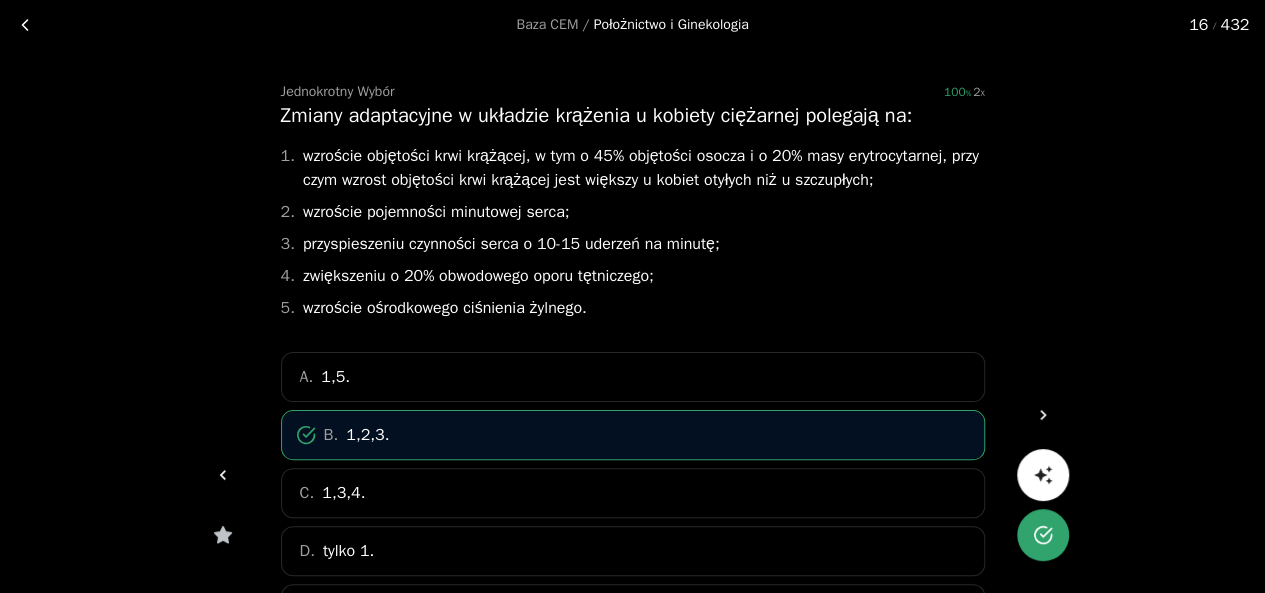 click at bounding box center [1043, 415] 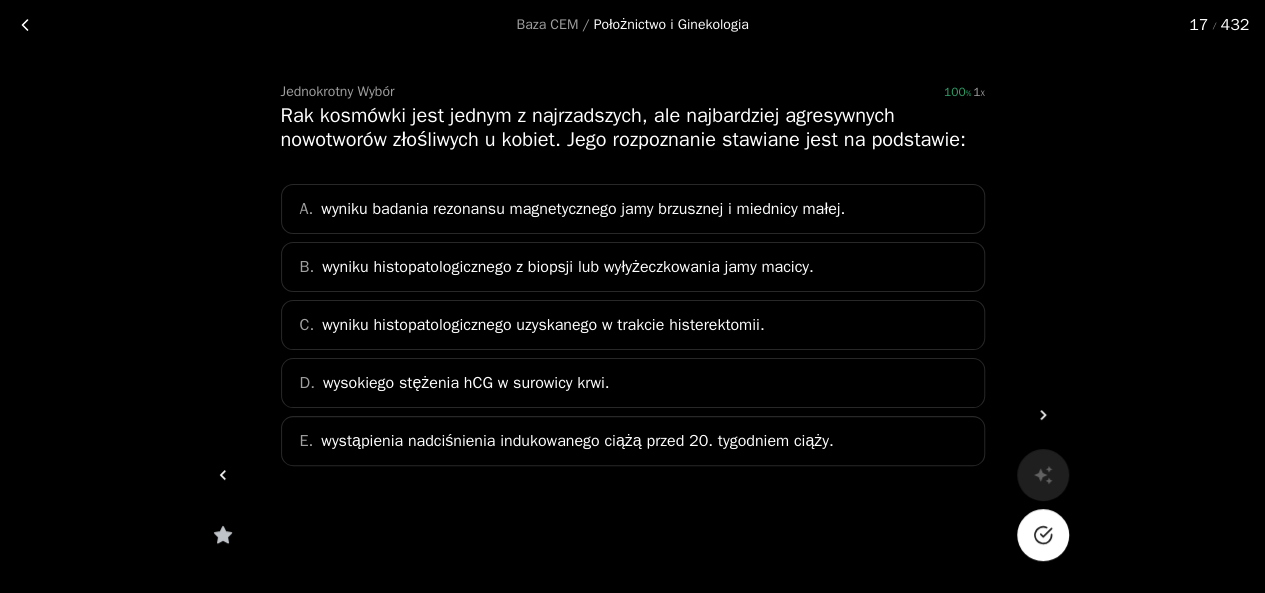 click on "D.   wysokiego stężenia hCG w surowicy krwi." at bounding box center [633, 383] 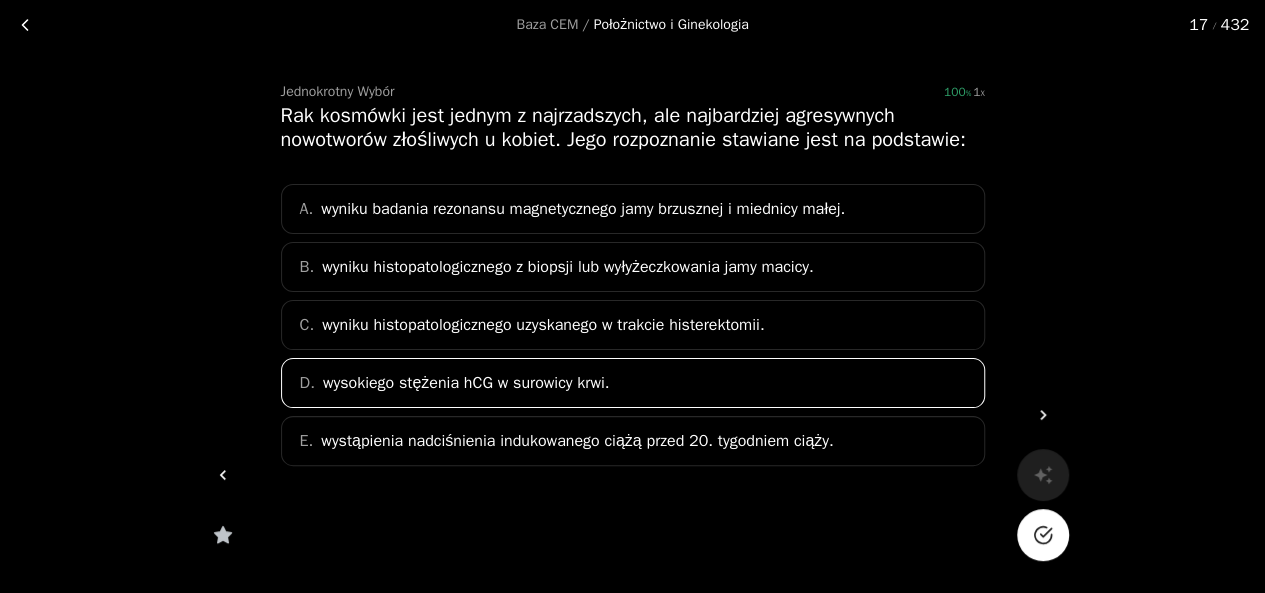 click at bounding box center (1043, 535) 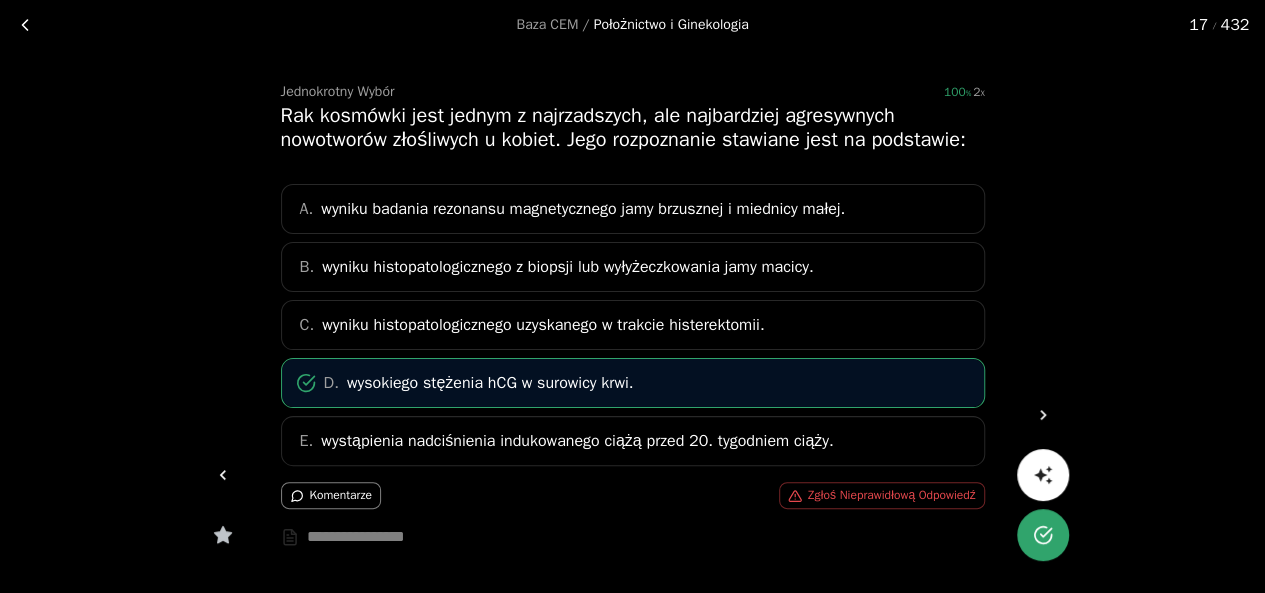 click at bounding box center [1043, 415] 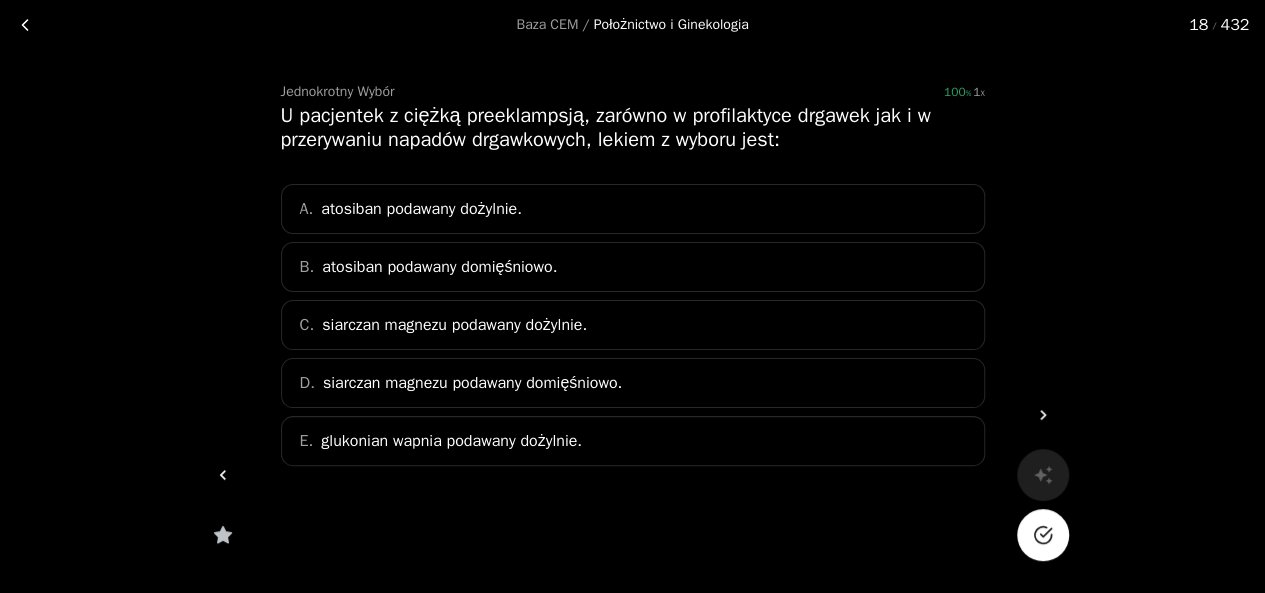 click on "siarczan magnezu podawany domięśniowo." at bounding box center [421, 209] 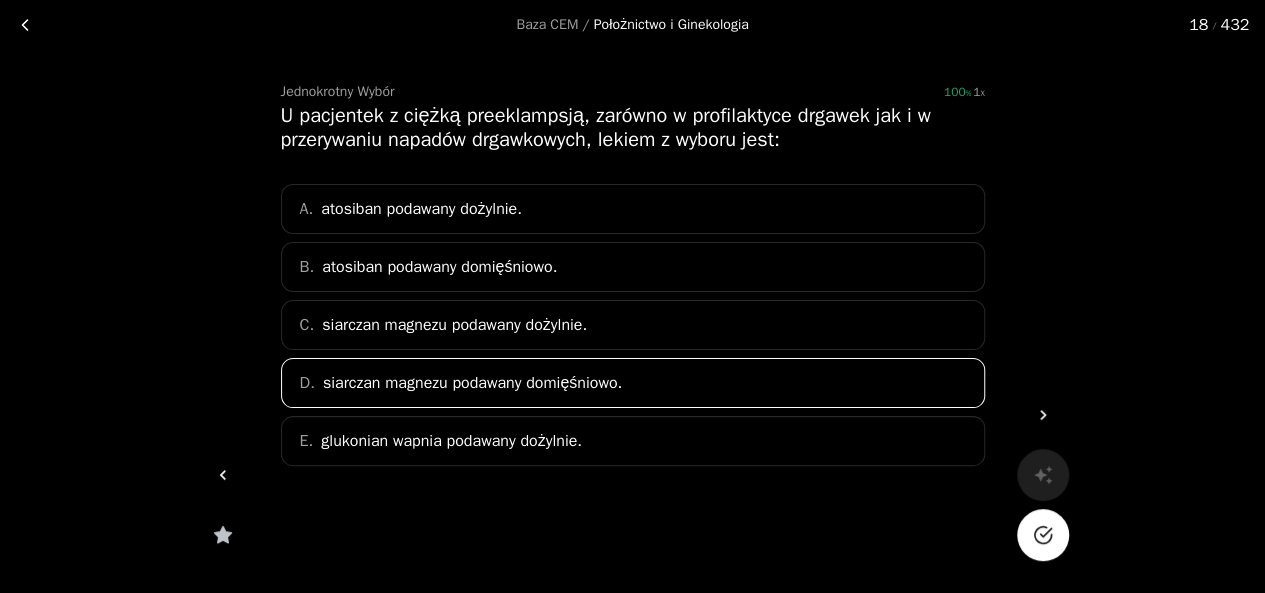 click at bounding box center (1043, 535) 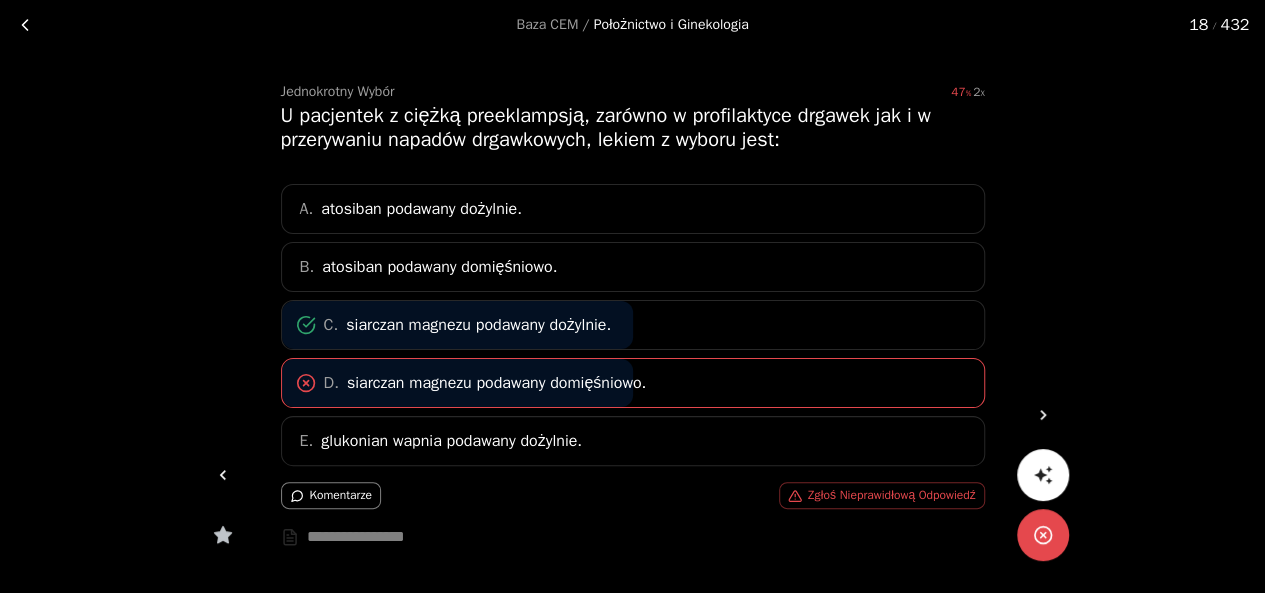 click at bounding box center (1043, 415) 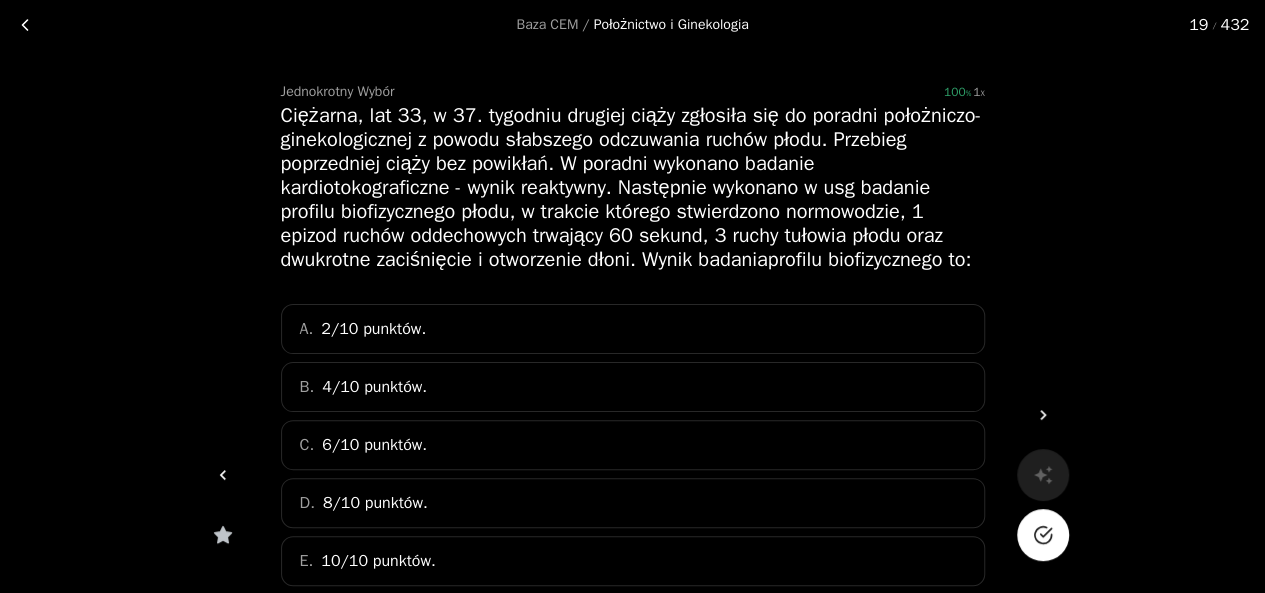 click on "E.   10/10 punktów." at bounding box center [633, 561] 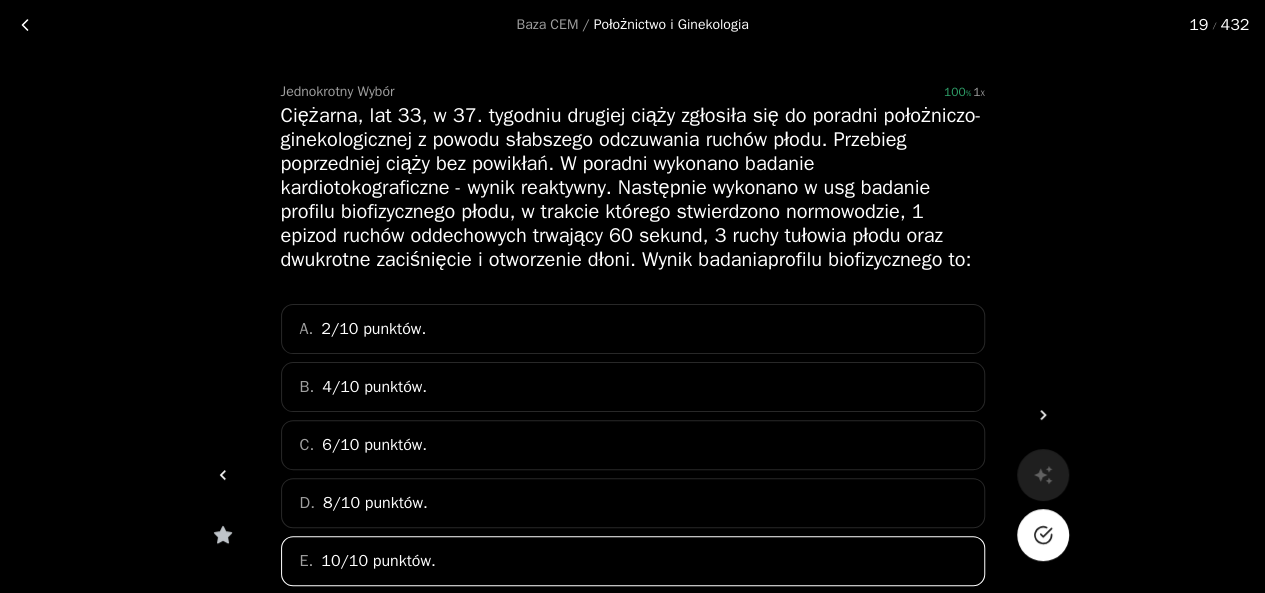 click at bounding box center (1043, 535) 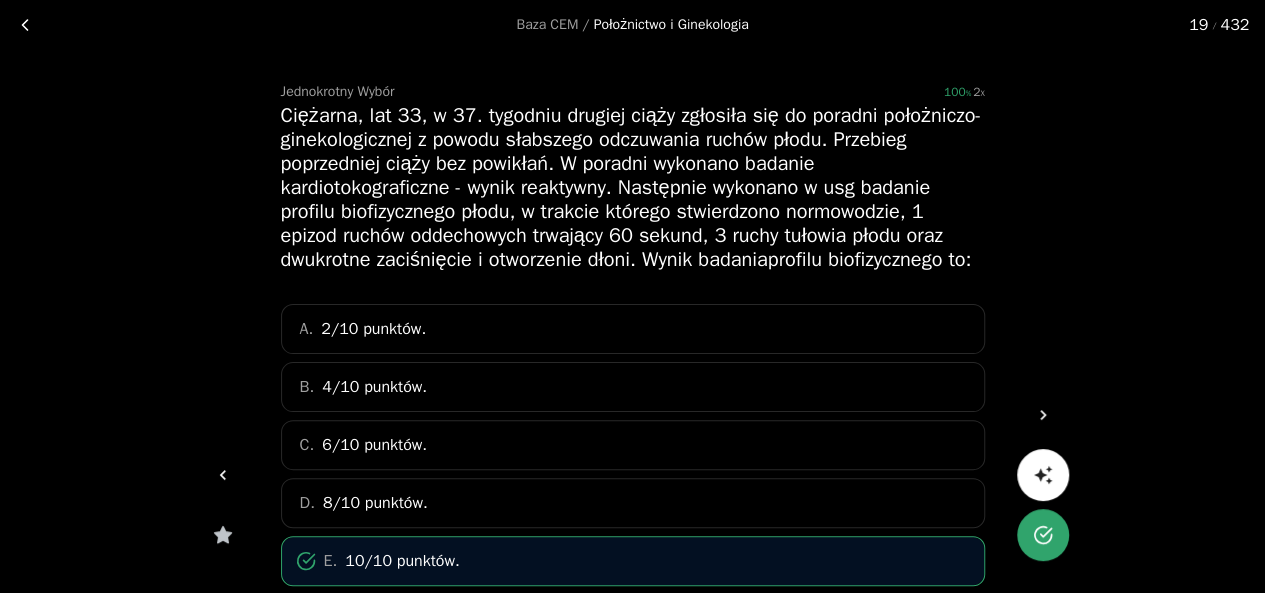 click at bounding box center (1043, 415) 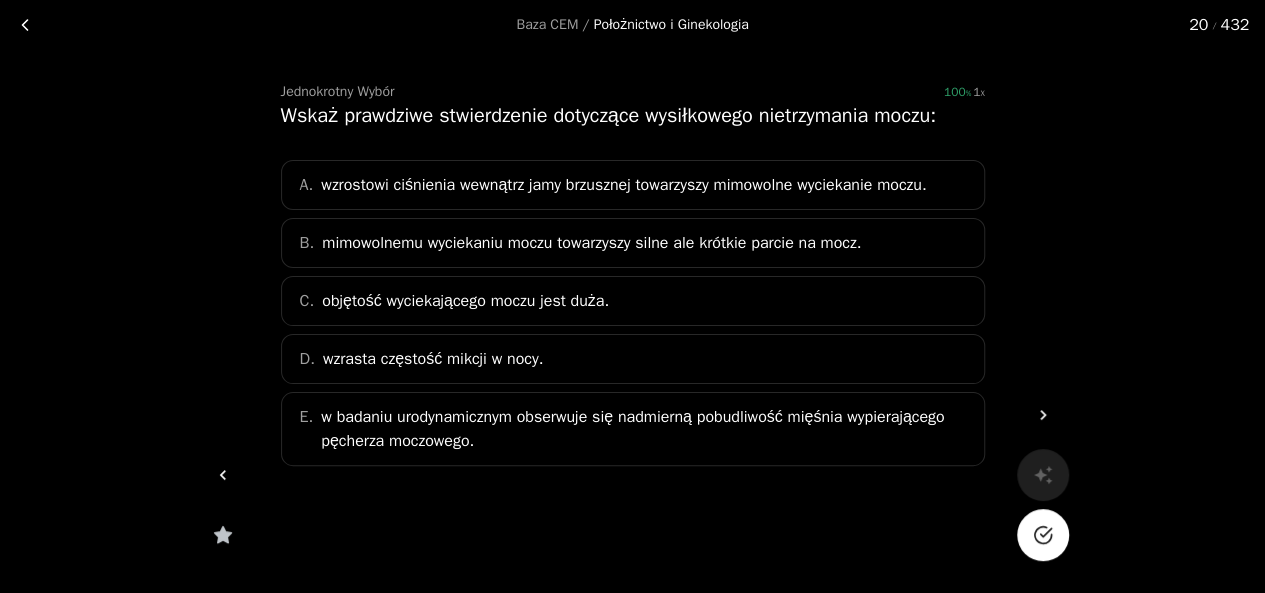 click on "wzrostowi ciśnienia wewnątrz jamy brzusznej towarzyszy mimowolne wyciekanie moczu." at bounding box center (623, 185) 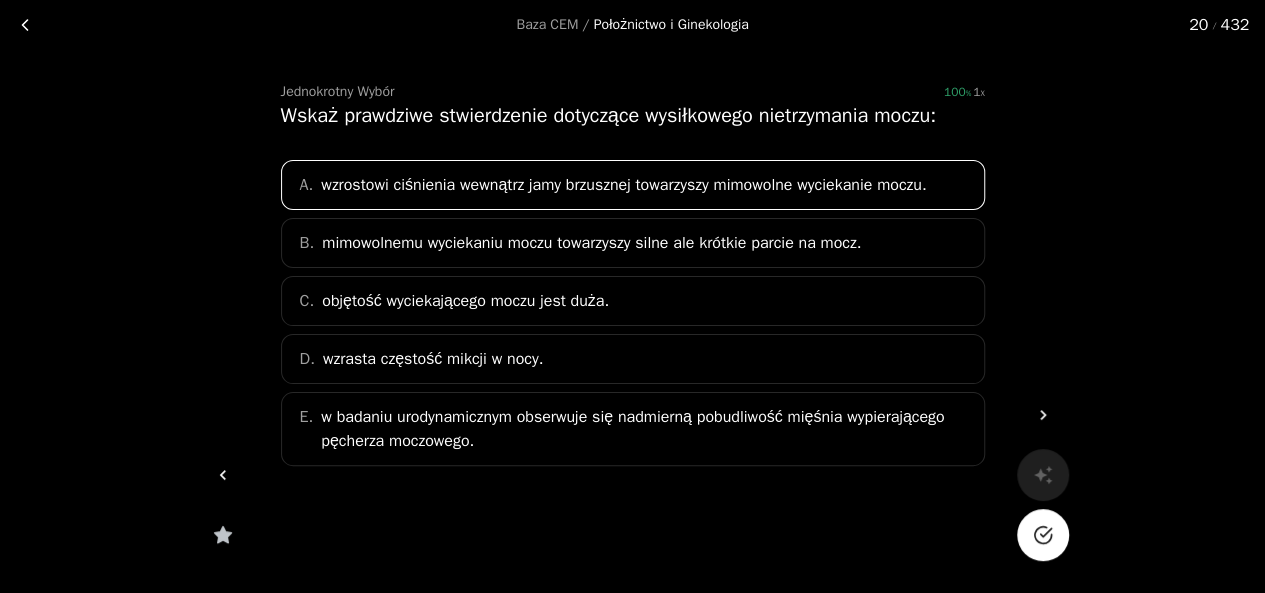 click at bounding box center [1042, 535] 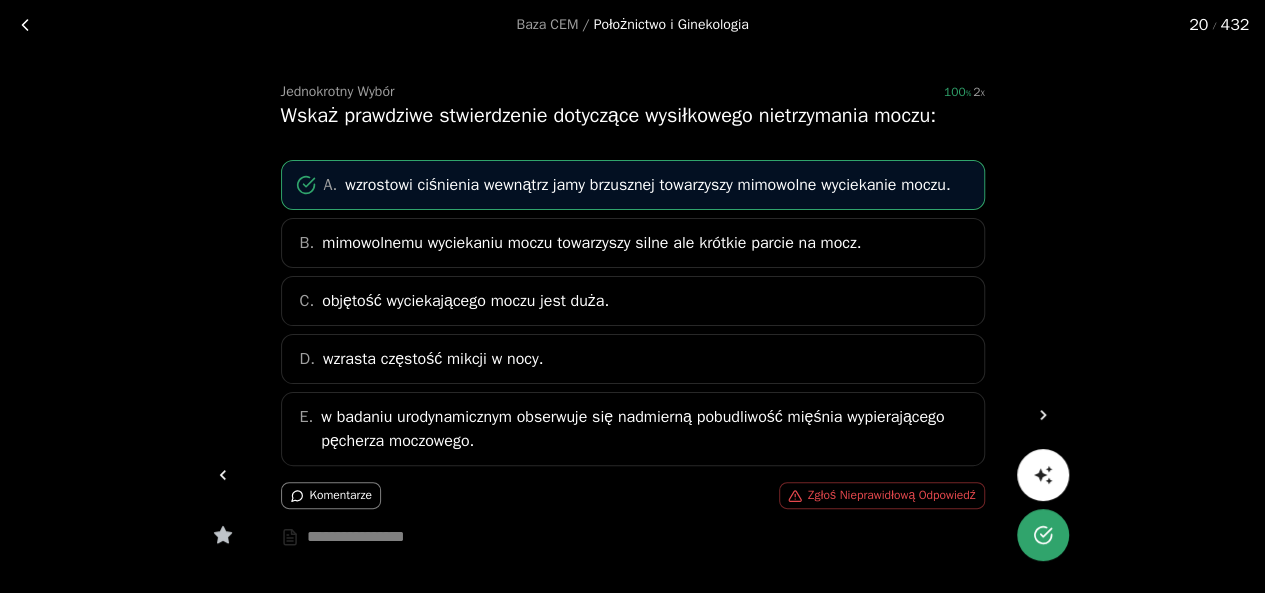 click at bounding box center (1043, 415) 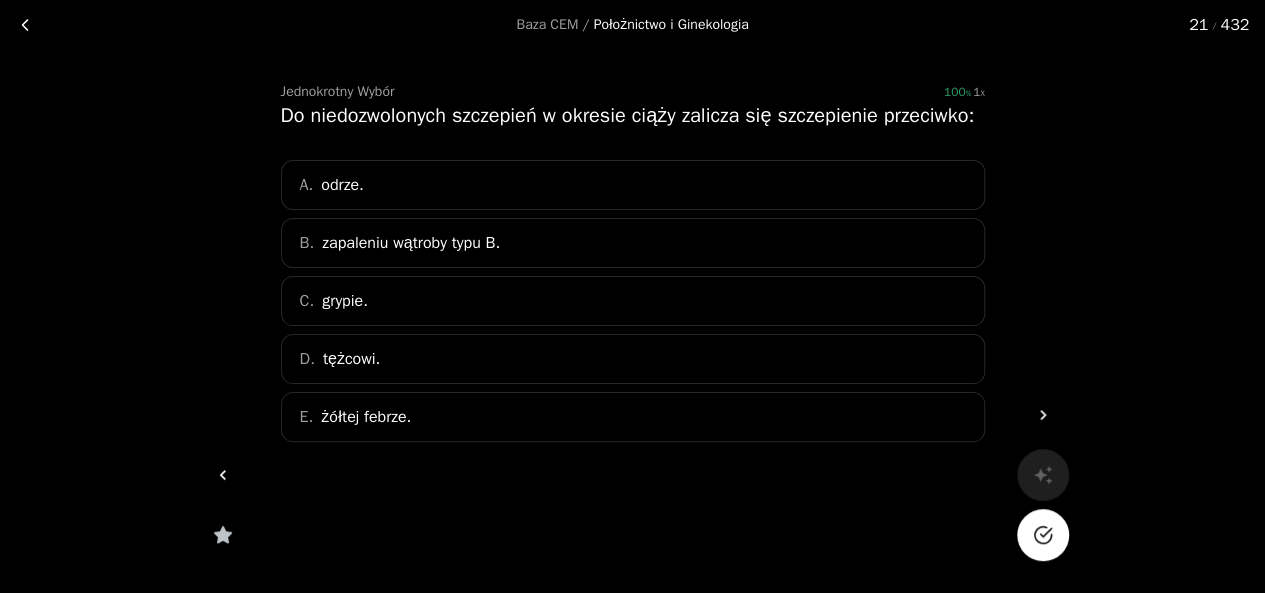 click on "A.   odrze." at bounding box center [633, 185] 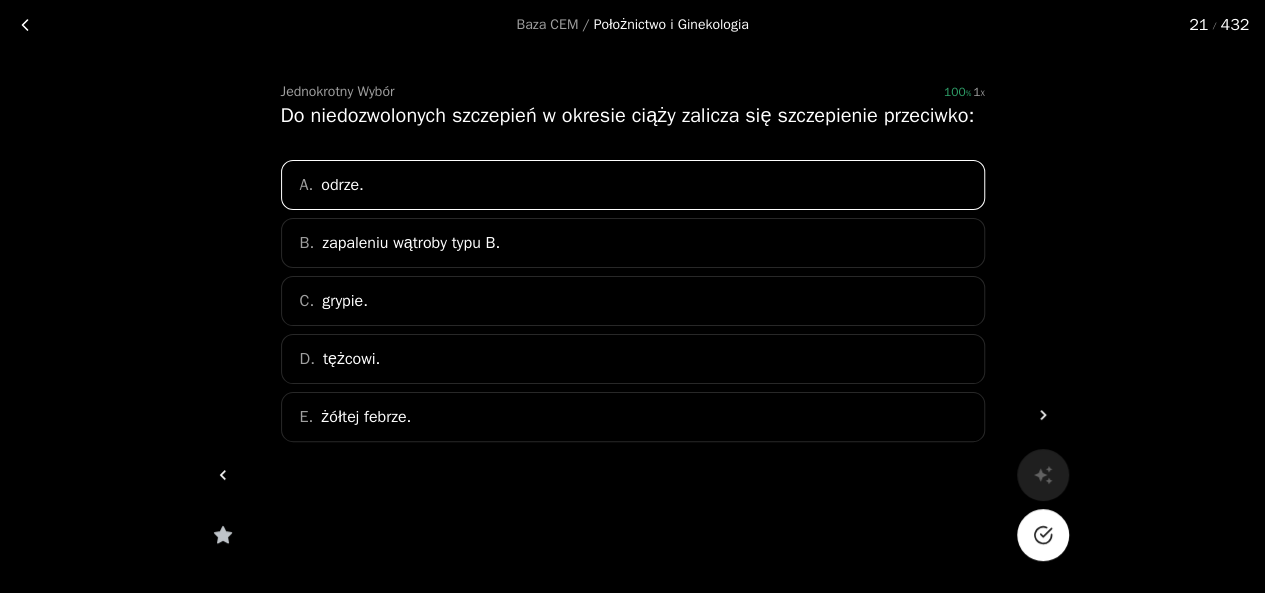 click at bounding box center (1042, 535) 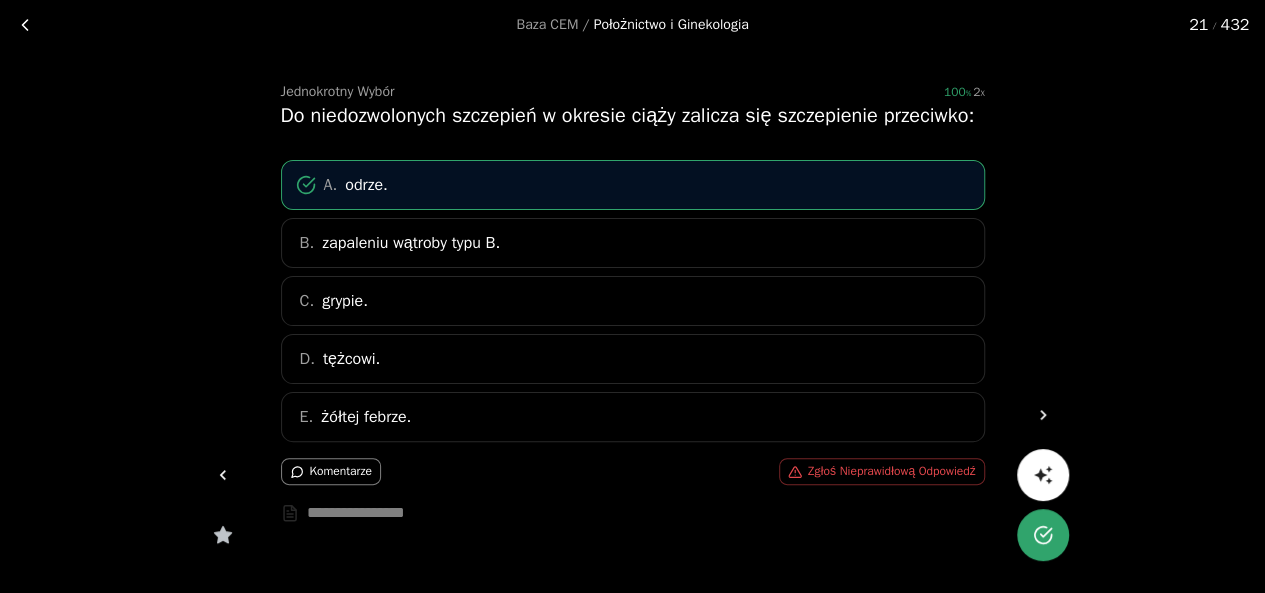 click at bounding box center (1043, 415) 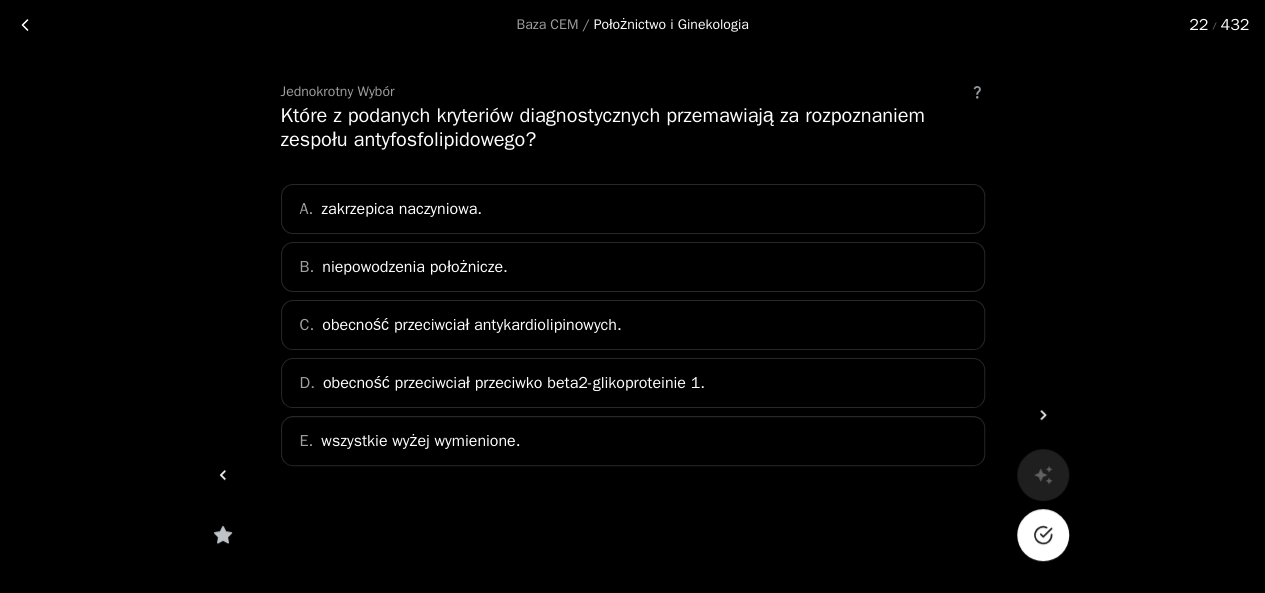 click on "A.   zakrzepica naczyniowa. B.   niepowodzenia położnicze. C.   obecność przeciwciał antykardiolipinowych. D.   obecność przeciwciał przeciwko beta2-glikoproteinie 1. E.   wszystkie wyżej wymienione." at bounding box center [633, 325] 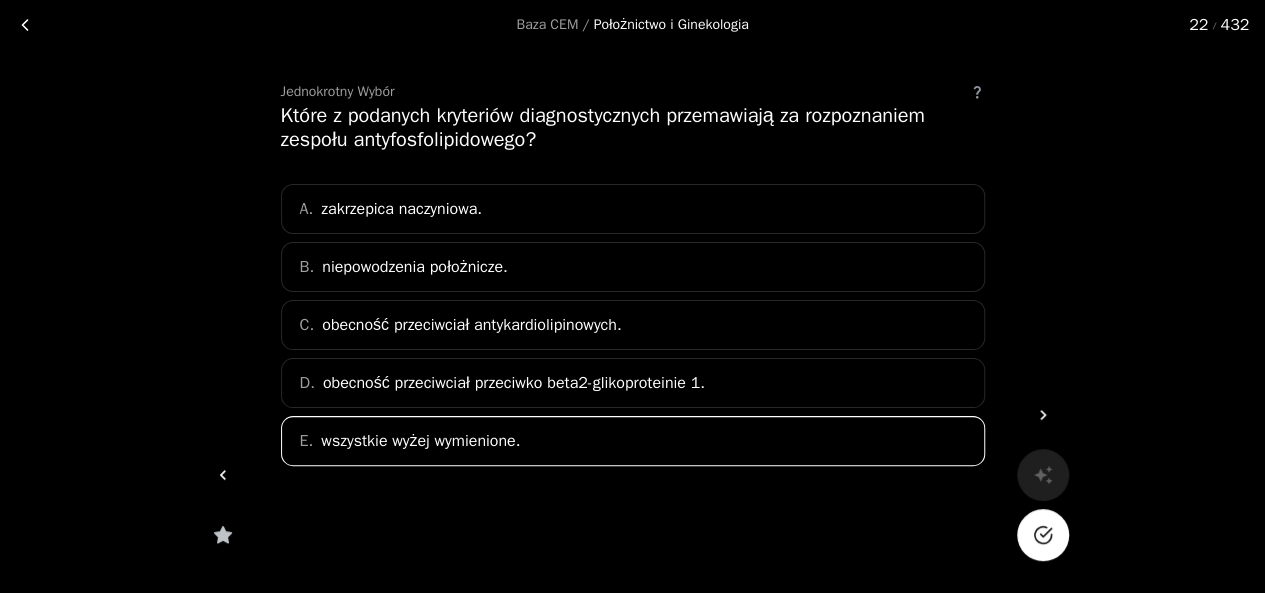 click at bounding box center [1045, 532] 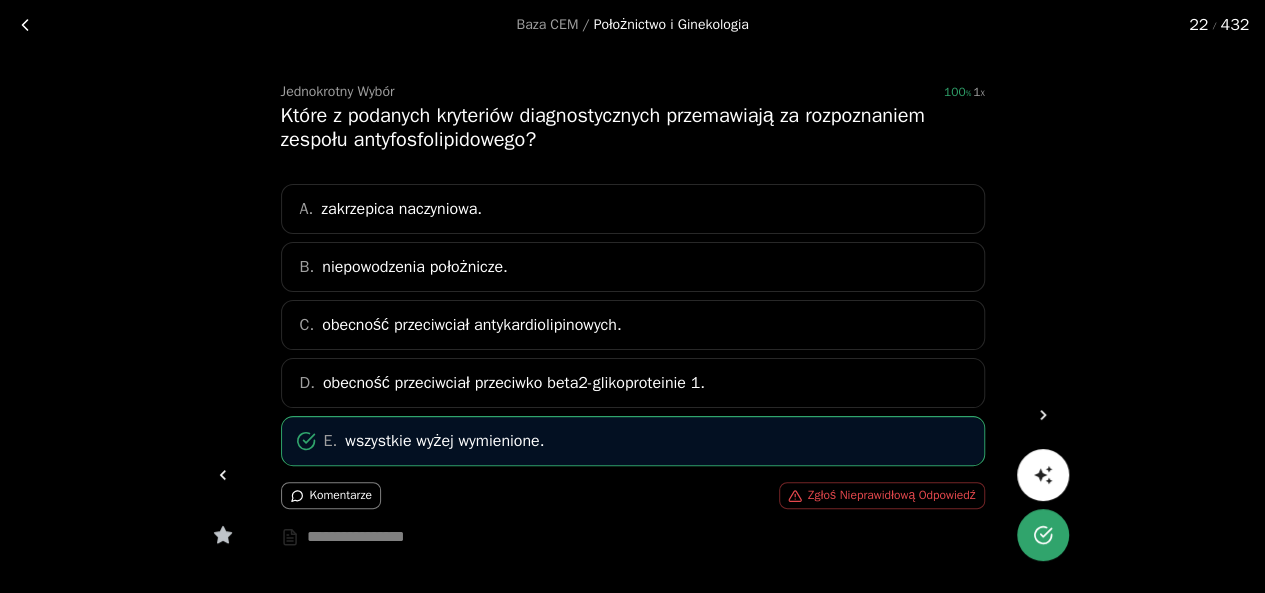 click at bounding box center (1043, 415) 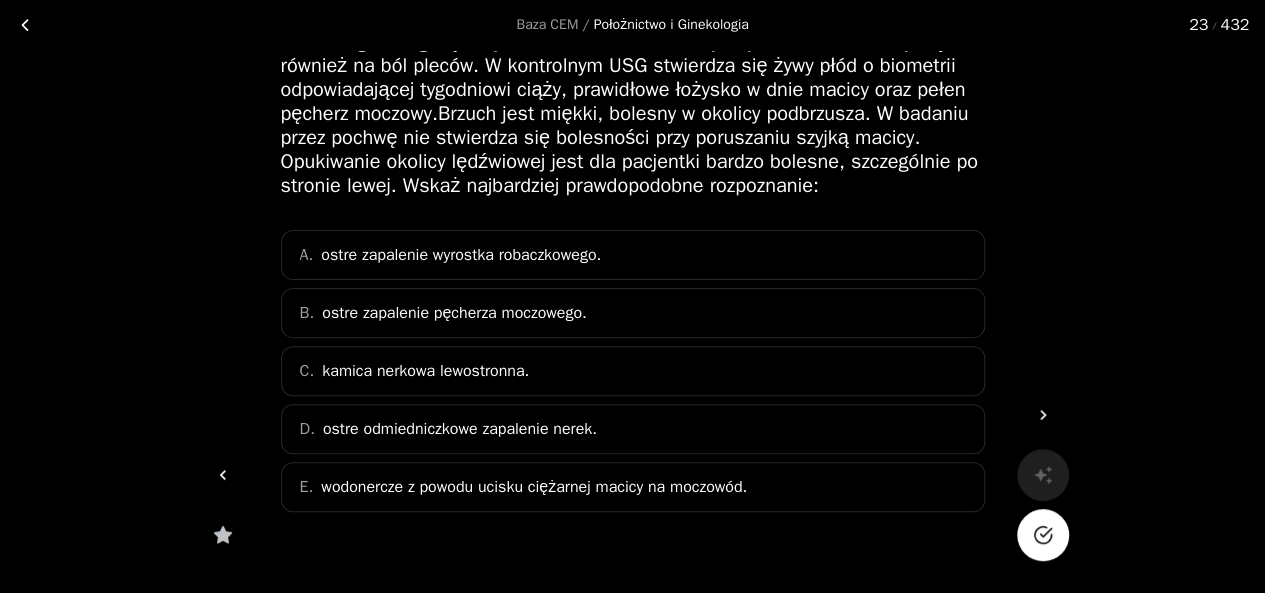 scroll, scrollTop: 156, scrollLeft: 0, axis: vertical 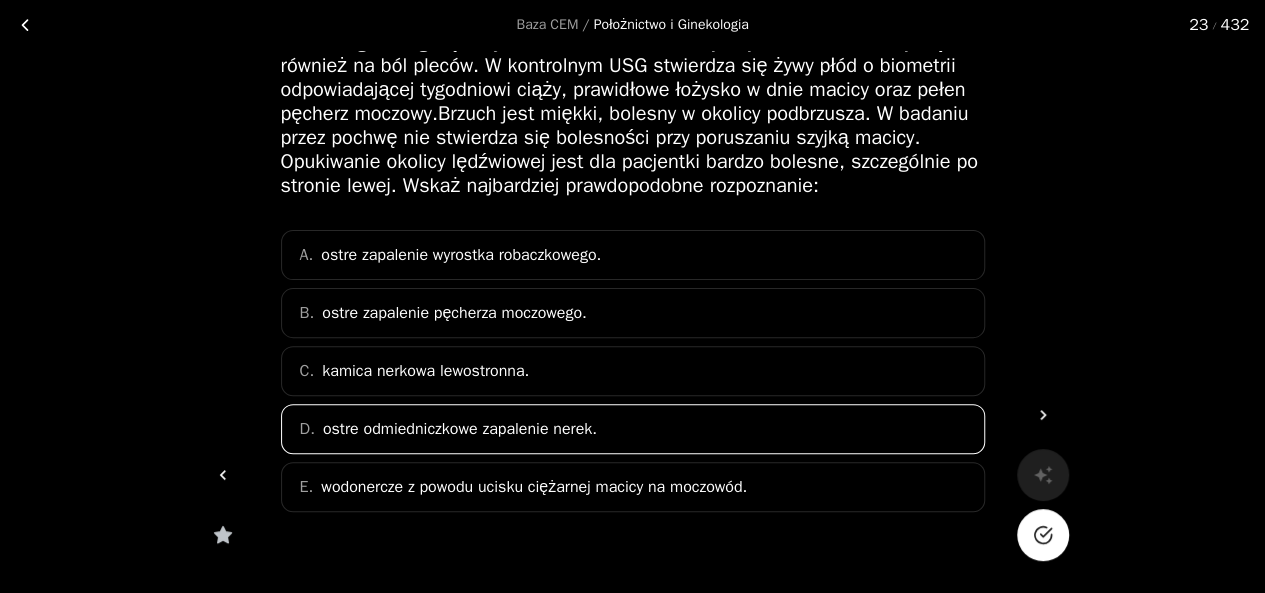 click at bounding box center [1043, 535] 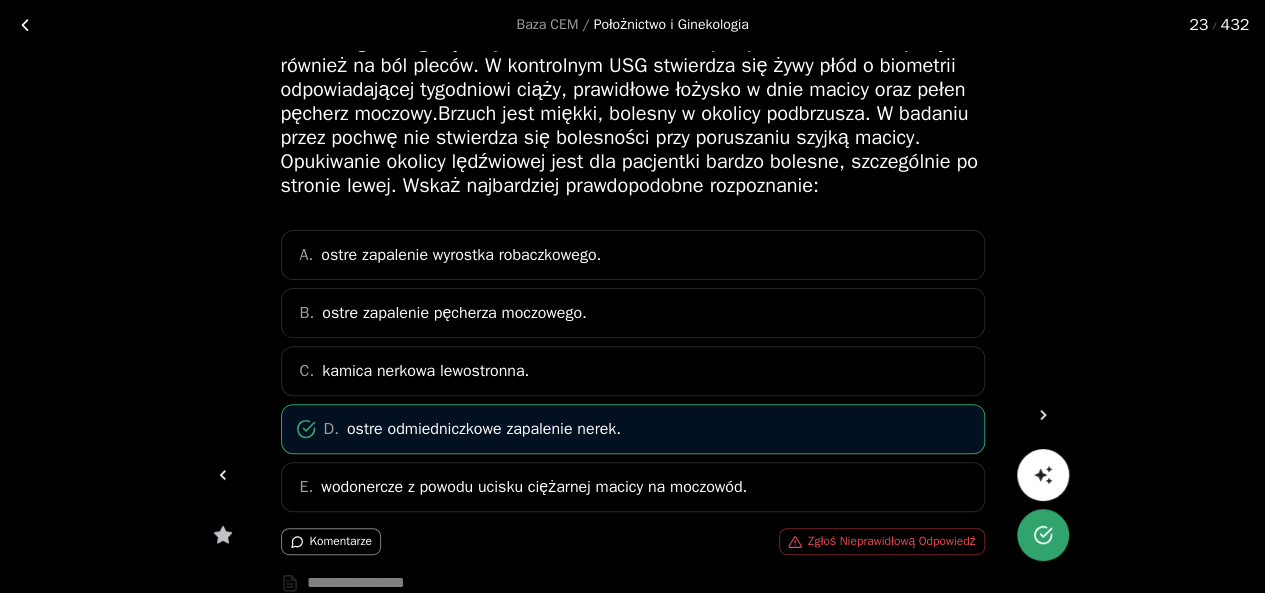 click at bounding box center [1043, 415] 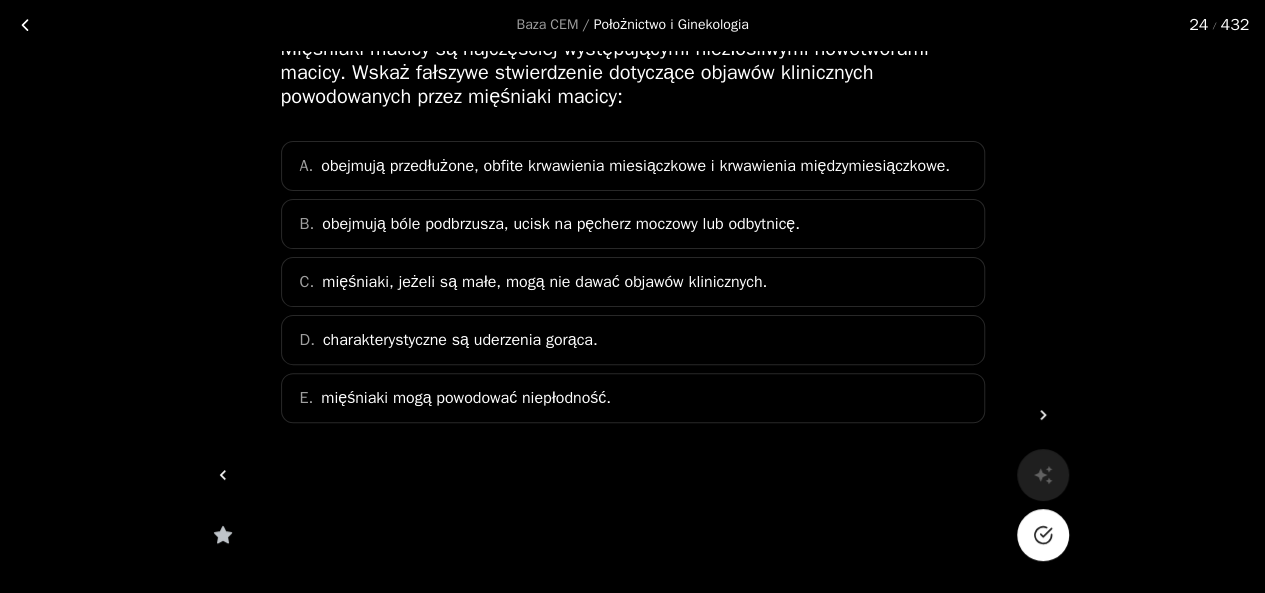 scroll, scrollTop: 121, scrollLeft: 0, axis: vertical 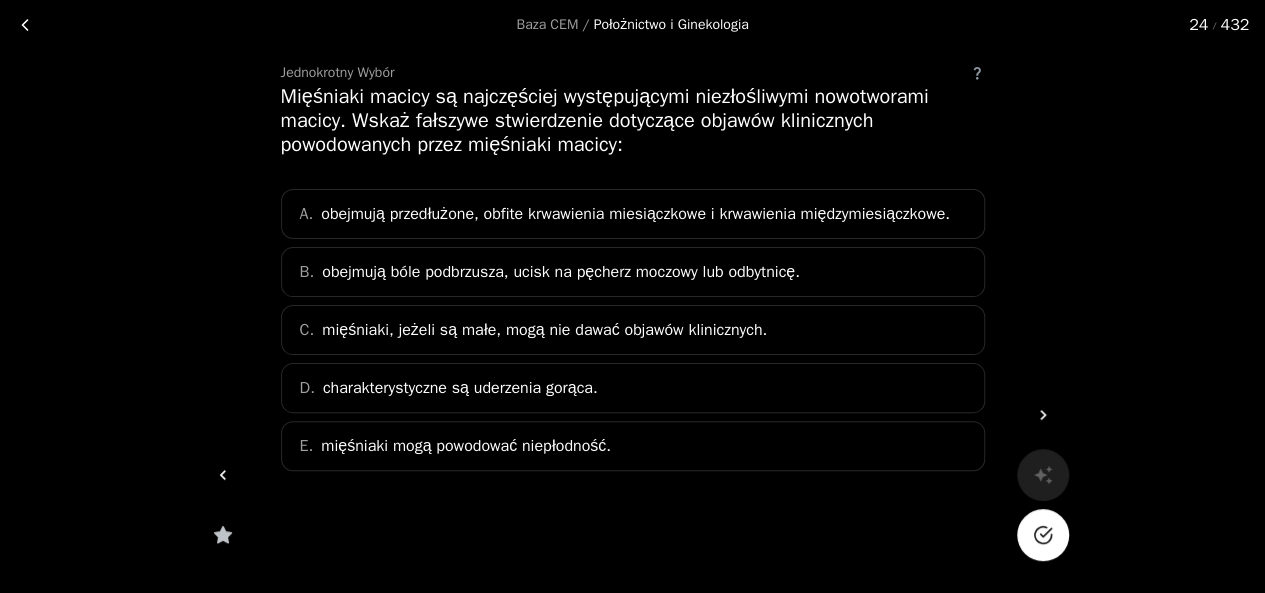 click on "D.   charakterystyczne są uderzenia gorąca." at bounding box center (633, 388) 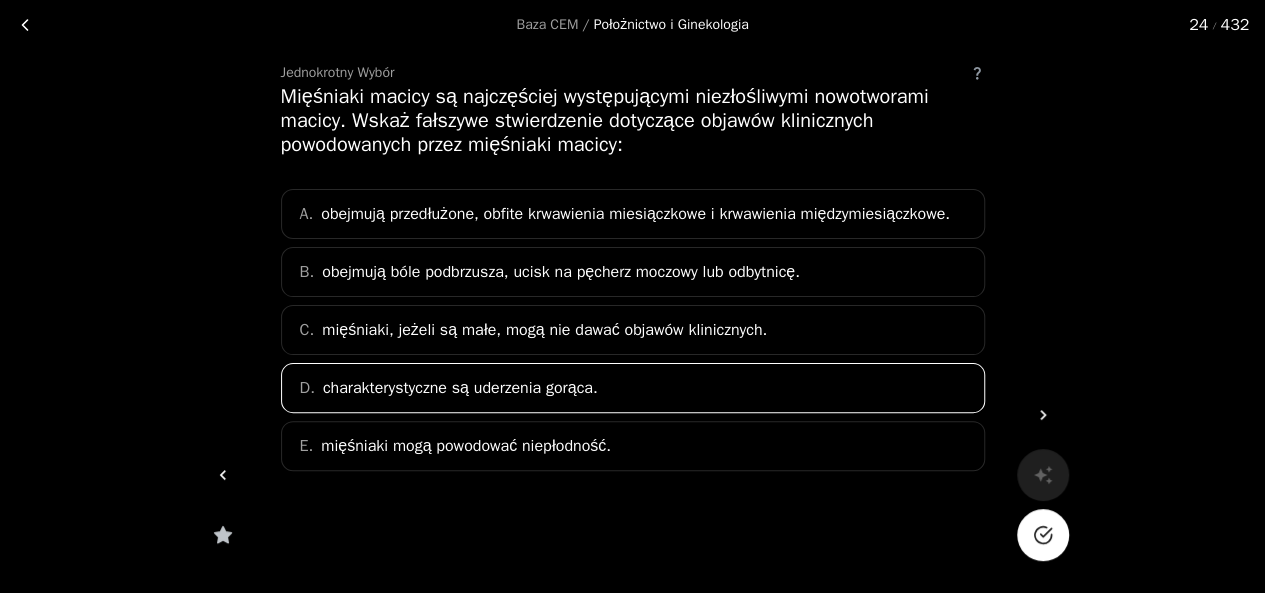 click at bounding box center (1043, 535) 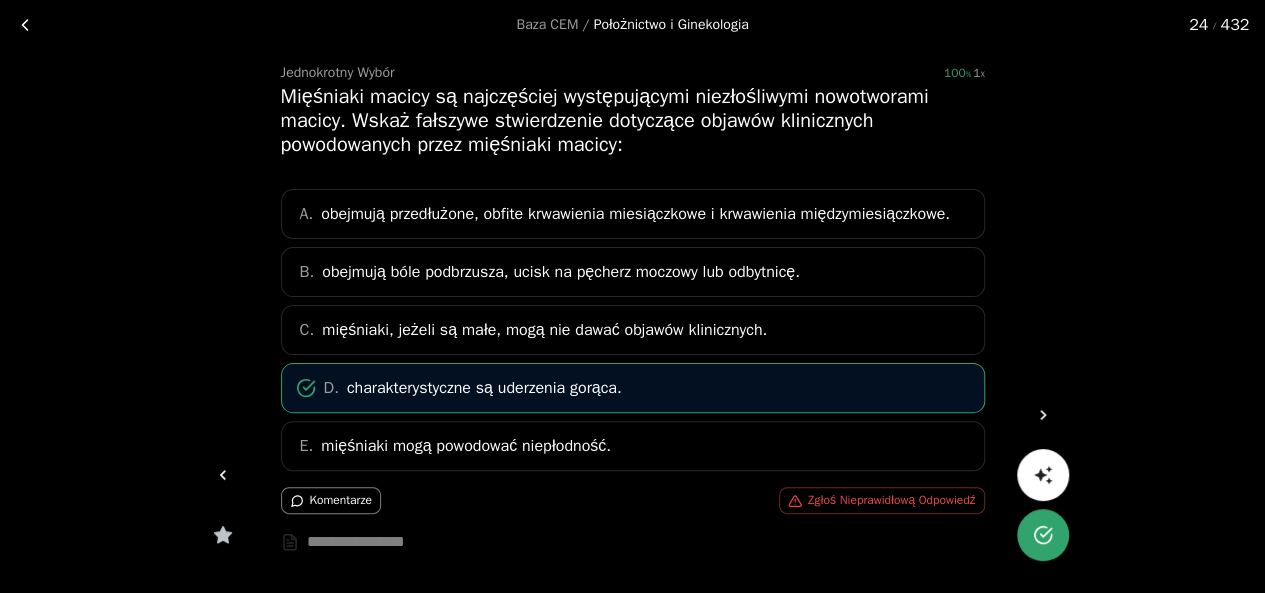 click at bounding box center (1043, 415) 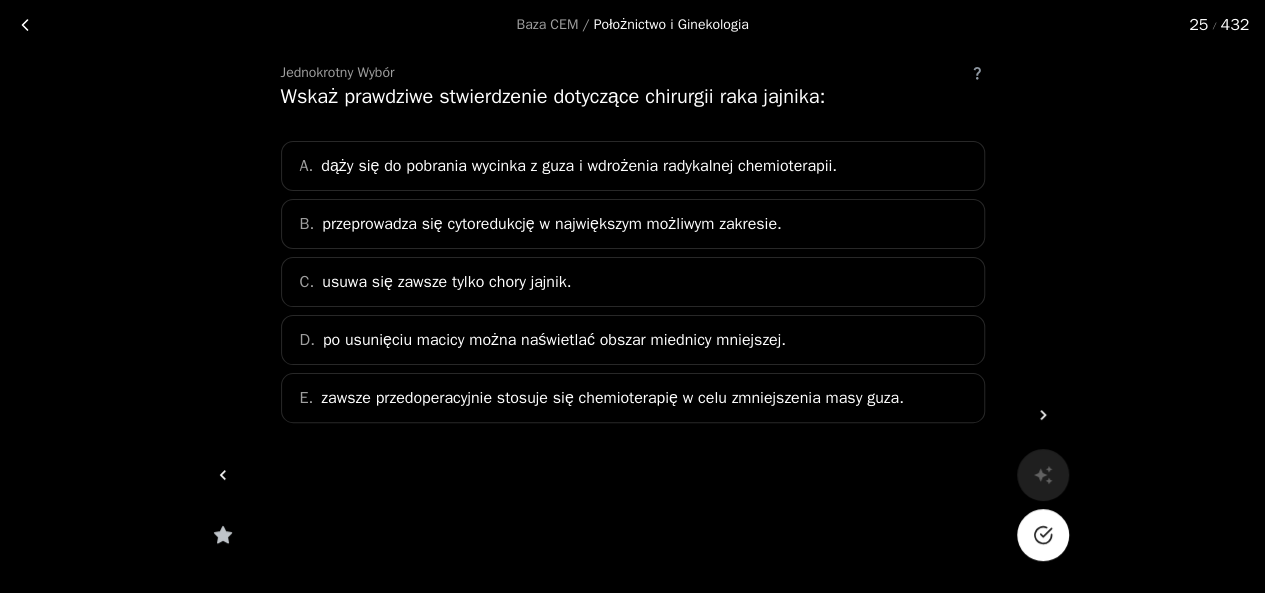 scroll, scrollTop: 73, scrollLeft: 0, axis: vertical 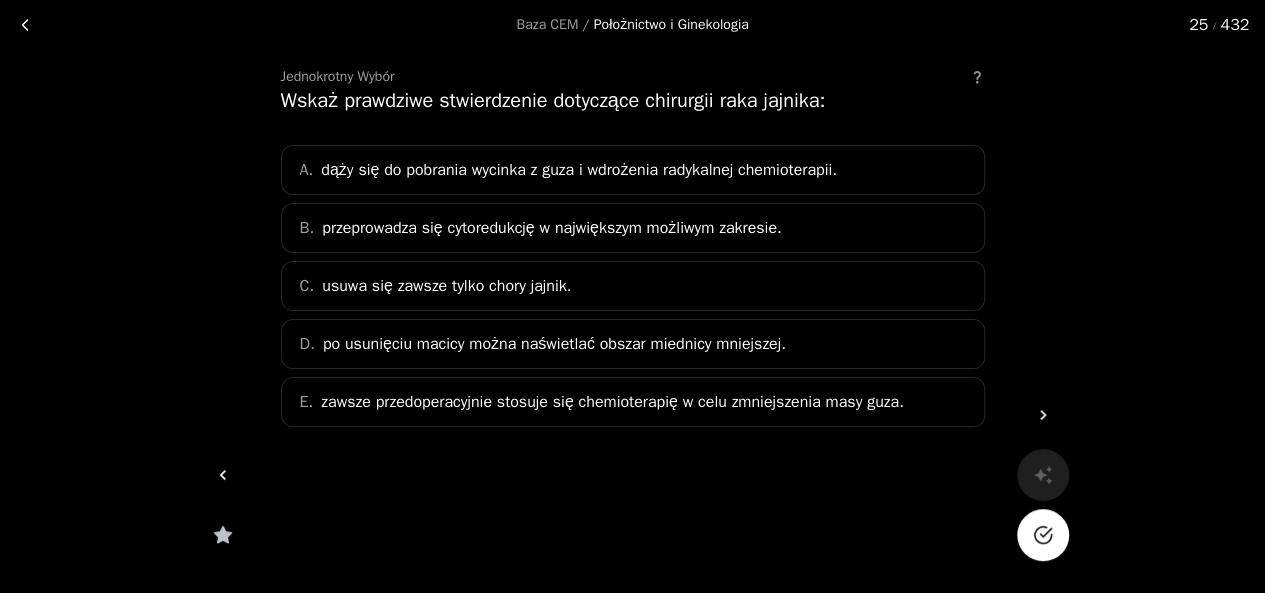 click on "E.   zawsze przedoperacyjnie stosuje się chemioterapię w celu zmniejszenia masy guza." at bounding box center [633, 402] 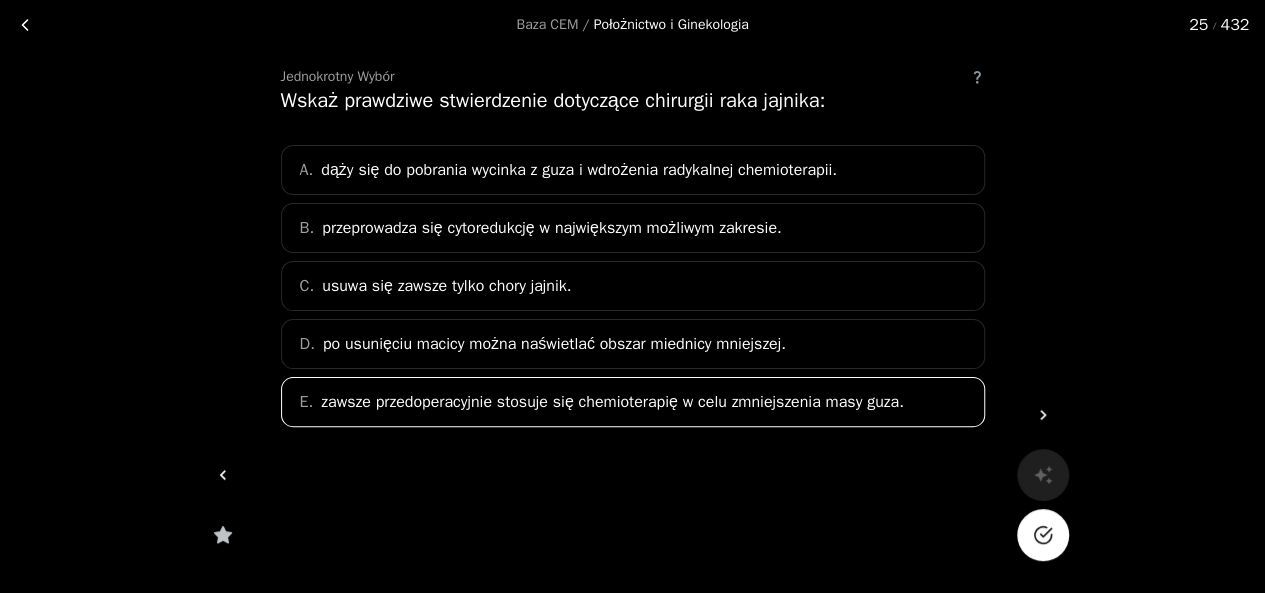 click at bounding box center (1043, 535) 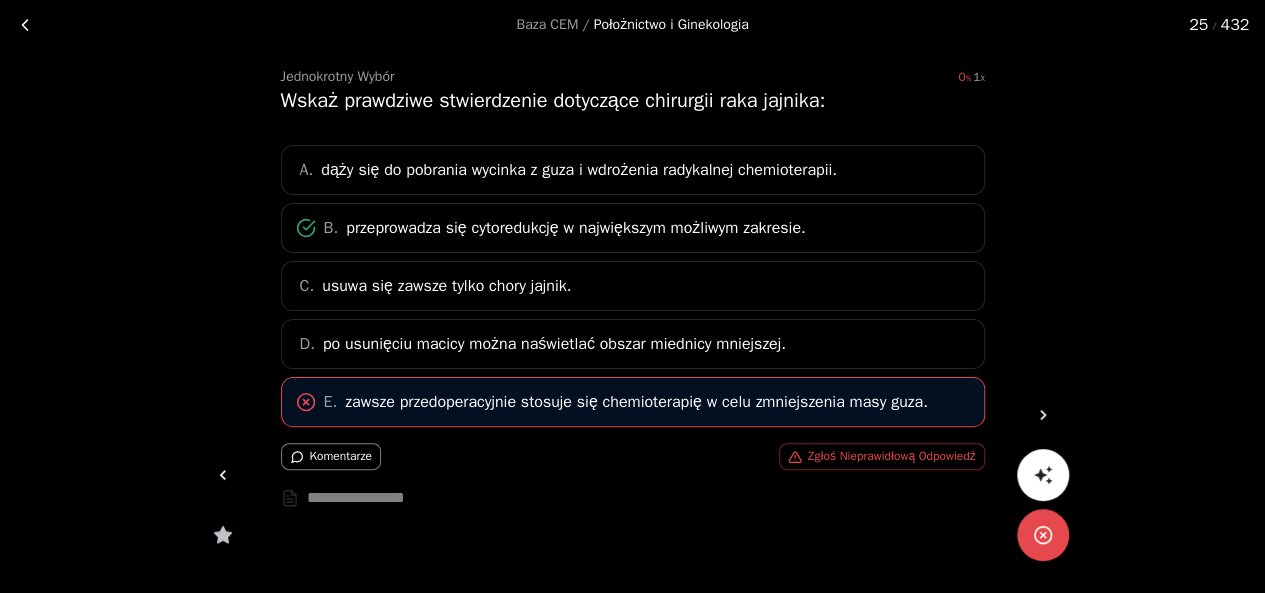 click at bounding box center [1043, 415] 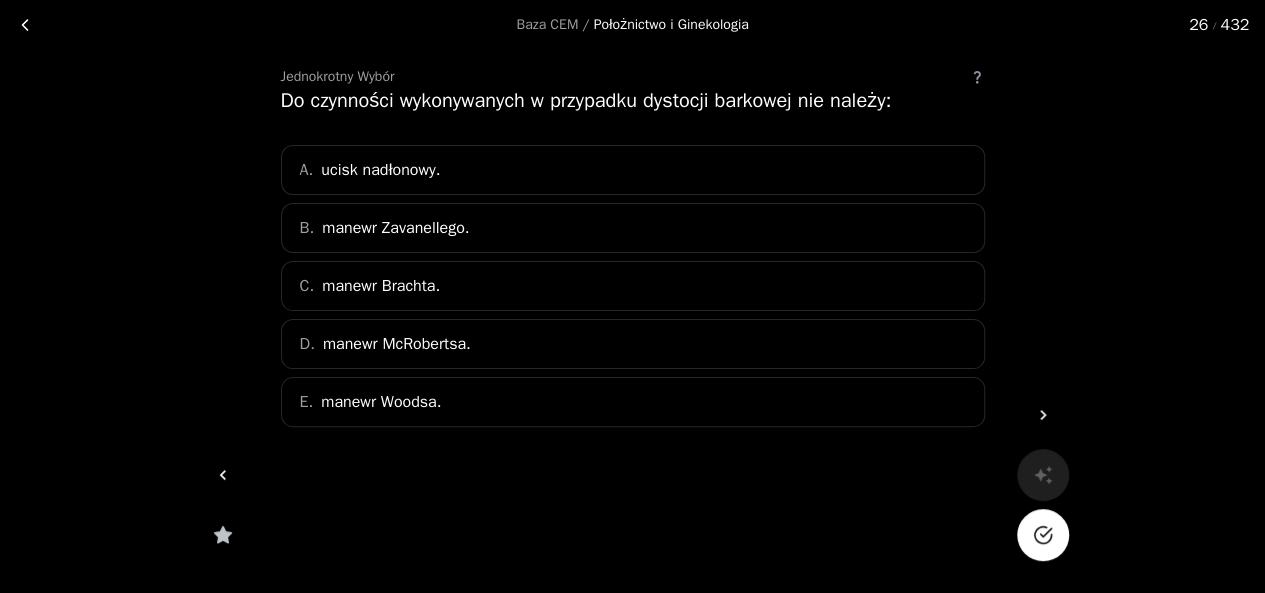 click on "C.   manewr Brachta." at bounding box center [633, 286] 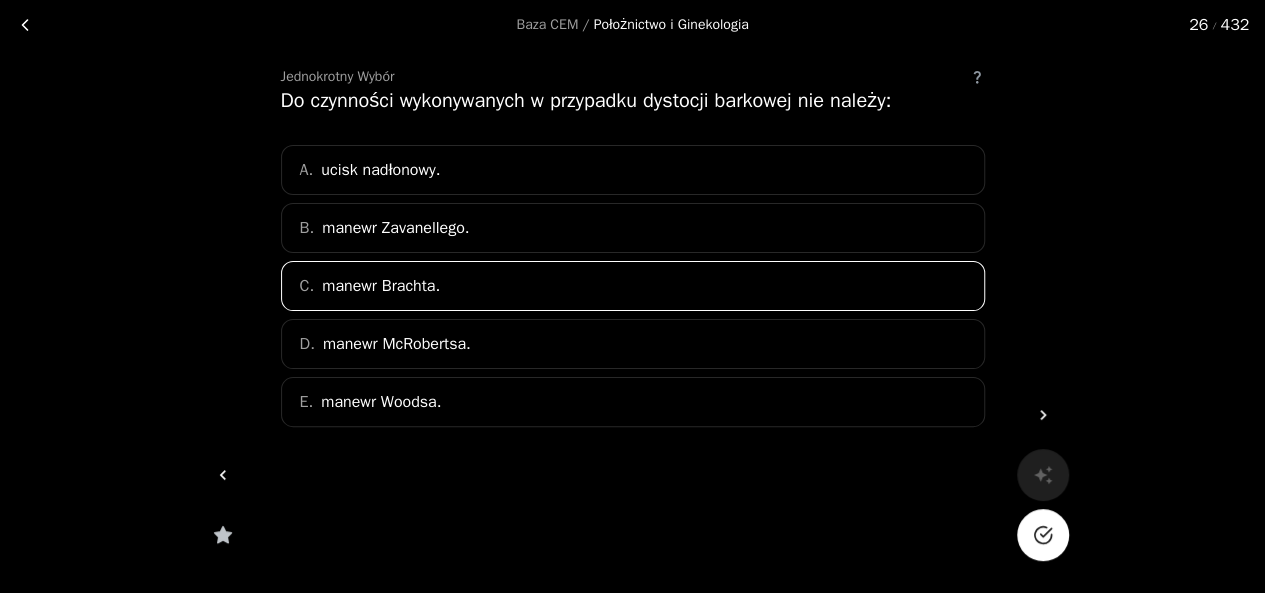 click at bounding box center [1042, 535] 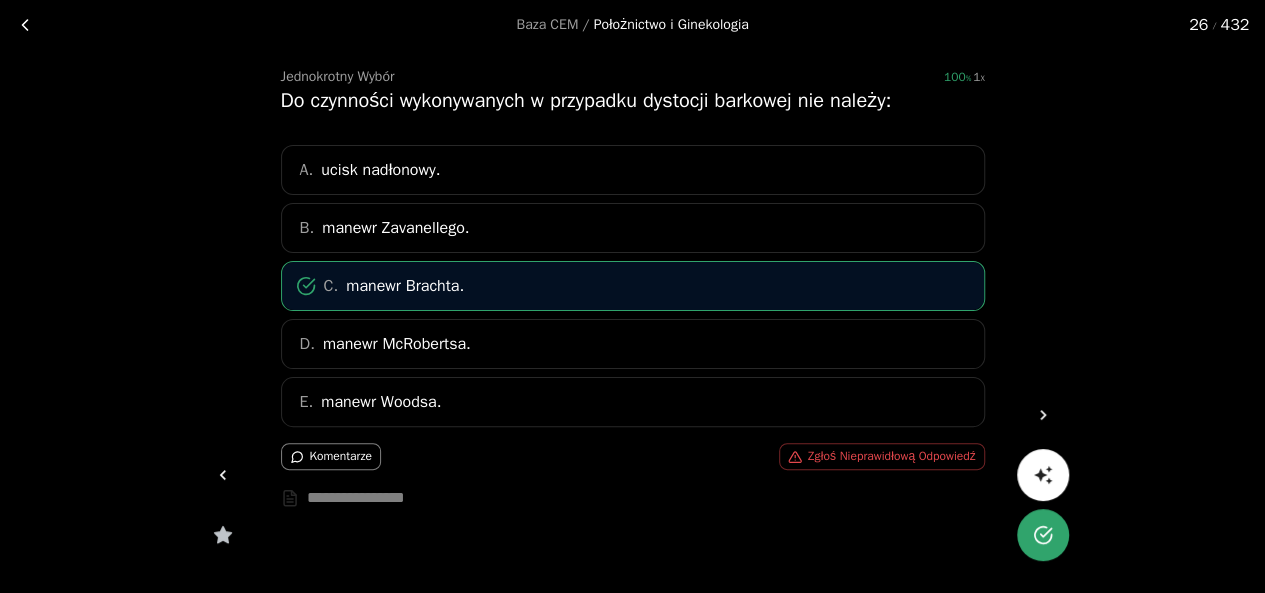 click at bounding box center [1043, 415] 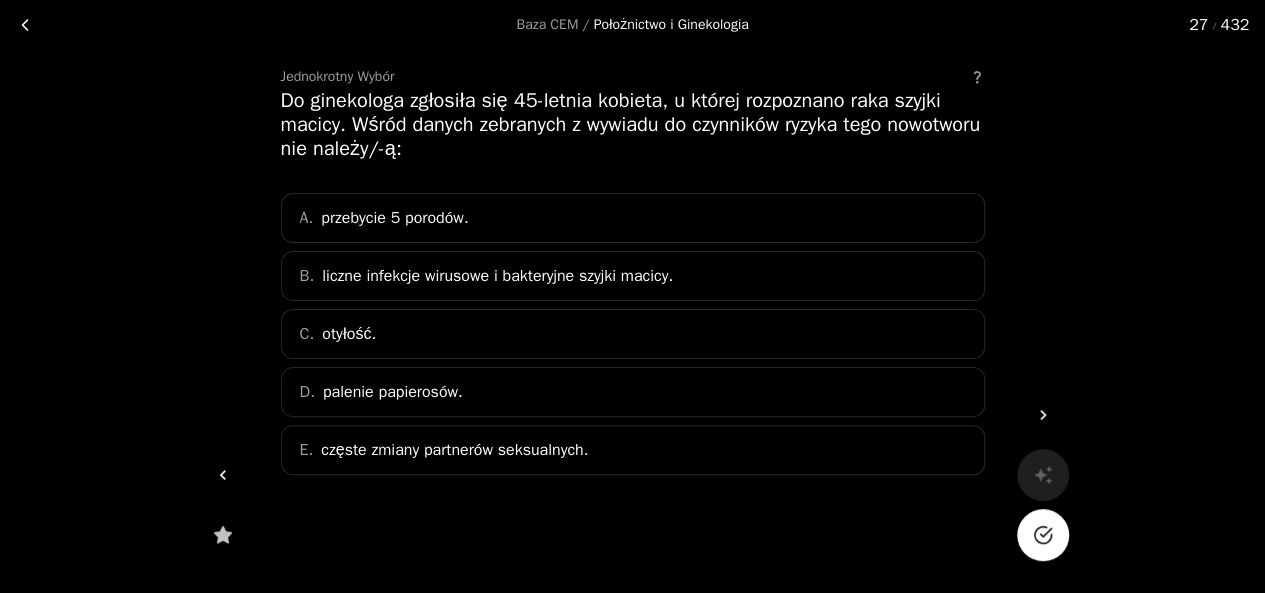 click at bounding box center (223, 475) 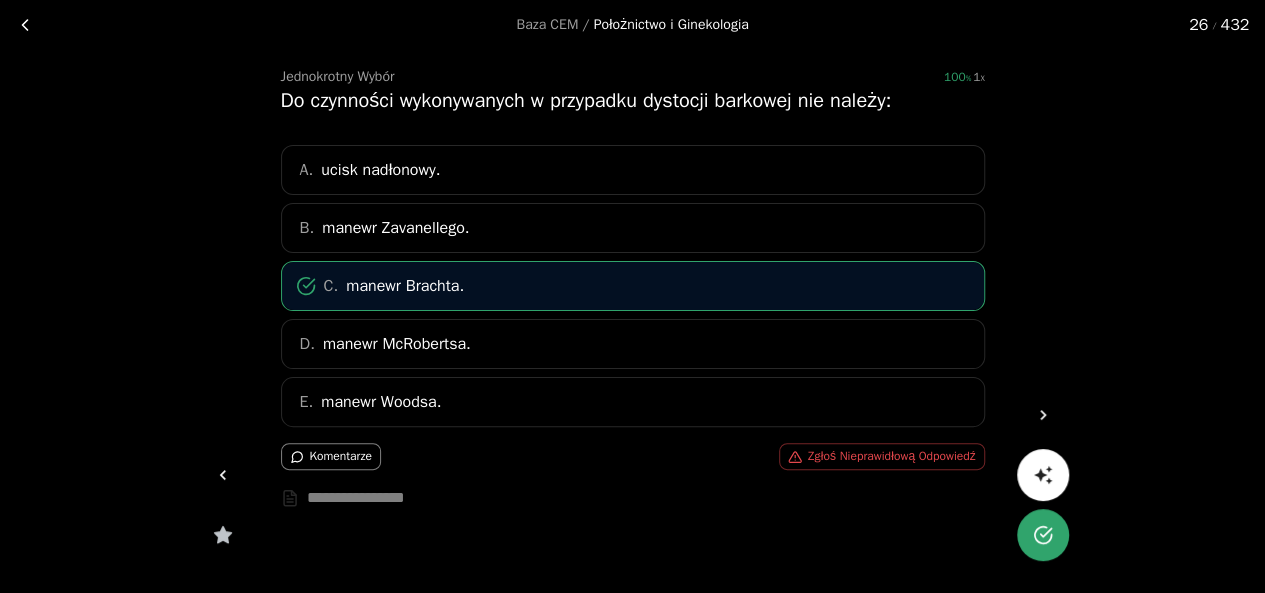 click at bounding box center (1043, 415) 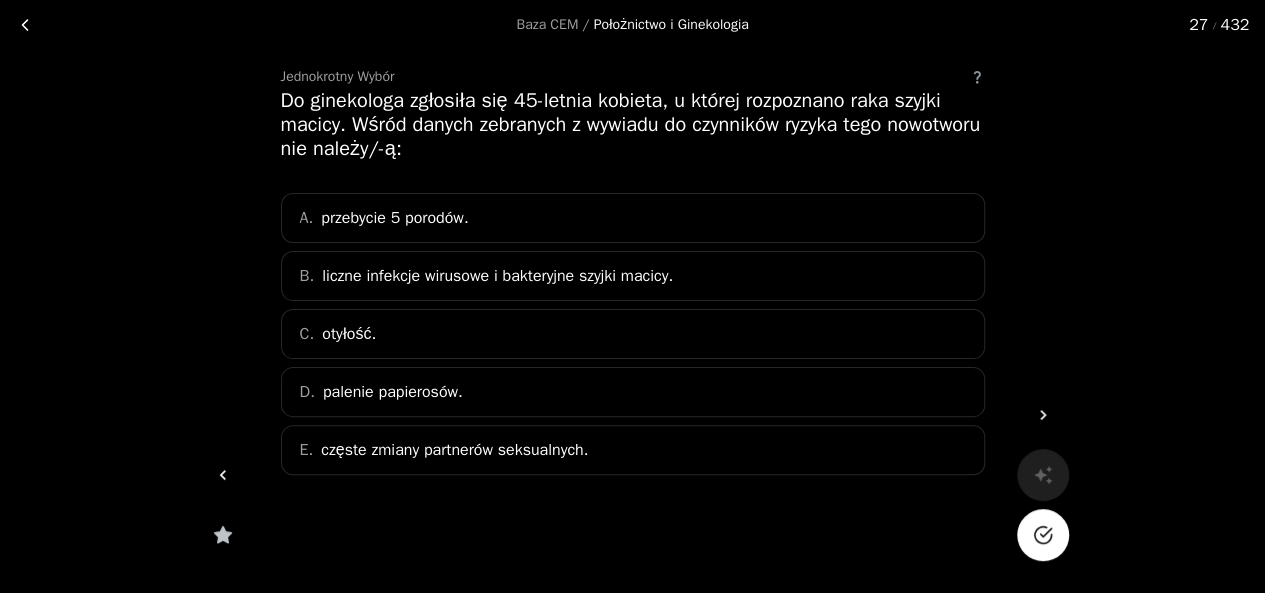 click on "D.   palenie papierosów." at bounding box center (633, 392) 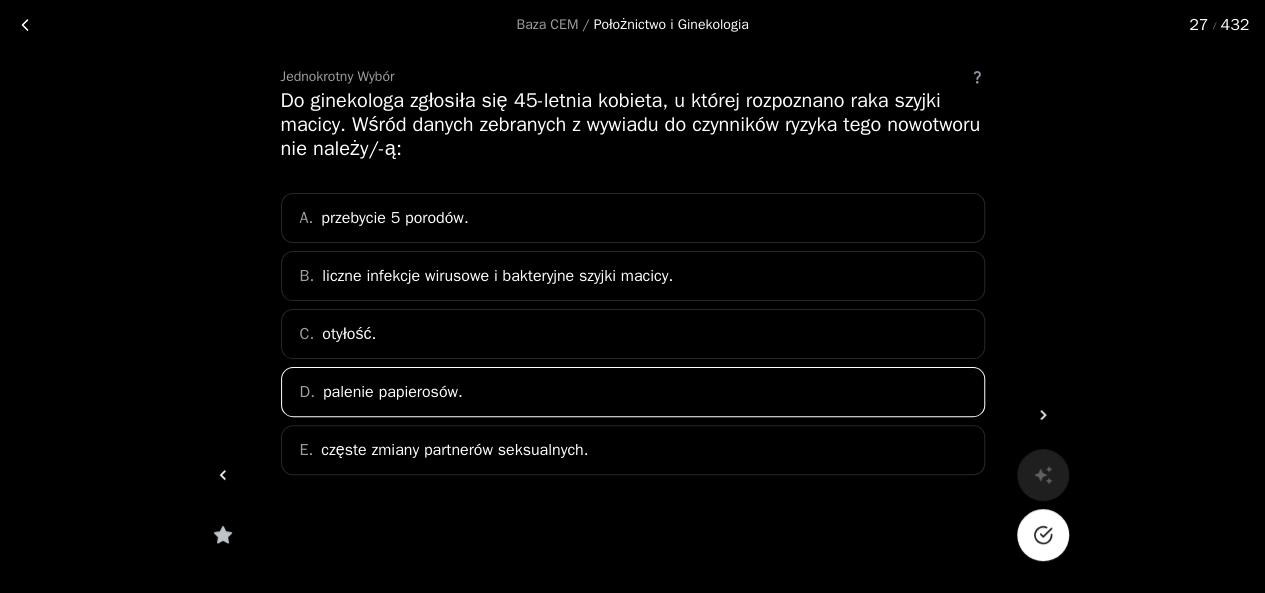 click at bounding box center (1043, 535) 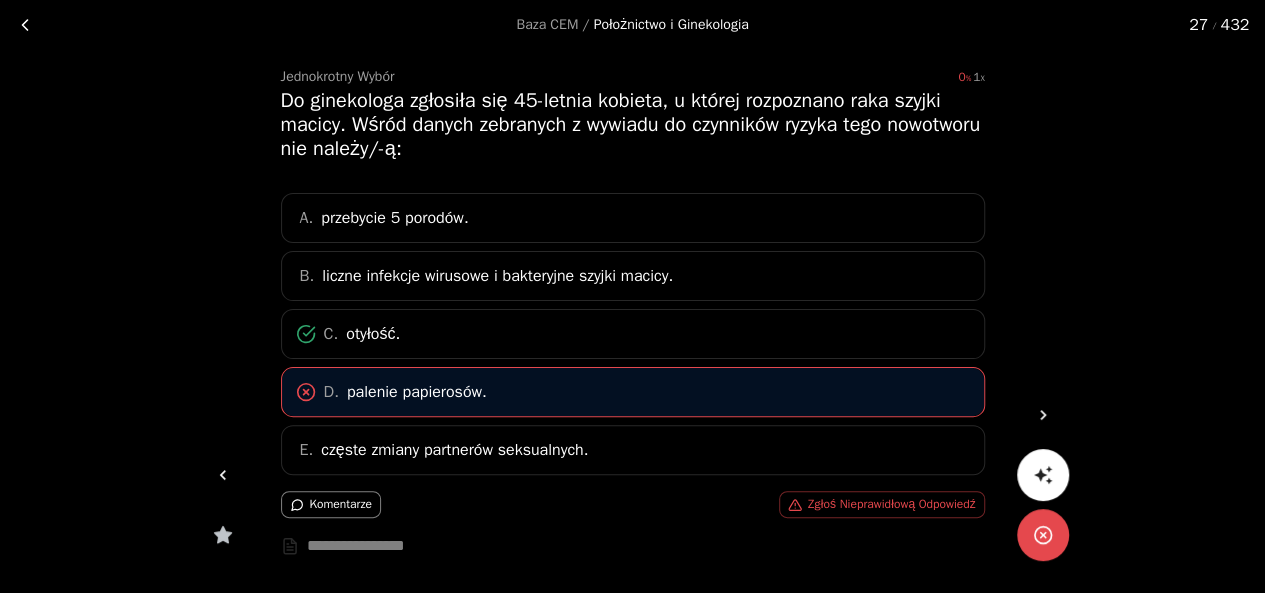 click at bounding box center (1043, 415) 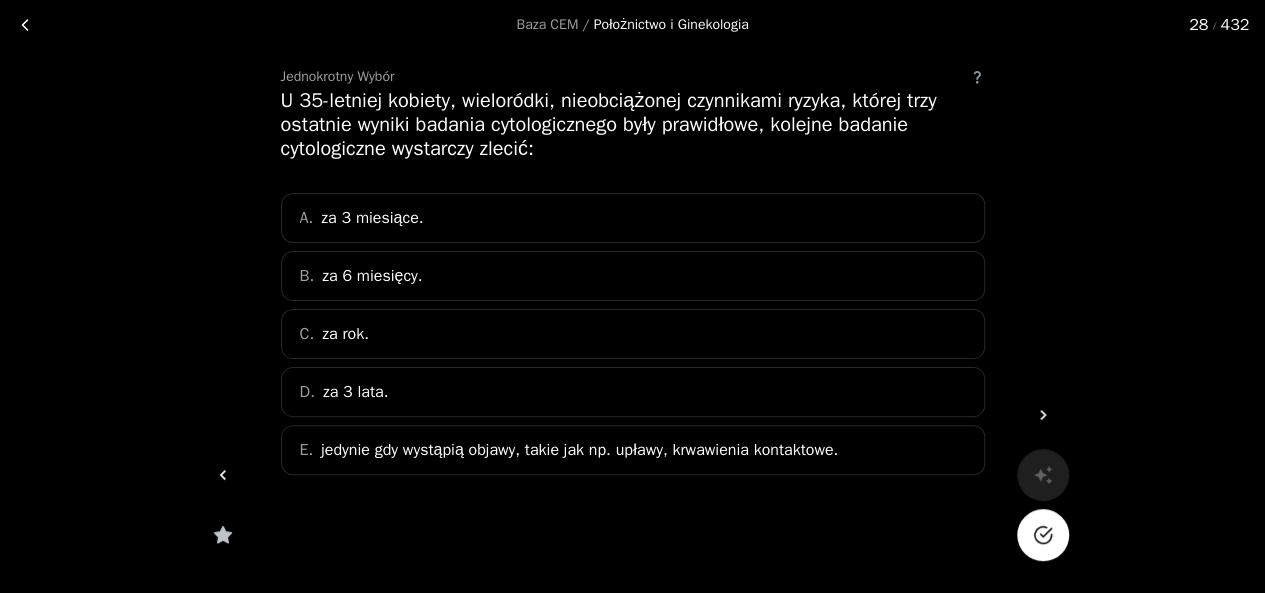 click on "C.   za rok." at bounding box center (633, 334) 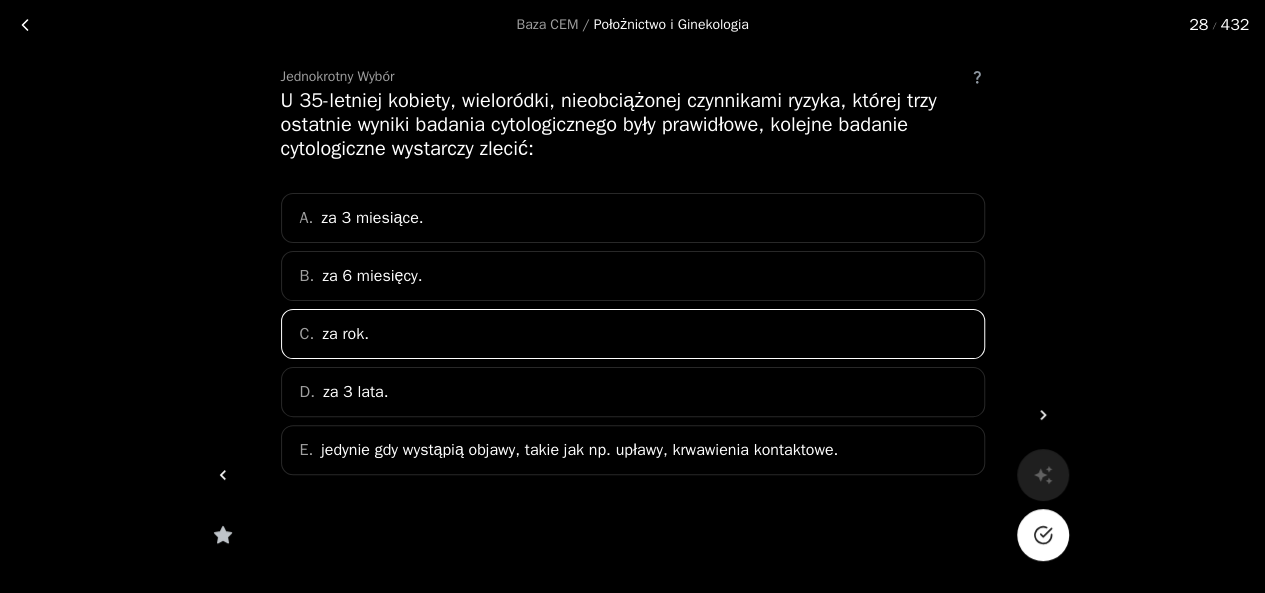 click at bounding box center [1043, 535] 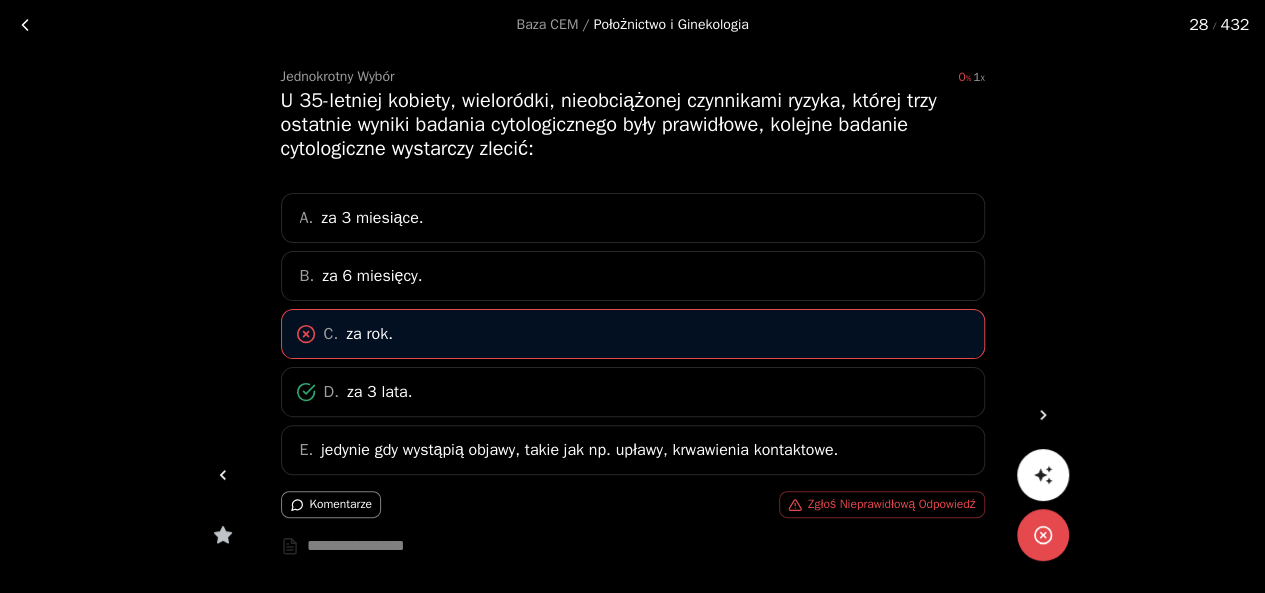 click at bounding box center (1043, 415) 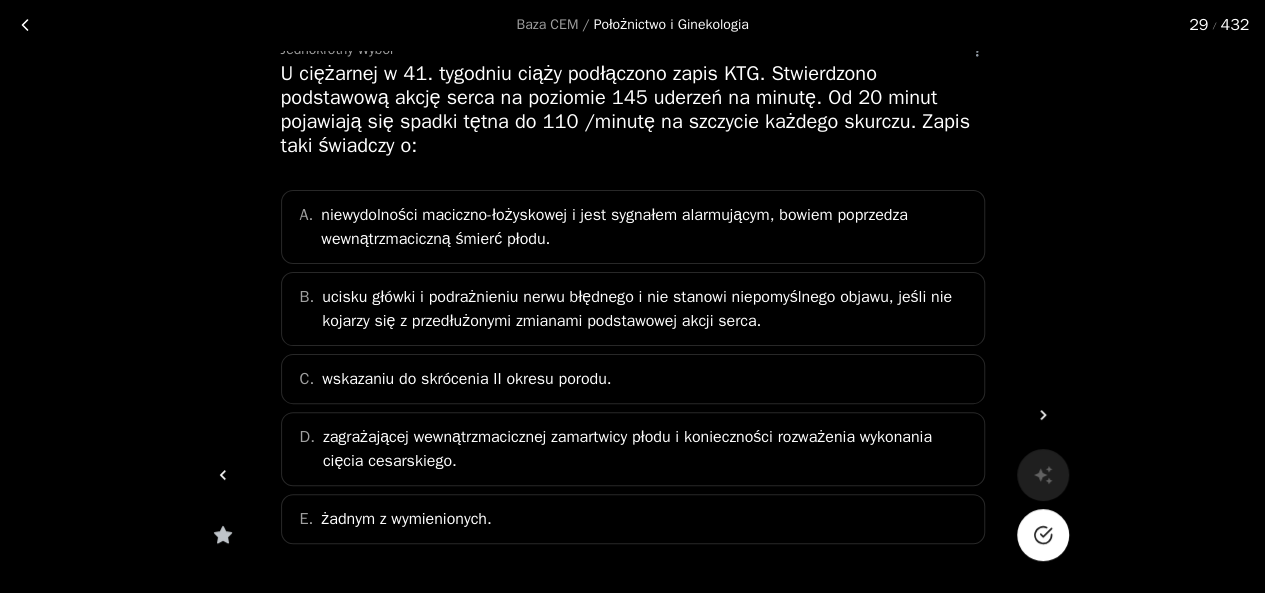 scroll, scrollTop: 102, scrollLeft: 0, axis: vertical 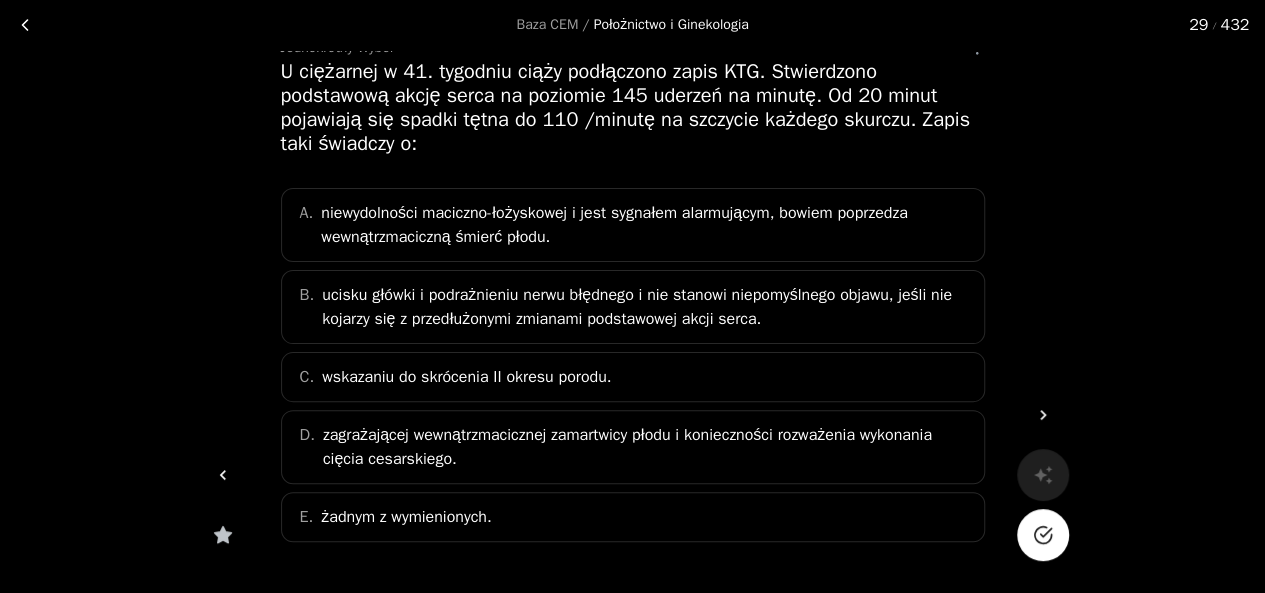 click on "E.   żadnym z wymienionych." at bounding box center (633, 517) 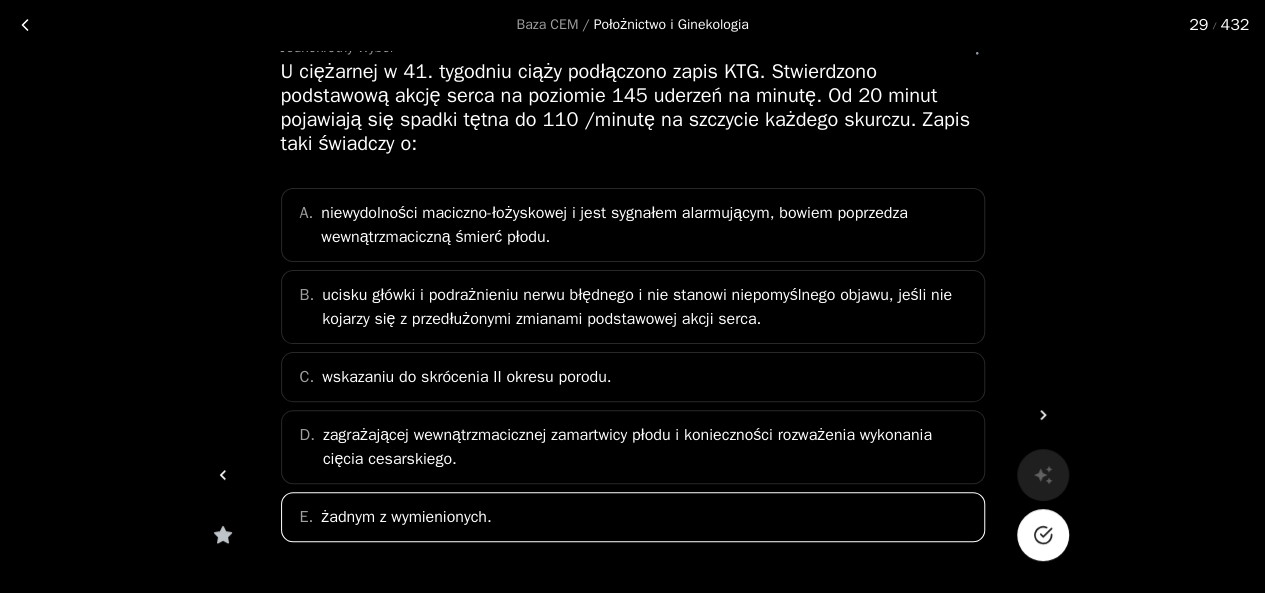 click at bounding box center [1043, 535] 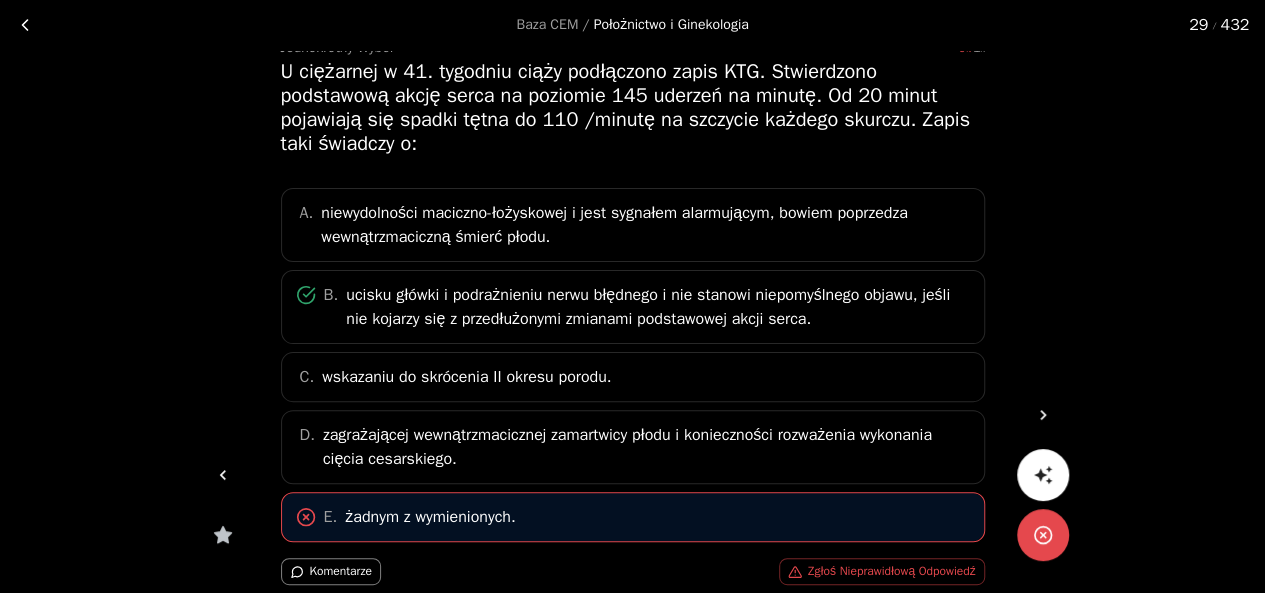click at bounding box center (1043, 415) 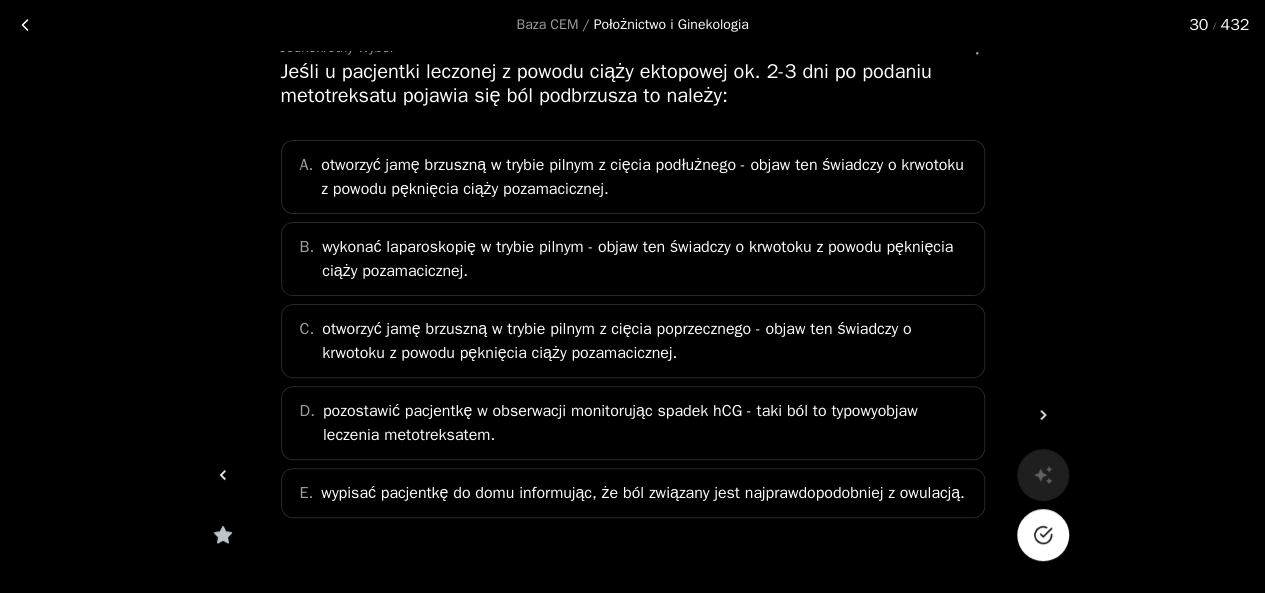 click on "pozostawić pacjentkę w obserwacji monitorując spadek hCG - taki ból to typowyobjaw leczenia metotreksatem." at bounding box center (647, 423) 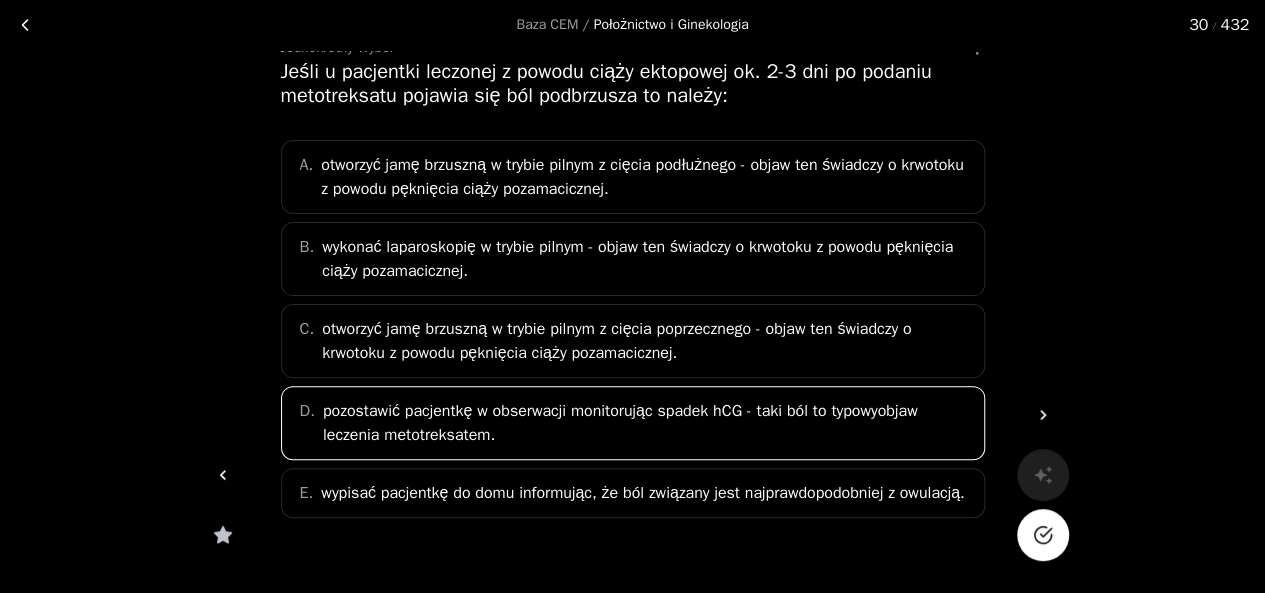 click at bounding box center (1043, 535) 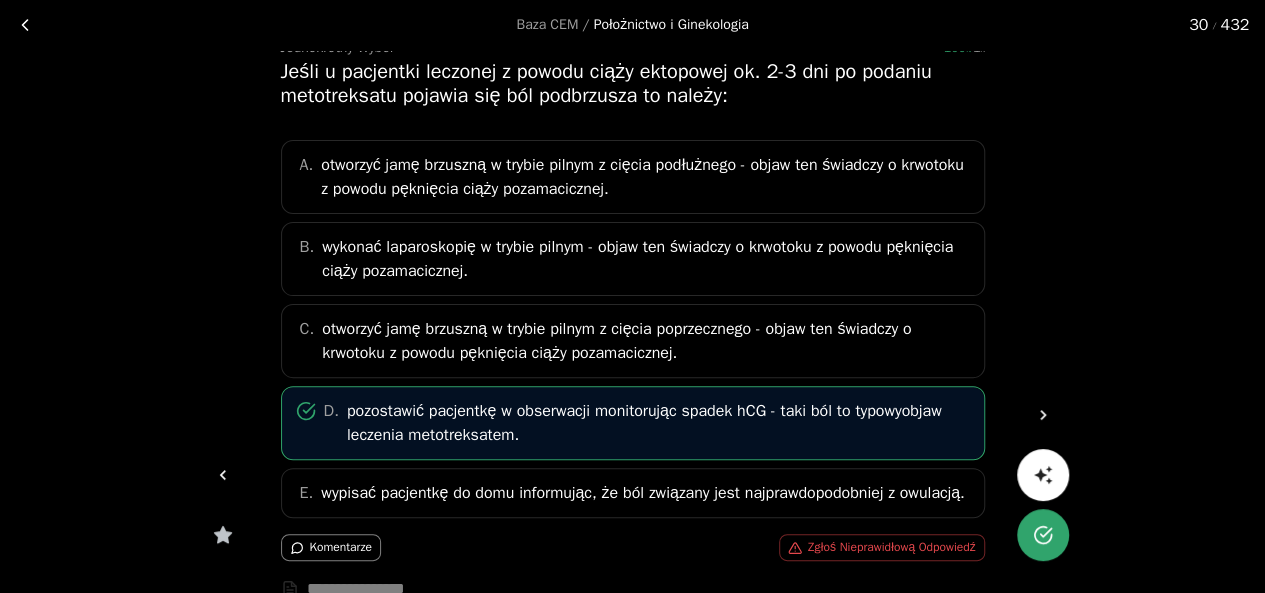 click at bounding box center (1043, 415) 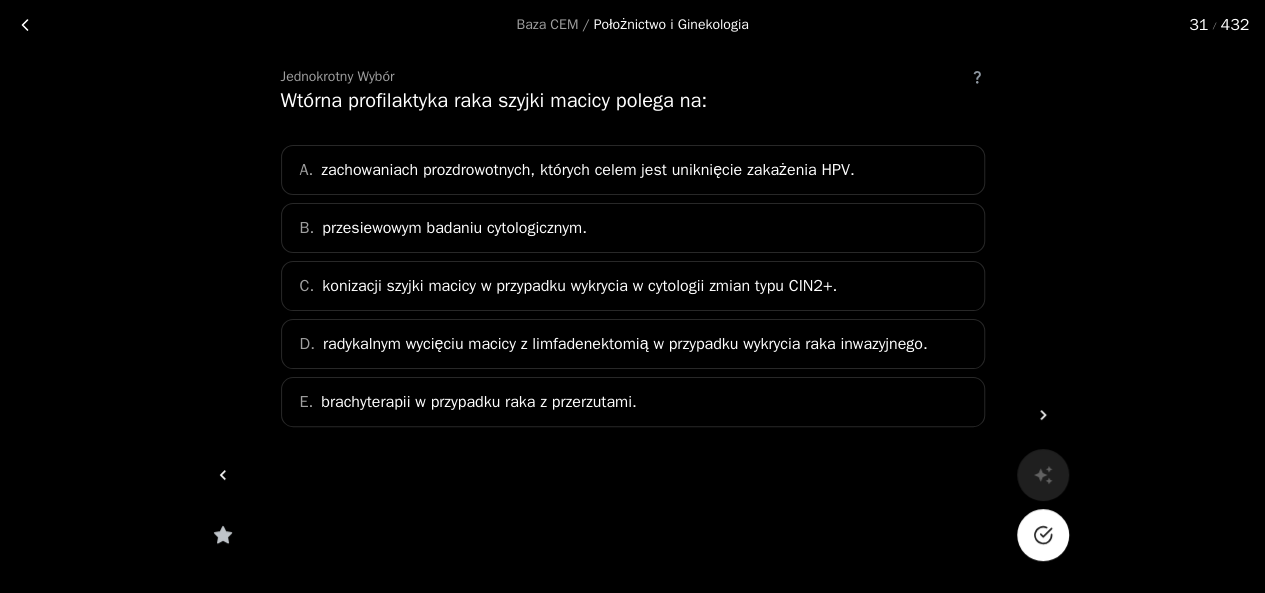 click on "B.   przesiewowym badaniu cytologicznym." at bounding box center [633, 228] 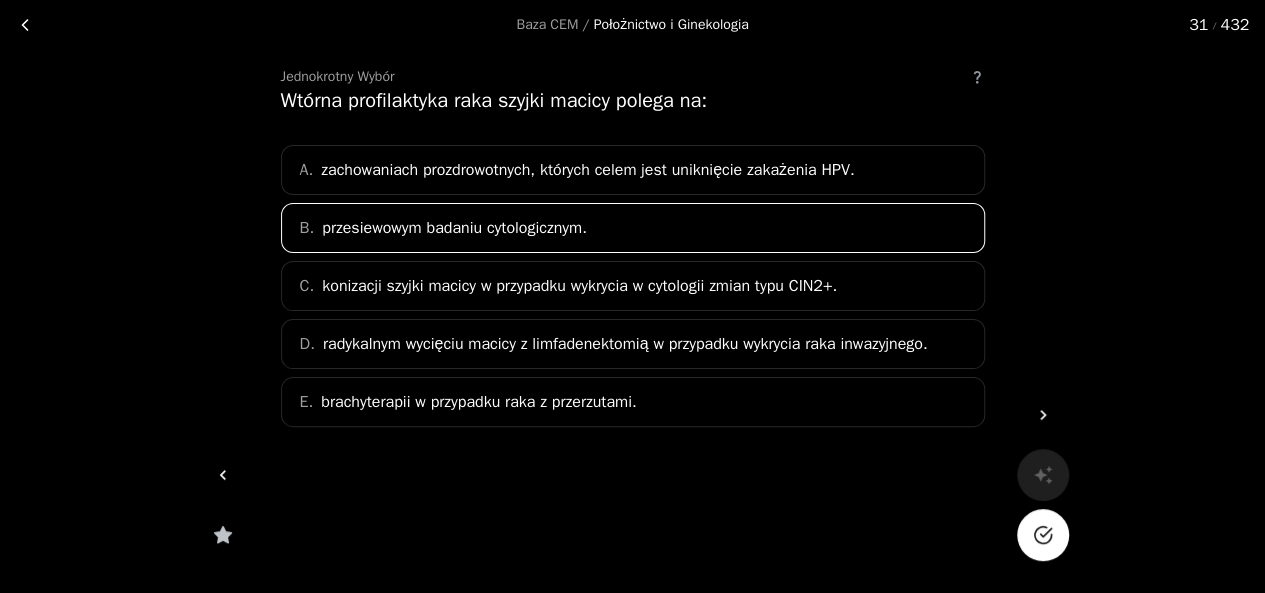 click at bounding box center [1043, 535] 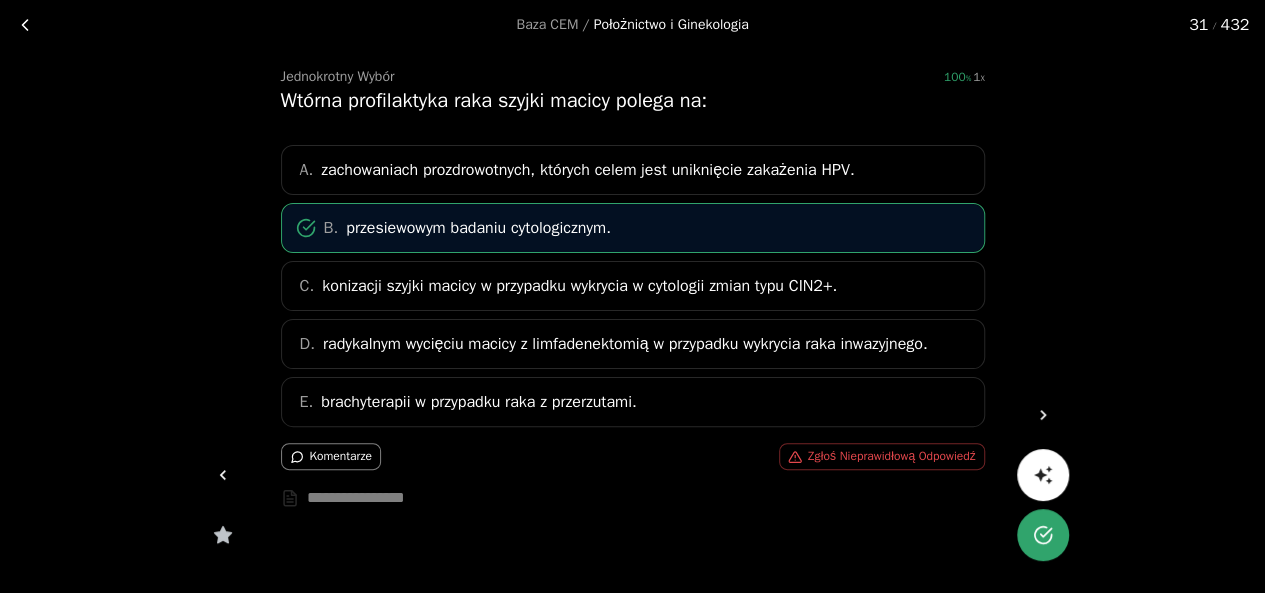 click at bounding box center (1043, 415) 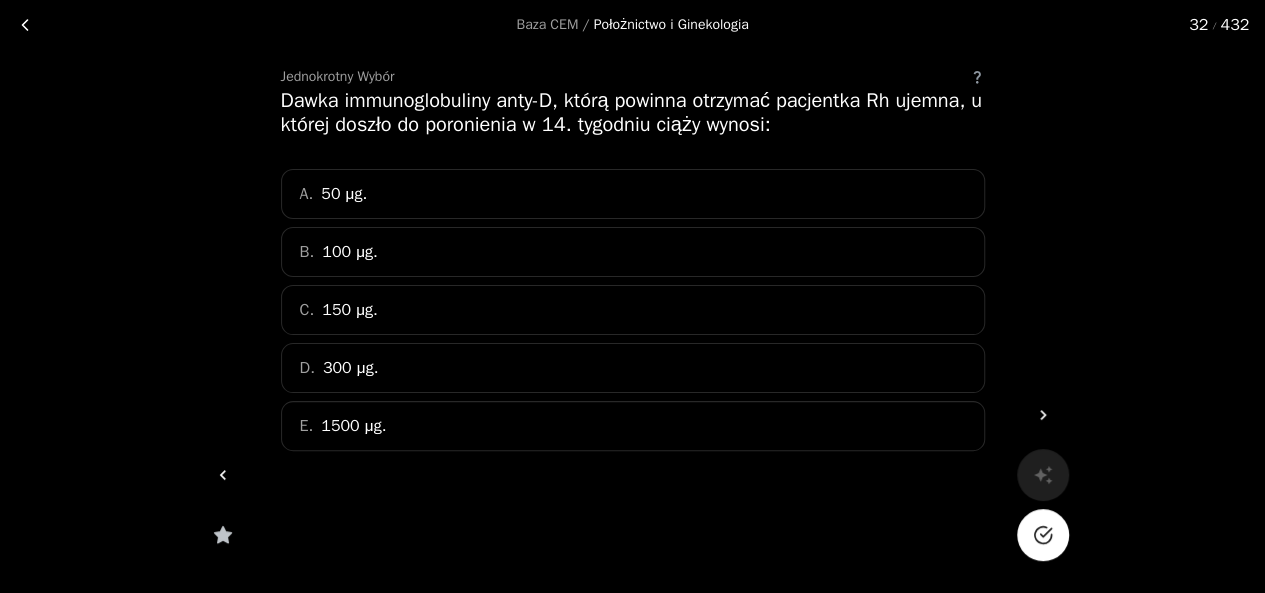 click on "50 μg." at bounding box center [344, 194] 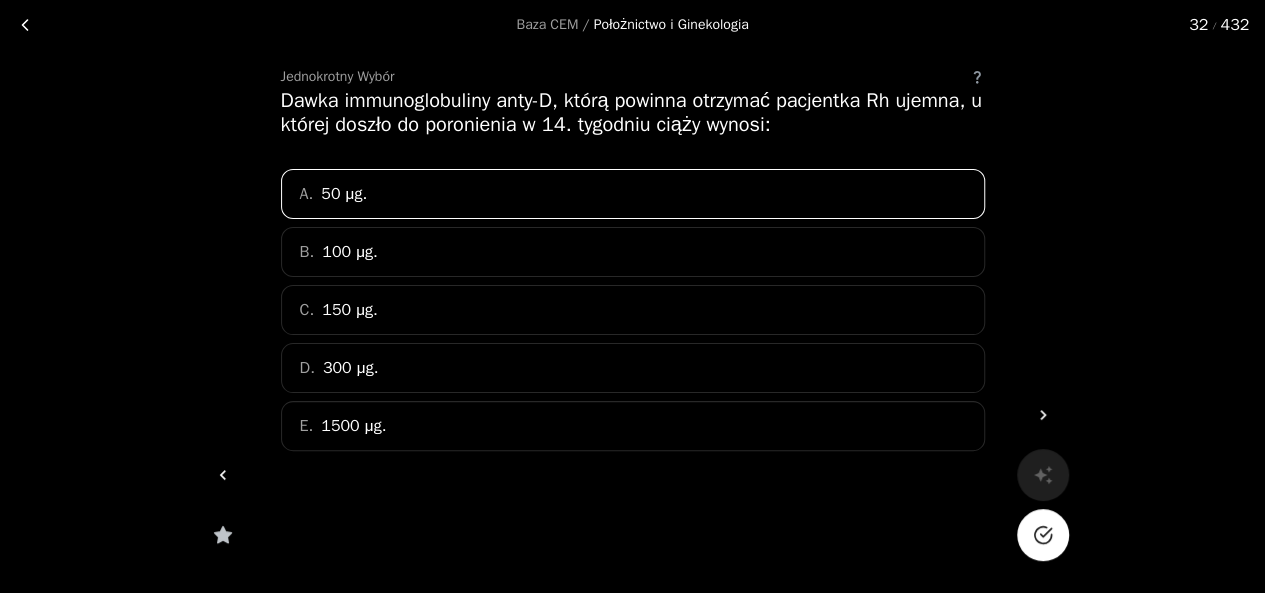 click at bounding box center (1043, 535) 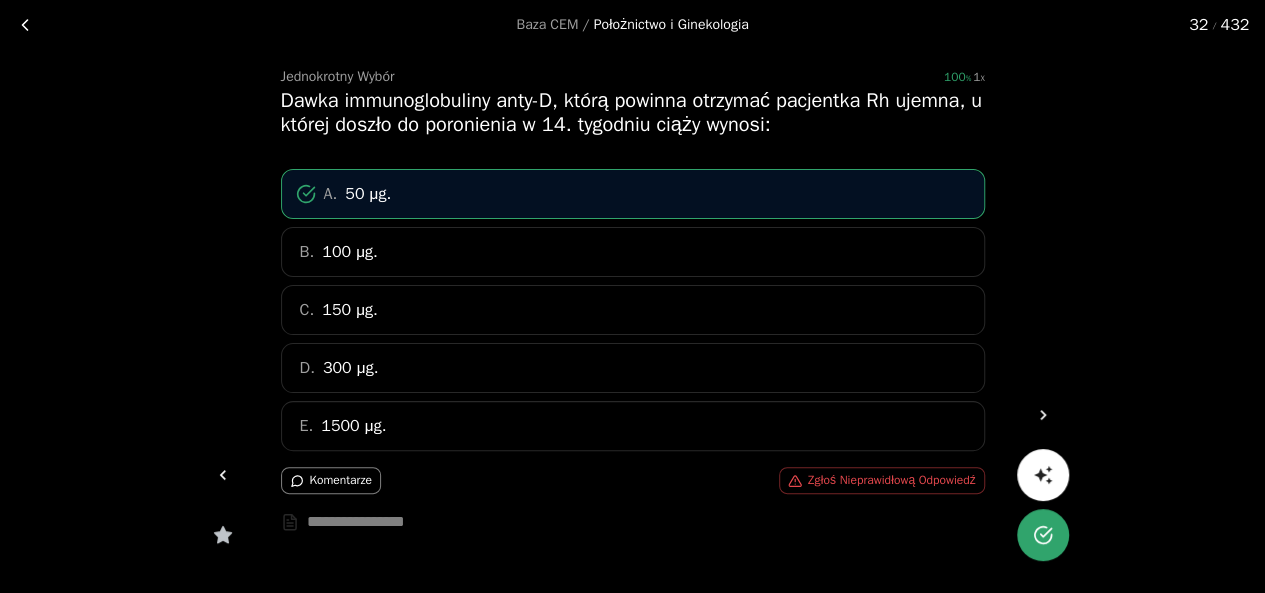 click at bounding box center [1043, 415] 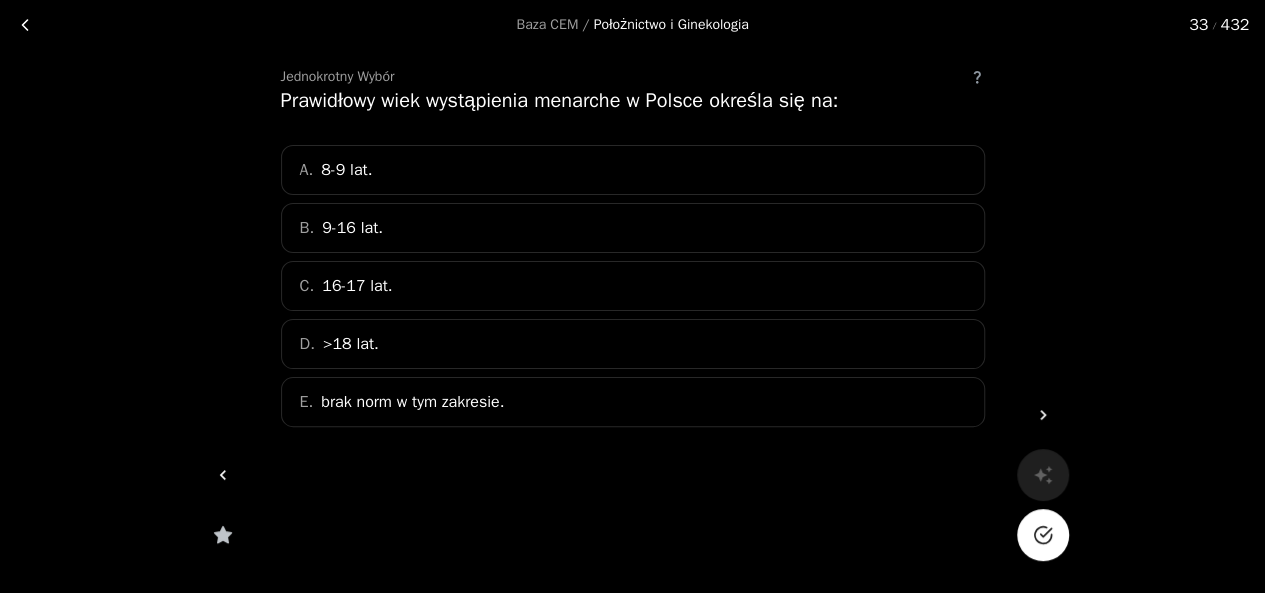 click on "B.   9-16 lat." at bounding box center [633, 228] 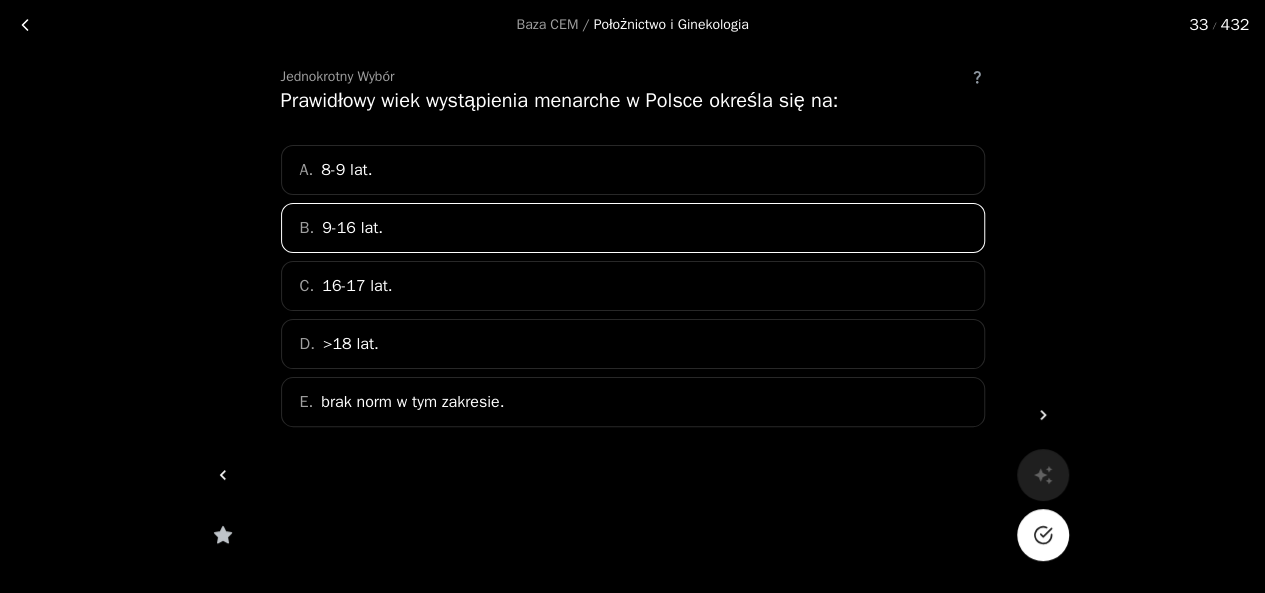 click at bounding box center [1043, 535] 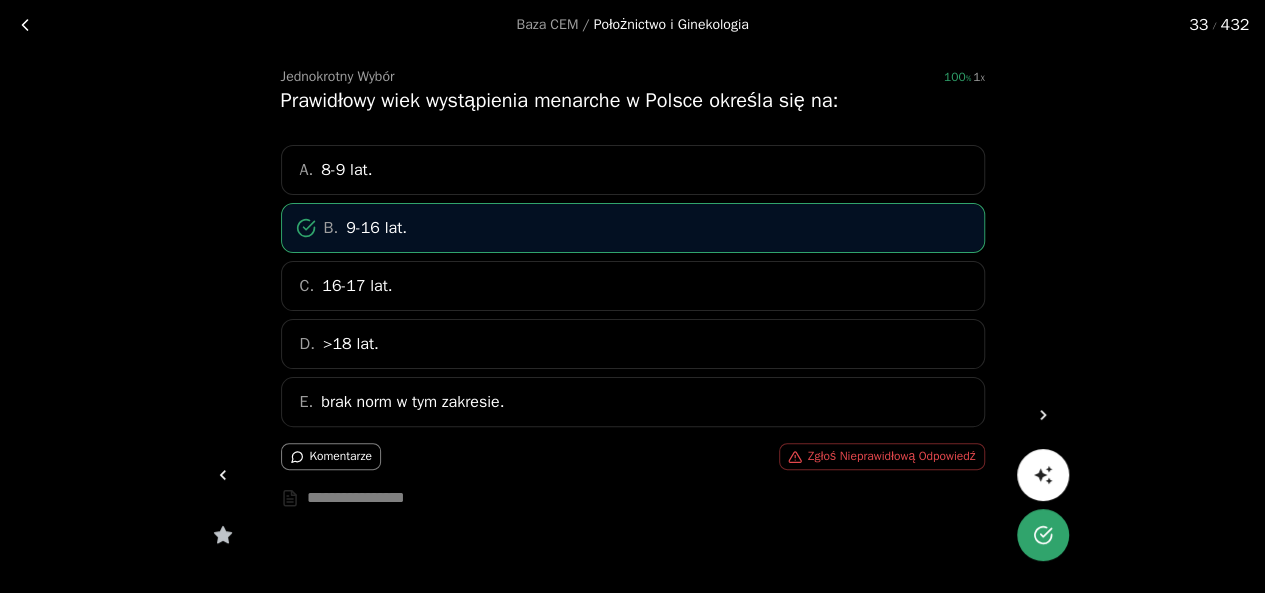 click at bounding box center (1043, 415) 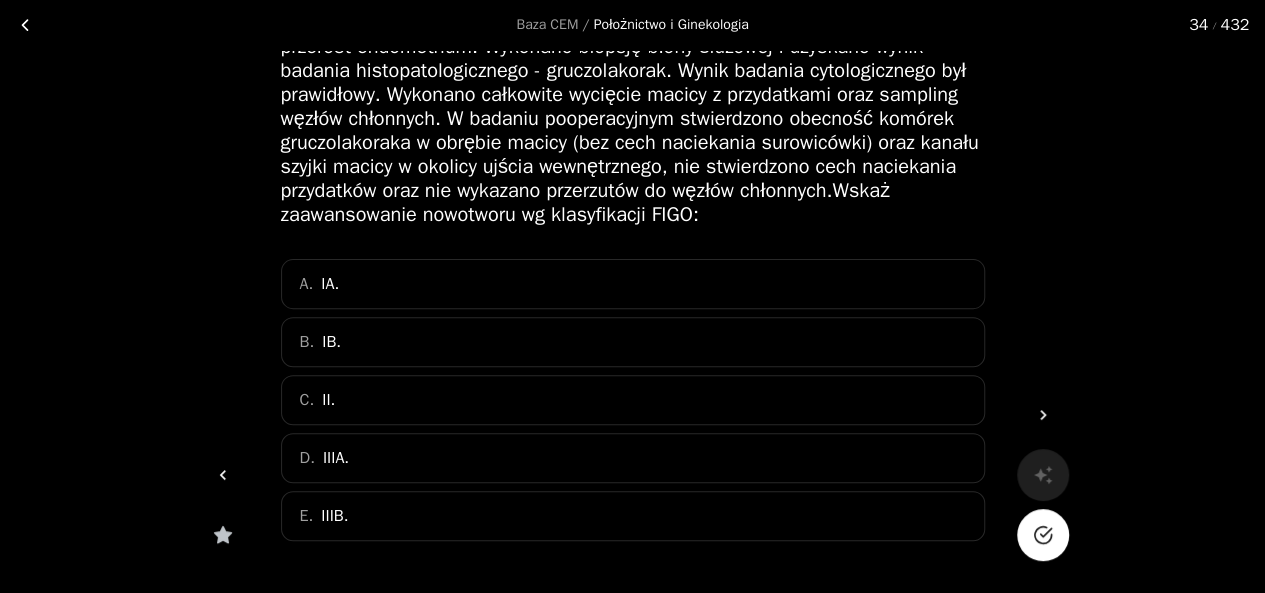 scroll, scrollTop: 197, scrollLeft: 0, axis: vertical 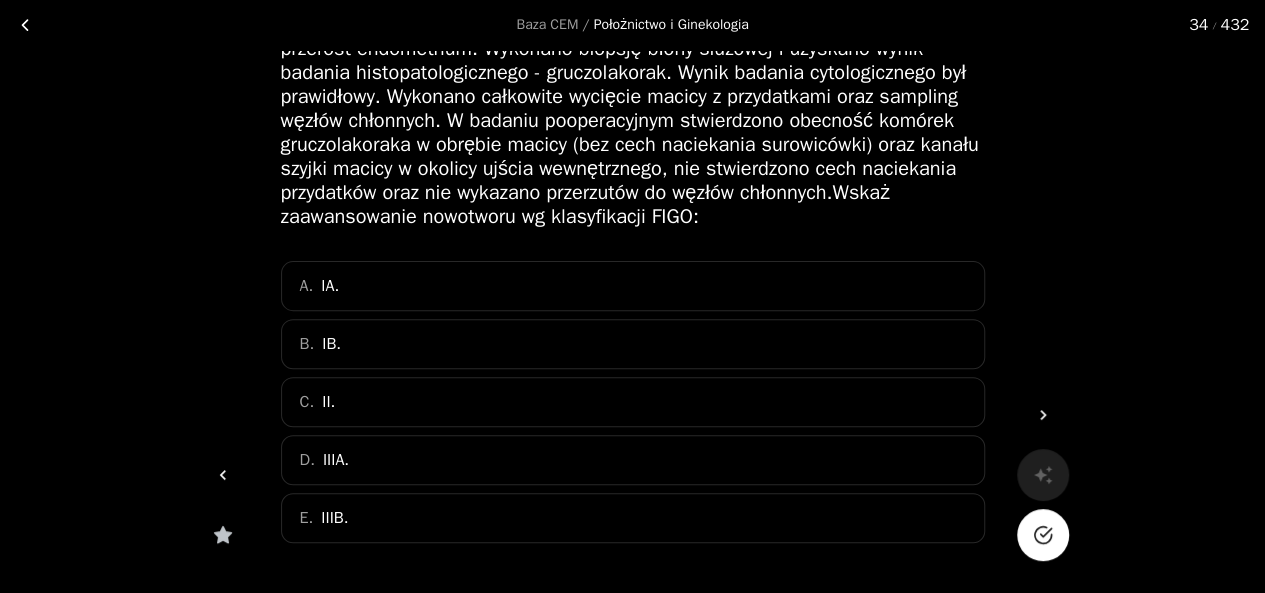 click on "B.   IB." at bounding box center (633, 344) 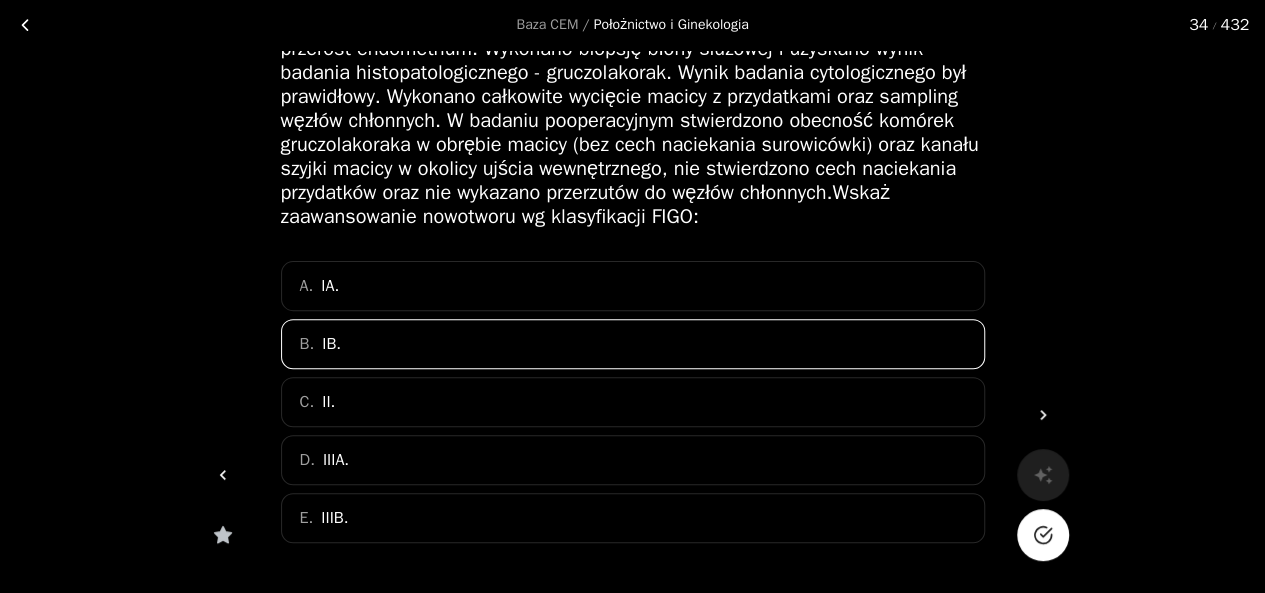 click at bounding box center (1043, 535) 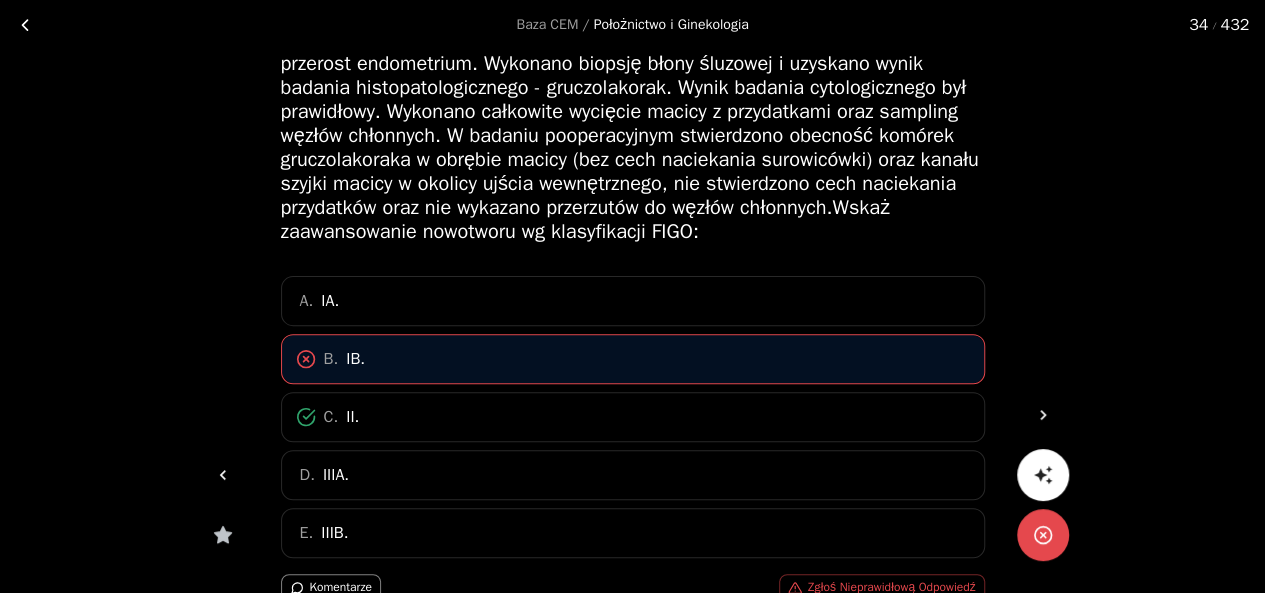 scroll, scrollTop: 180, scrollLeft: 0, axis: vertical 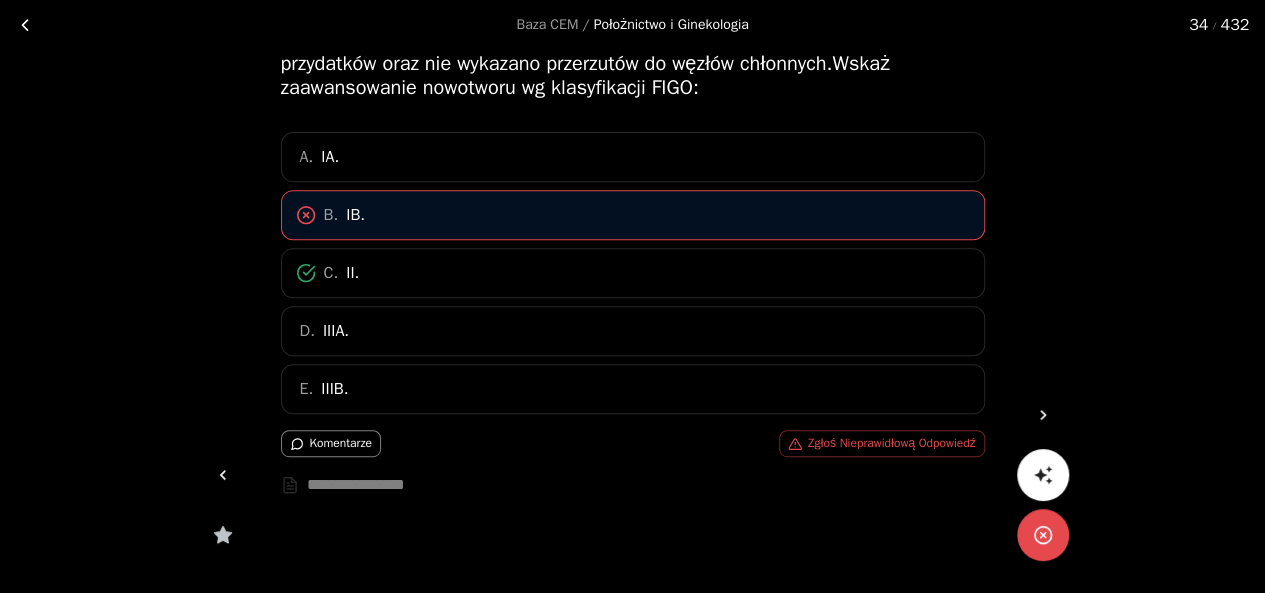 click at bounding box center [1043, 415] 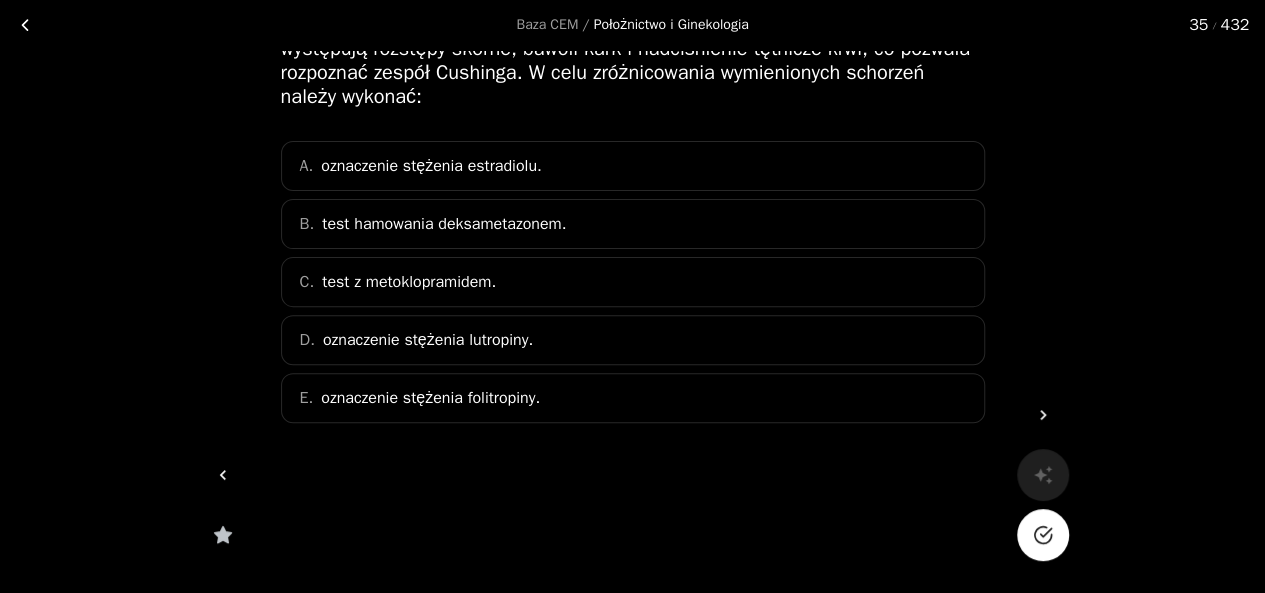 scroll, scrollTop: 169, scrollLeft: 0, axis: vertical 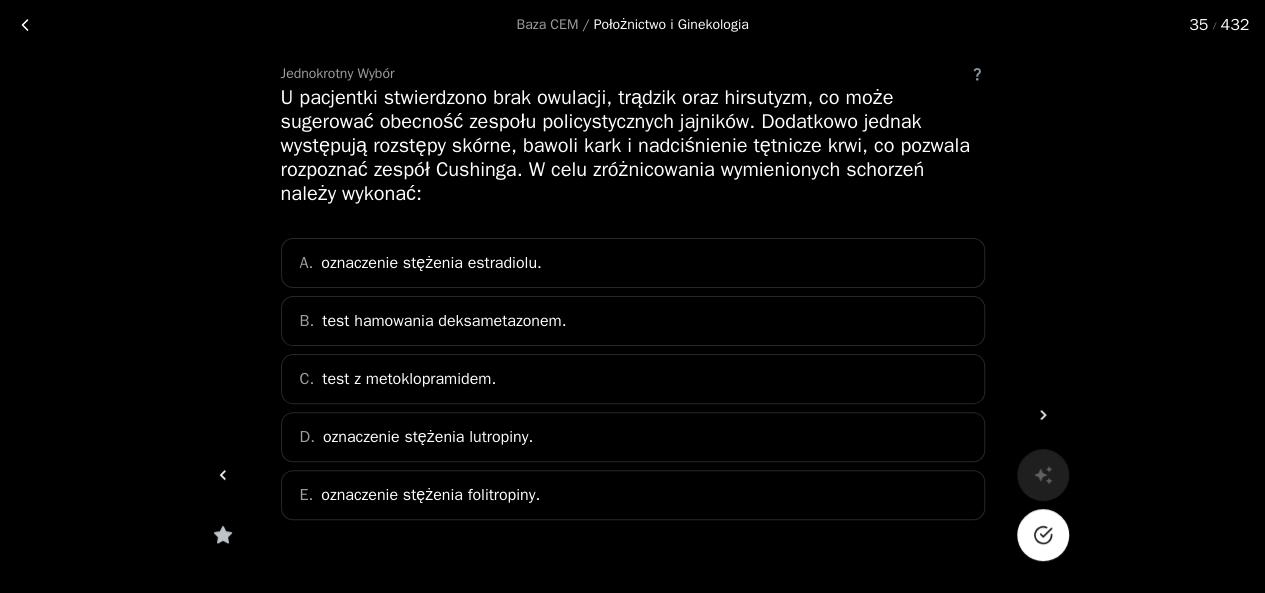 click on "A.   oznaczenie stężenia estradiolu." at bounding box center (633, 263) 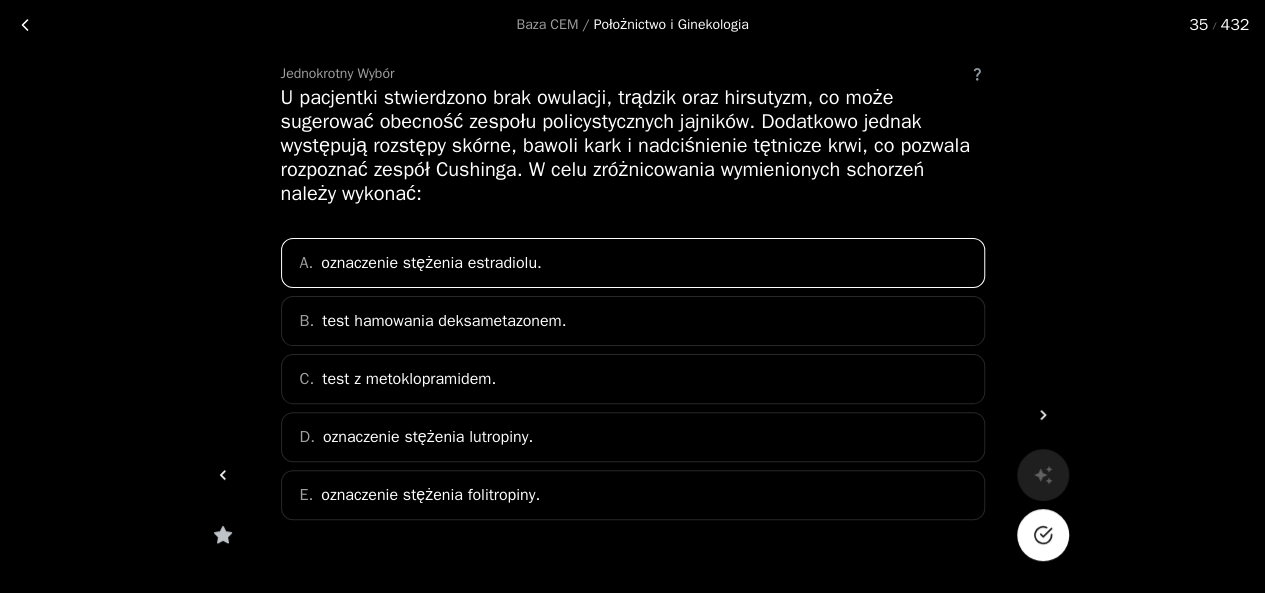 click at bounding box center (1043, 535) 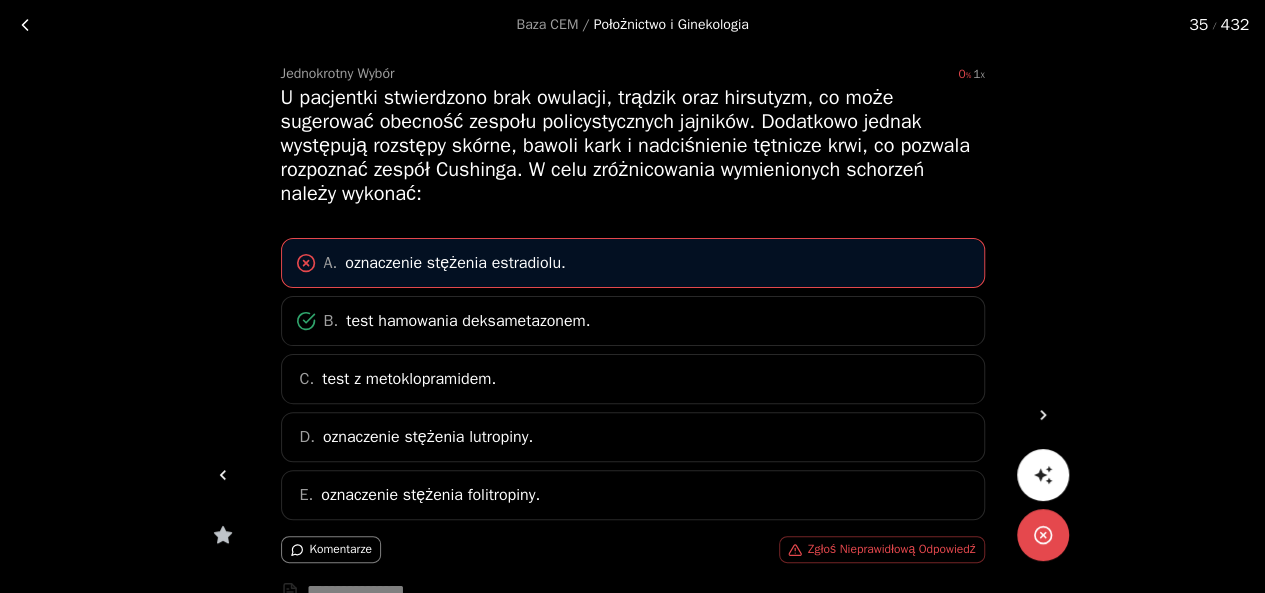 click at bounding box center (1043, 415) 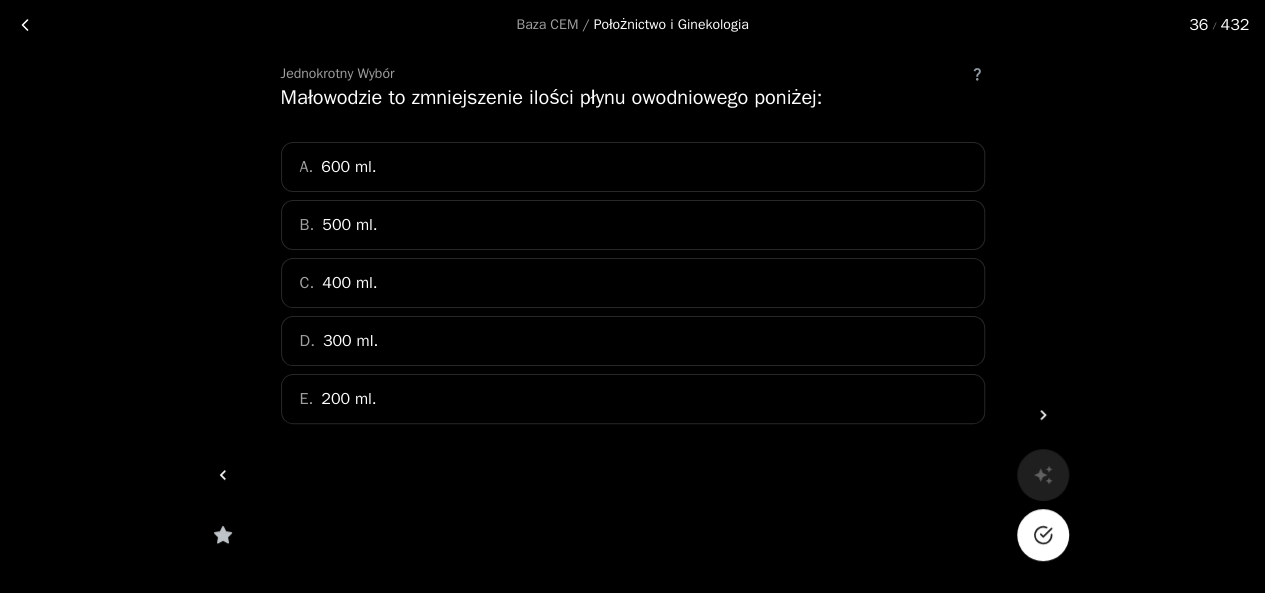 scroll, scrollTop: 73, scrollLeft: 0, axis: vertical 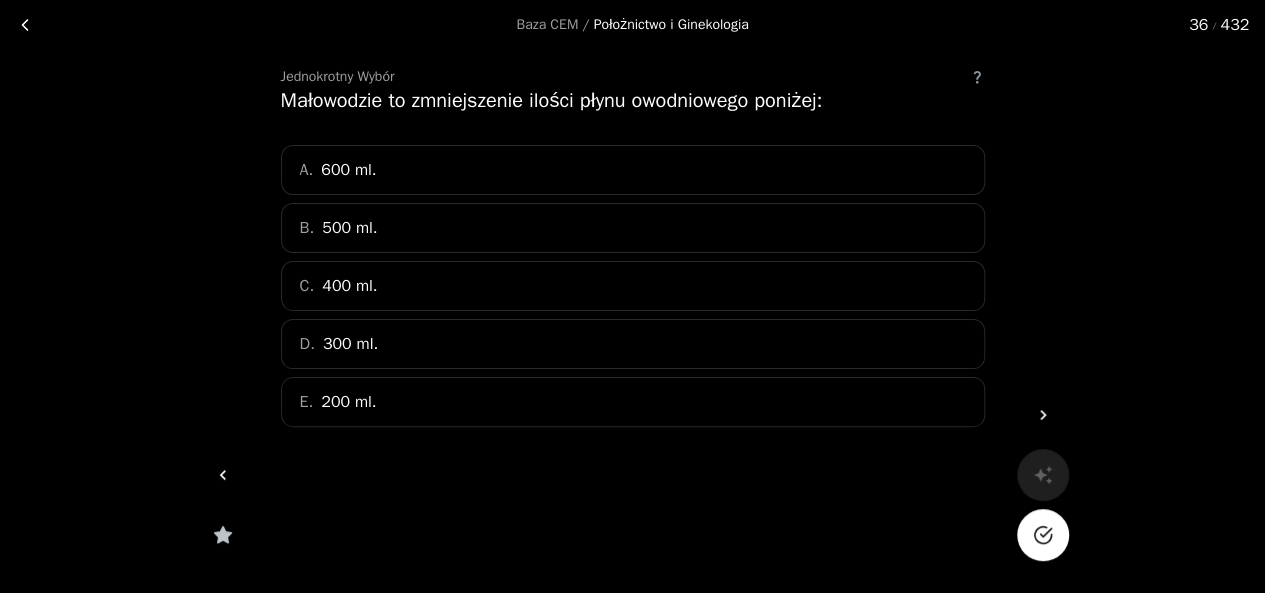 click on "B.   500 ml." at bounding box center (633, 228) 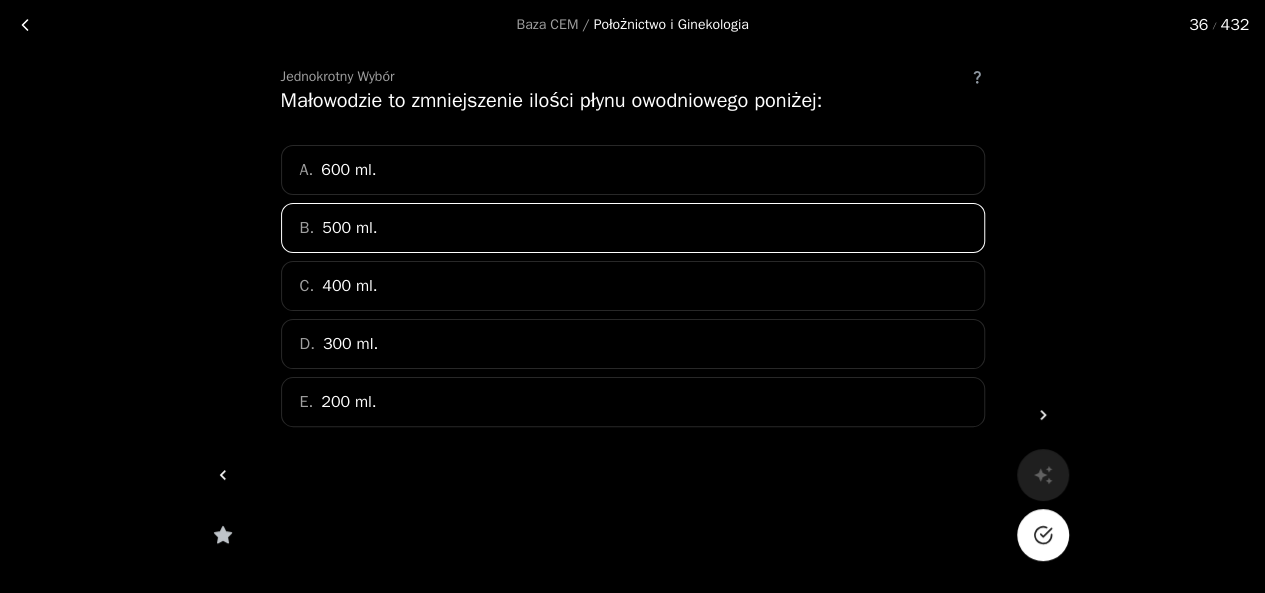 click at bounding box center [1042, 535] 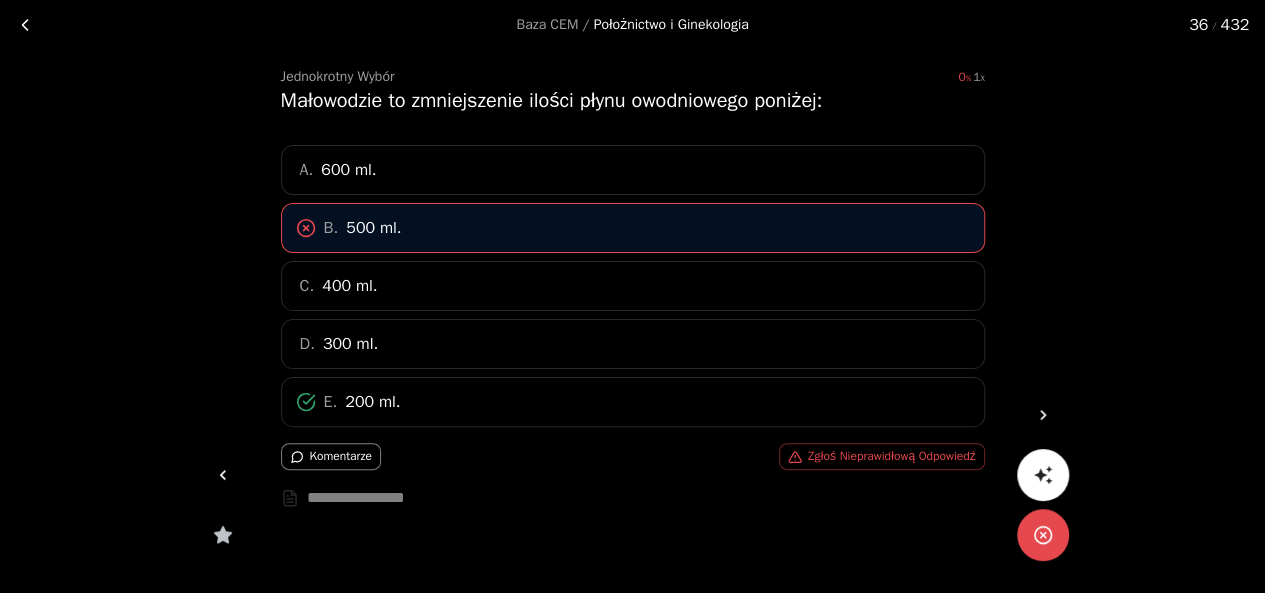 click at bounding box center (1043, 415) 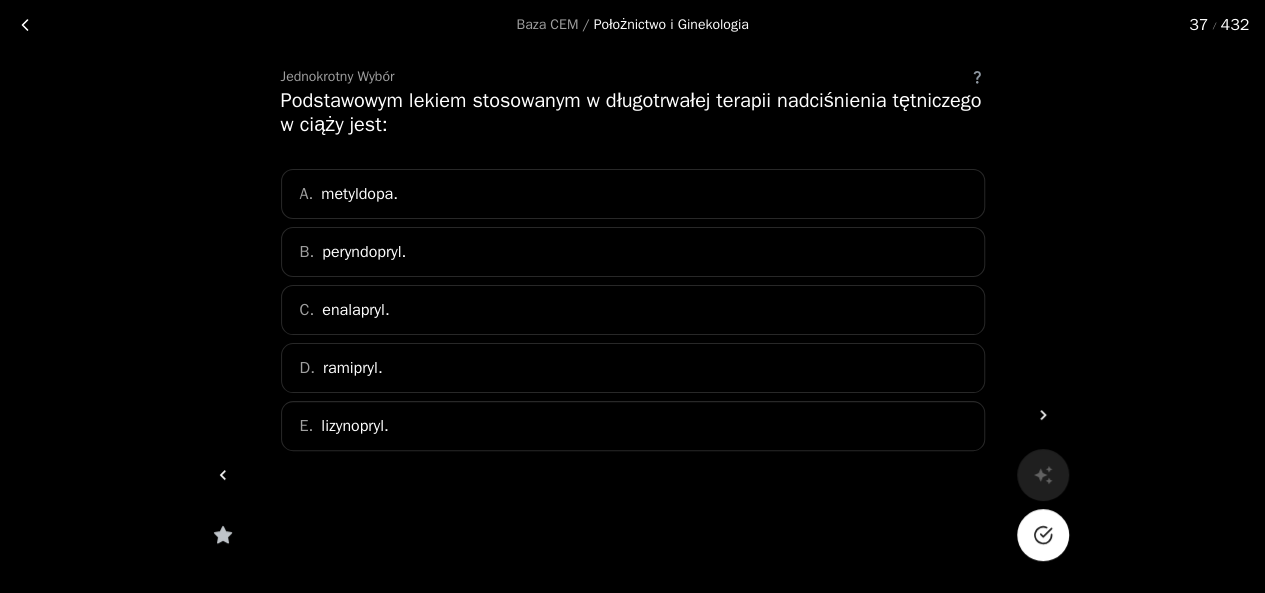click on "A.   metyldopa." at bounding box center (633, 194) 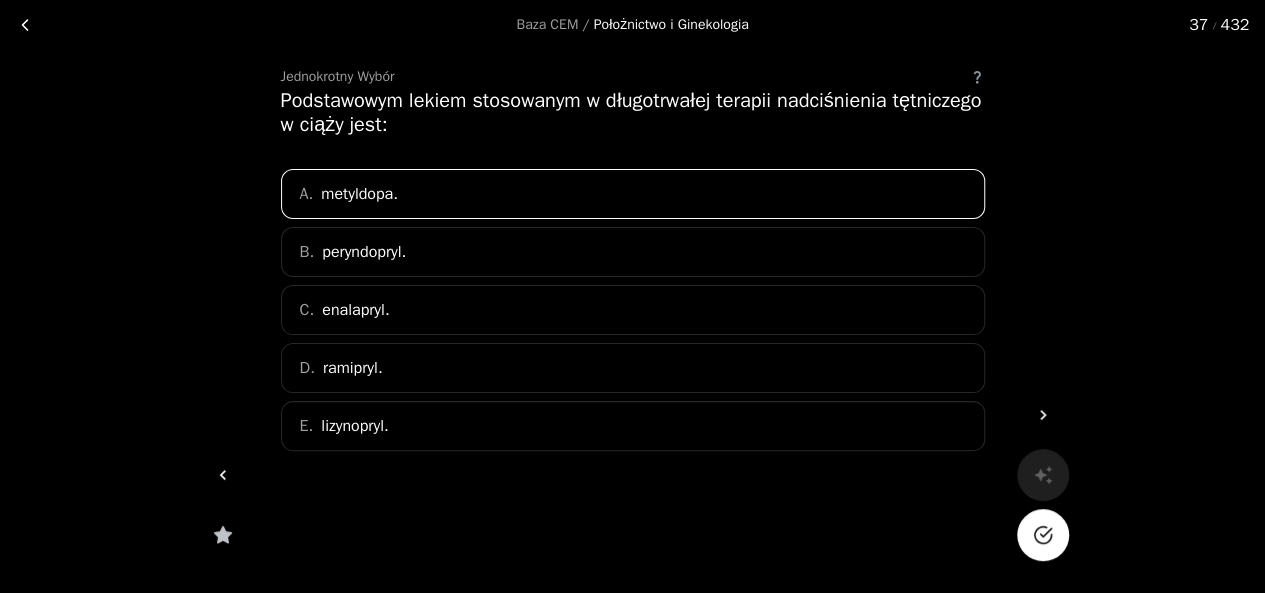 click at bounding box center [1043, 535] 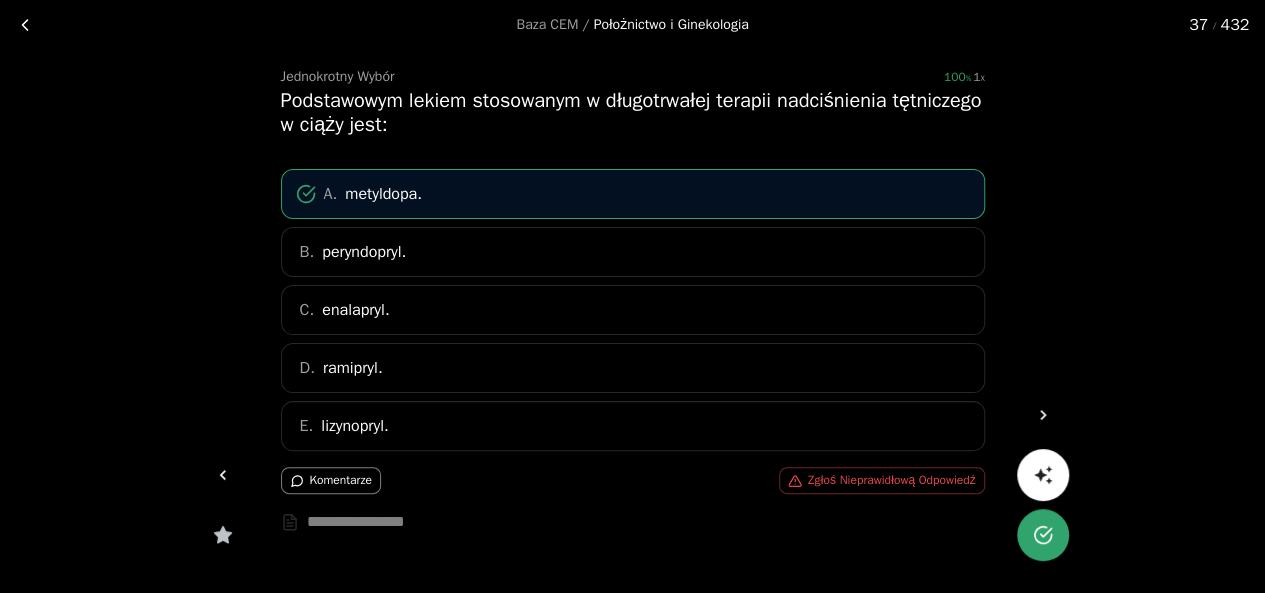 click at bounding box center (1043, 415) 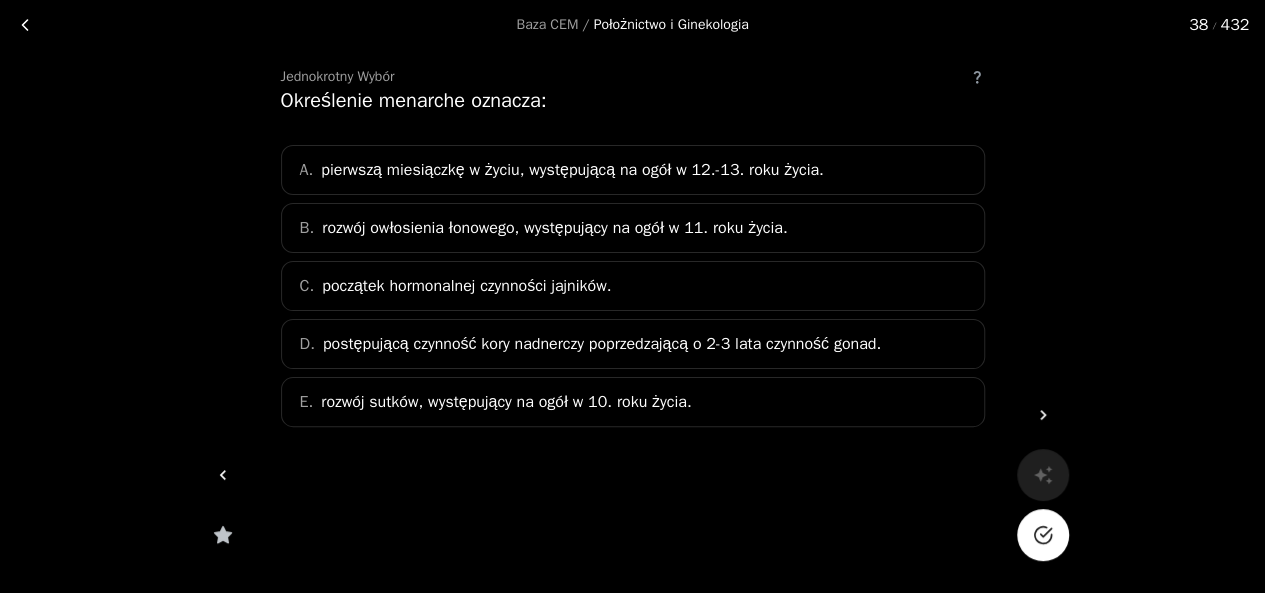 click on "pierwszą miesiączkę w życiu, występującą na ogół w 12.-13. roku życia." at bounding box center [572, 170] 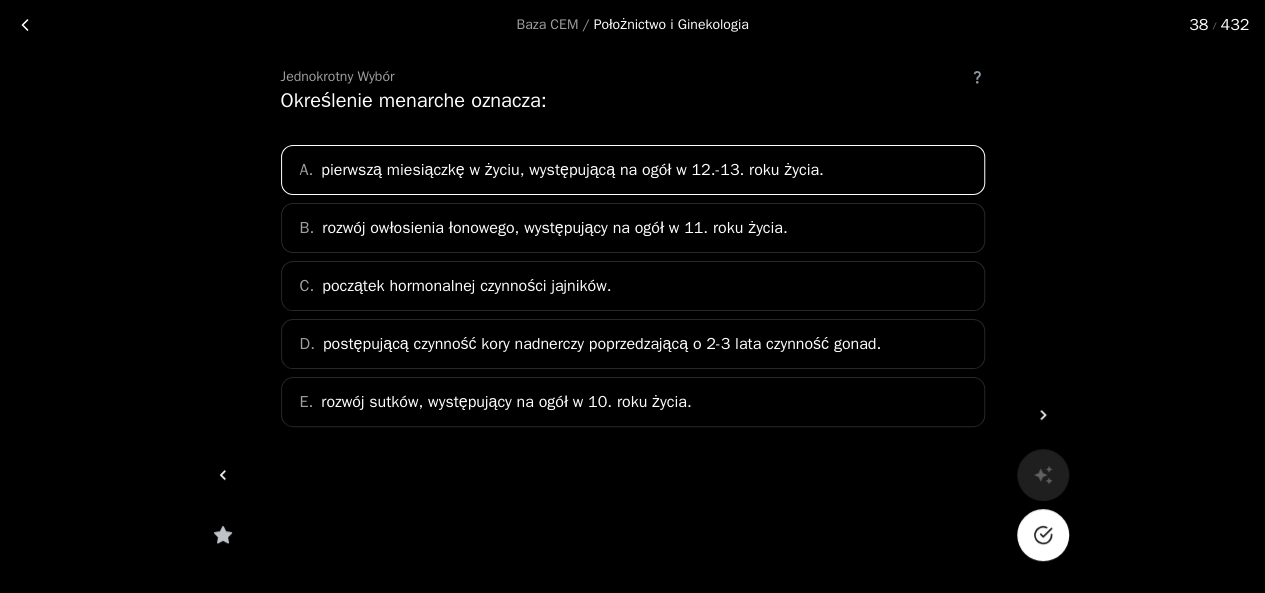 click at bounding box center (1043, 535) 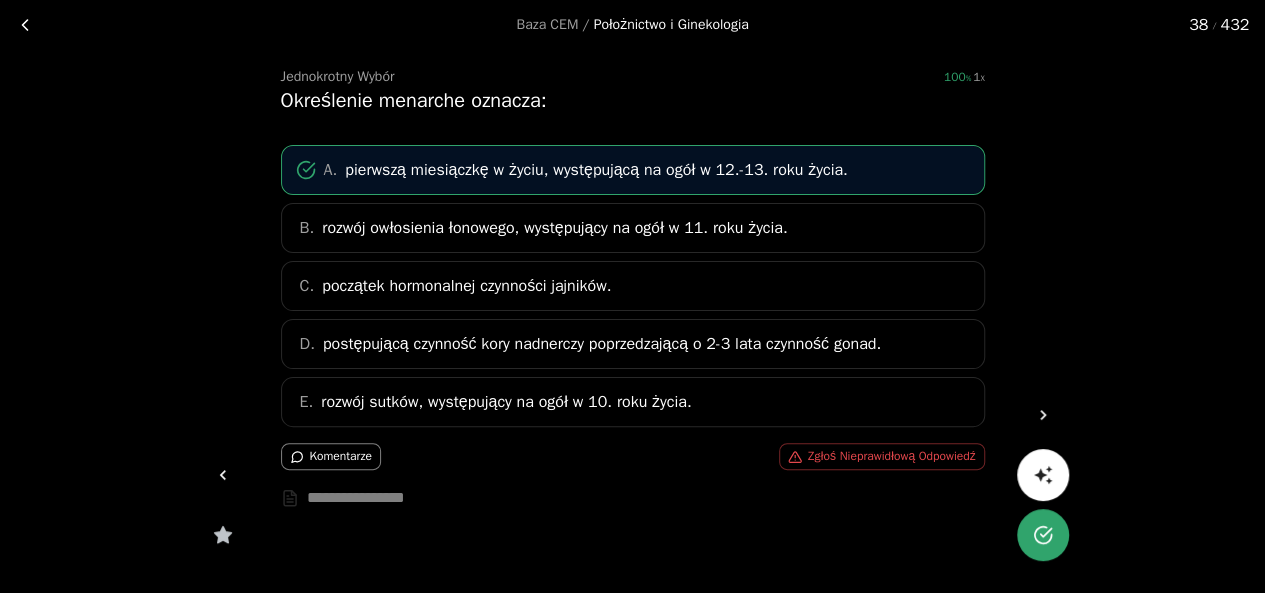 click at bounding box center [1043, 415] 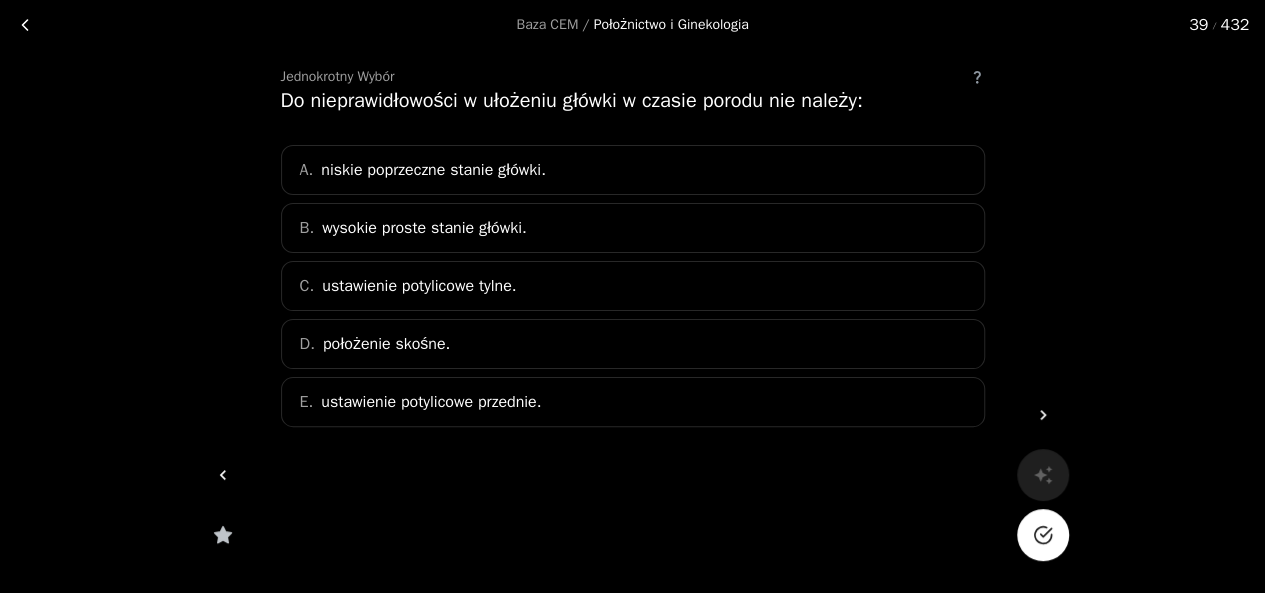 click on "E.   ustawienie potylicowe przednie." at bounding box center [633, 402] 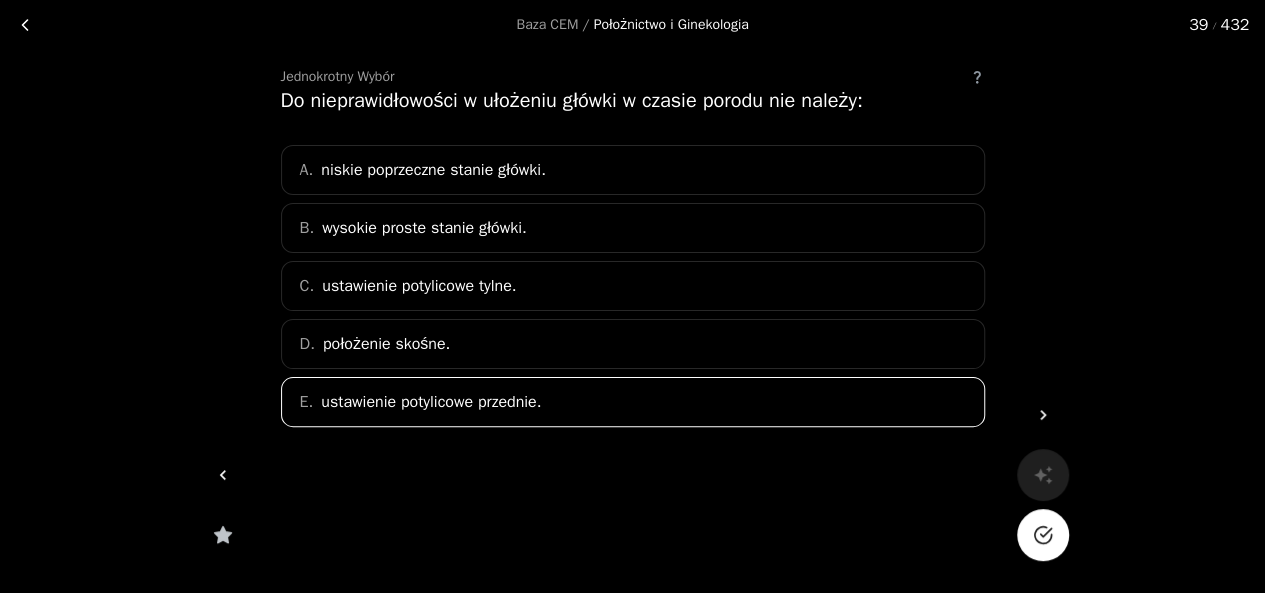 click at bounding box center [1043, 535] 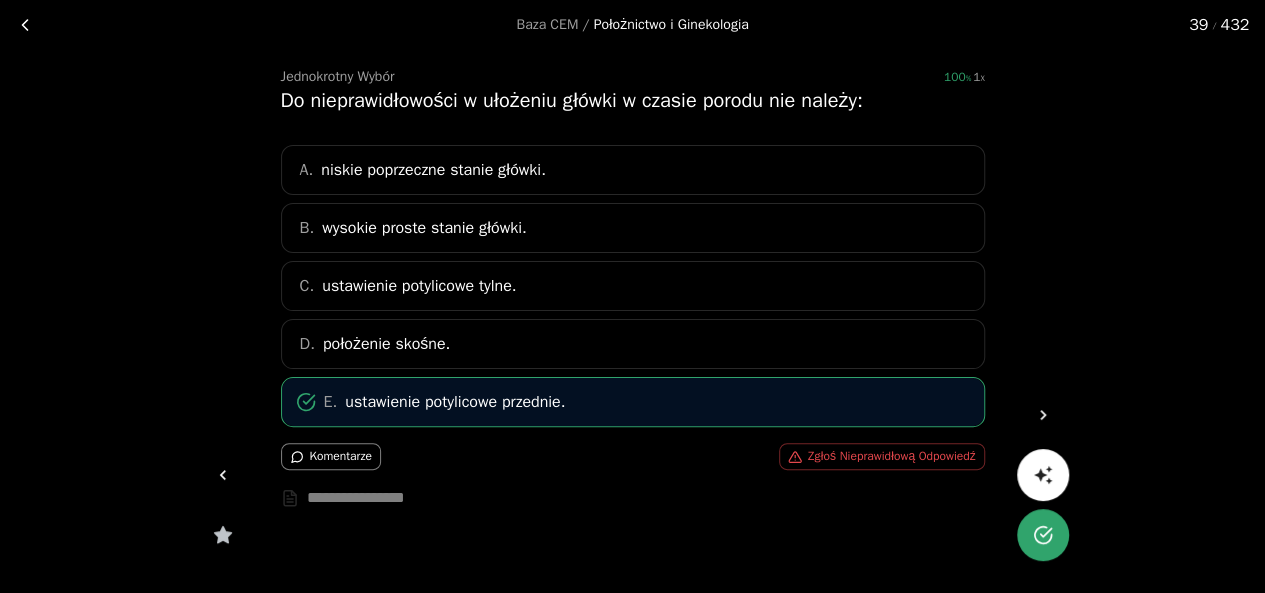 click at bounding box center (1043, 415) 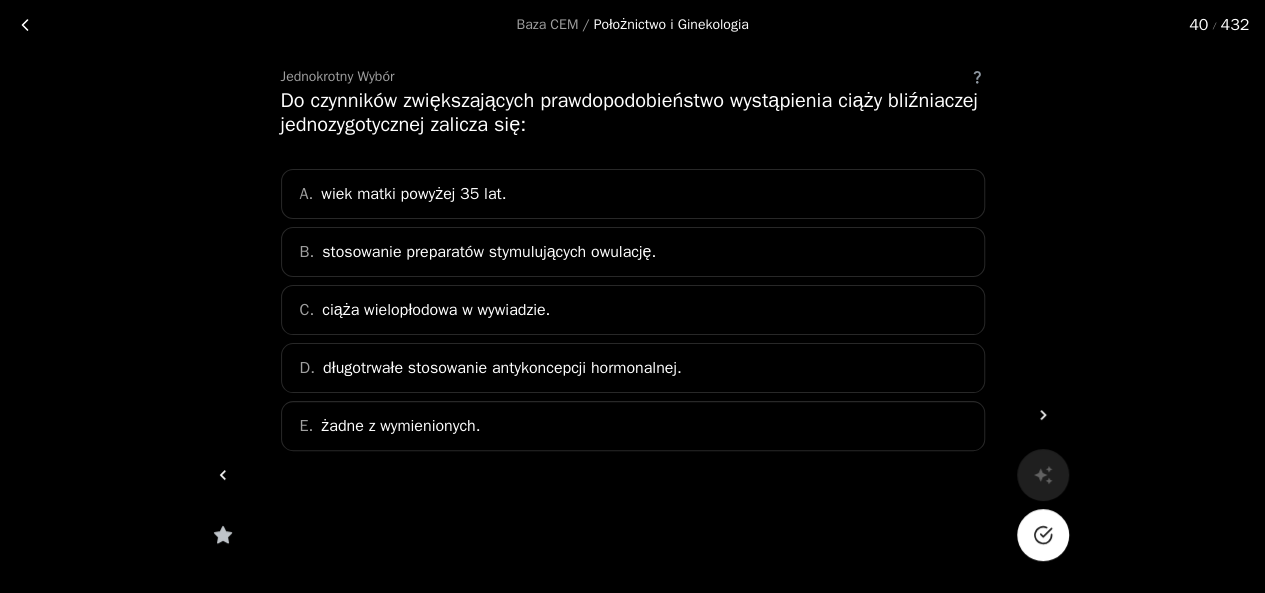 click on "E.   żadne z wymienionych." at bounding box center [633, 426] 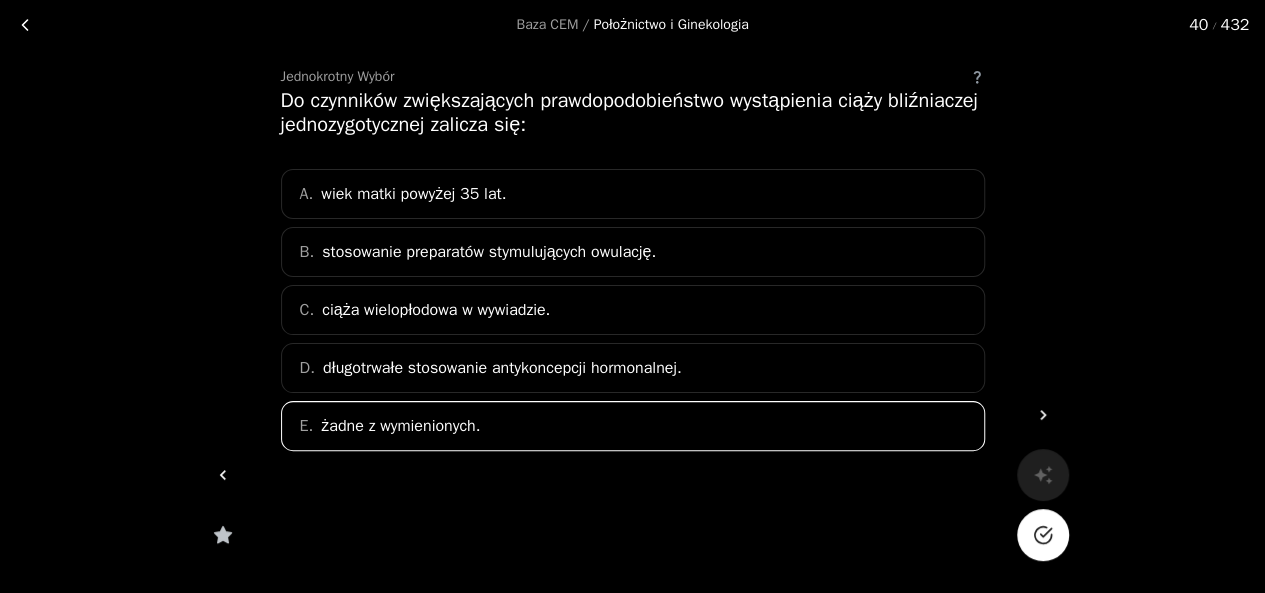 click at bounding box center [1043, 535] 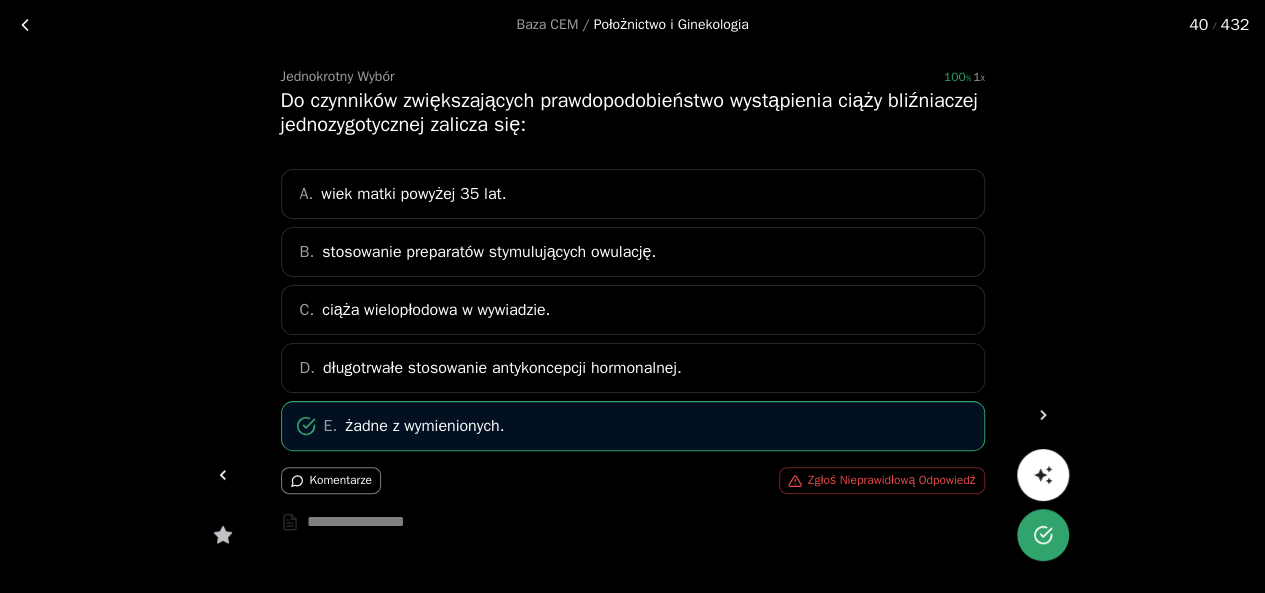 click at bounding box center [1043, 415] 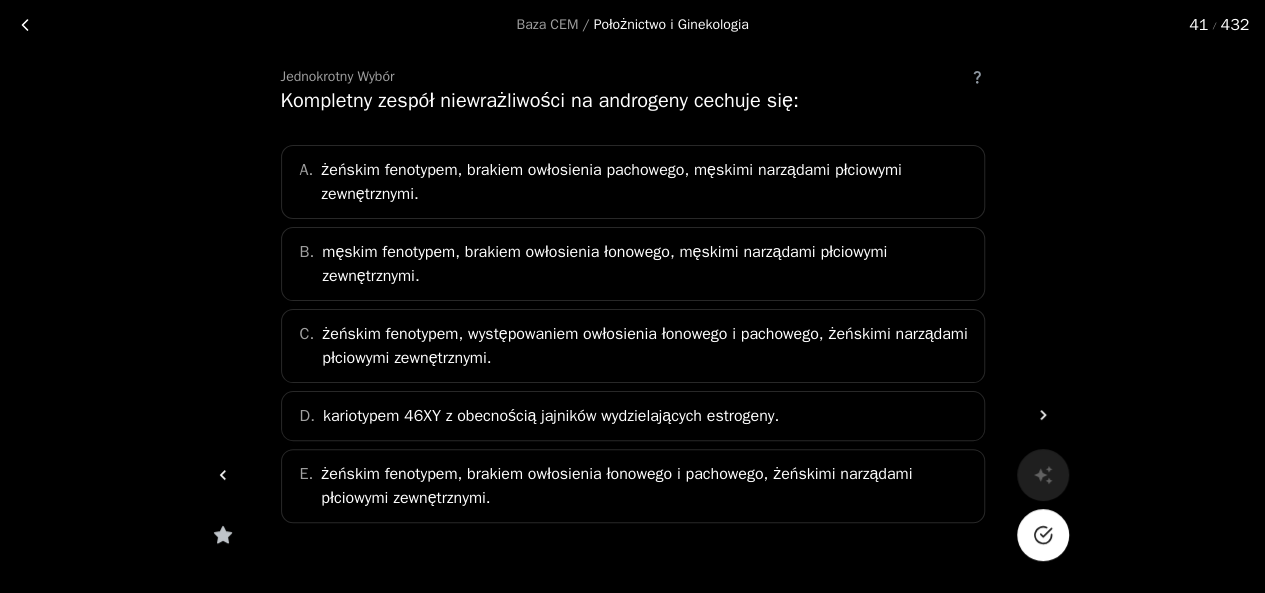 click on "żeńskim fenotypem, występowaniem owłosienia łonowego i pachowego, żeńskimi narządami płciowymi zewnętrznymi." at bounding box center (646, 182) 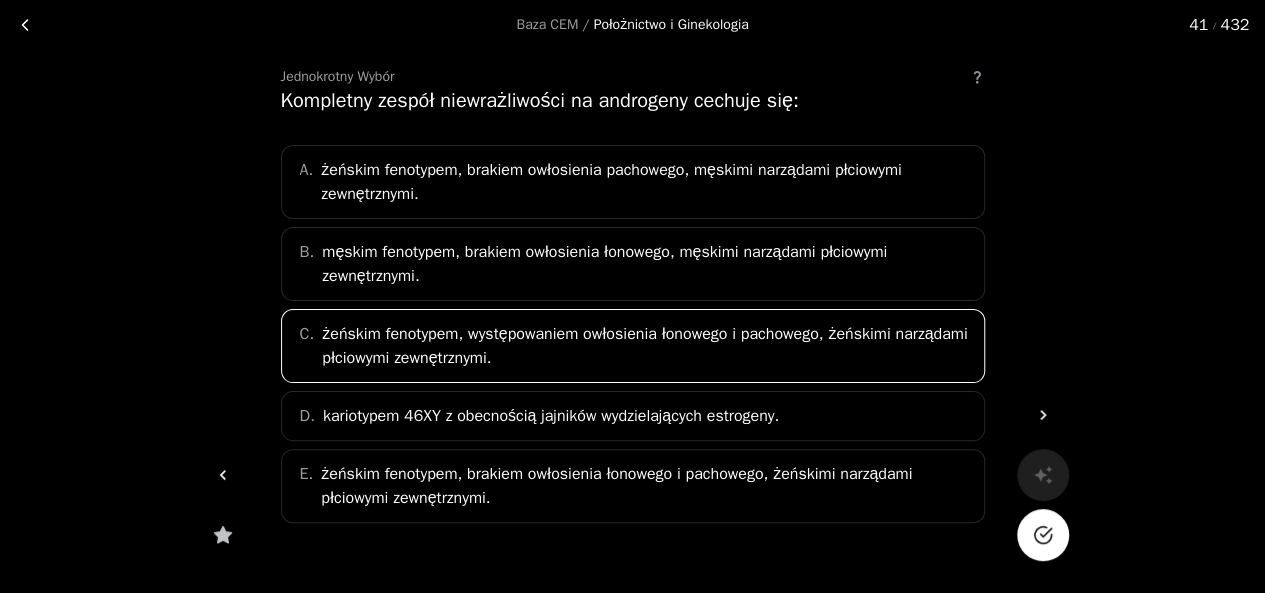 click on "żeńskim fenotypem, brakiem owłosienia łonowego i pachowego, żeńskimi narządami płciowymi zewnętrznymi." at bounding box center (646, 486) 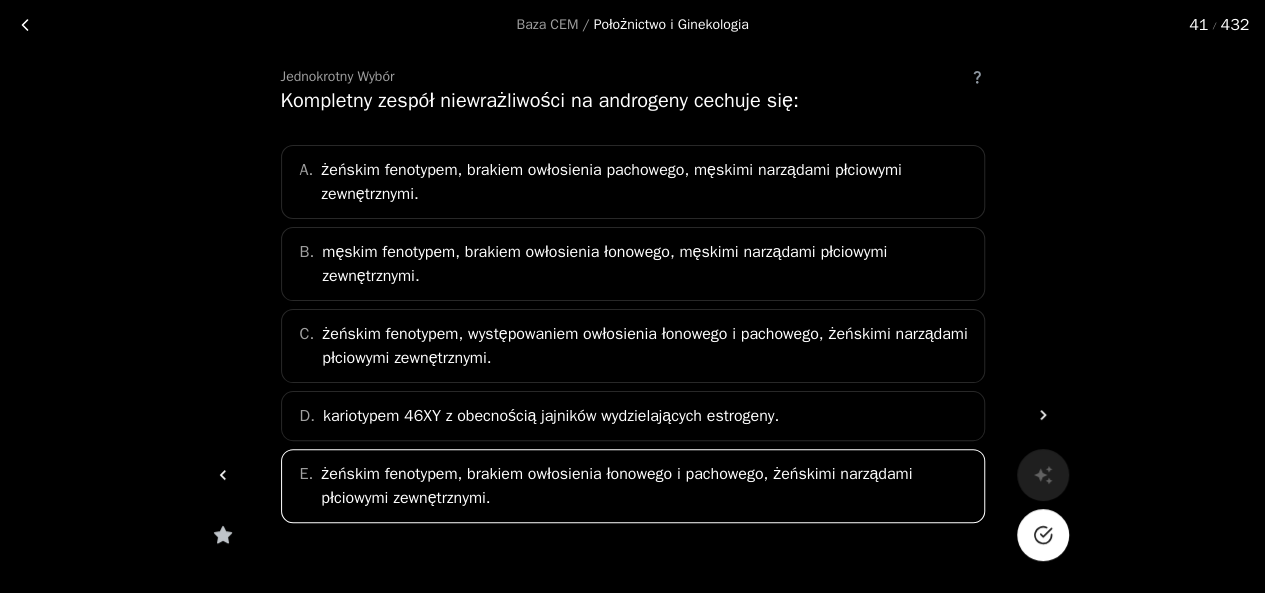 click at bounding box center [1043, 535] 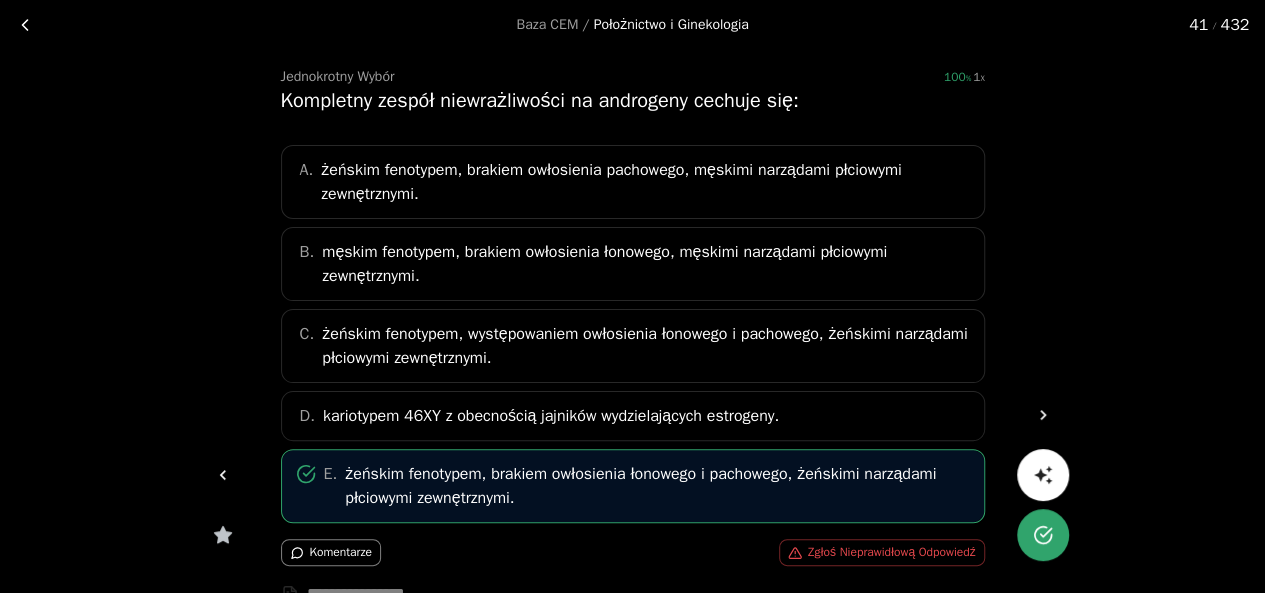 click at bounding box center [1043, 415] 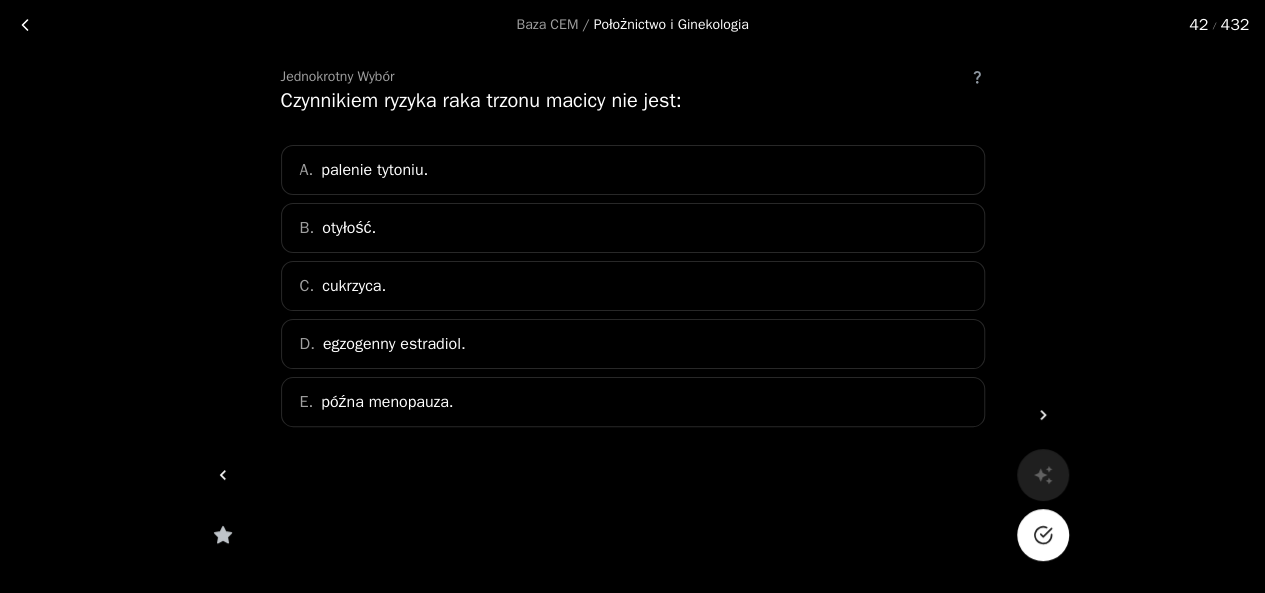 click on "B.   otyłość." at bounding box center [633, 228] 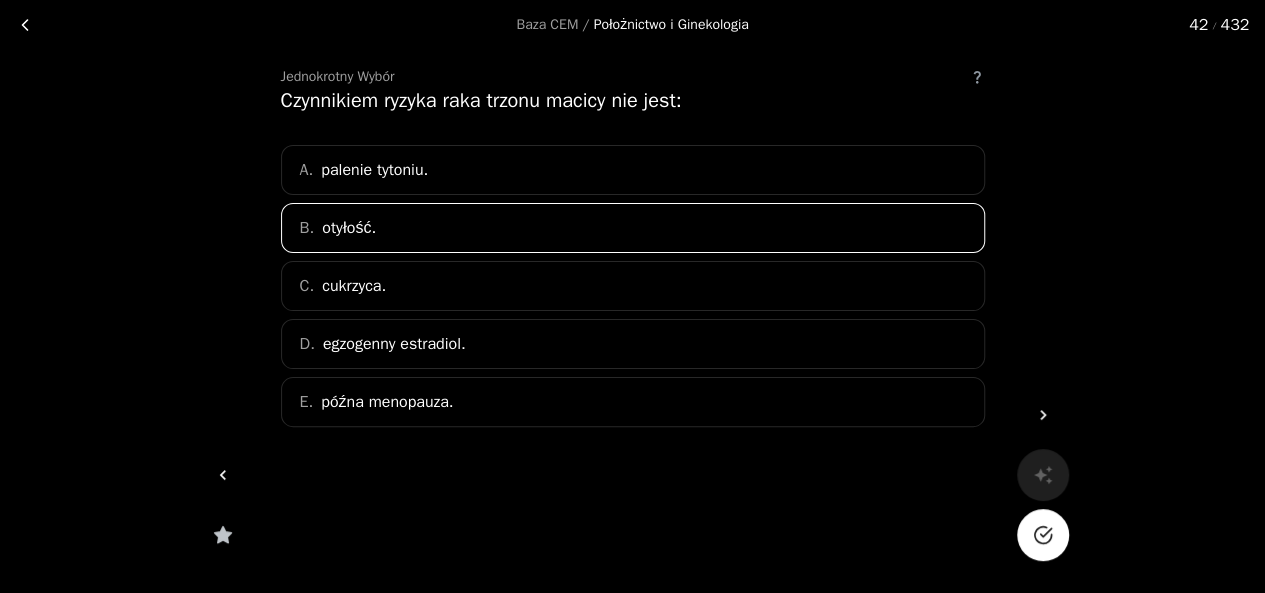 click at bounding box center [1045, 532] 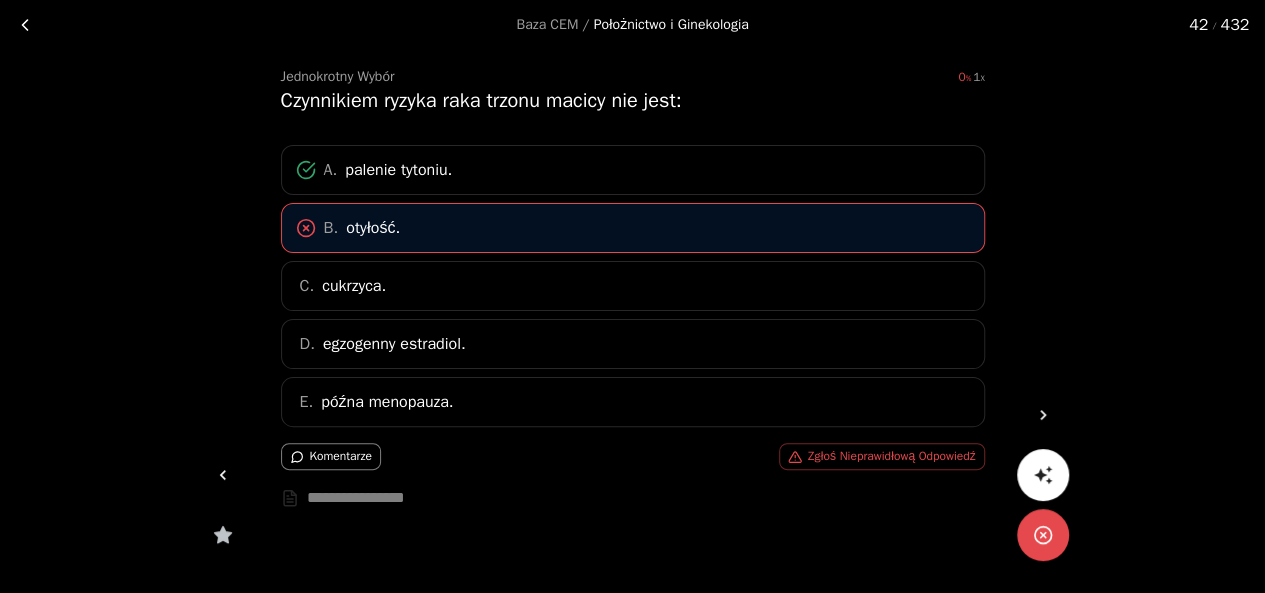 click at bounding box center (1043, 415) 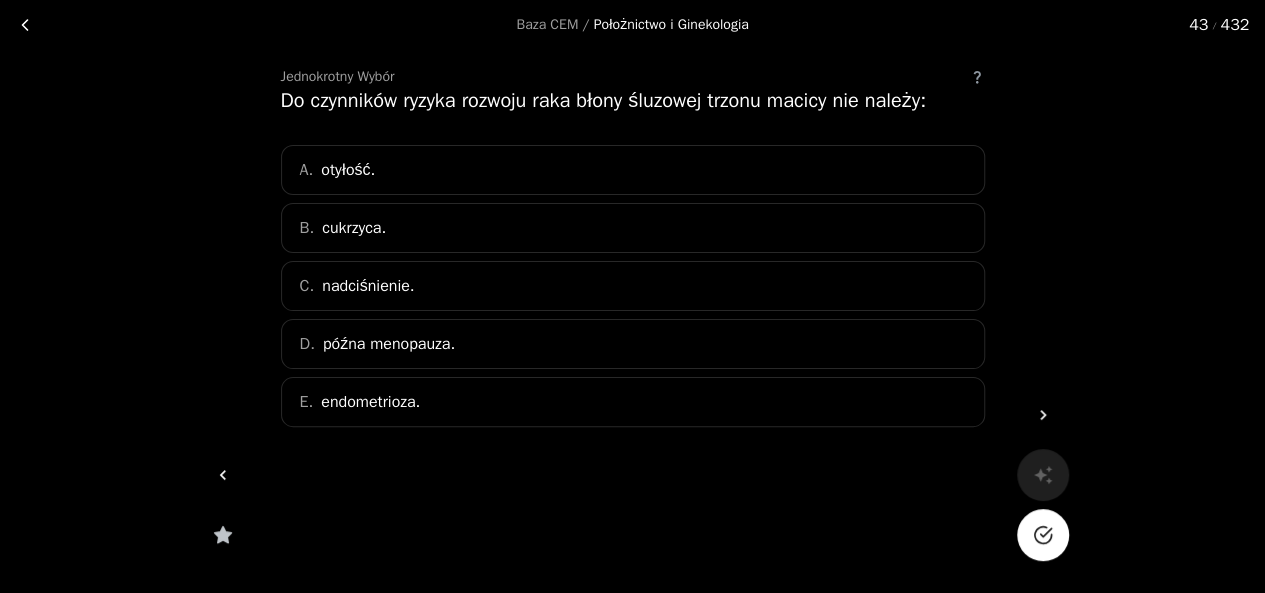 click at bounding box center [223, 475] 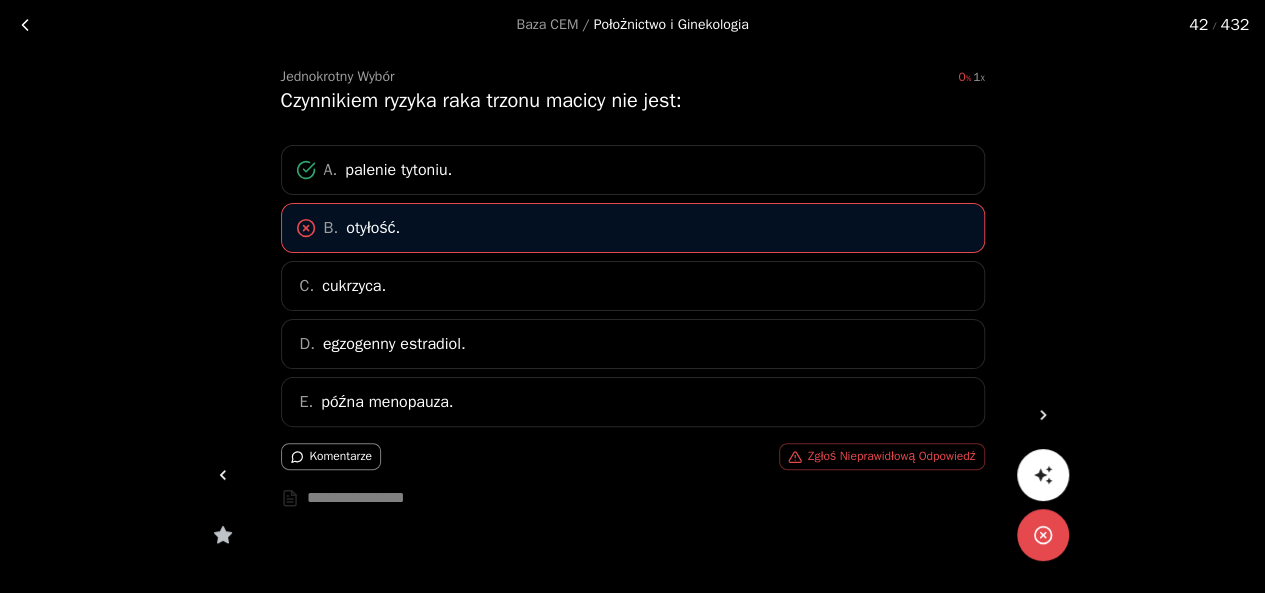 click at bounding box center (1043, 415) 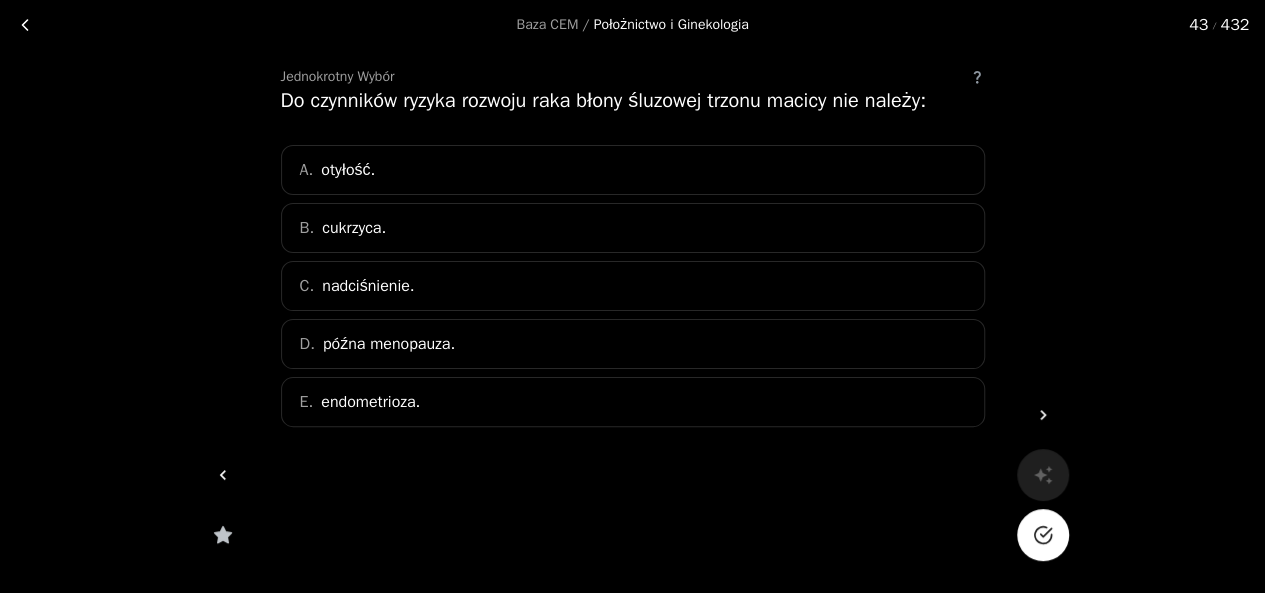 click on "A.   otyłość." at bounding box center [633, 170] 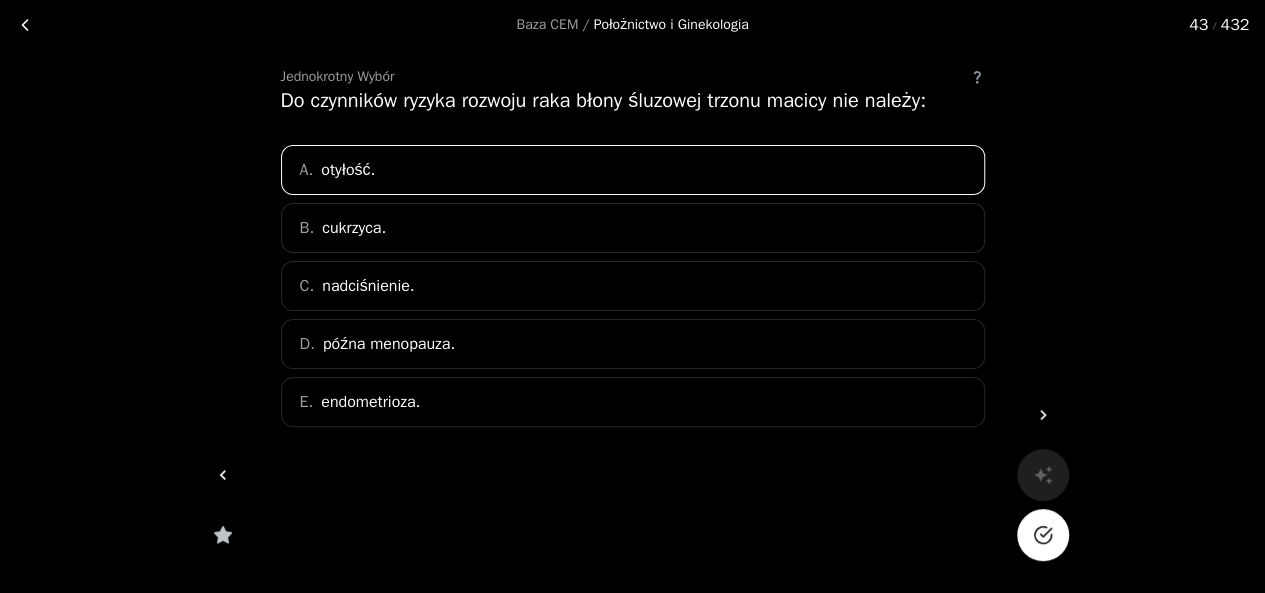 click at bounding box center [1043, 535] 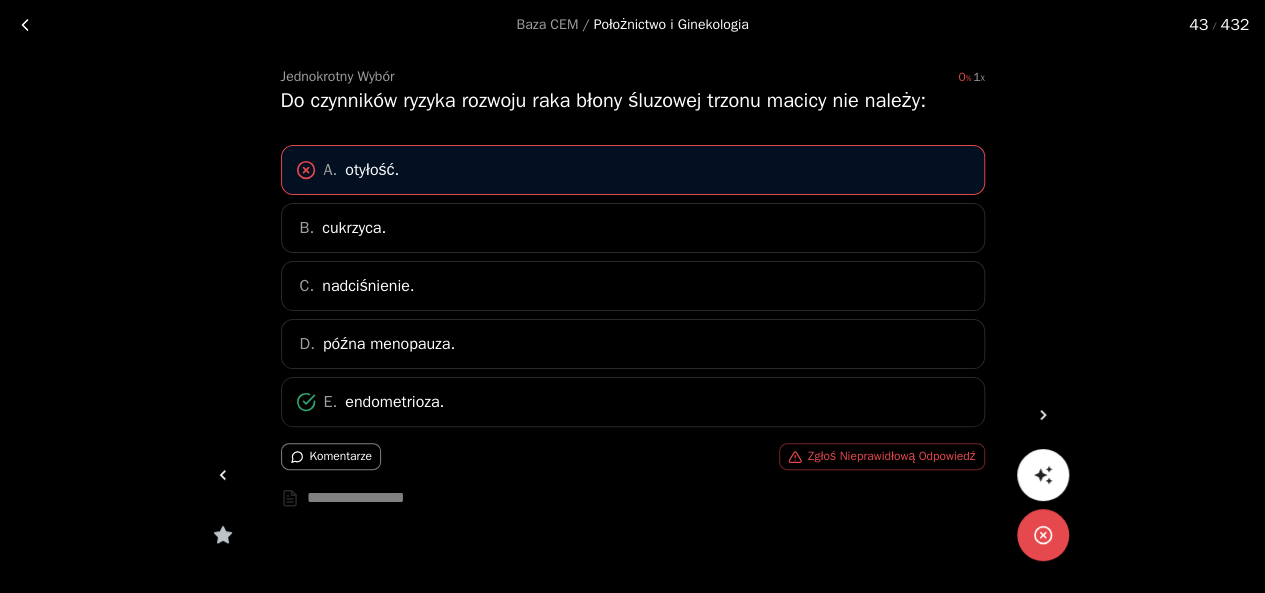 click at bounding box center (1043, 415) 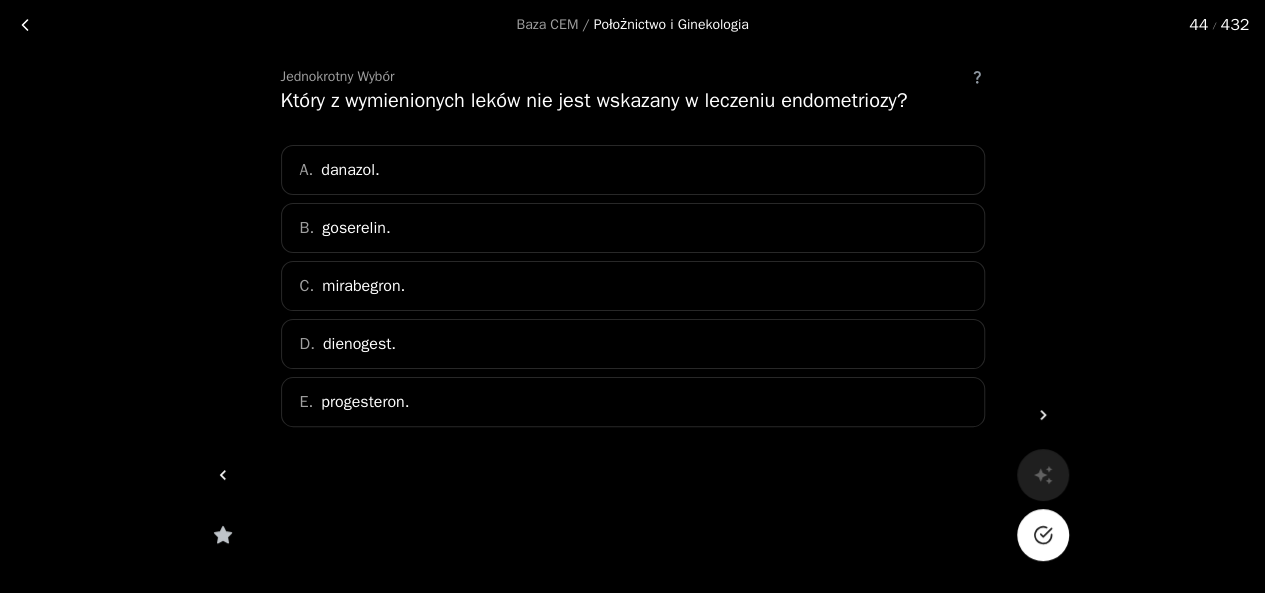 click on "E.   progesteron." at bounding box center (633, 402) 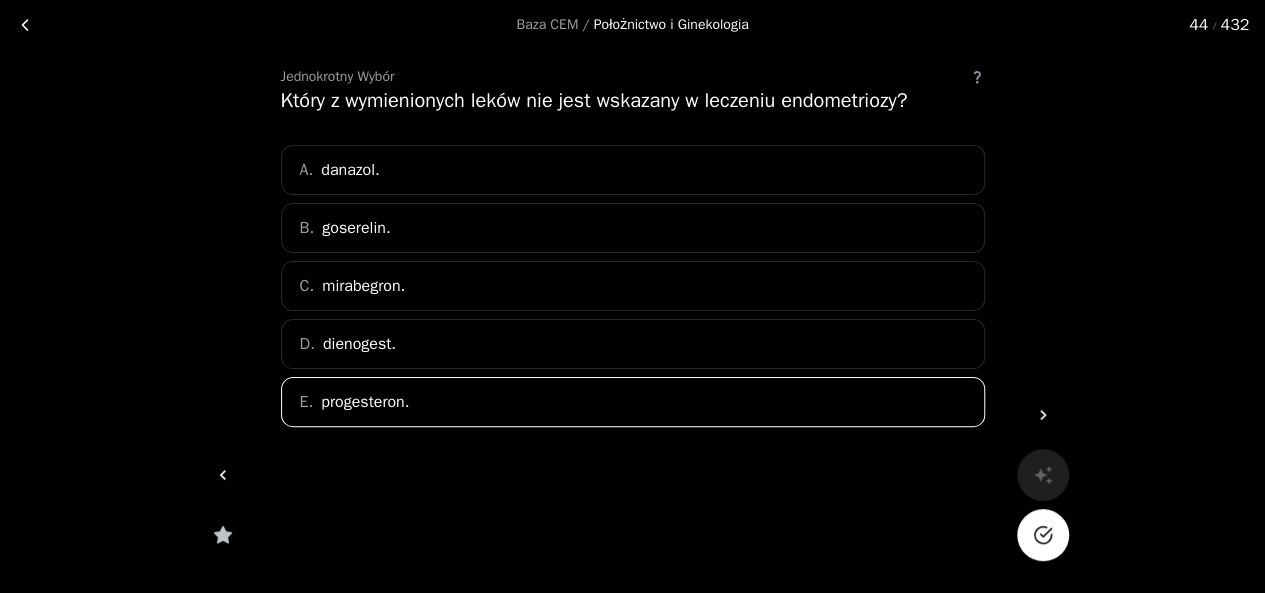 click at bounding box center [1043, 535] 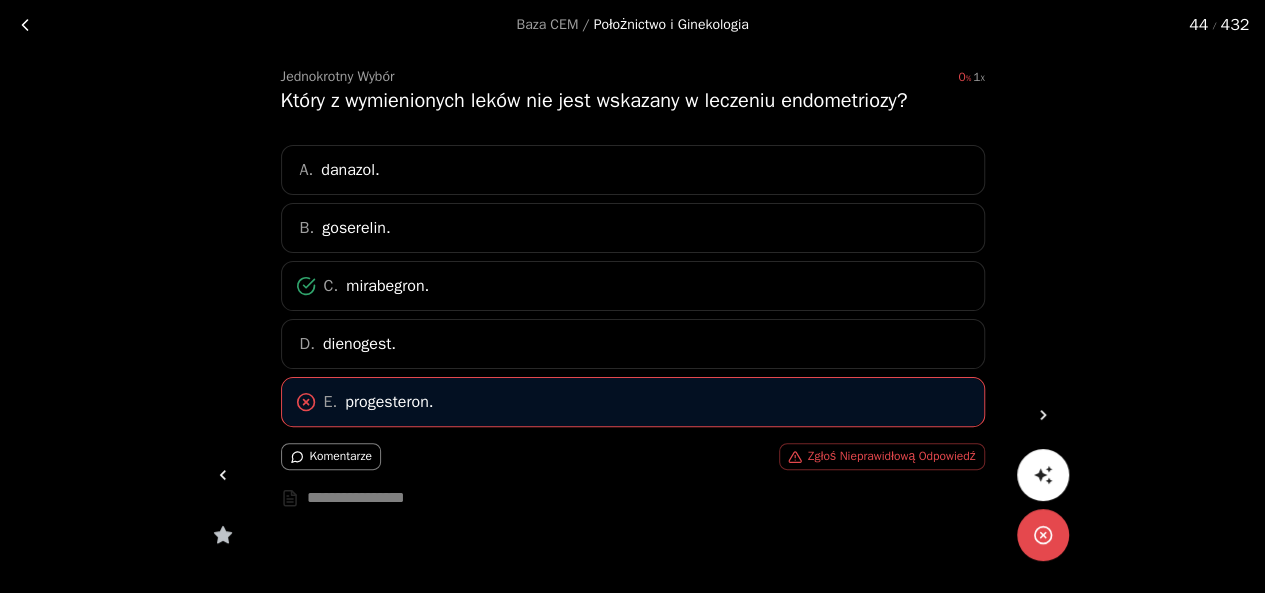 click at bounding box center [1043, 415] 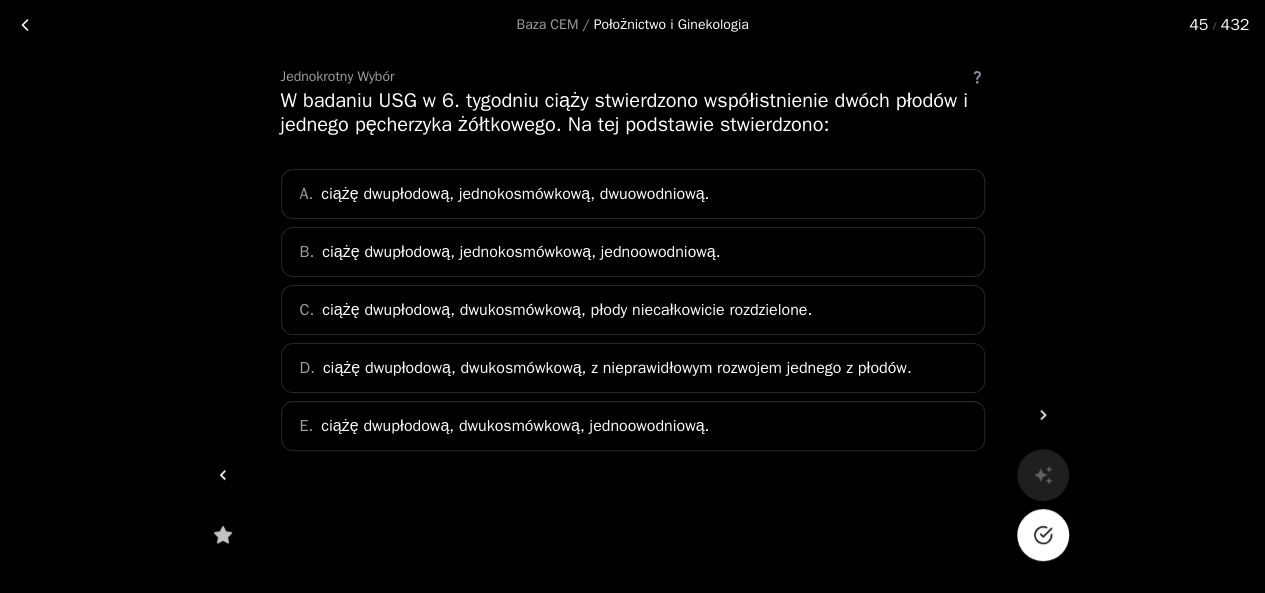 click on "B.   ciążę dwupłodową, jednokosmówkową, jednoowodniową." at bounding box center (633, 252) 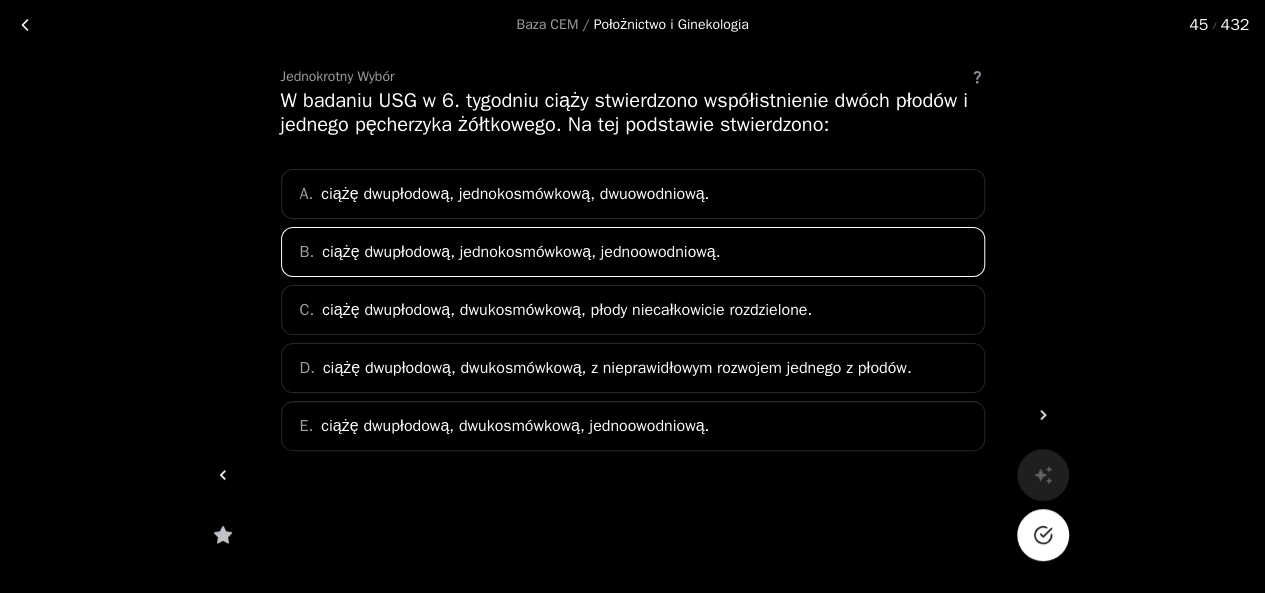 click at bounding box center (1043, 535) 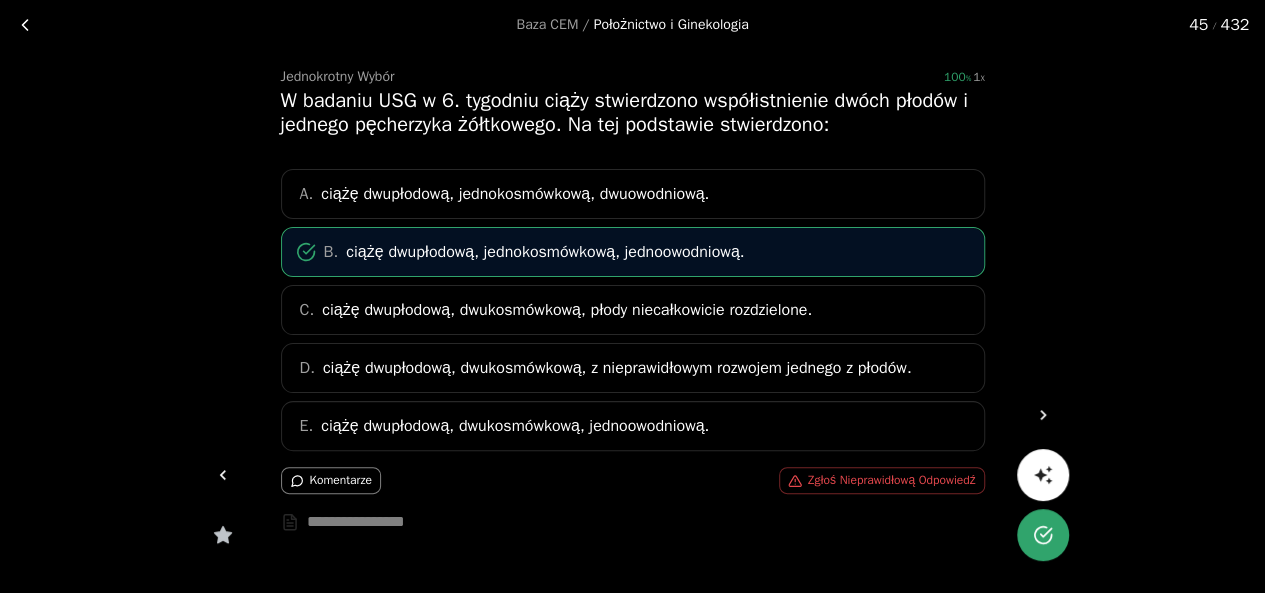 click at bounding box center [1043, 415] 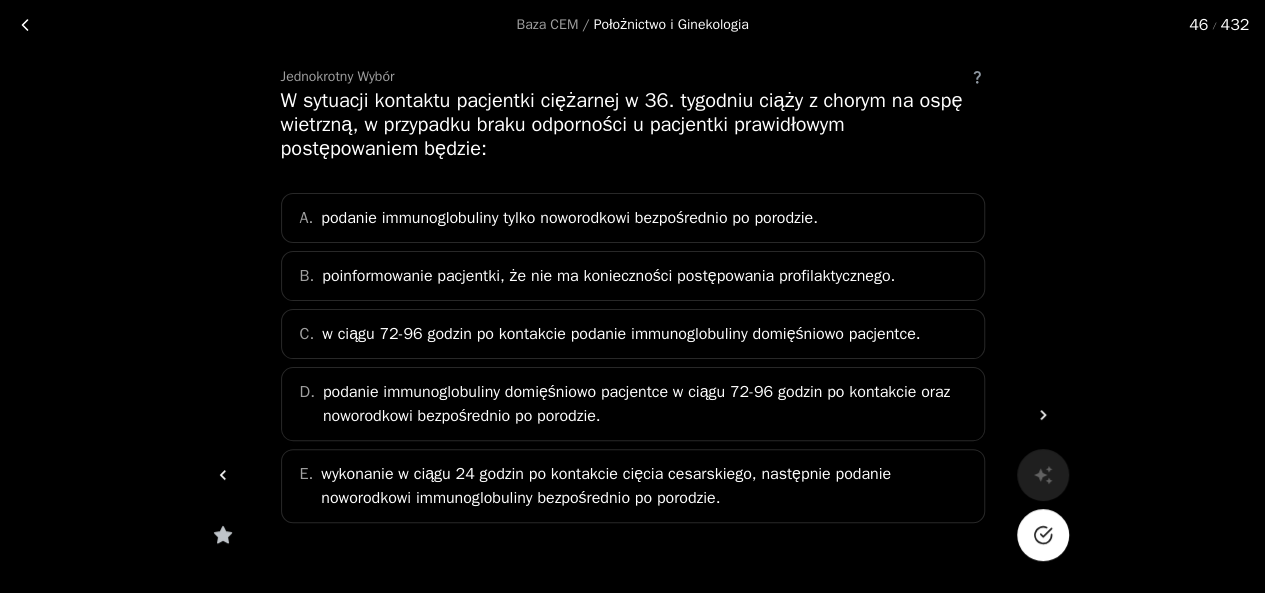 click on "w ciągu 72-96 godzin po kontakcie podanie immunoglobuliny domięśniowo pacjentce." at bounding box center (621, 334) 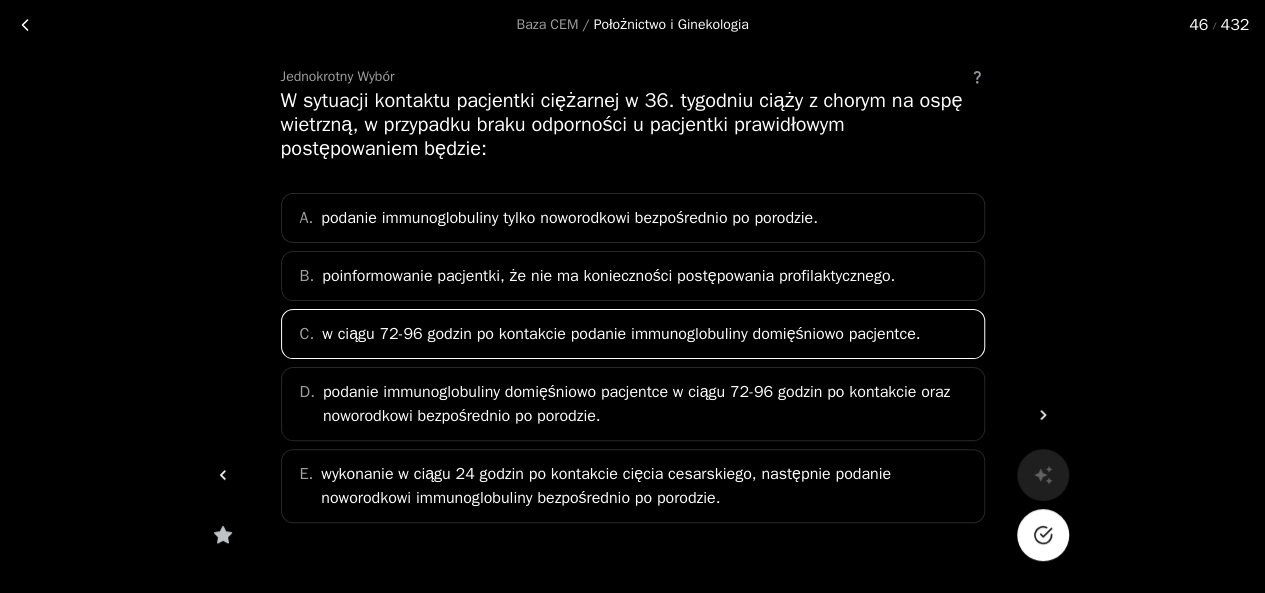 click at bounding box center [1043, 535] 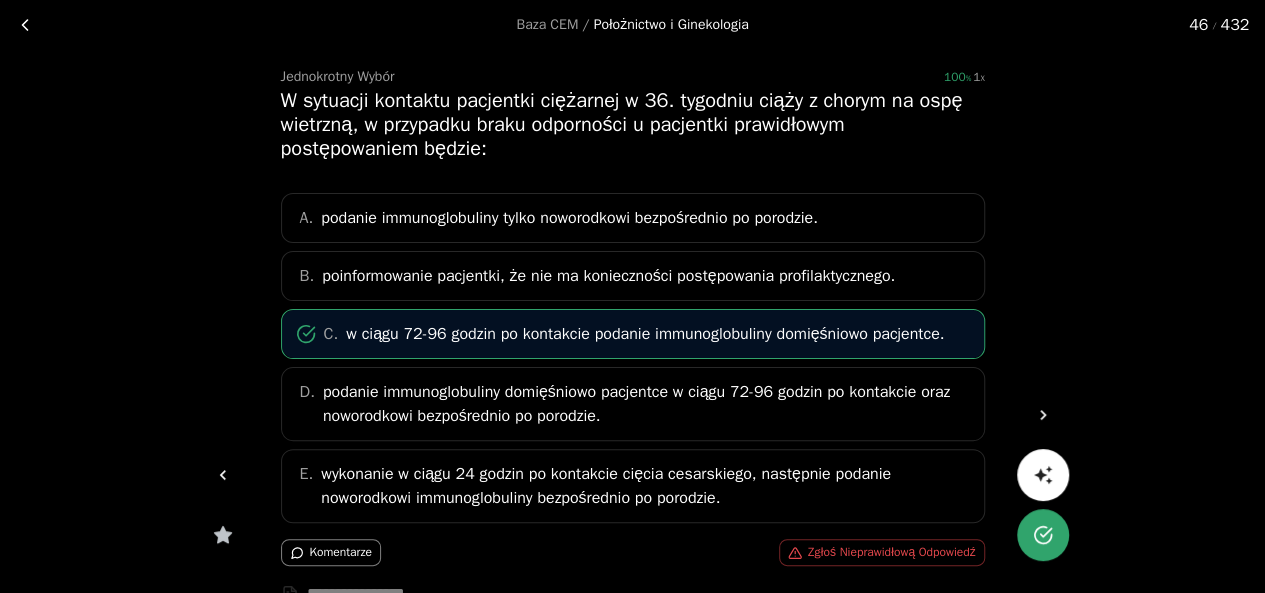 click at bounding box center (1043, 415) 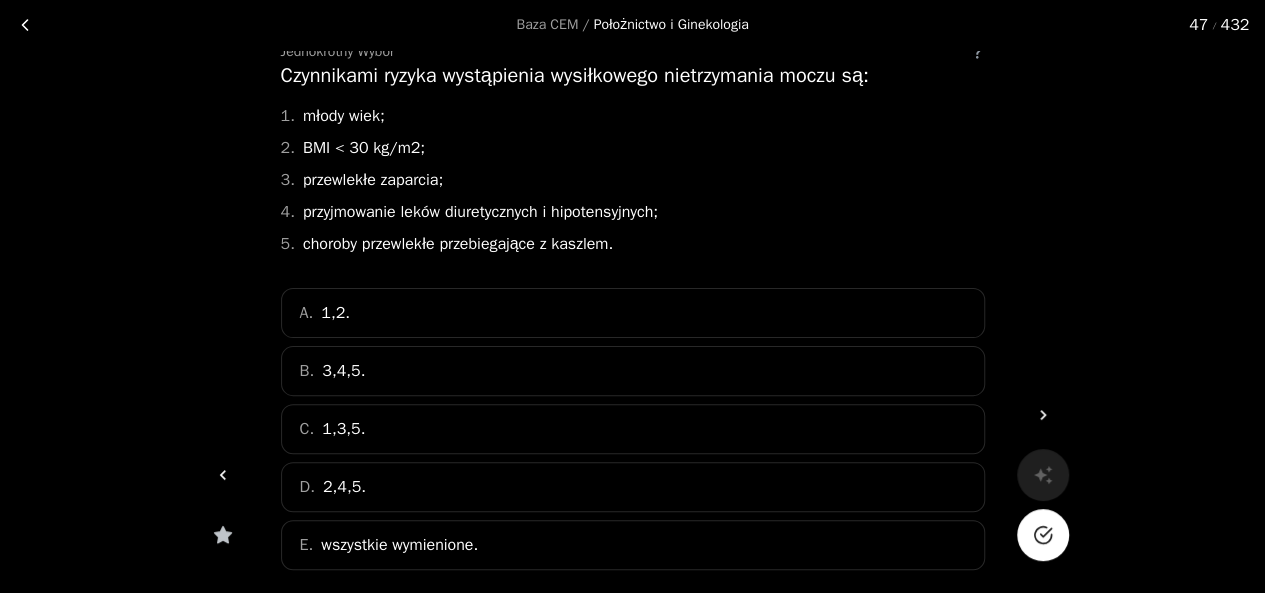scroll, scrollTop: 105, scrollLeft: 0, axis: vertical 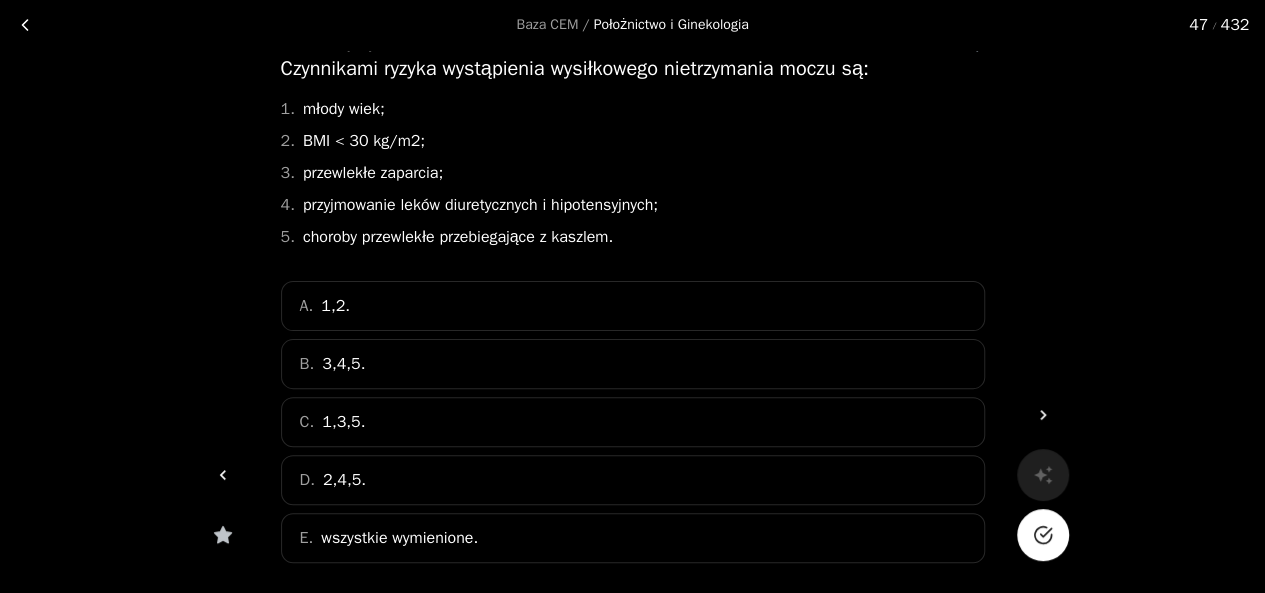 click on "B.   3,4,5." at bounding box center (633, 364) 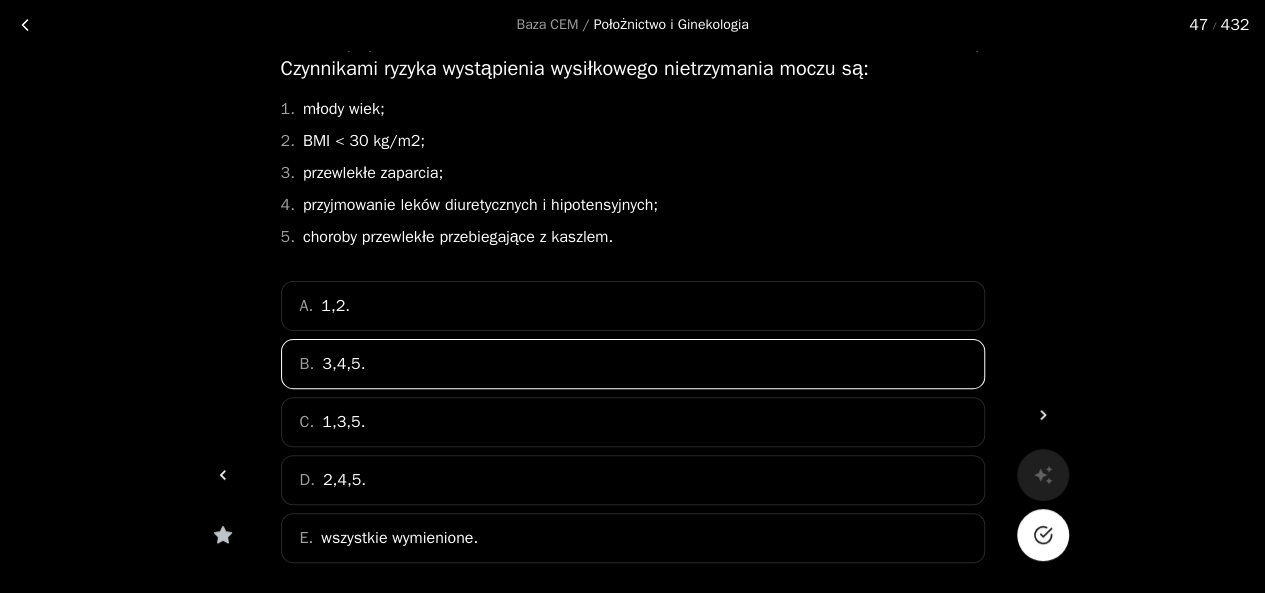 click at bounding box center [1043, 535] 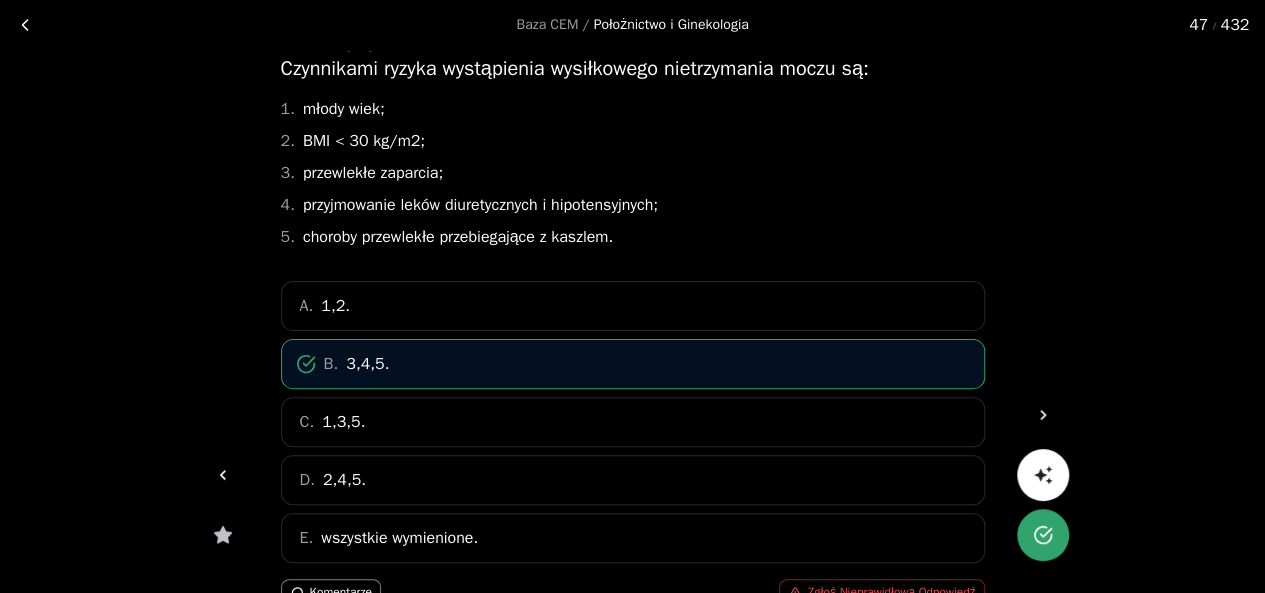 click at bounding box center [1043, 415] 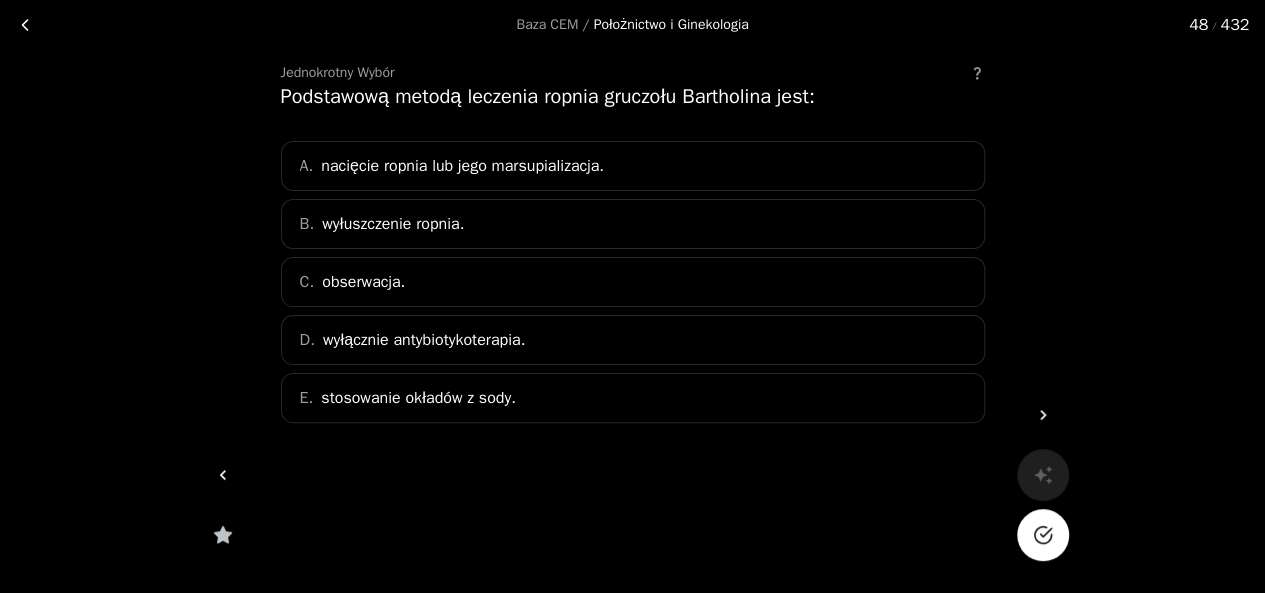 scroll, scrollTop: 73, scrollLeft: 0, axis: vertical 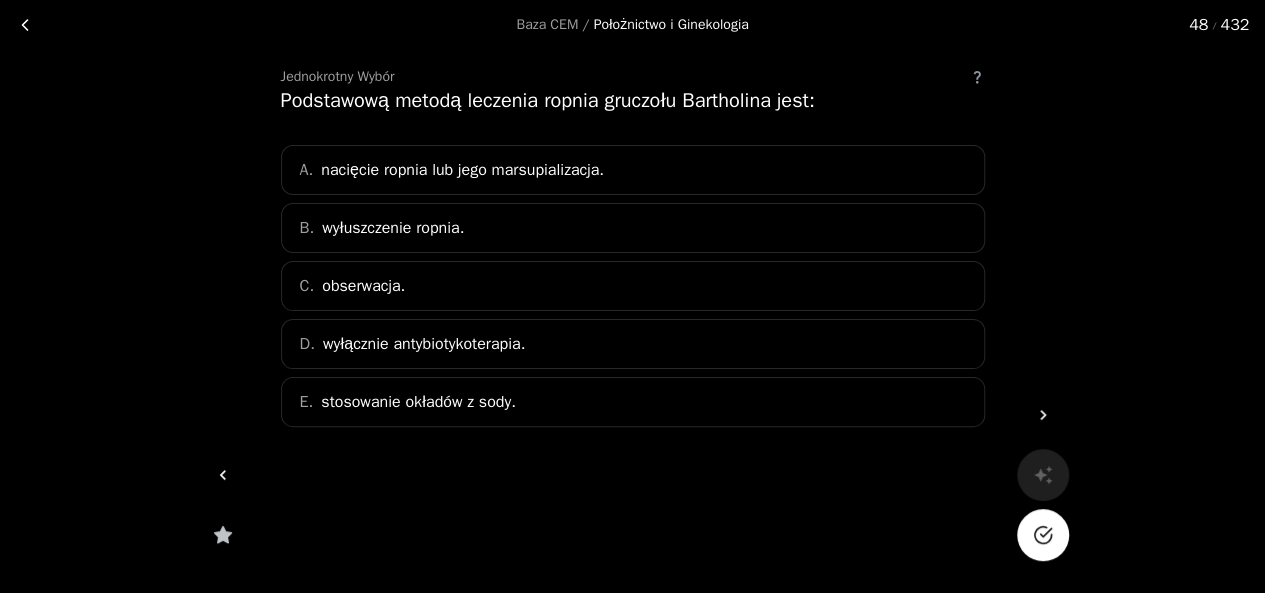 click on "nacięcie ropnia lub jego marsupializacja." at bounding box center [462, 170] 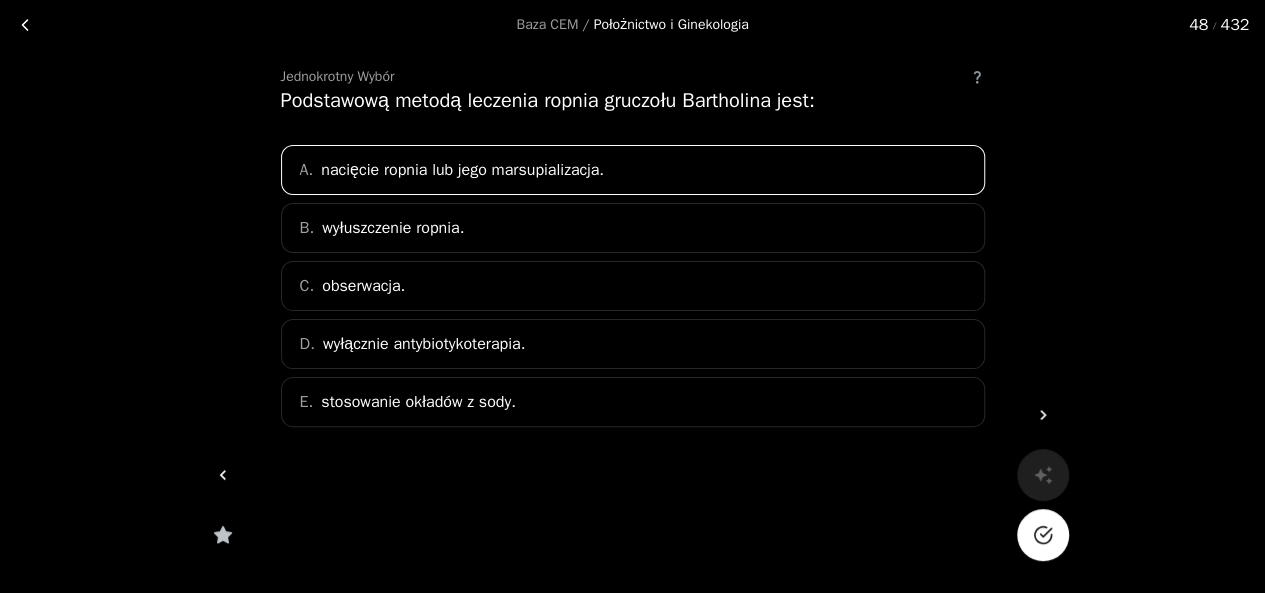 click at bounding box center [1043, 535] 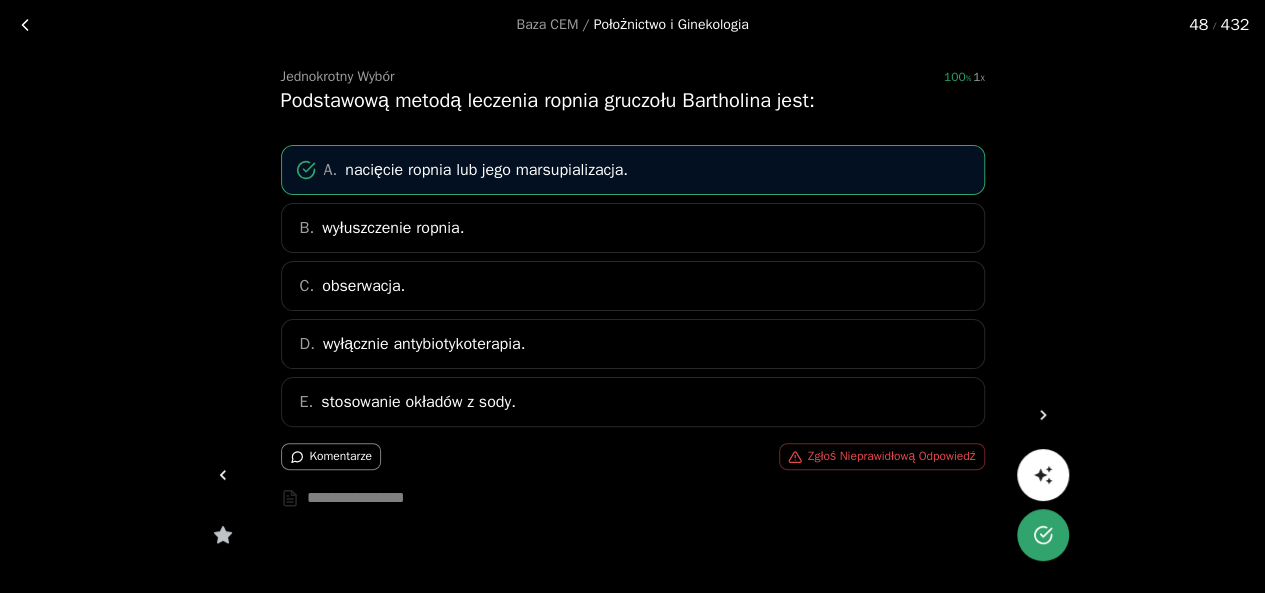 click at bounding box center [1043, 415] 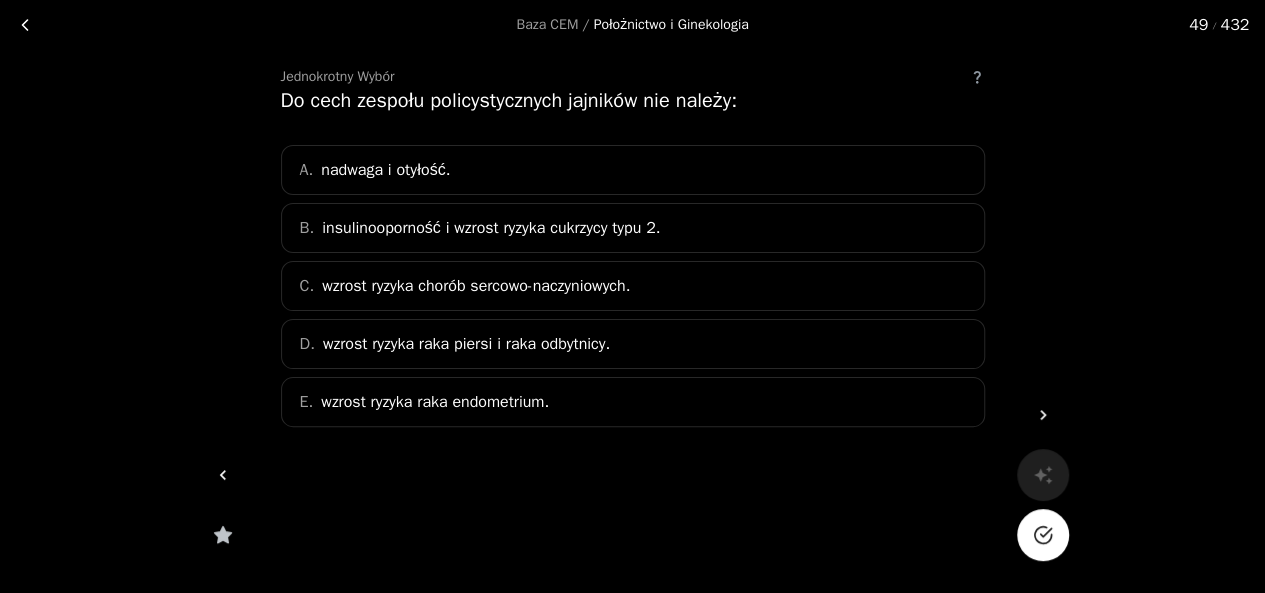 click on "D.   wzrost ryzyka raka piersi i raka odbytnicy." at bounding box center [633, 344] 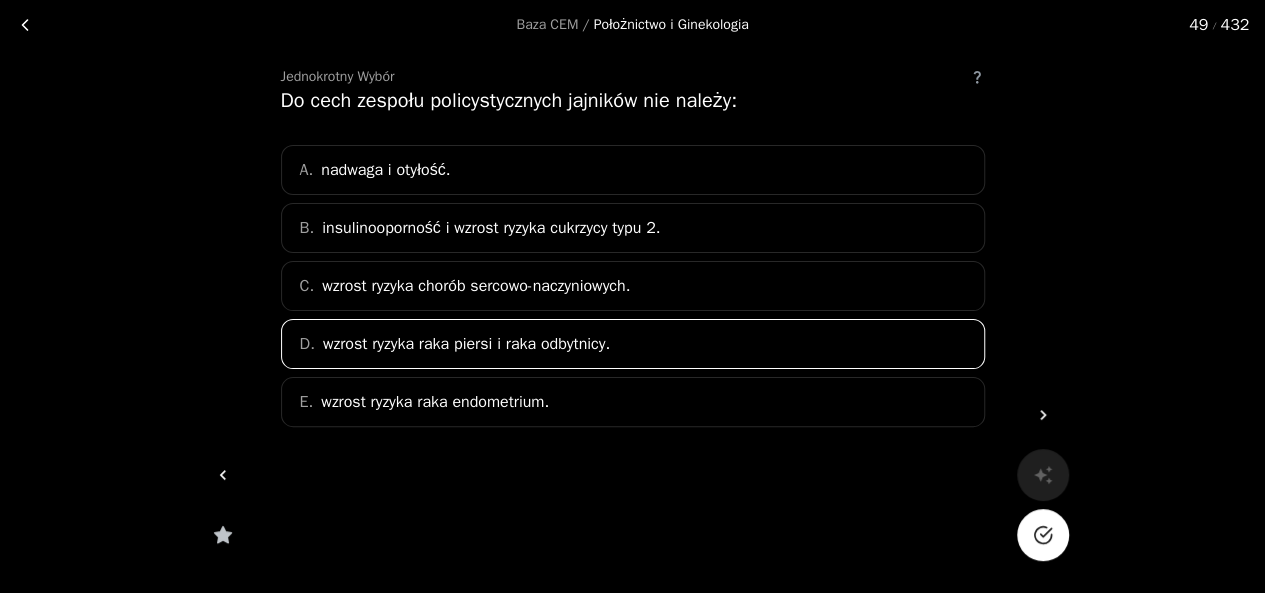 click at bounding box center (1043, 535) 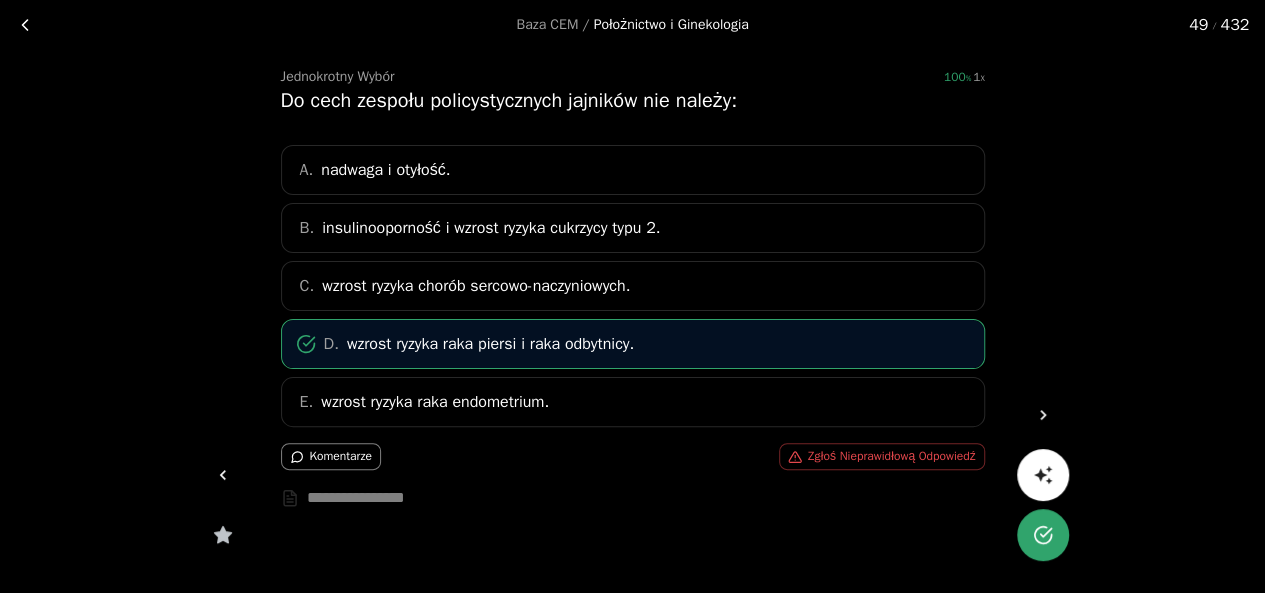 click at bounding box center (1043, 415) 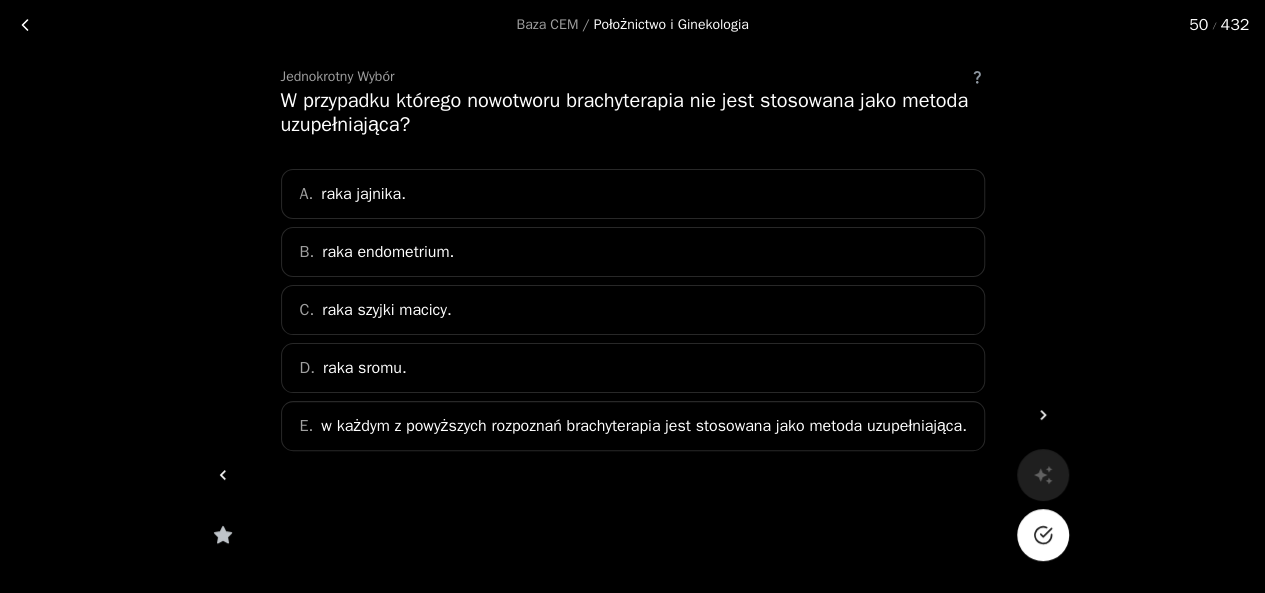 click on "raka sromu." at bounding box center [388, 252] 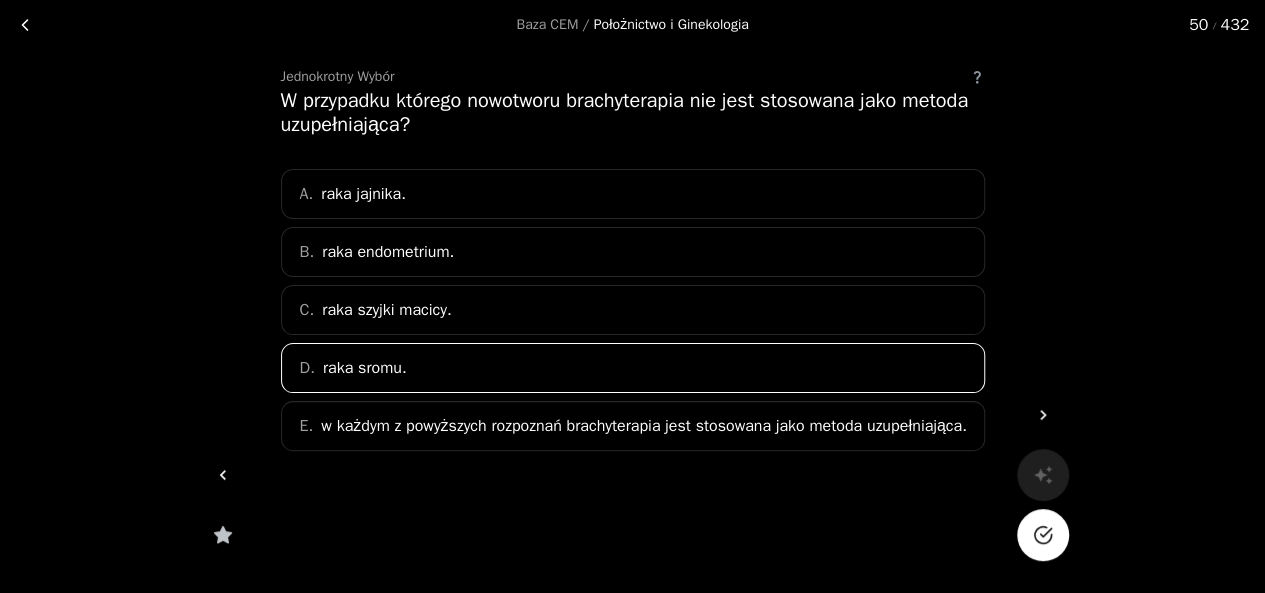click at bounding box center [1043, 535] 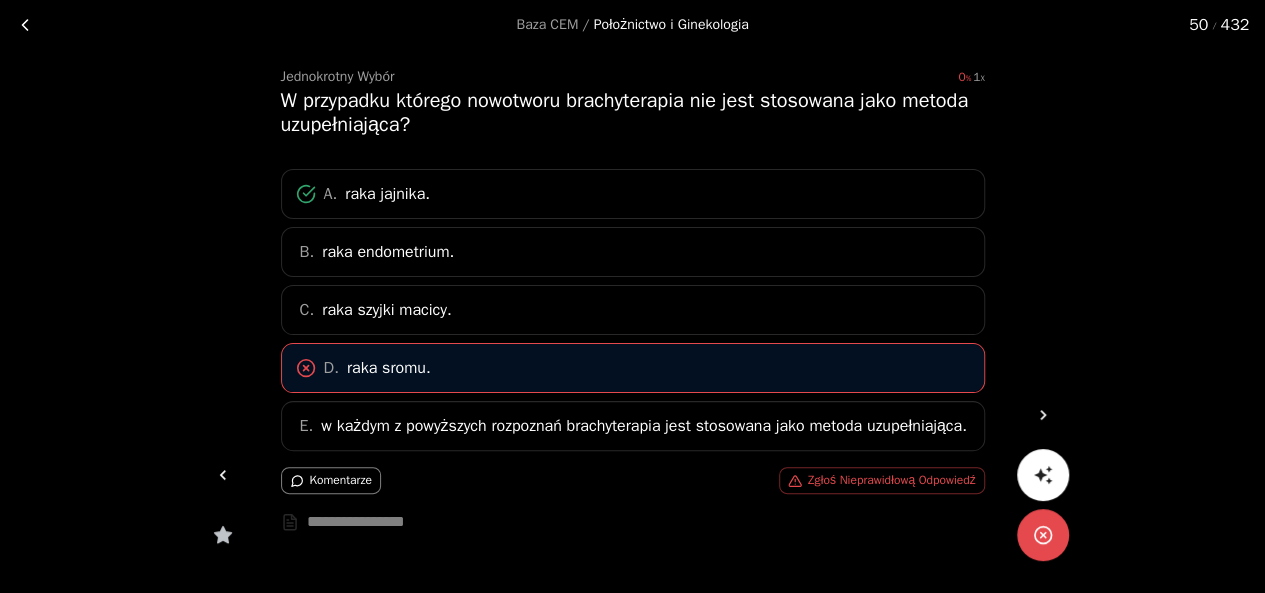 click at bounding box center (1043, 415) 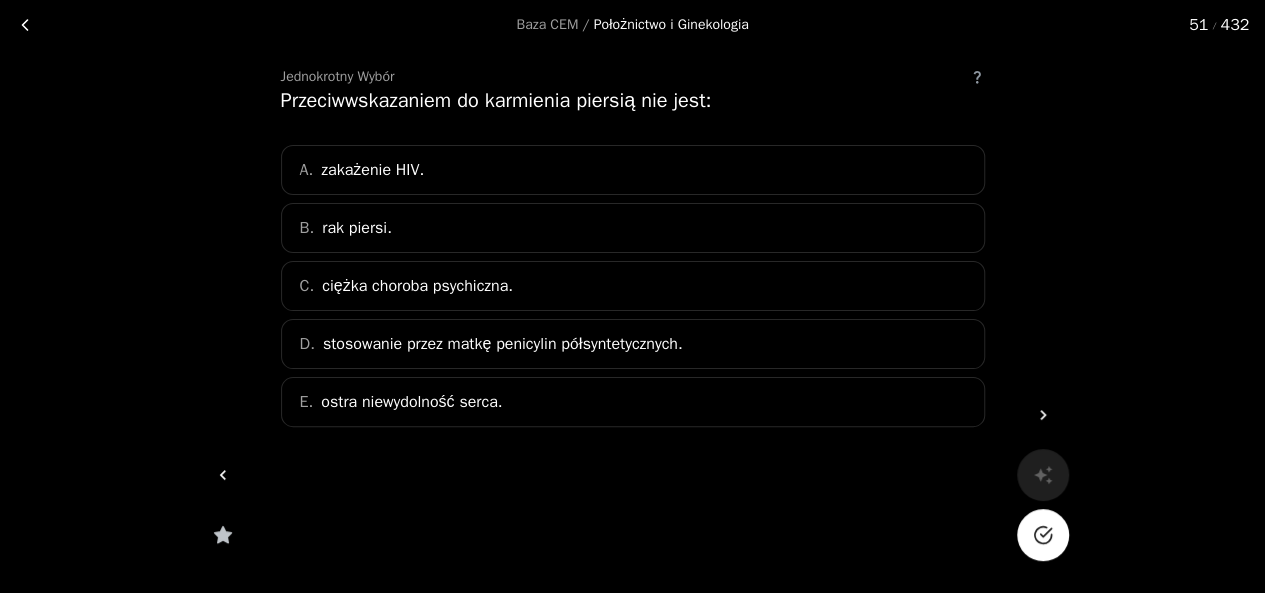 click on "E.   ostra niewydolność serca." at bounding box center [633, 402] 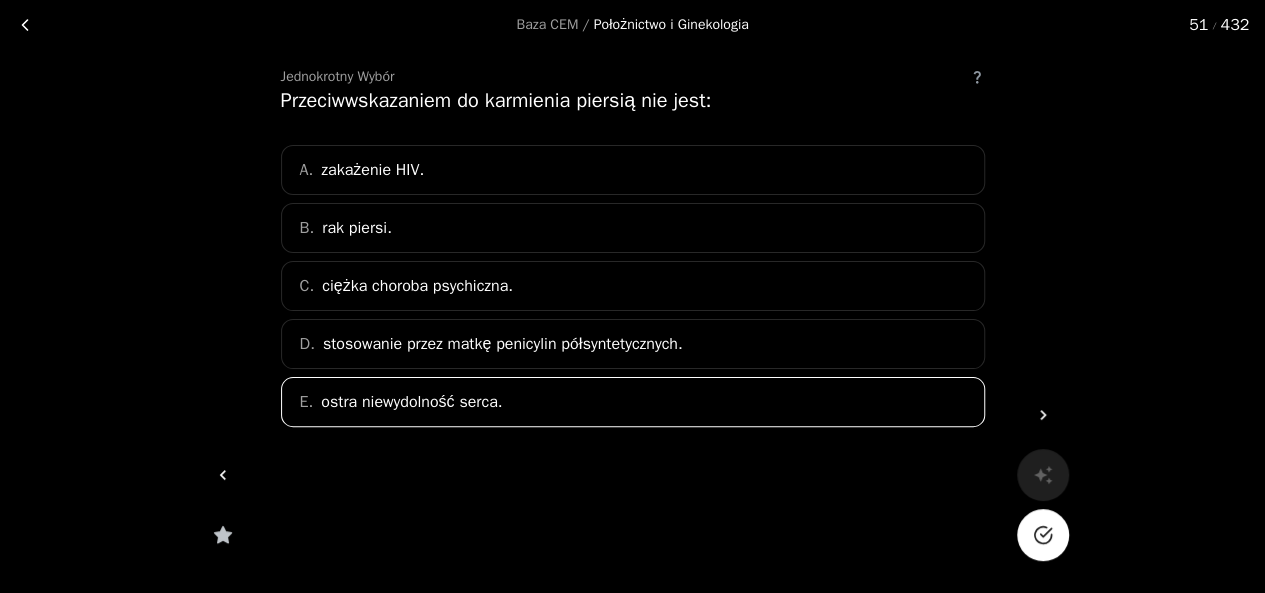 click at bounding box center [1043, 535] 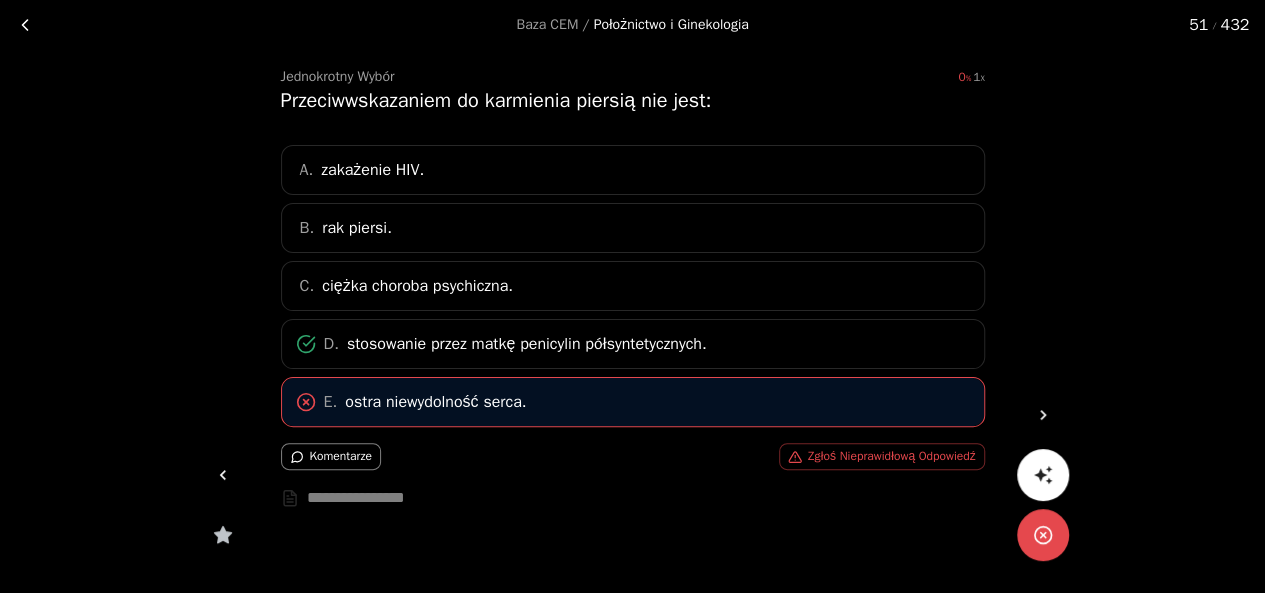 click at bounding box center [1043, 415] 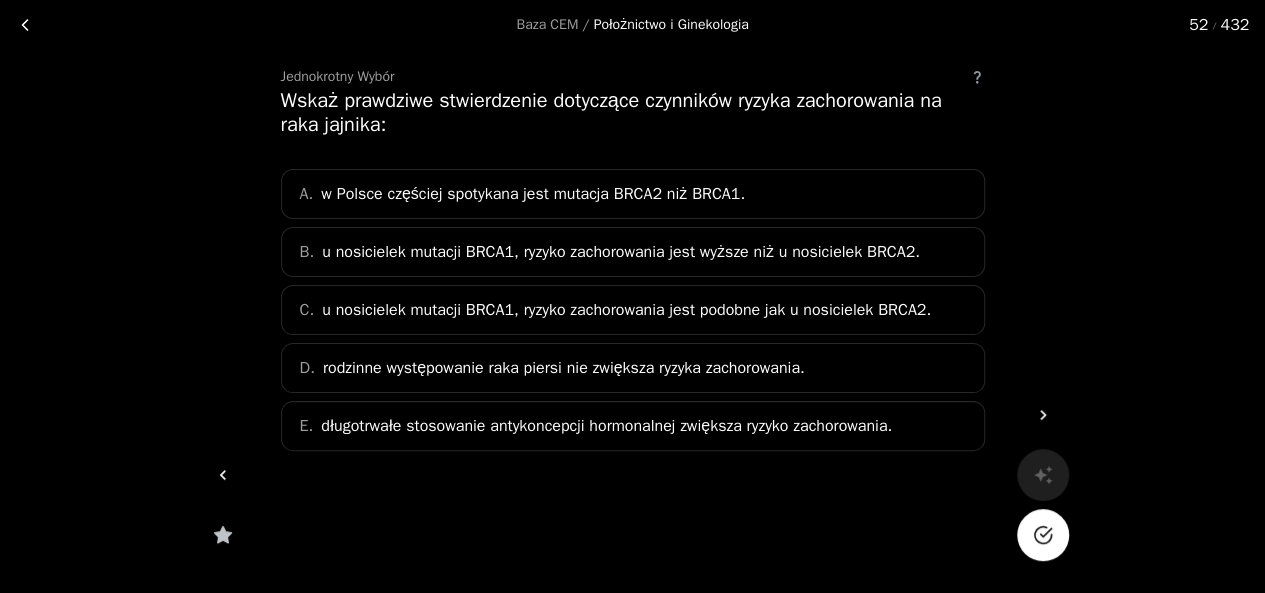 click on "E.   długotrwałe stosowanie antykoncepcji hormonalnej zwiększa ryzyko zachorowania." at bounding box center [633, 426] 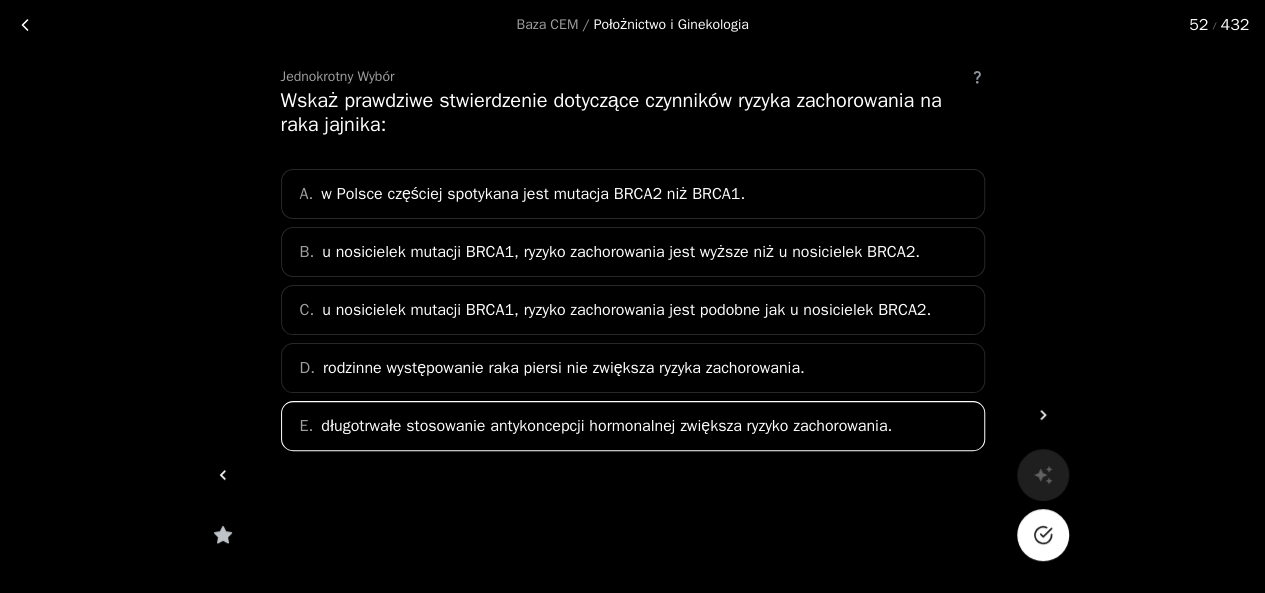 click at bounding box center (1043, 535) 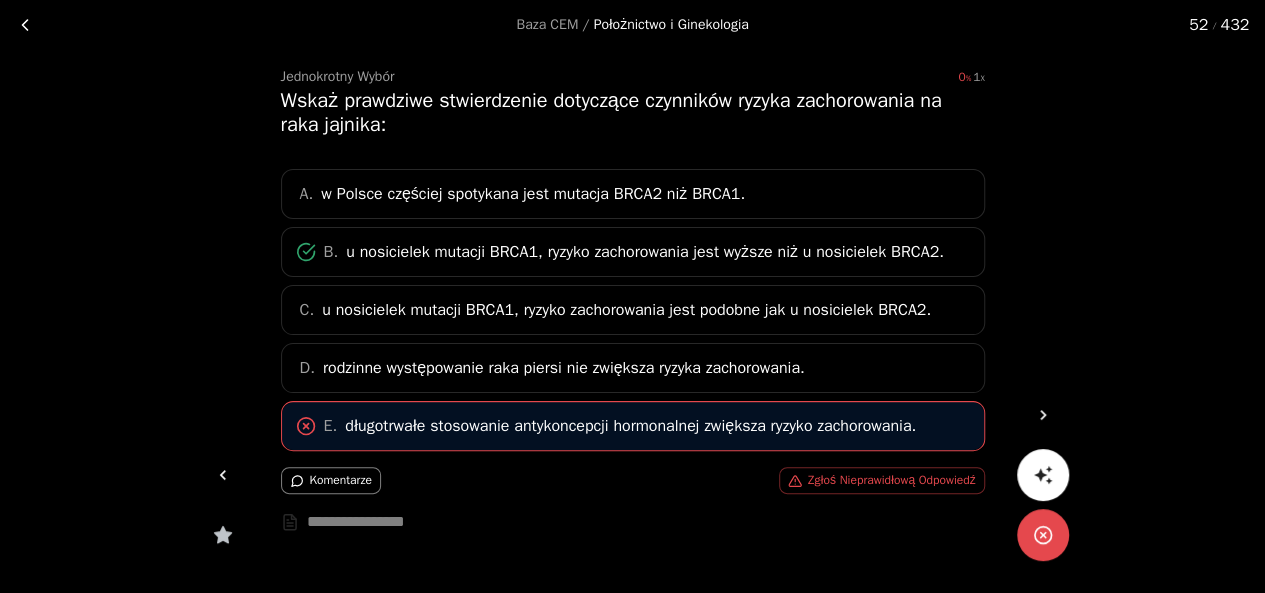 click at bounding box center (1043, 415) 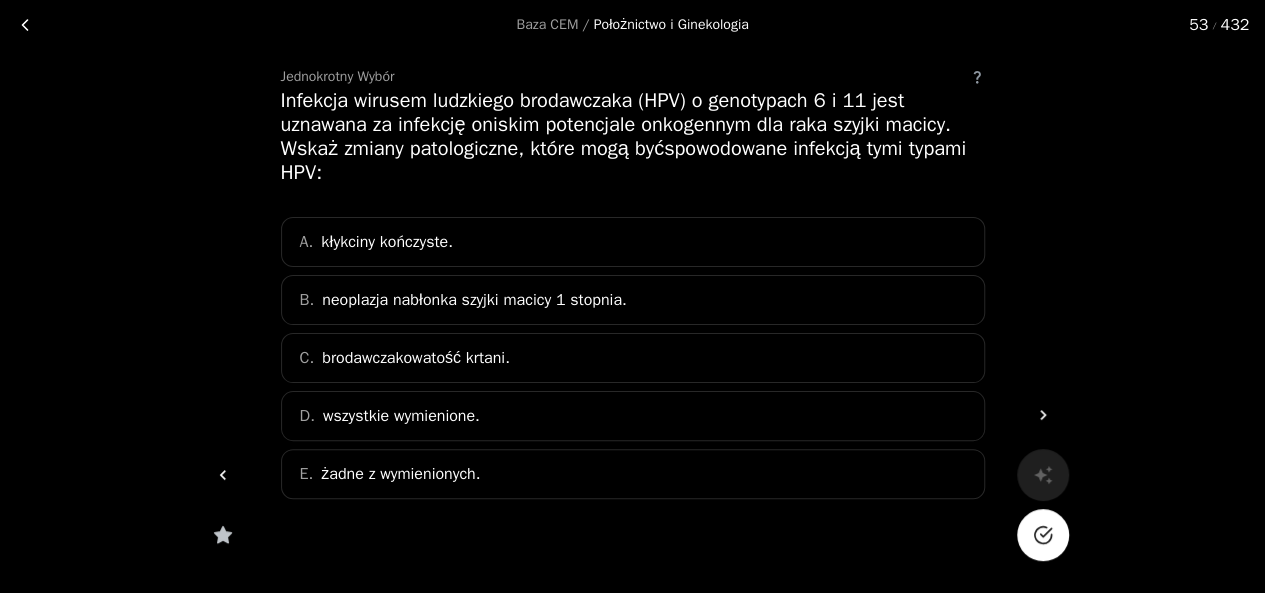 click on "A.   kłykciny kończyste." at bounding box center [633, 242] 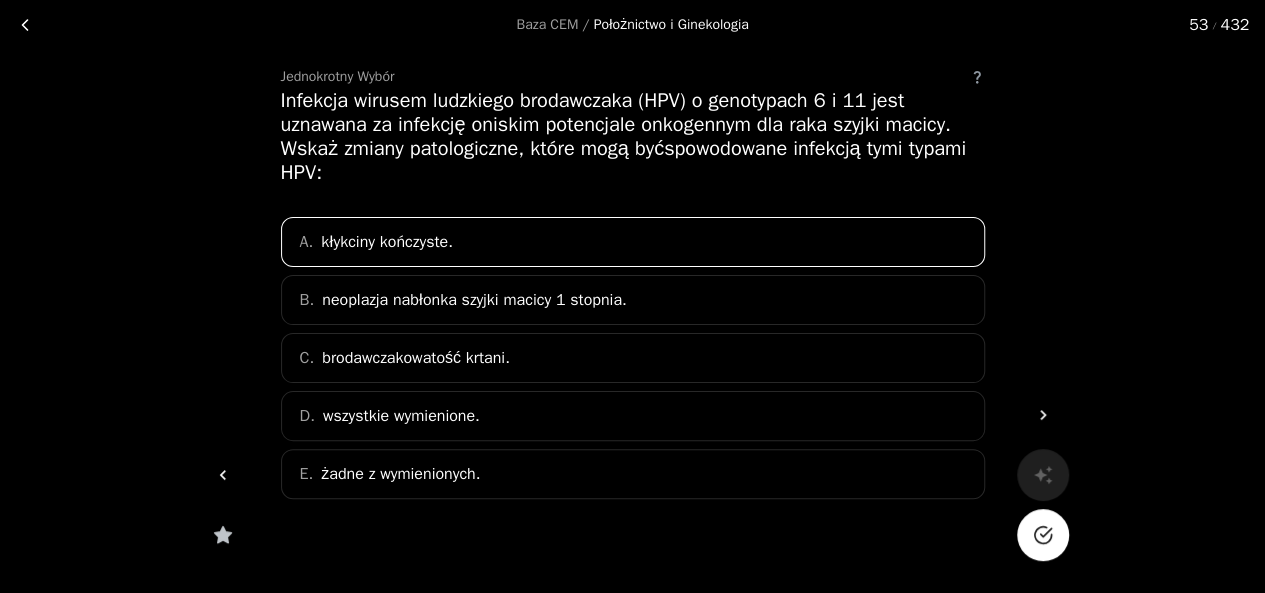 click at bounding box center (1043, 535) 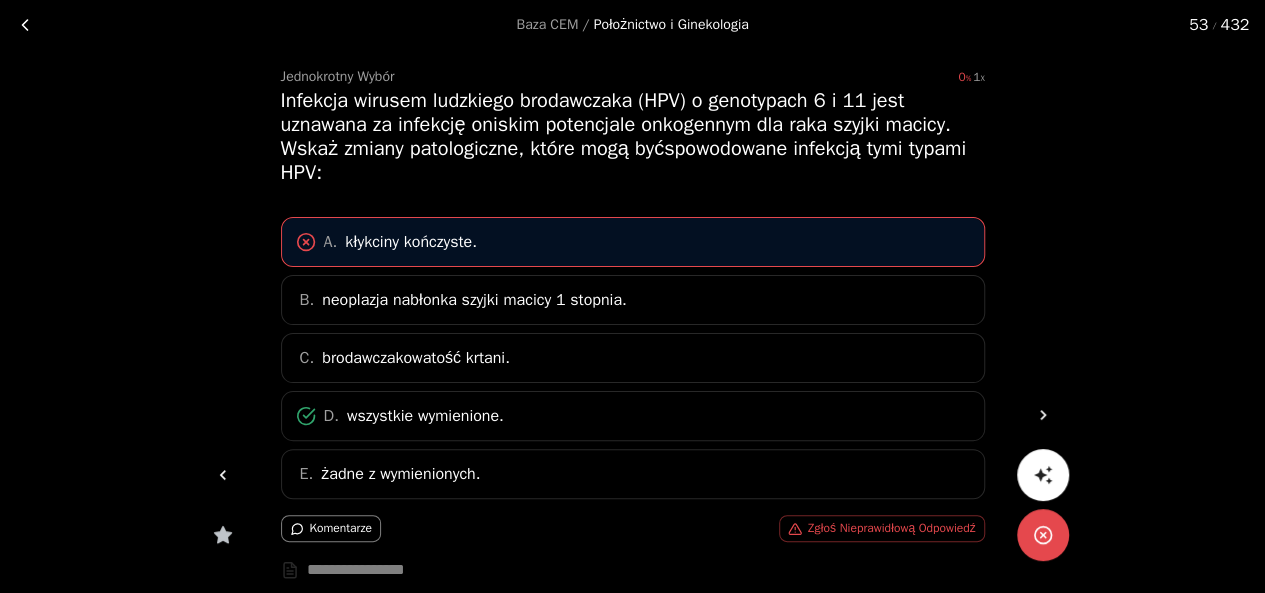 click at bounding box center [1043, 415] 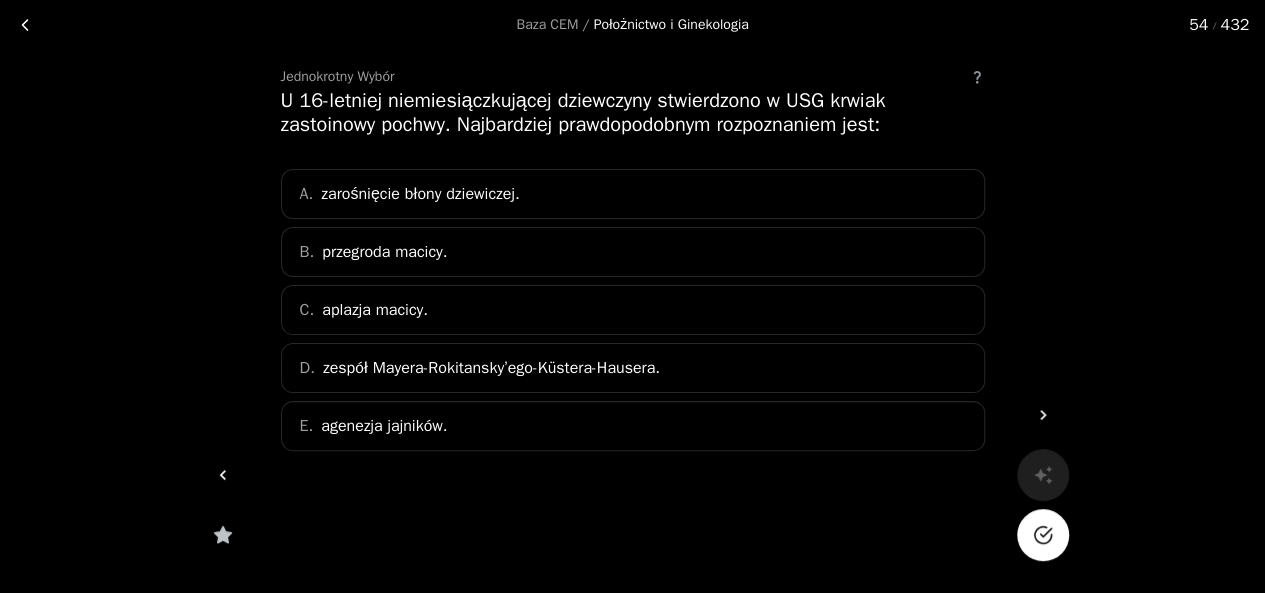 click on "A.   zarośnięcie błony dziewiczej." at bounding box center (633, 194) 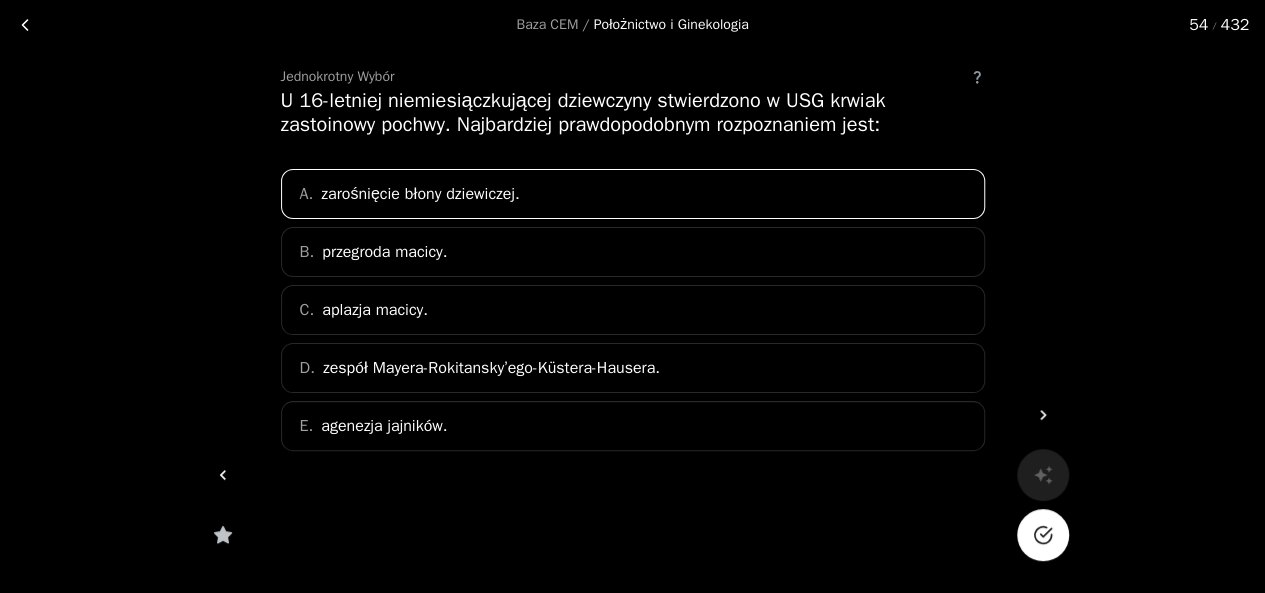 click at bounding box center (1042, 535) 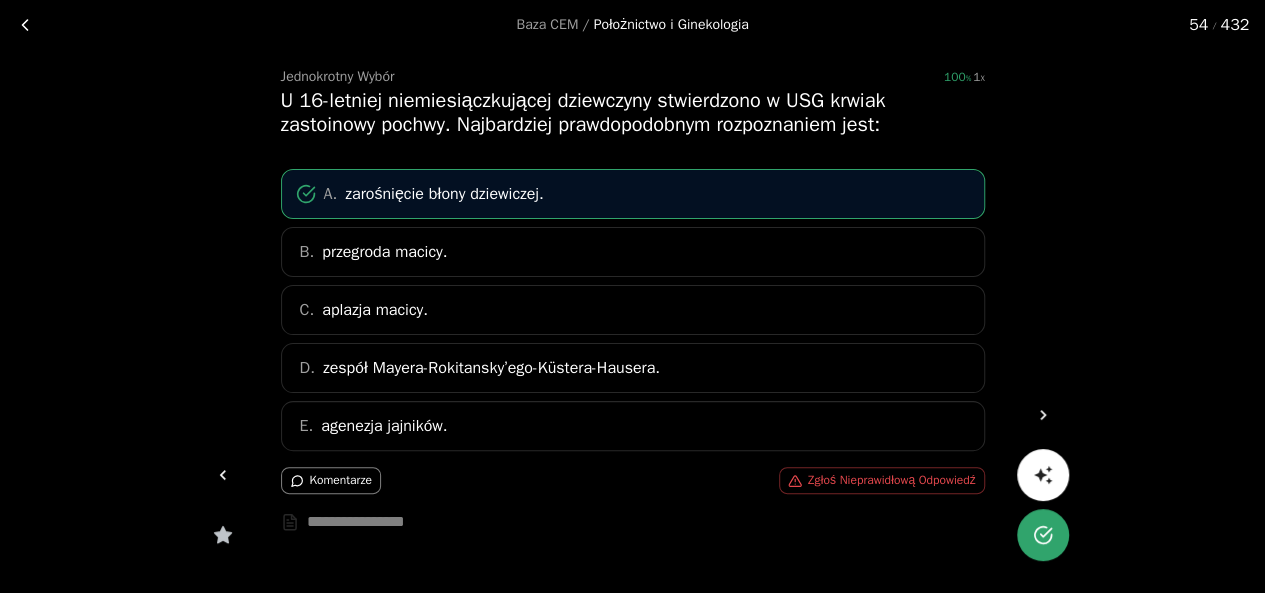 click at bounding box center [1043, 415] 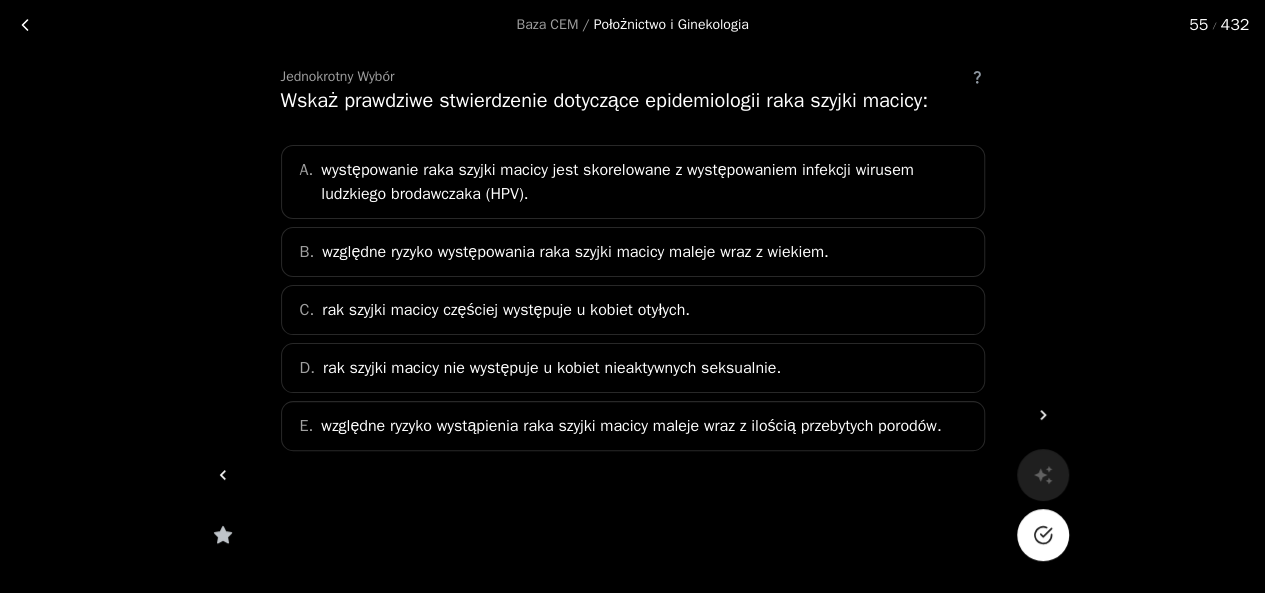 click on "A.   występowanie raka szyjki macicy jest skorelowane z występowaniem infekcji wirusem ludzkiego brodawczaka (HPV)." at bounding box center (633, 182) 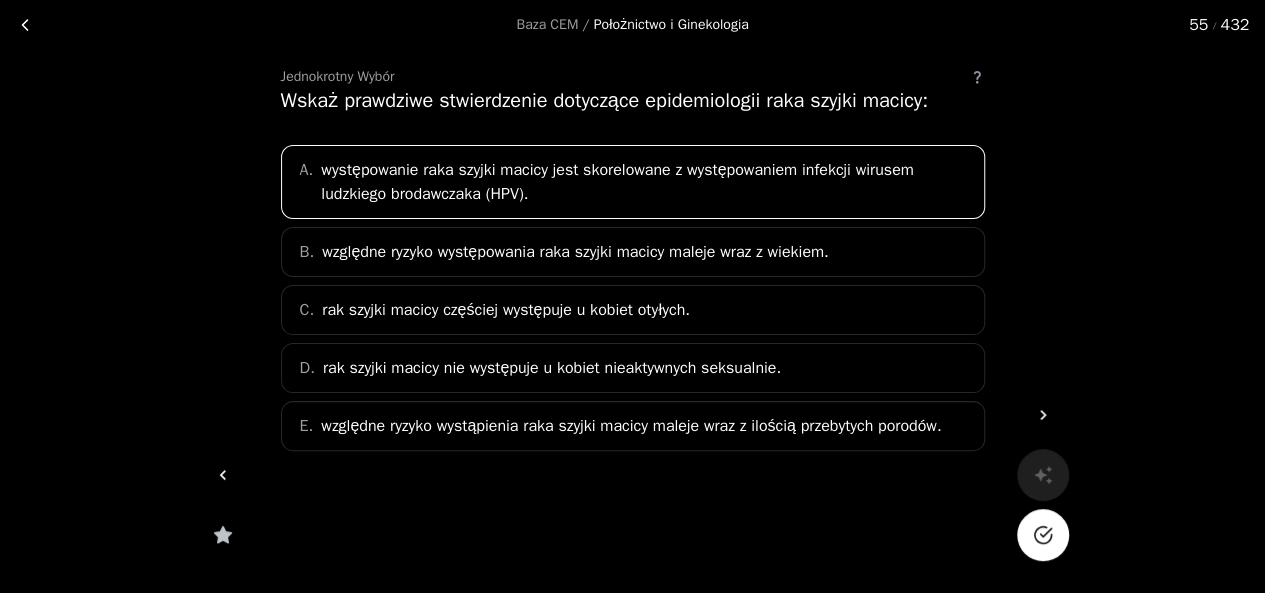 click at bounding box center (1045, 532) 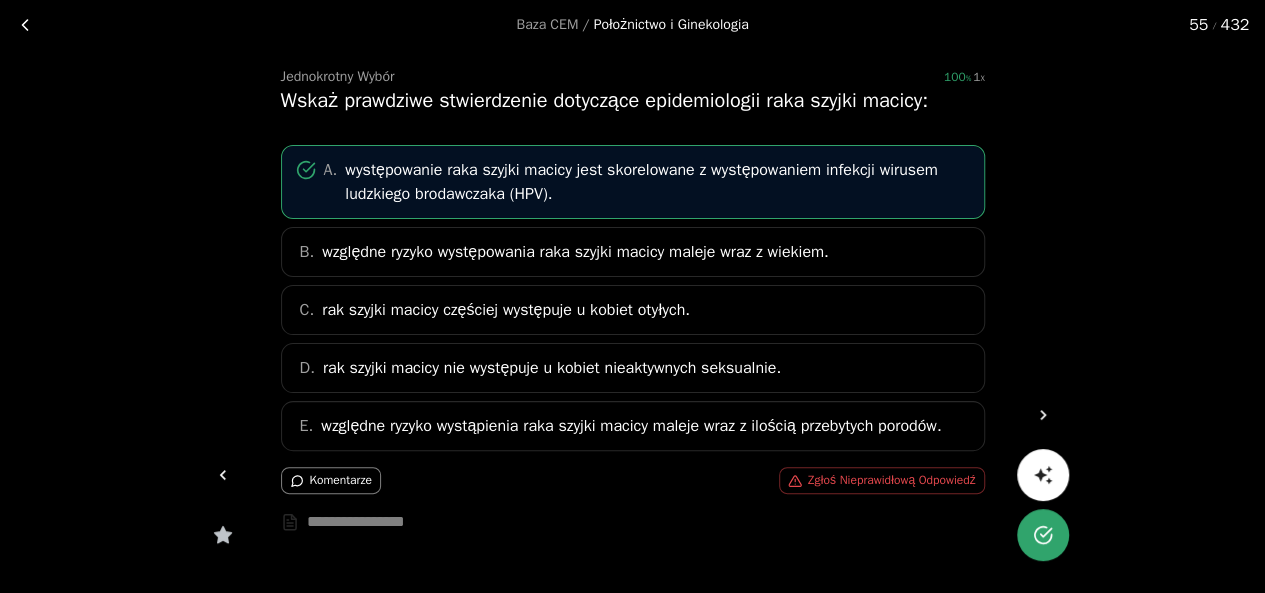 click at bounding box center (1043, 415) 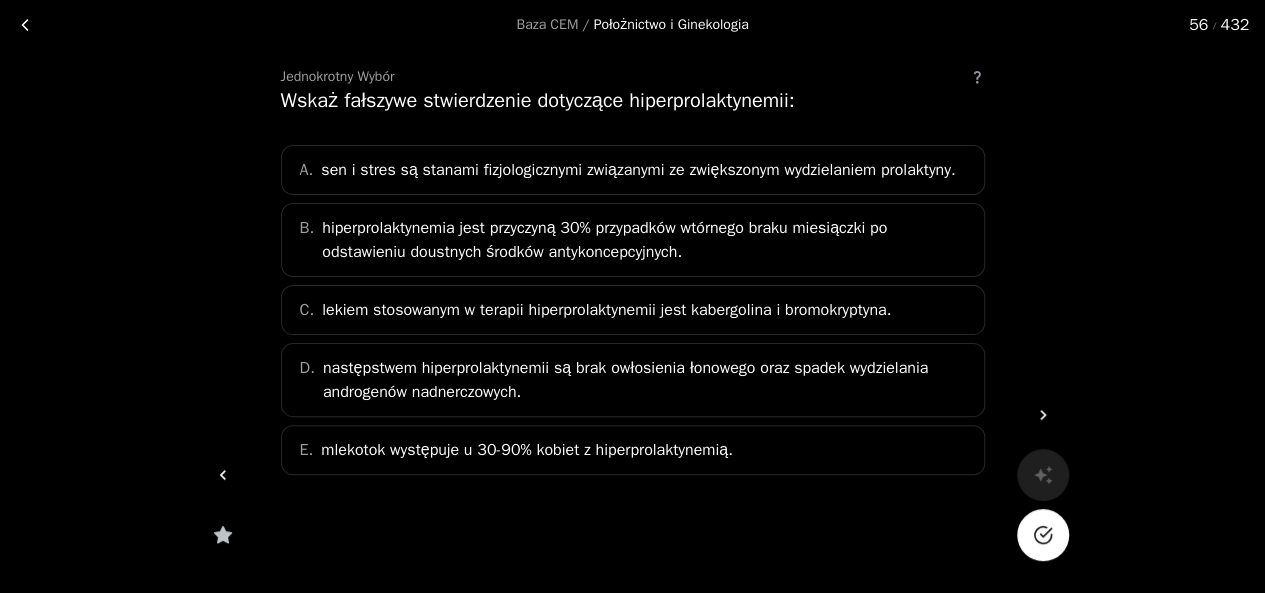 click on "hiperprolaktynemia jest przyczyną 30% przypadków wtórnego braku miesiączki po odstawieniu doustnych środków antykoncepcyjnych." at bounding box center [638, 170] 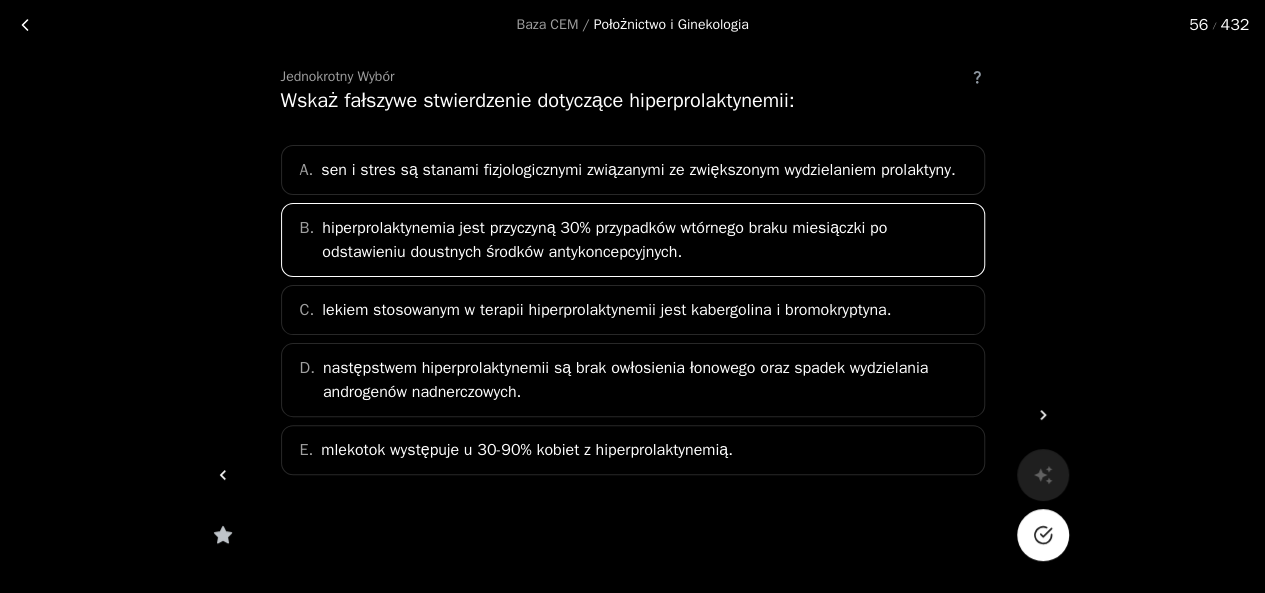 click at bounding box center [1043, 535] 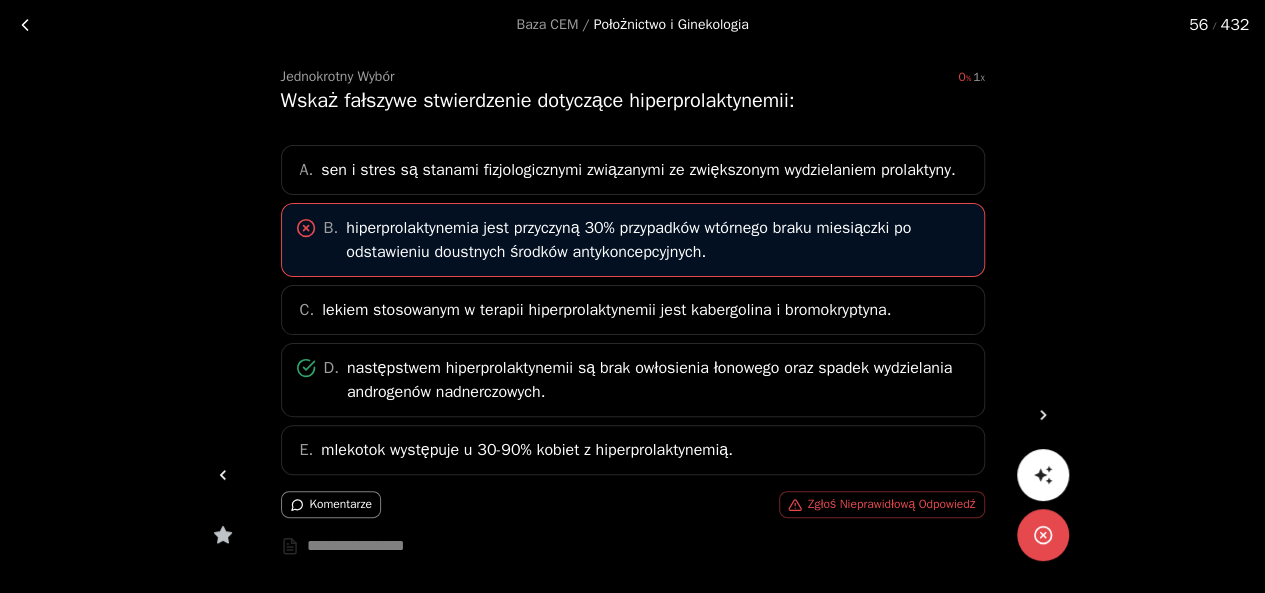 click at bounding box center (1043, 415) 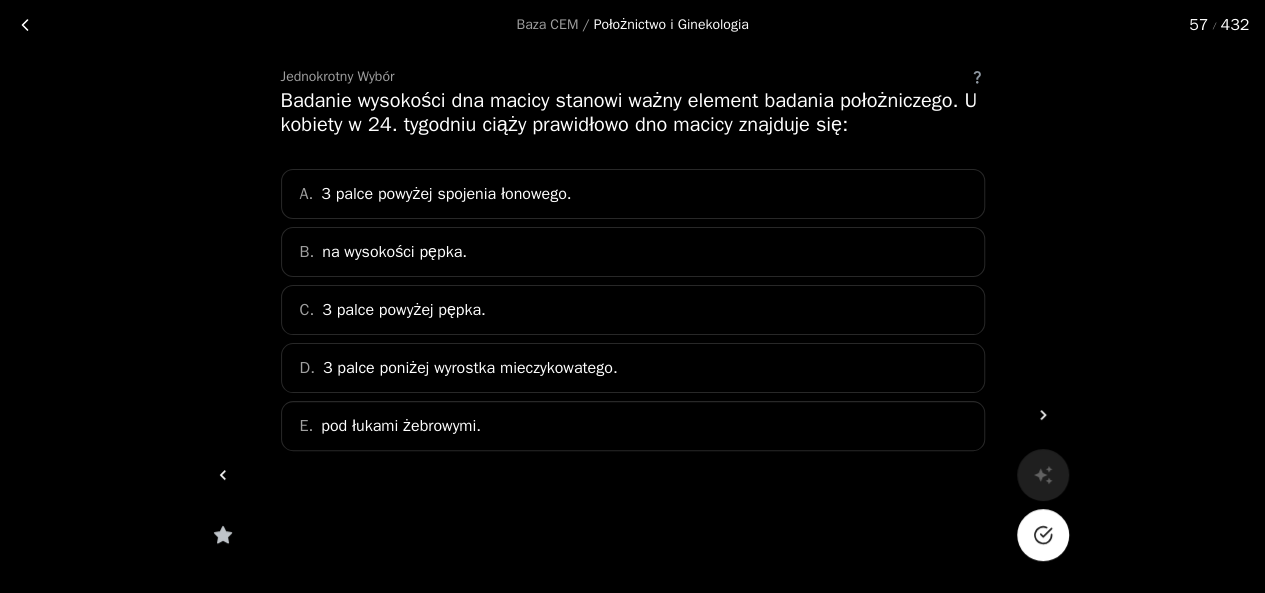 click on "na wysokości pępka." at bounding box center [394, 252] 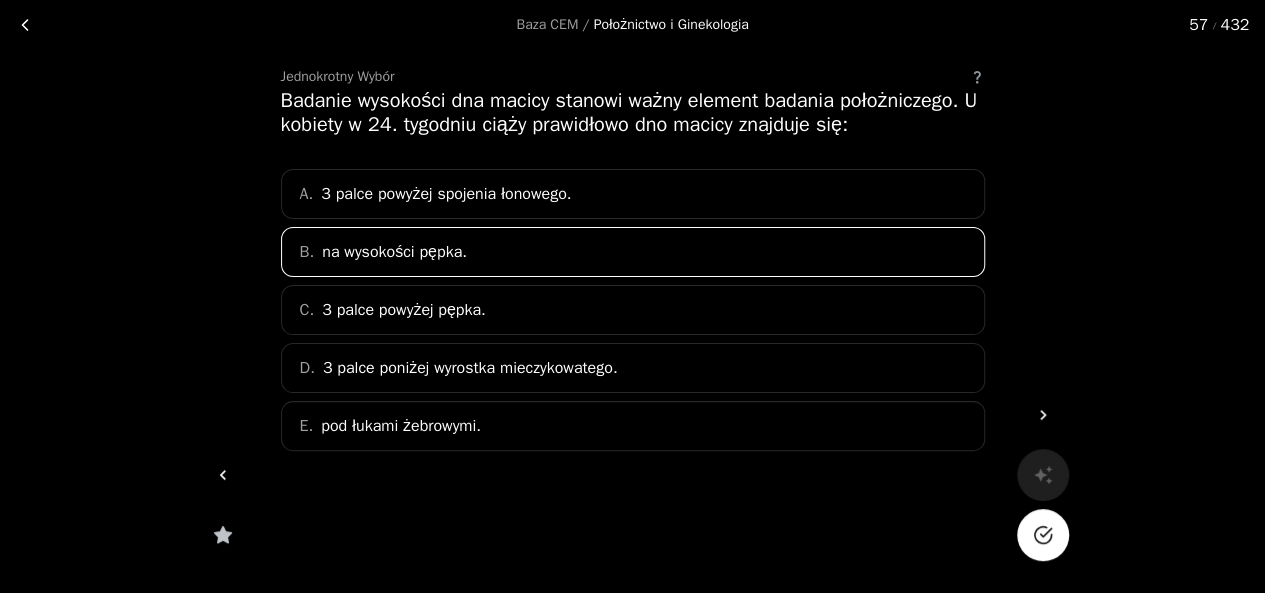 click on "na wysokości pępka." at bounding box center [394, 252] 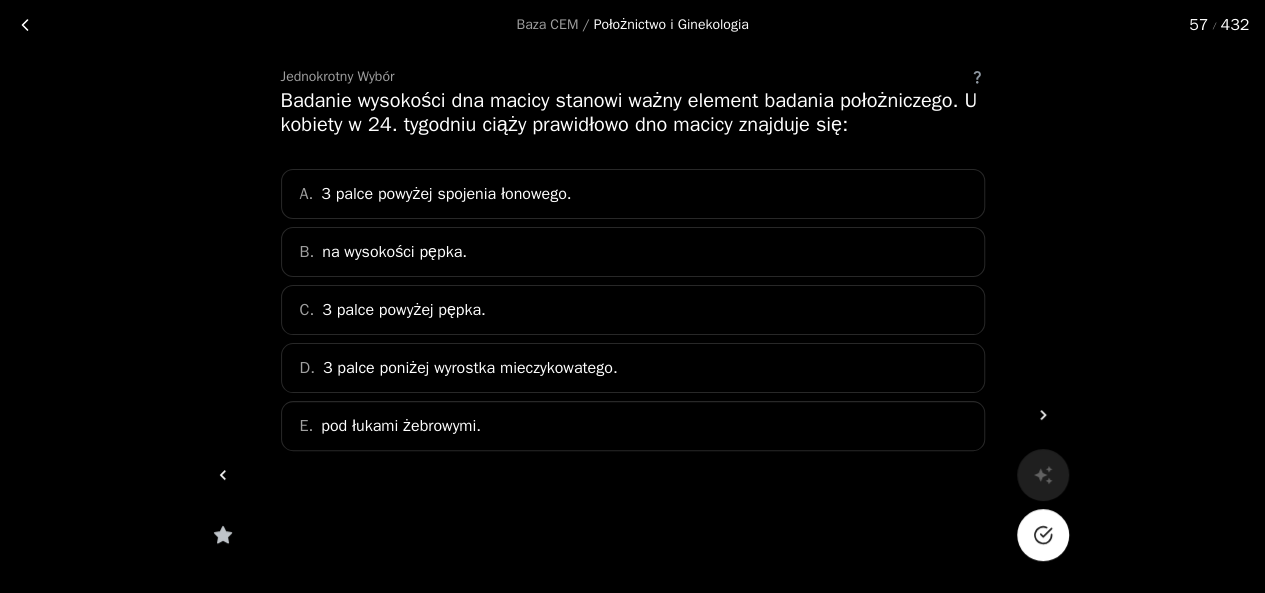 click on "na wysokości pępka." at bounding box center (394, 252) 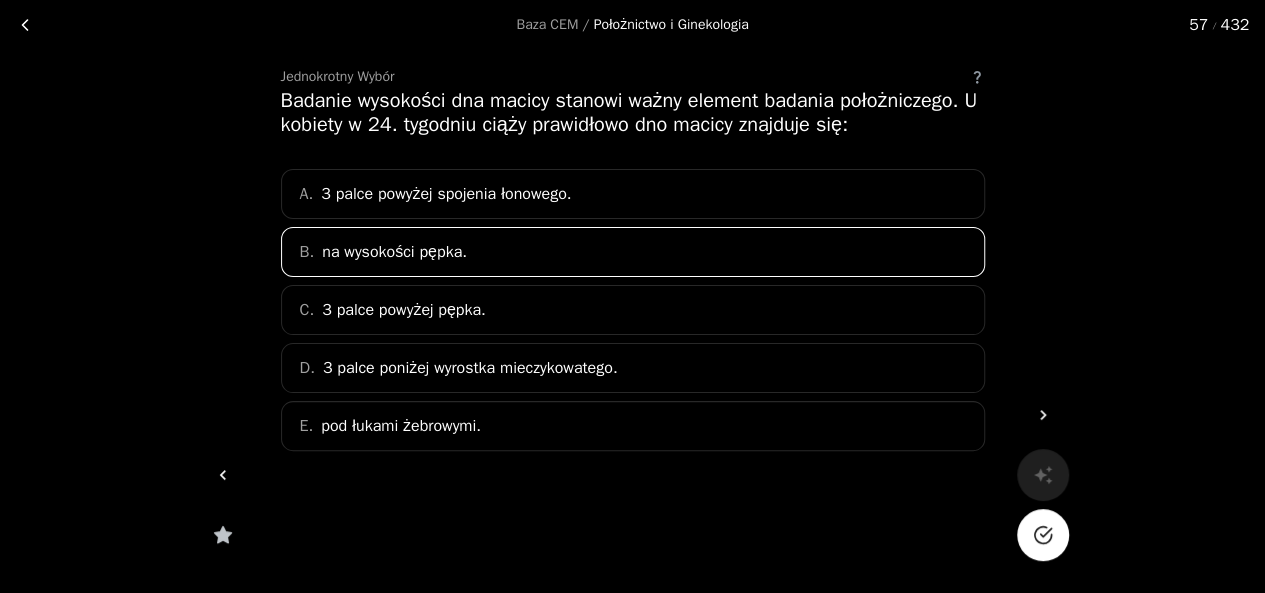 click at bounding box center [1043, 535] 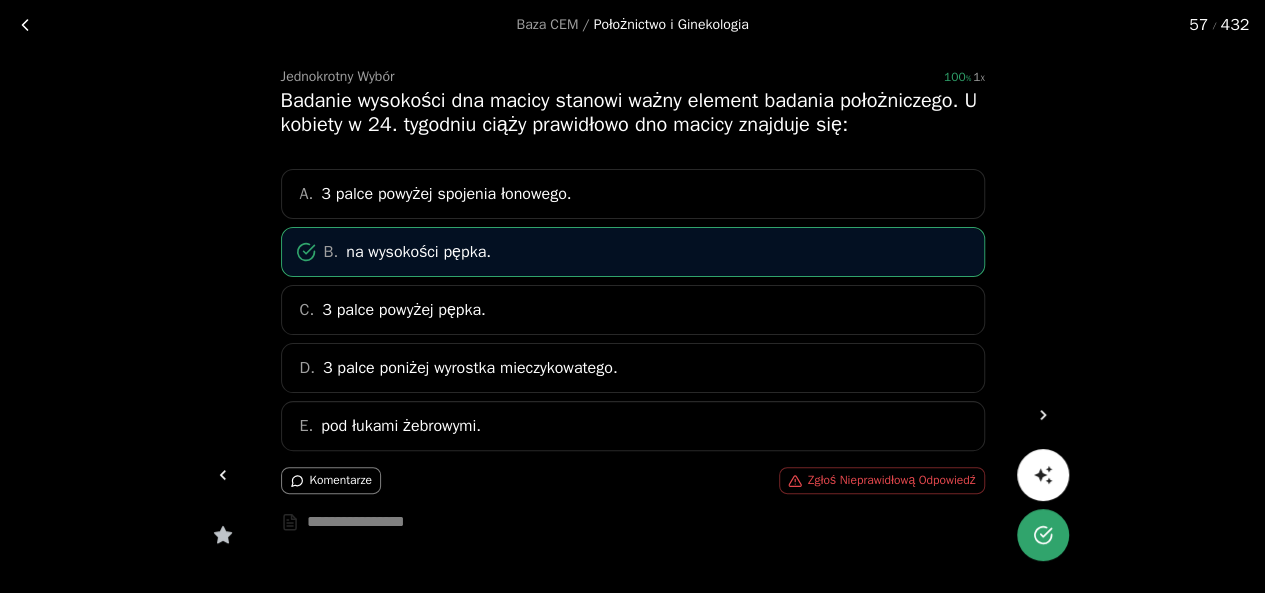 click at bounding box center [1043, 415] 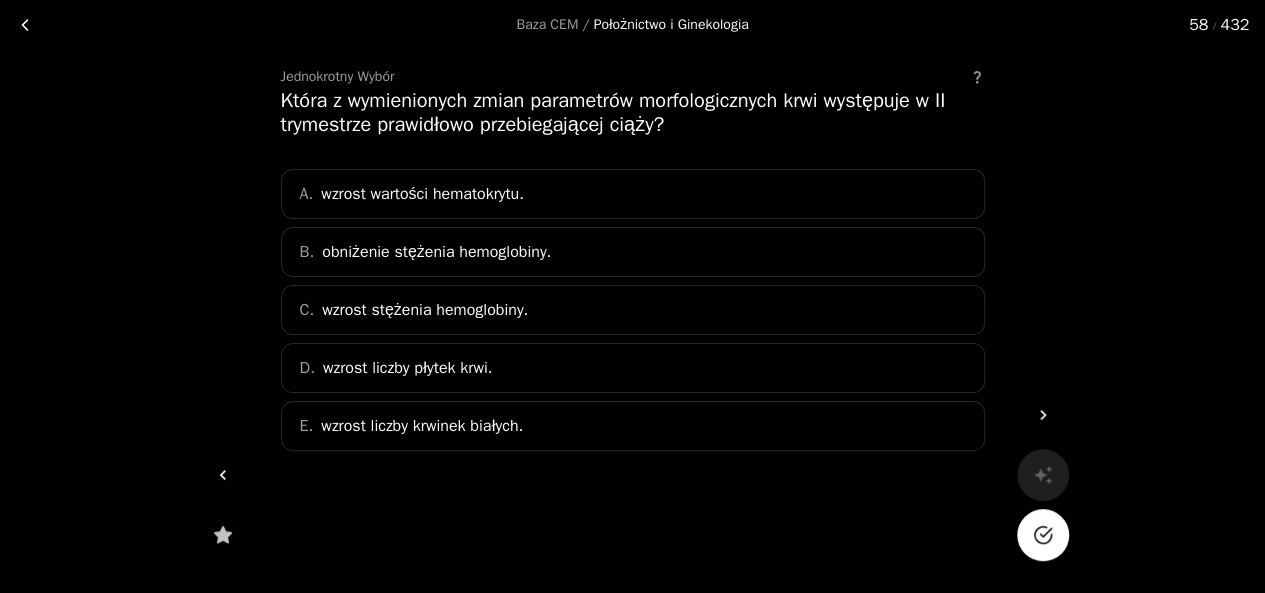 click on "wzrost liczby krwinek białych." at bounding box center (422, 194) 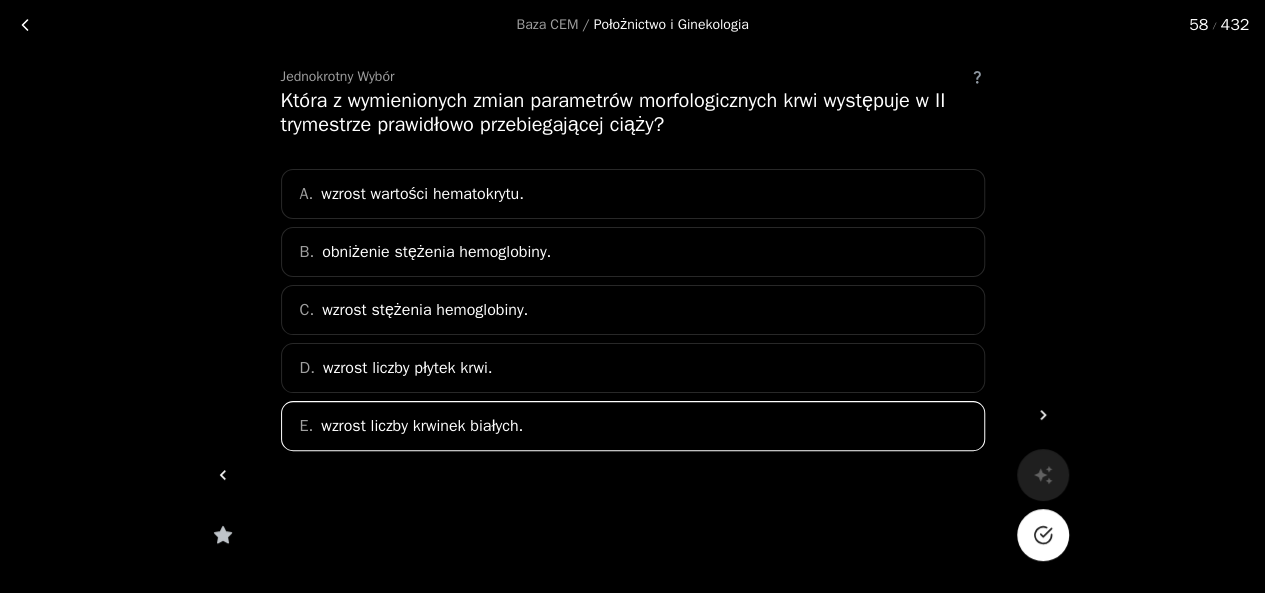 click on "Baza CEM  /  Położnictwo i Ginekologia 58 / 432 Jednokrotny Wybór Która z wymienionych zmian parametrów morfologicznych krwi występuje w II trymestrze prawidłowo przebiegającej ciąży? A.   wzrost wartości hematokrytu. B.   obniżenie stężenia hemoglobiny. C.   wzrost stężenia hemoglobiny. D.   wzrost liczby płytek krwi. E.   wzrost liczby krwinek białych." at bounding box center (632, 274) 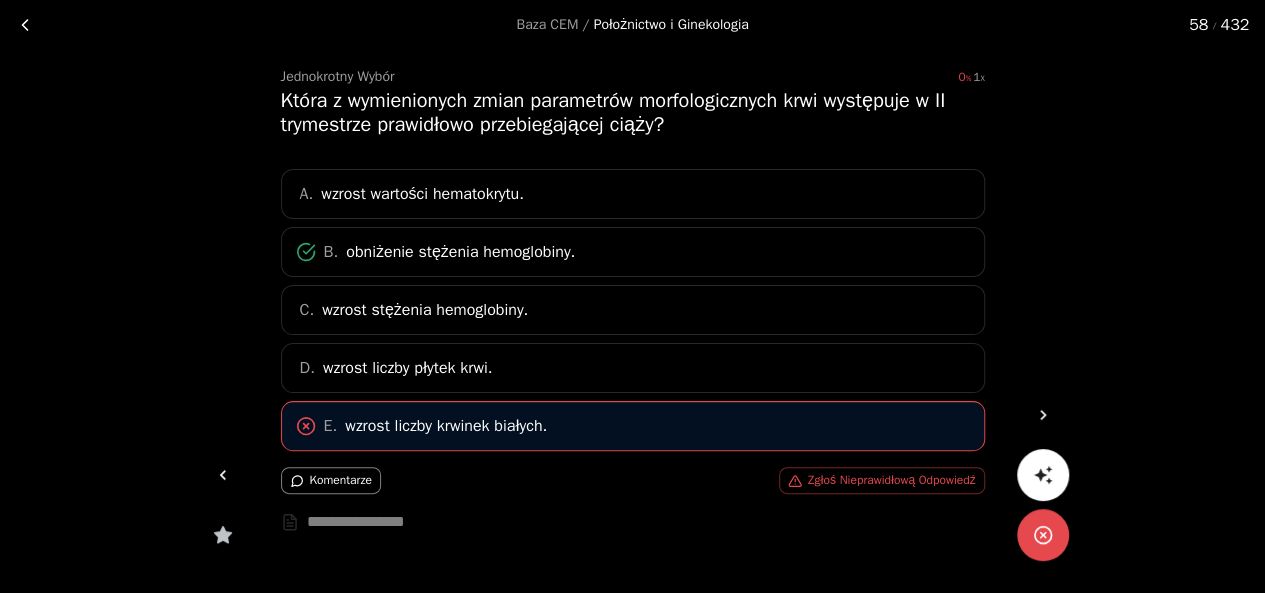 click at bounding box center (1043, 415) 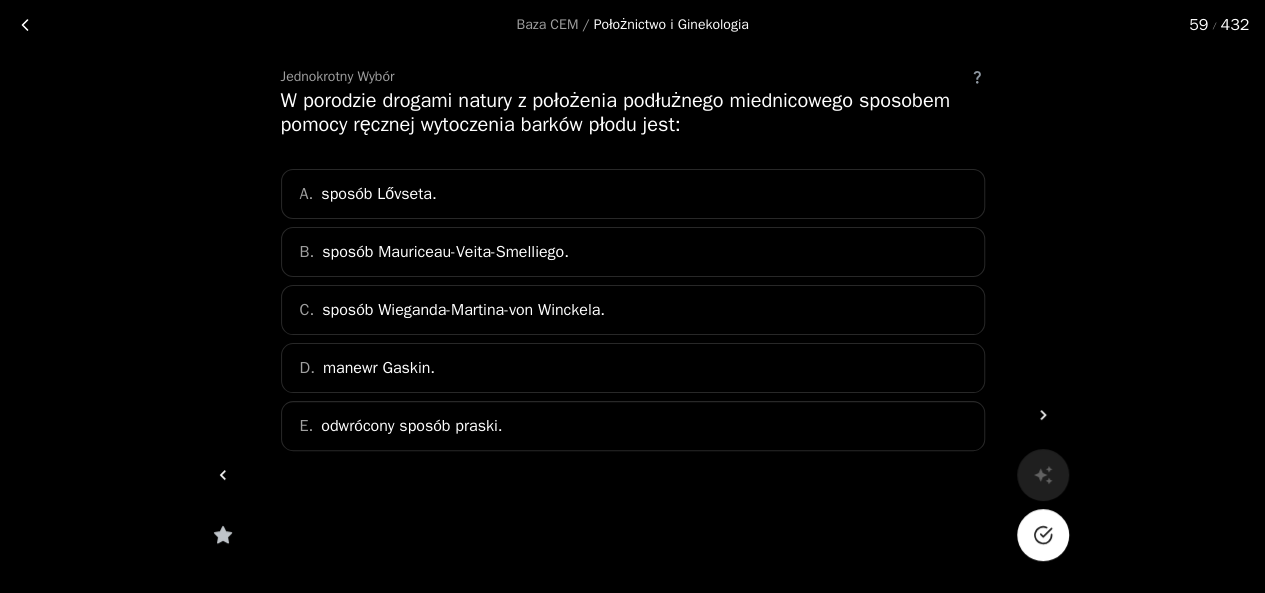 click on "A.   sposób Lővseta." at bounding box center [633, 194] 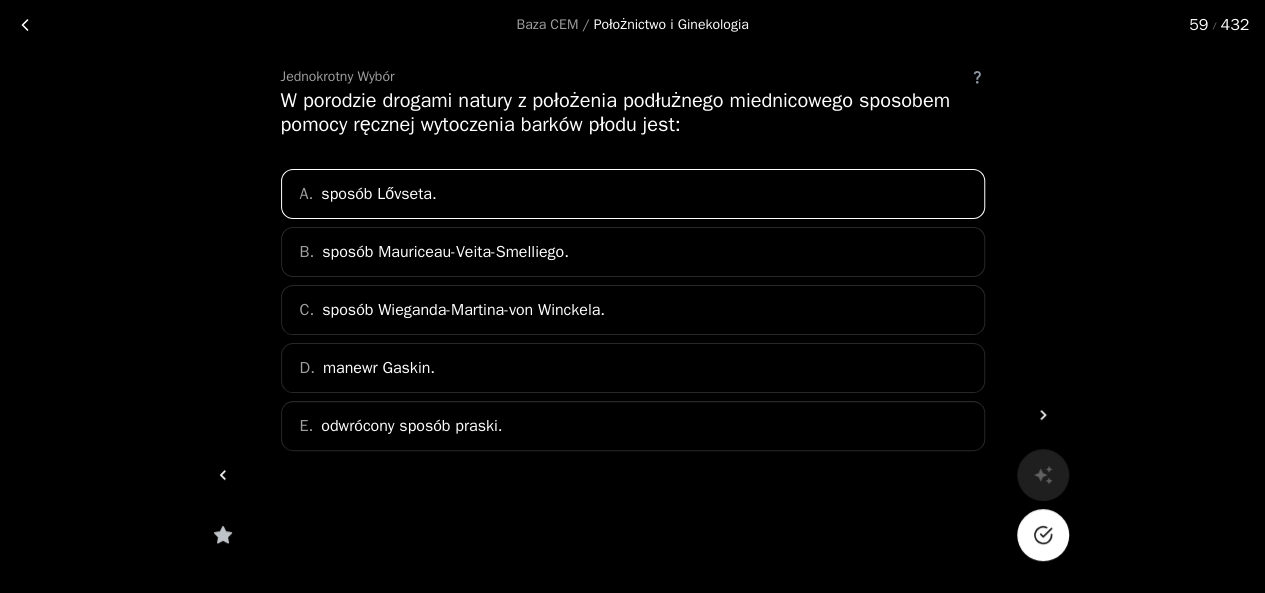 click at bounding box center (1043, 535) 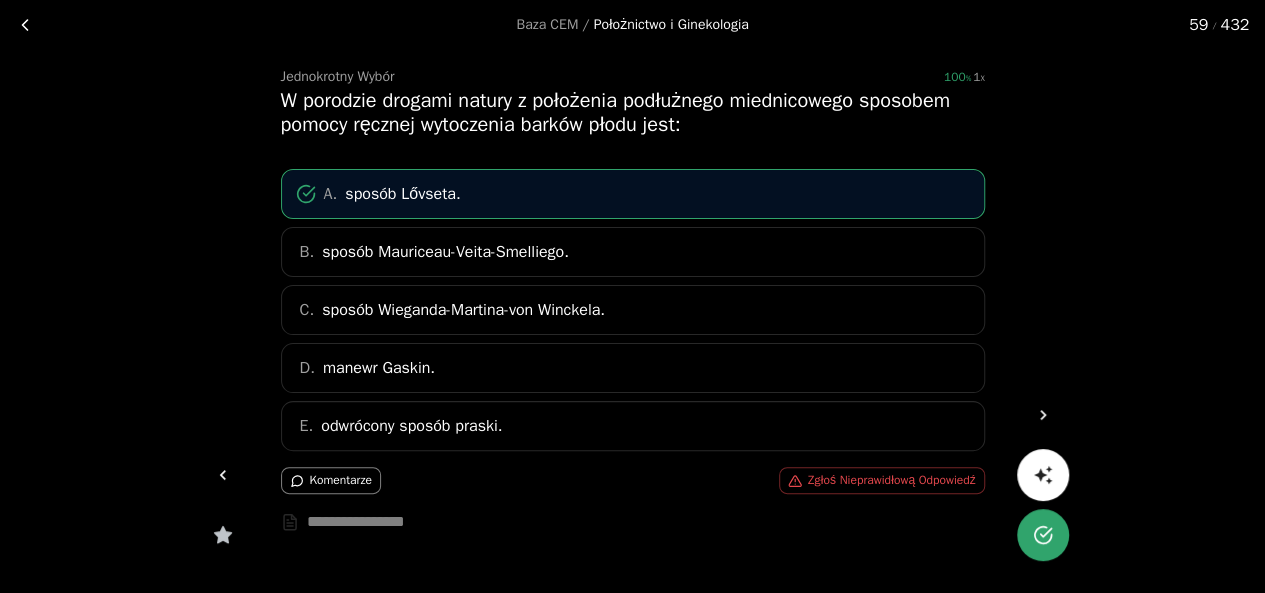 click at bounding box center [1043, 415] 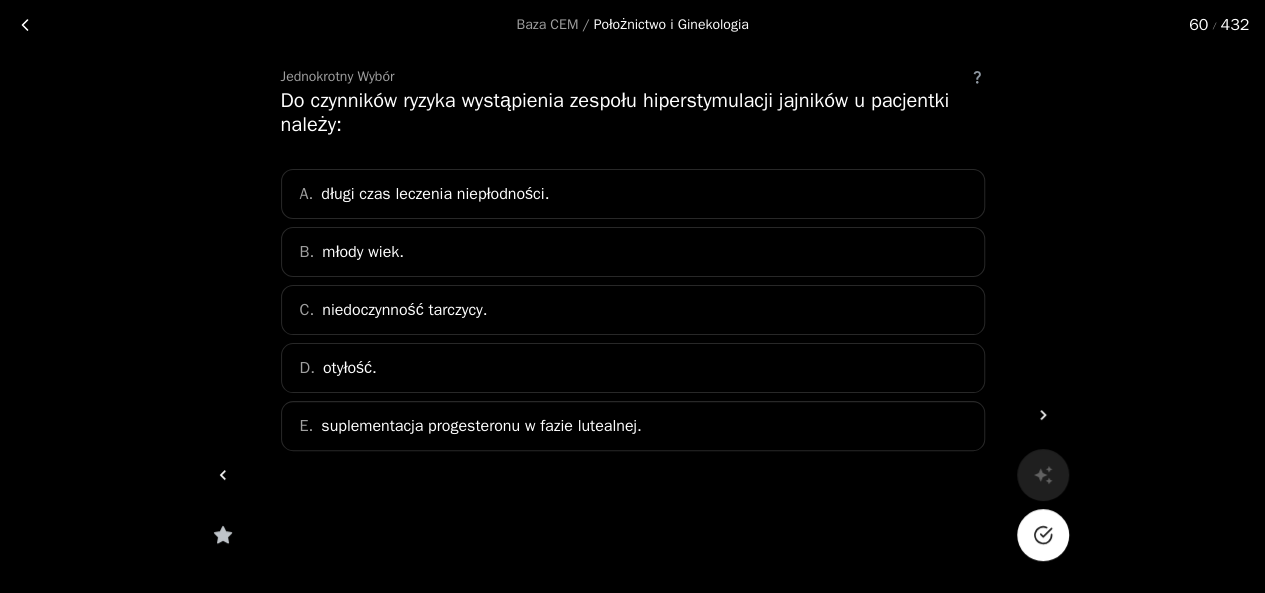 click on "A.   długi czas leczenia niepłodności." at bounding box center (633, 194) 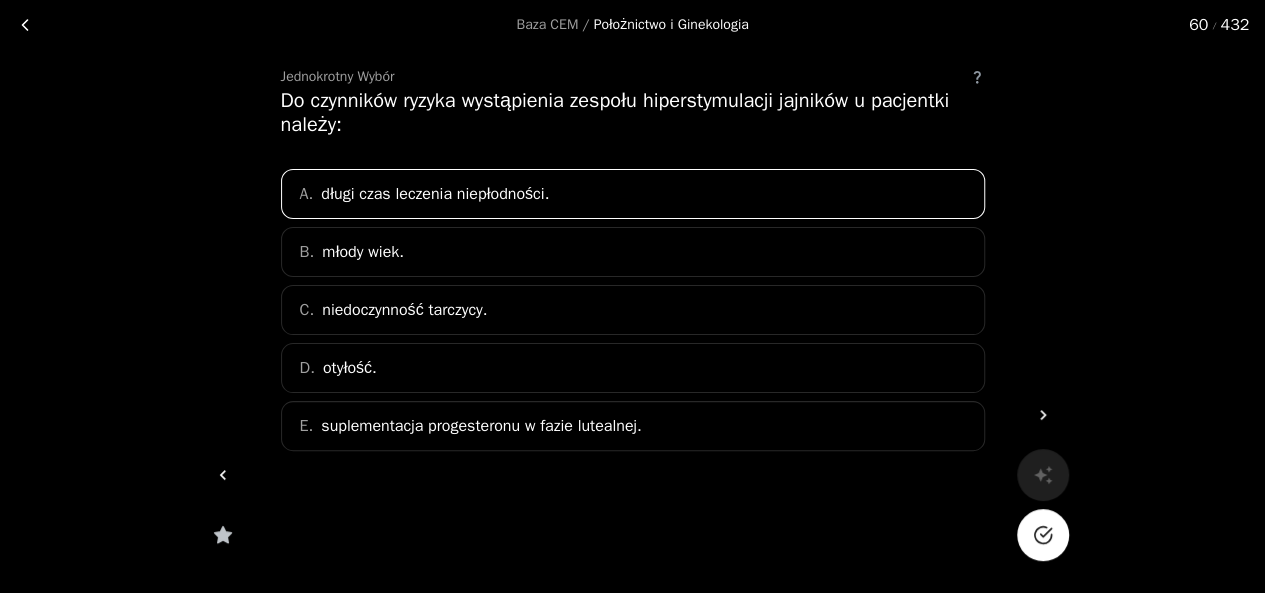 click at bounding box center [1043, 535] 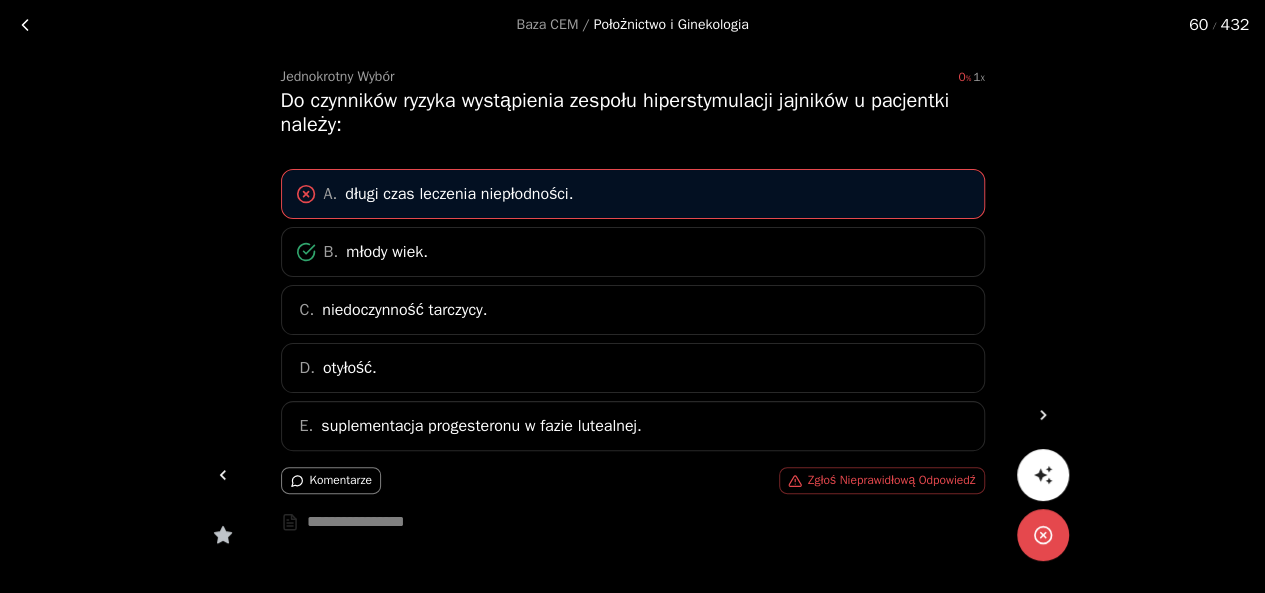 click at bounding box center (1043, 415) 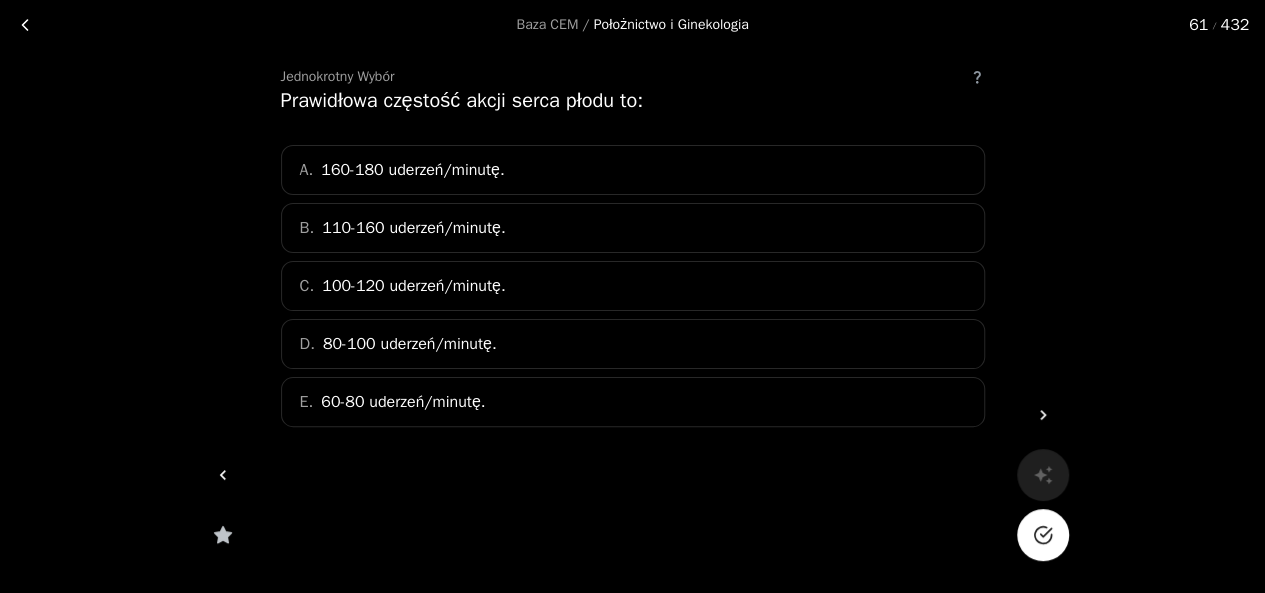 click on "B.   110-160 uderzeń/minutę." at bounding box center [633, 228] 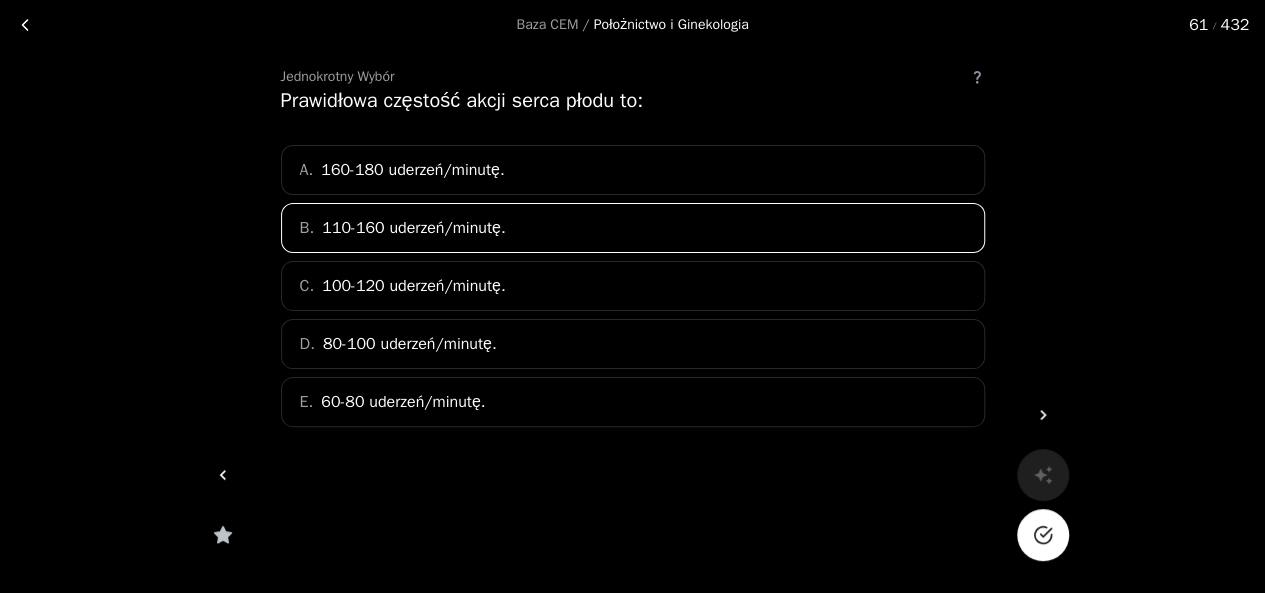 click at bounding box center (1043, 535) 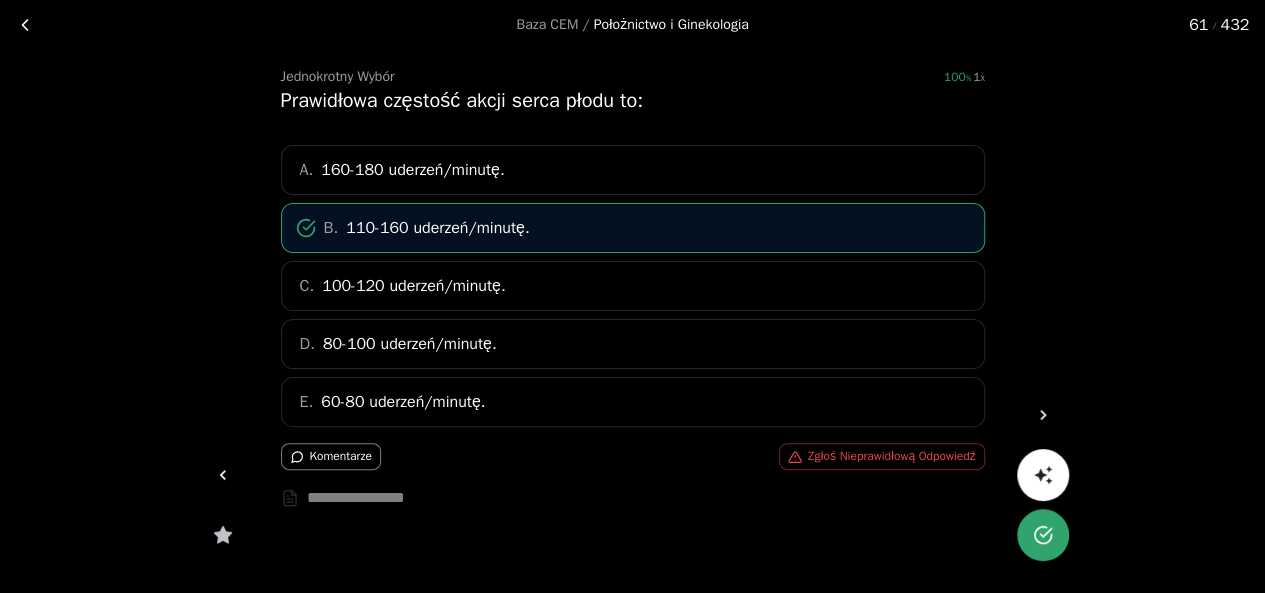click at bounding box center (1043, 415) 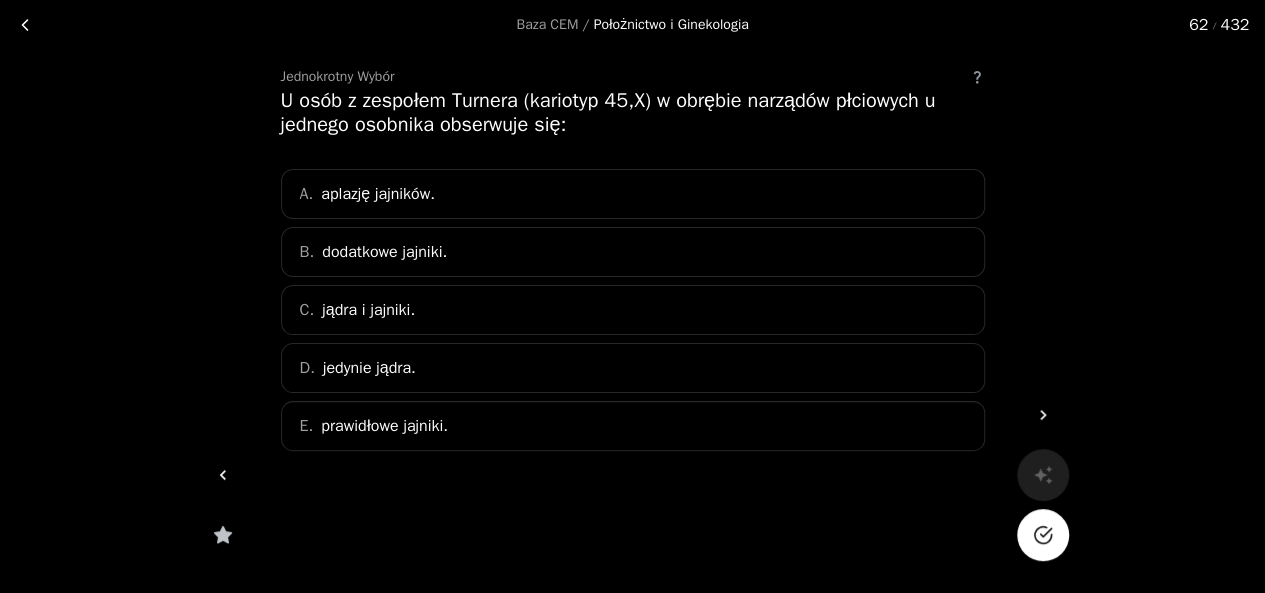 click on "C.   jądra i jajniki." at bounding box center [633, 310] 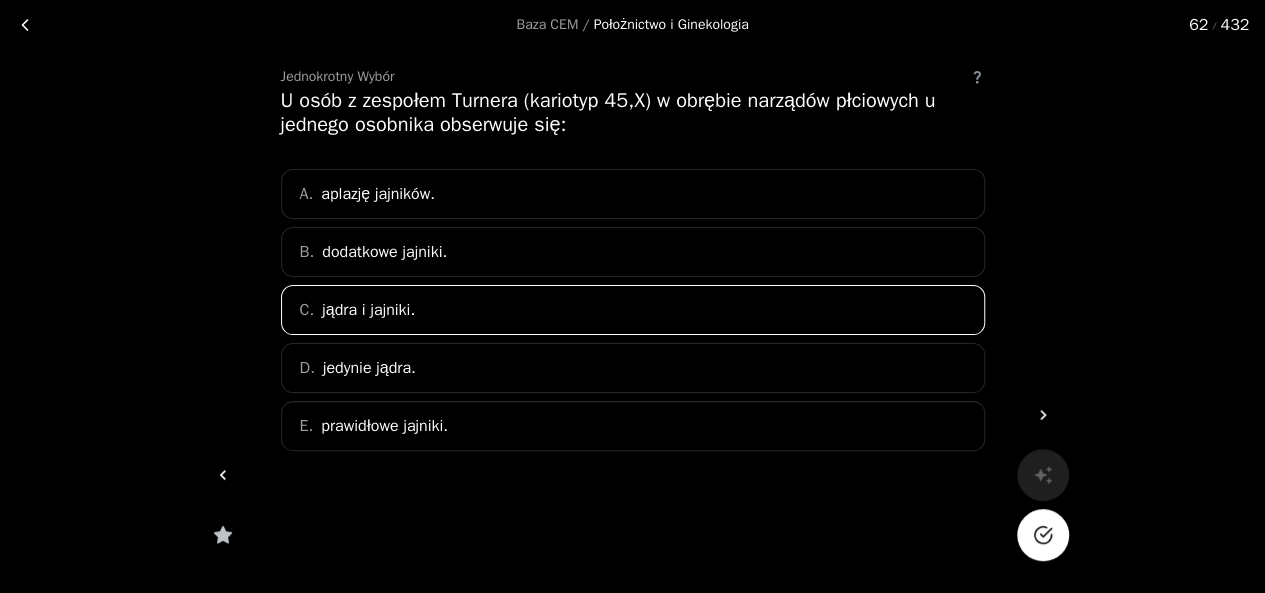click at bounding box center [1043, 535] 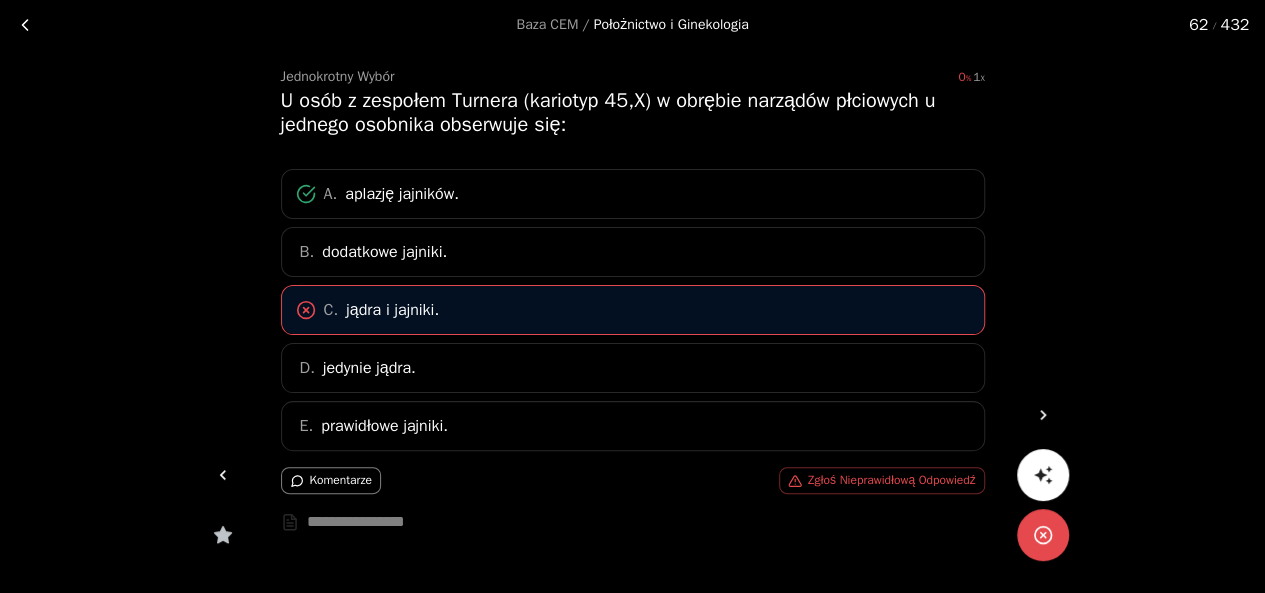click at bounding box center (1043, 415) 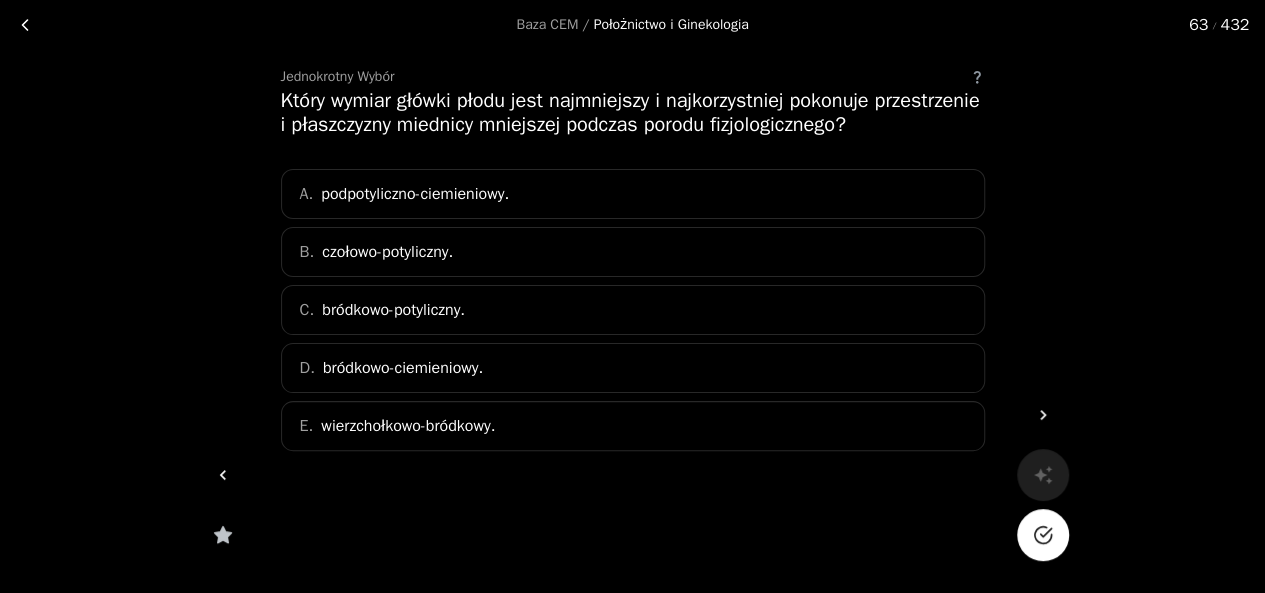 click on "A.   podpotyliczno-ciemieniowy." at bounding box center (633, 194) 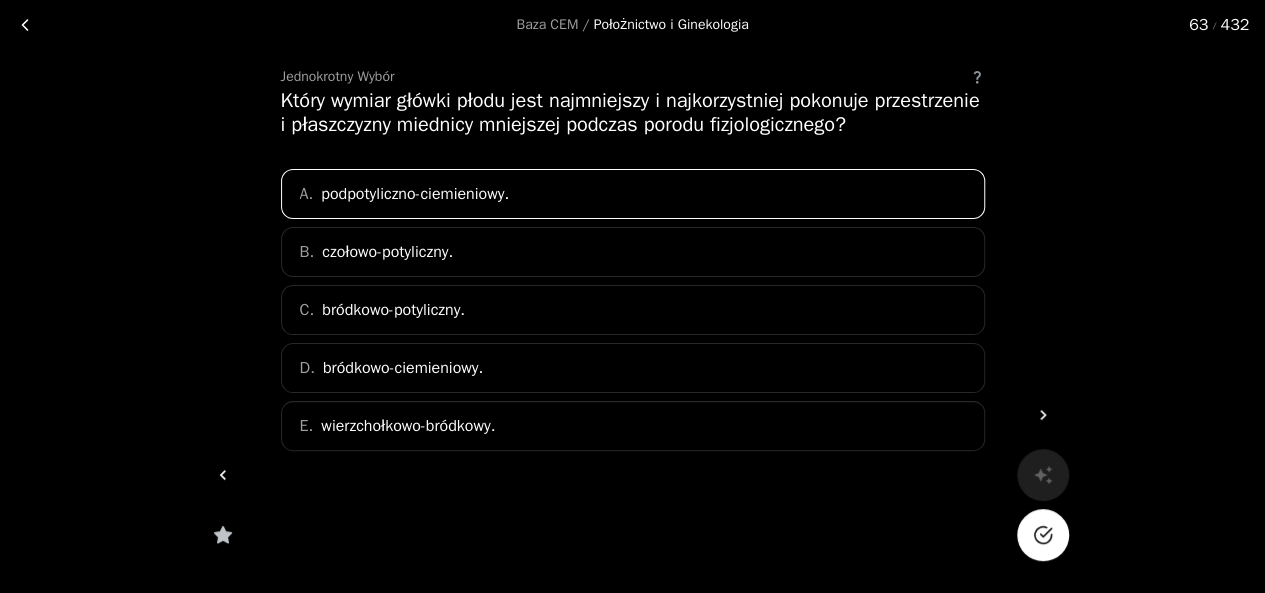 click at bounding box center [1043, 535] 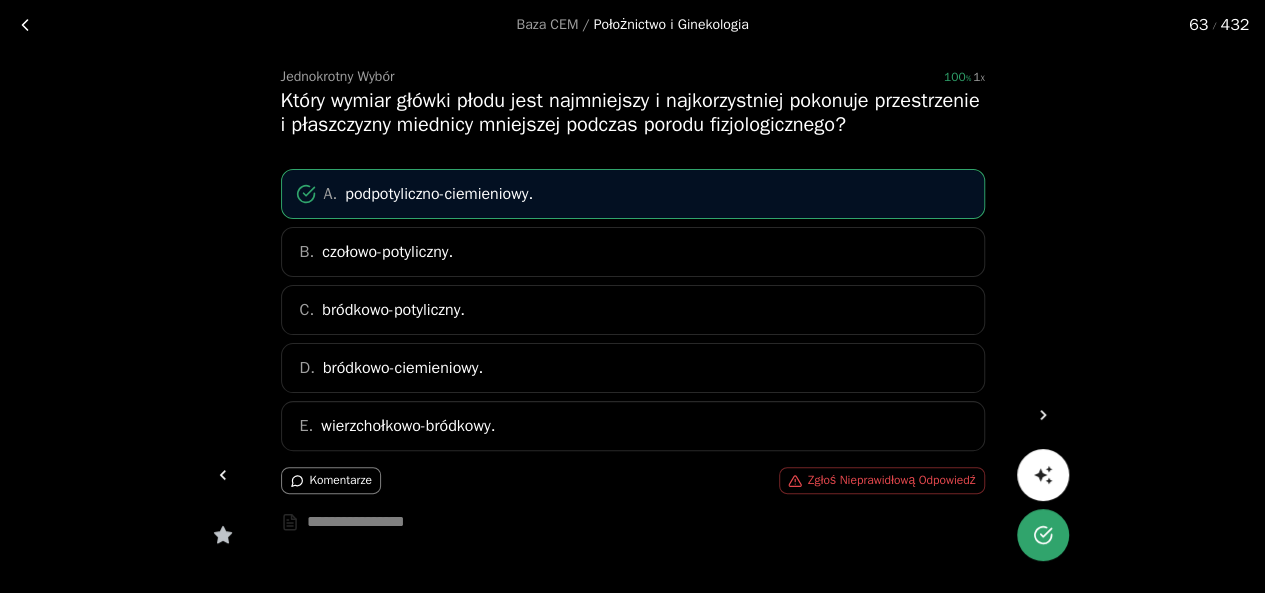 click at bounding box center (1043, 415) 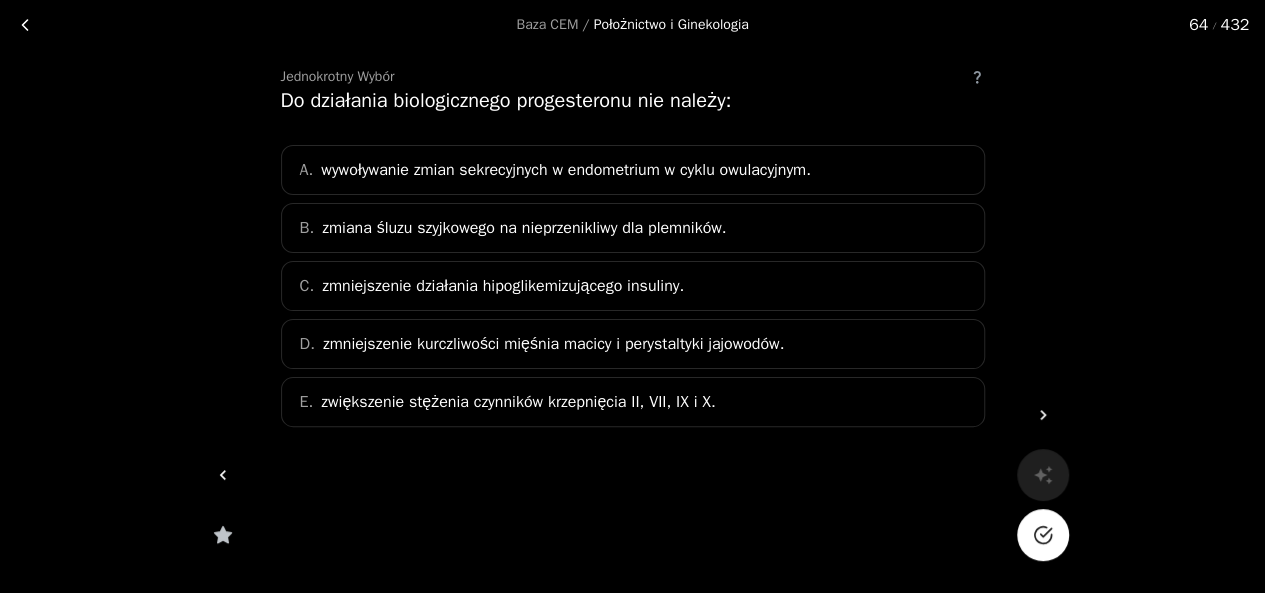 click on "zmniejszenie kurczliwości mięśnia macicy i perystaltyki jajowodów." at bounding box center [566, 170] 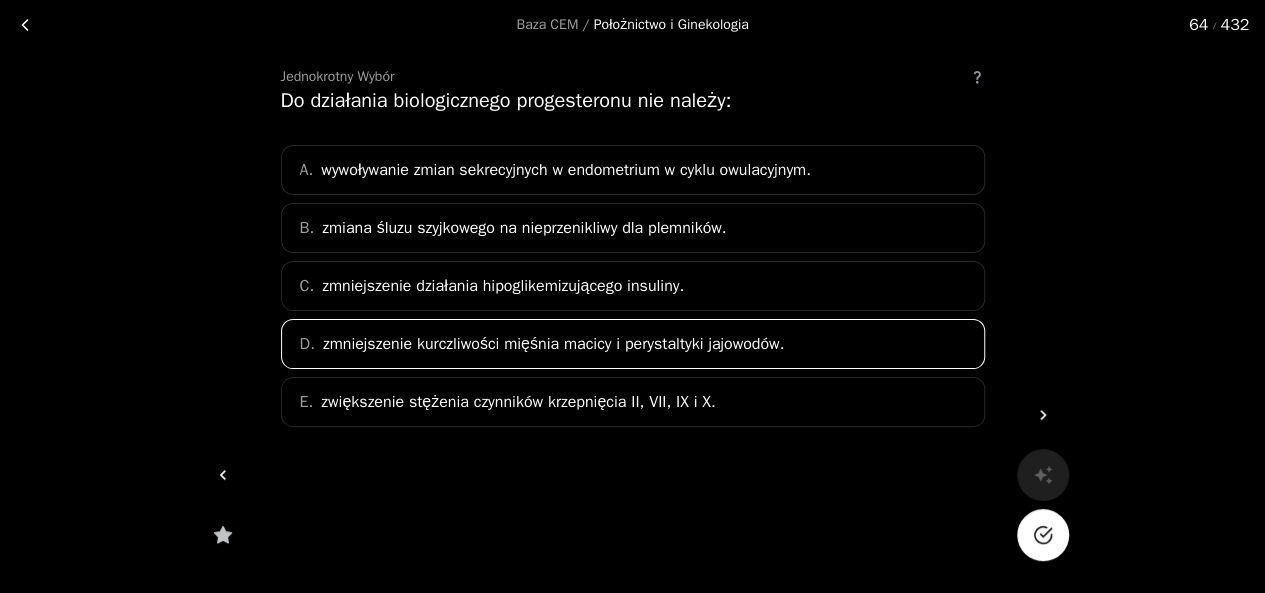 click at bounding box center (1043, 535) 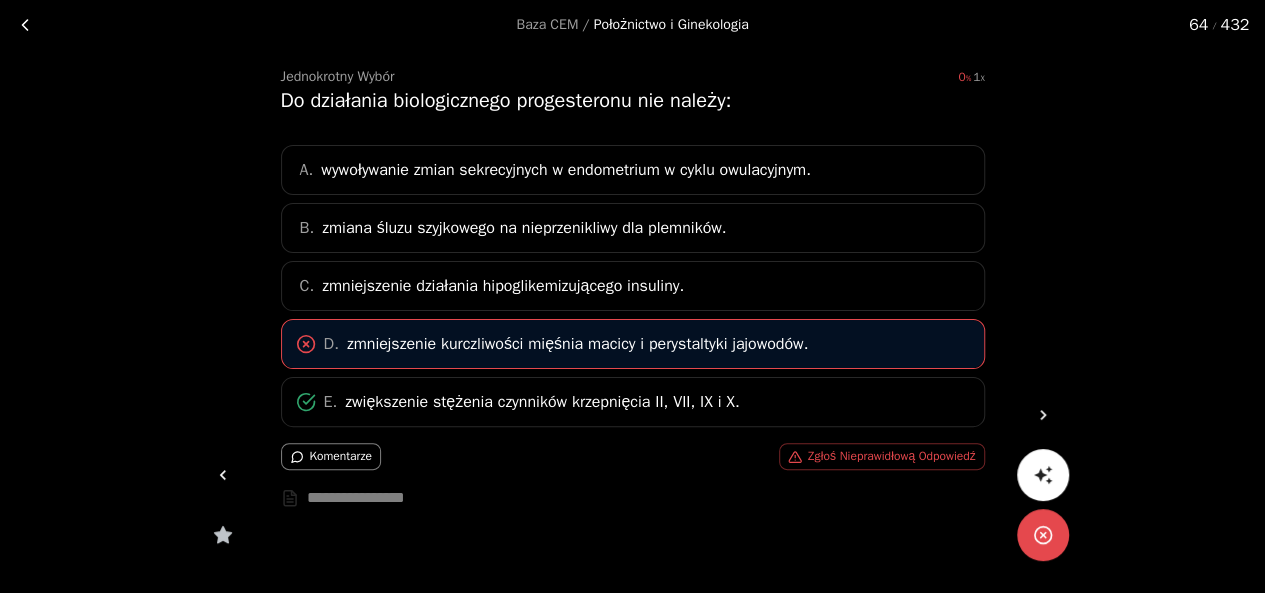 click at bounding box center (1043, 415) 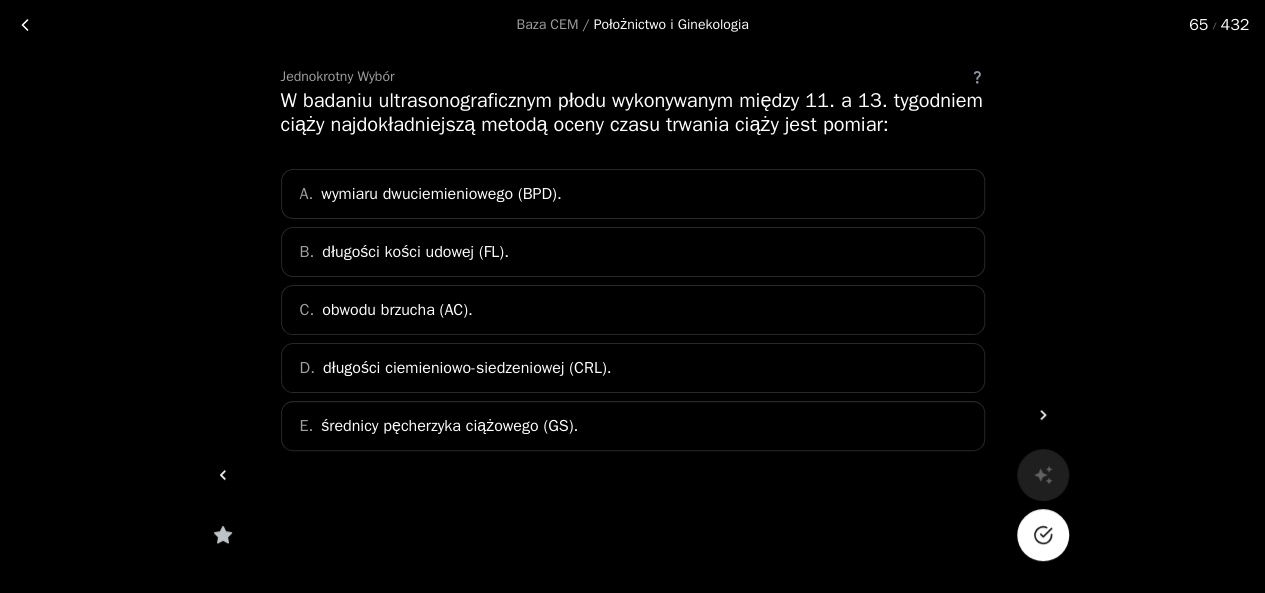 click on "długości ciemieniowo-siedzeniowej (CRL)." at bounding box center [467, 368] 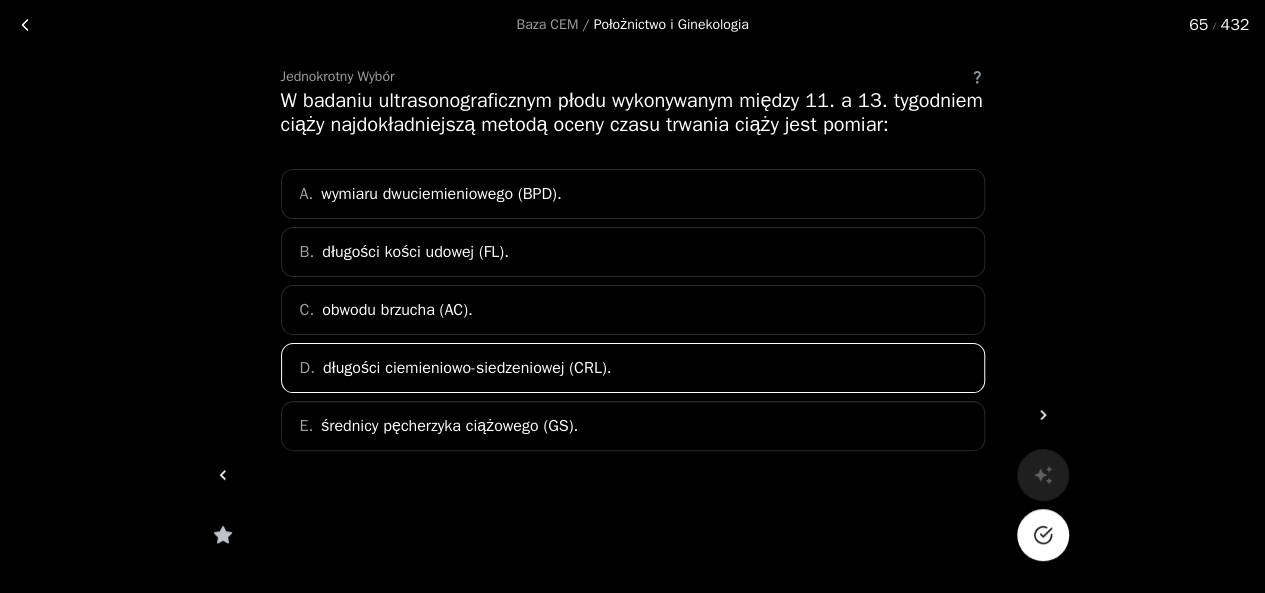click at bounding box center (1043, 535) 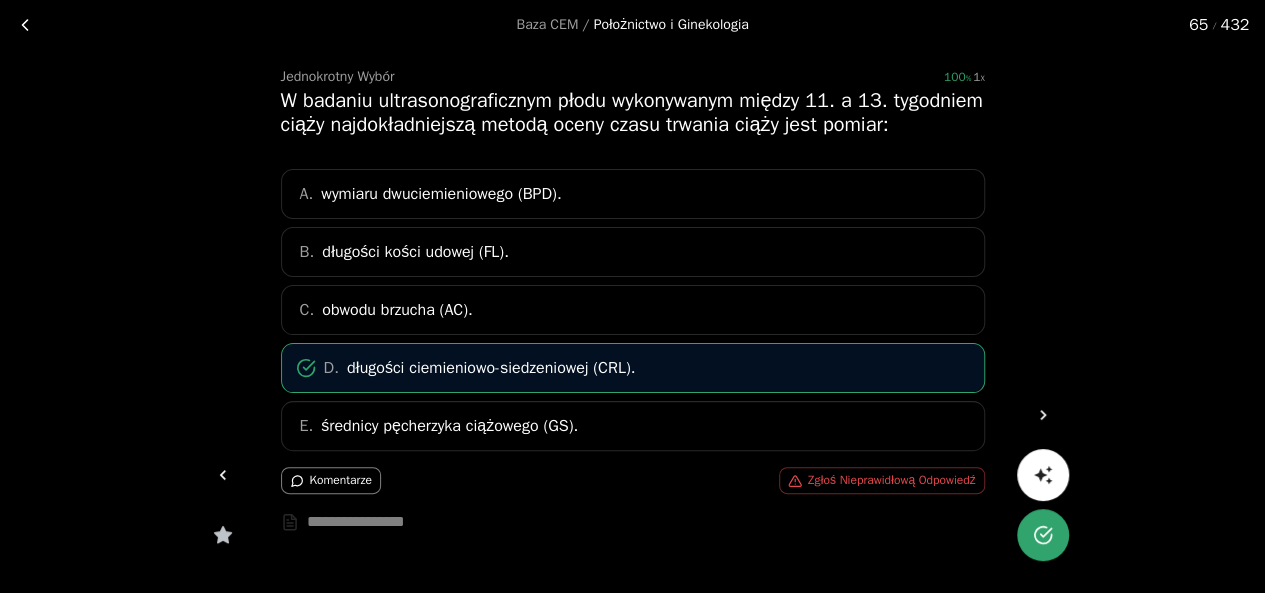 click at bounding box center [1043, 415] 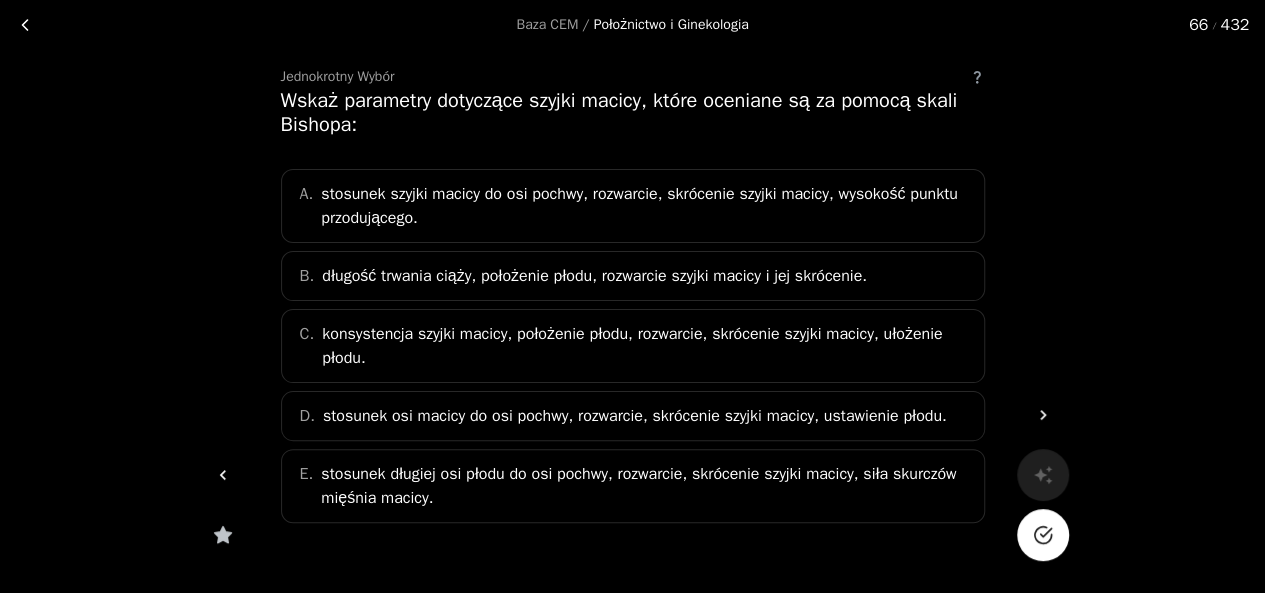 click on "A.   stosunek szyjki macicy do osi pochwy, rozwarcie, skrócenie szyjki macicy, wysokość punktu przodującego." at bounding box center [633, 206] 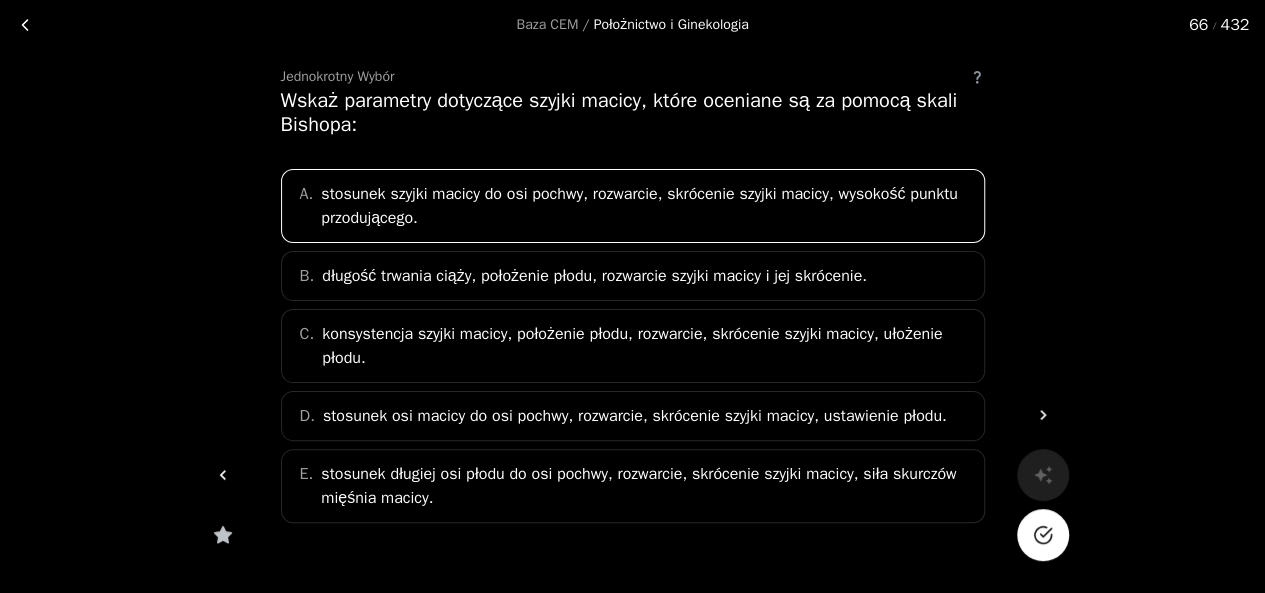 click at bounding box center (1043, 535) 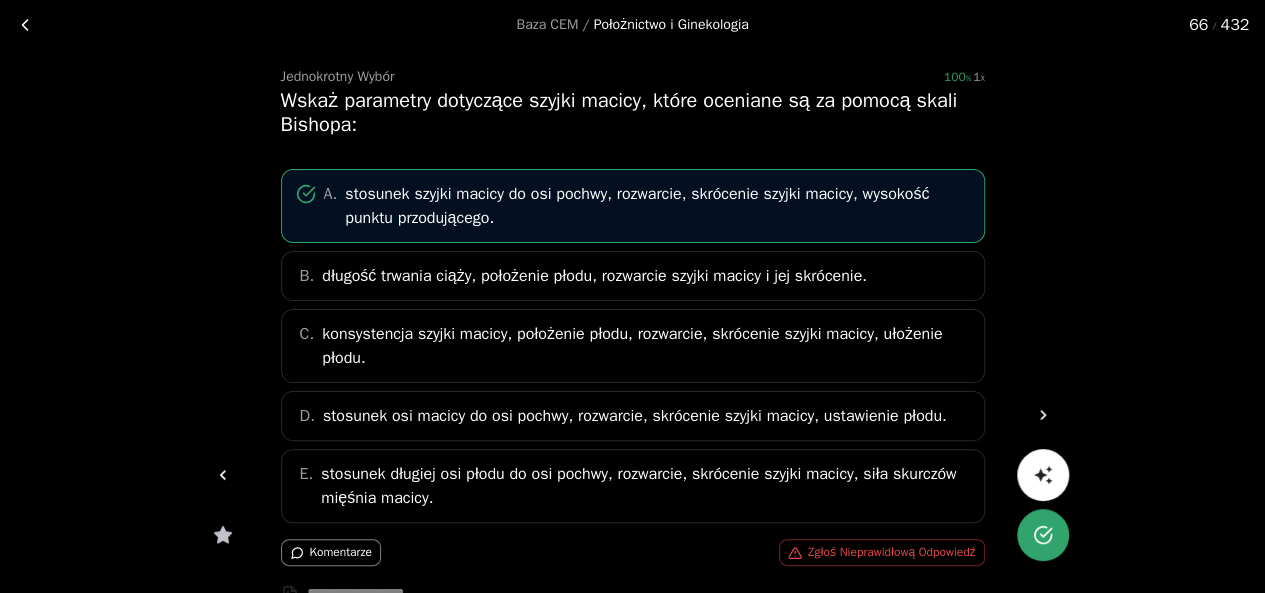 click at bounding box center [1043, 415] 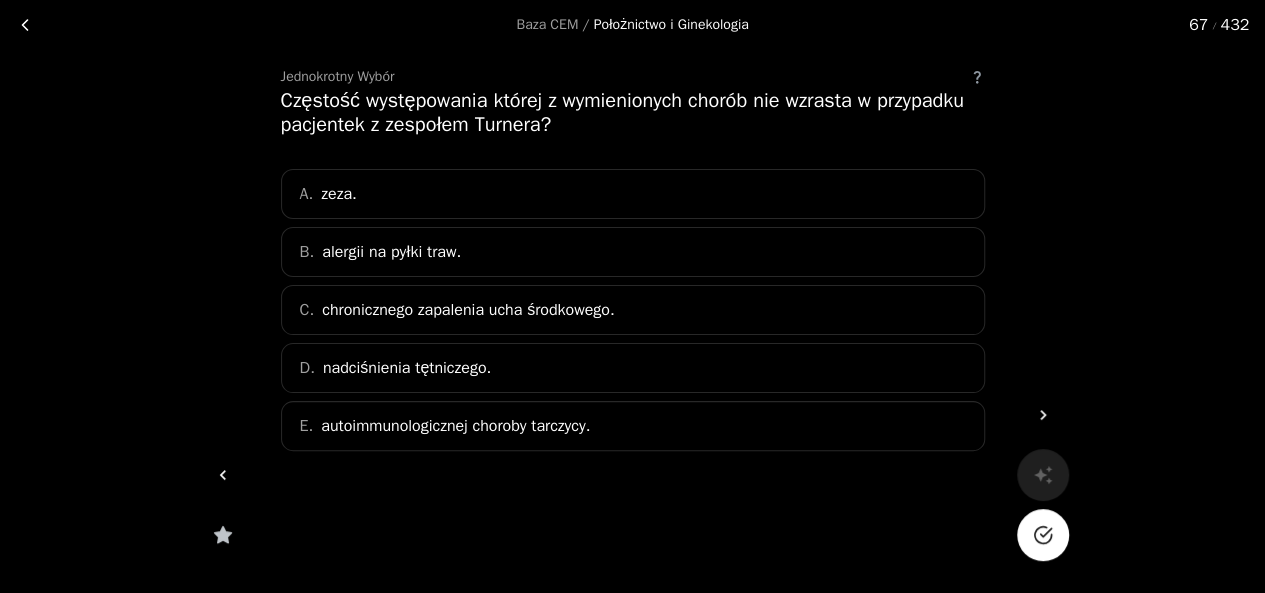 click on "Jednokrotny Wybór Częstość występowania której z wymienionych chorób nie wzrasta w przypadku pacjentek z zespołem Turnera? A.   zeza. B.   alergii na pyłki traw. C.   chronicznego zapalenia ucha środkowego. D.   nadciśnienia tętniczego. E.   autoimmunologicznej choroby tarczycy." at bounding box center [633, 299] 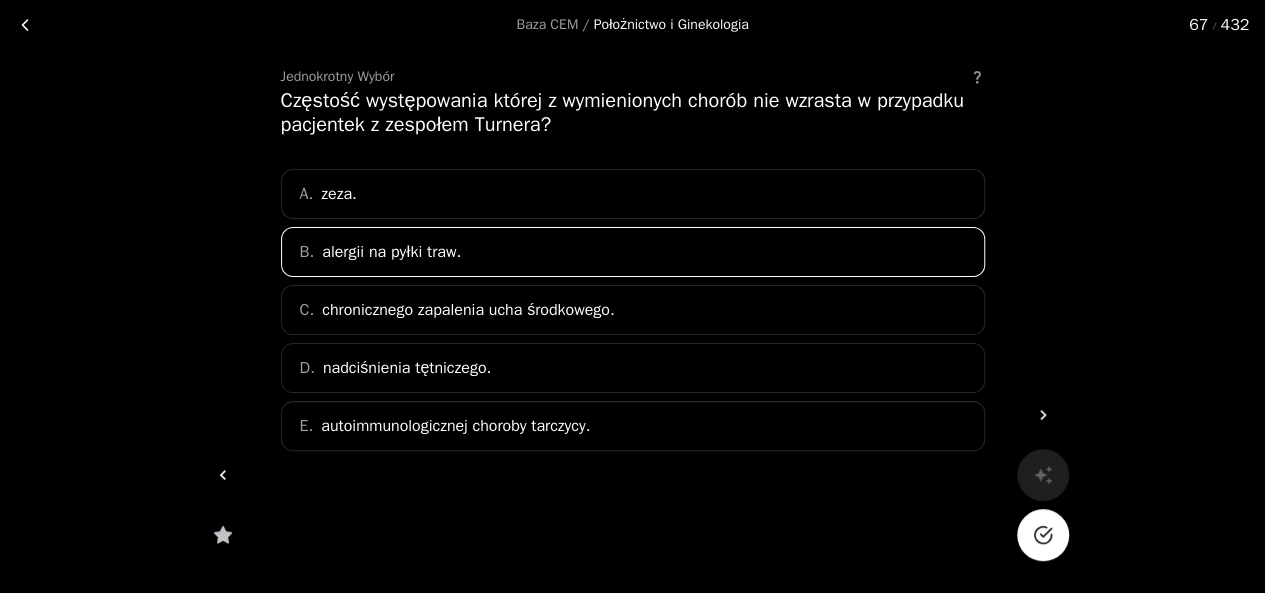 click at bounding box center (1043, 535) 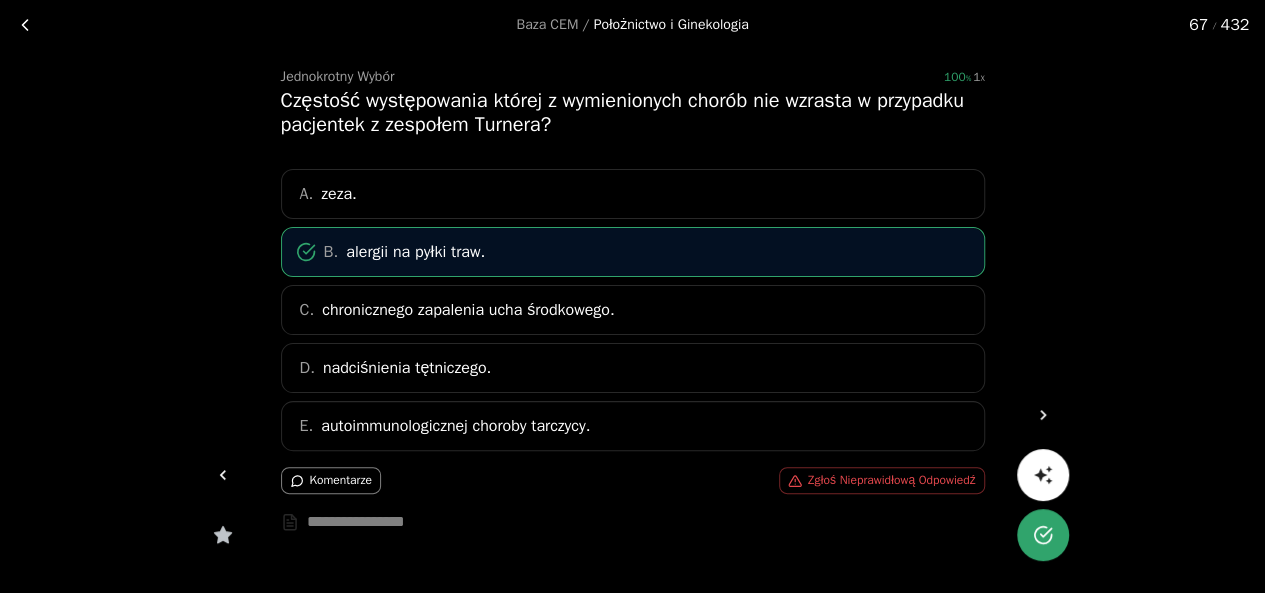 click at bounding box center [1043, 415] 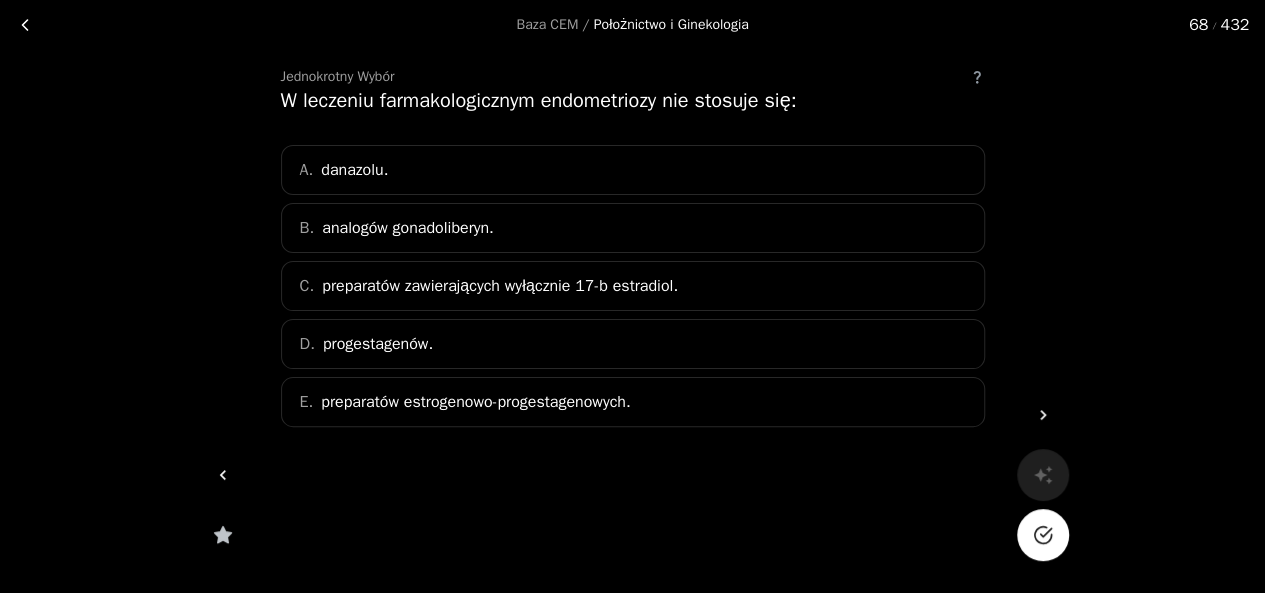 click on "preparatów zawierających wyłącznie 17-b estradiol." at bounding box center [500, 286] 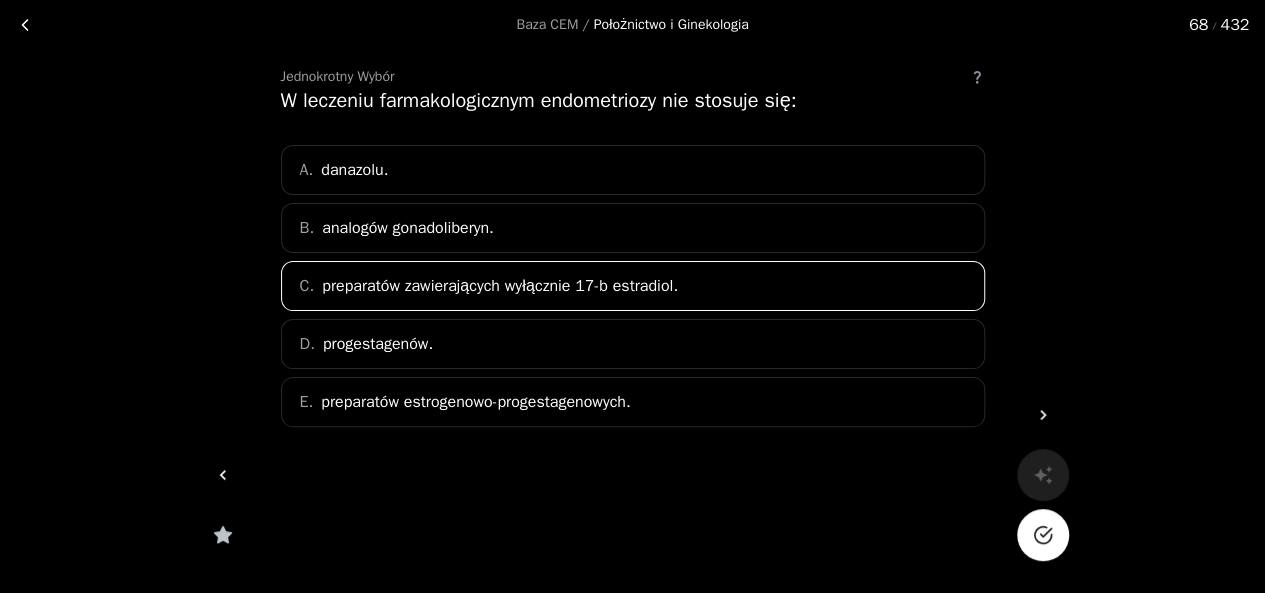 click at bounding box center (1045, 532) 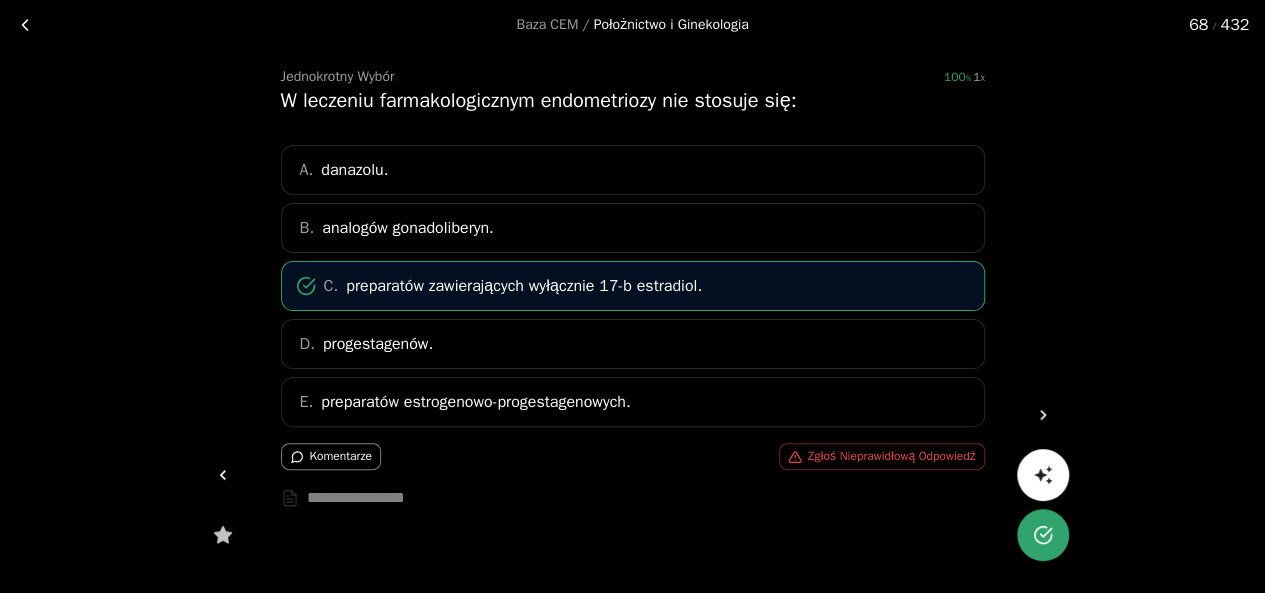click at bounding box center (1043, 415) 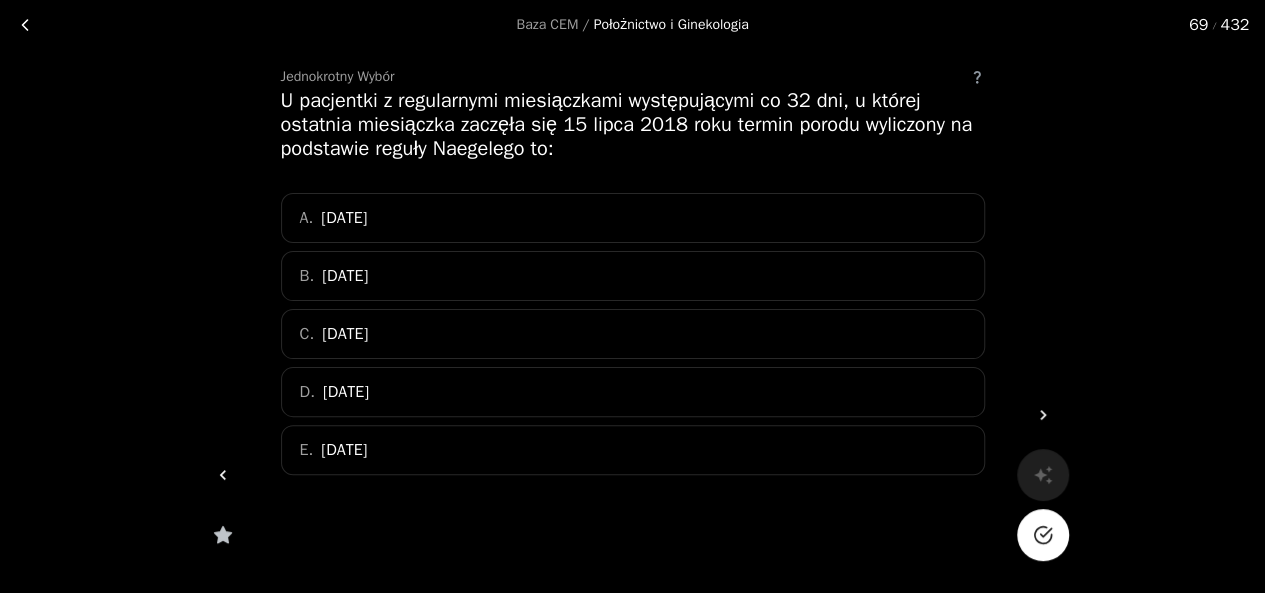 click on "E.   26 kwietnia 2019." at bounding box center [633, 450] 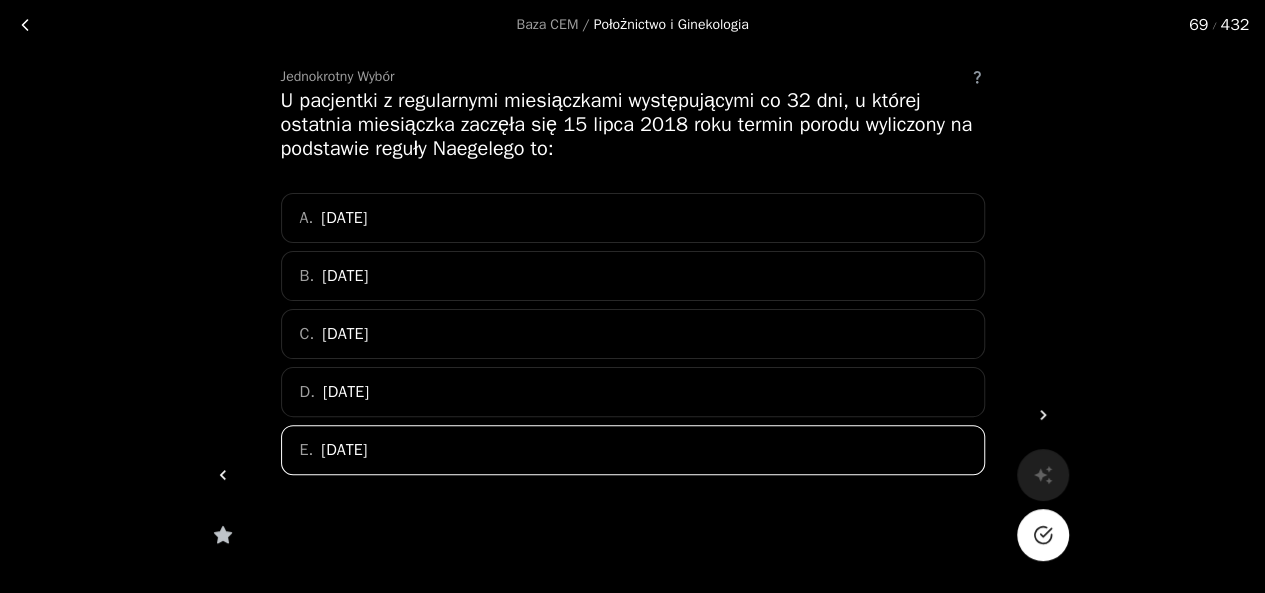 click at bounding box center (1043, 535) 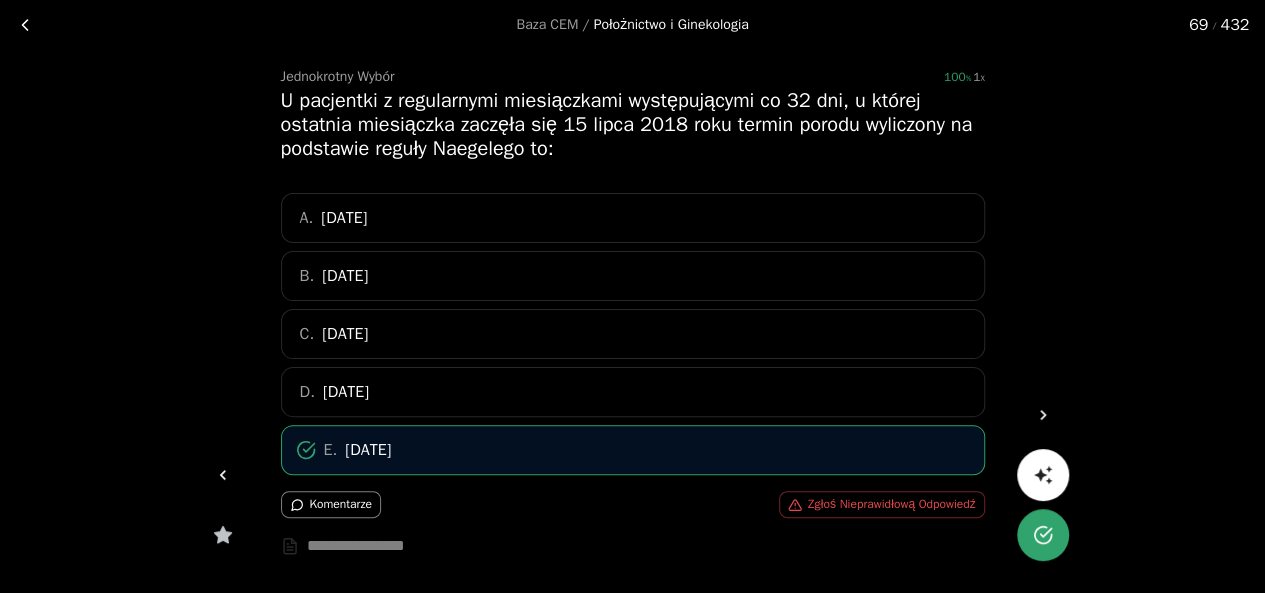 click at bounding box center (1043, 415) 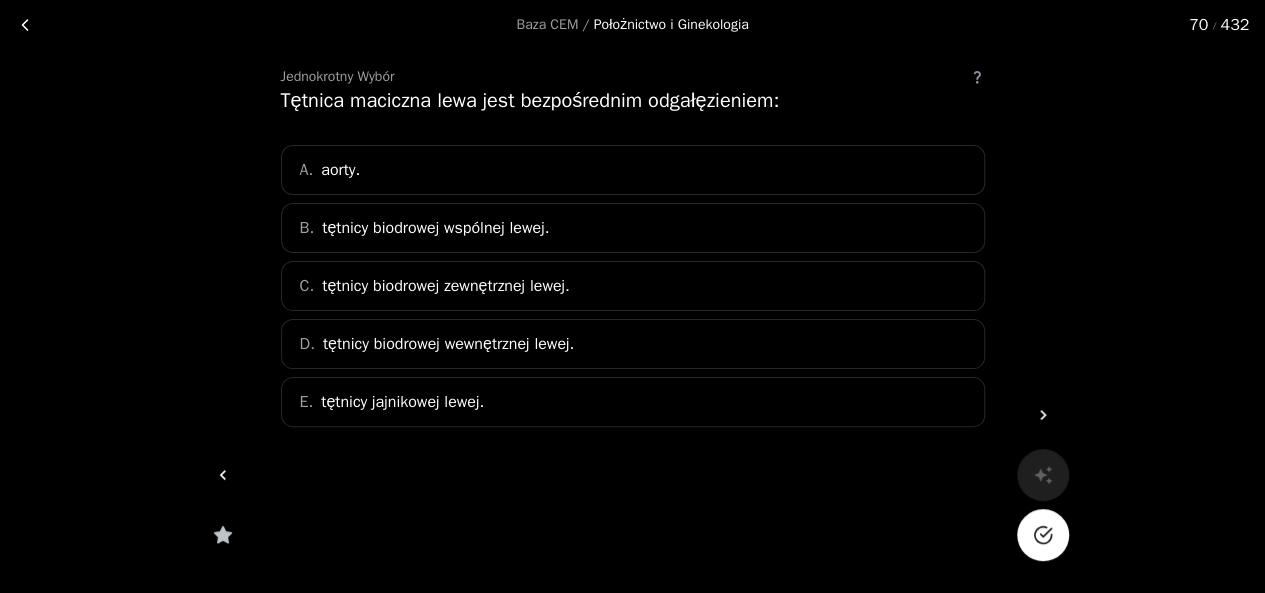 click on "C.   tętnicy biodrowej zewnętrznej lewej." at bounding box center (633, 286) 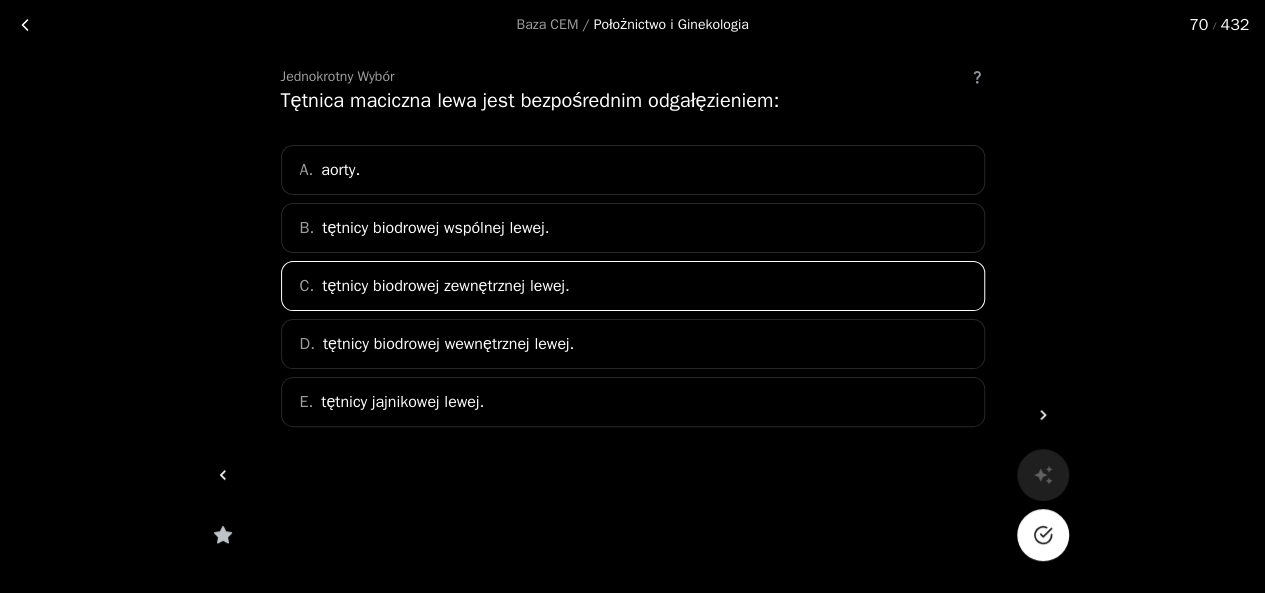 click at bounding box center [1043, 535] 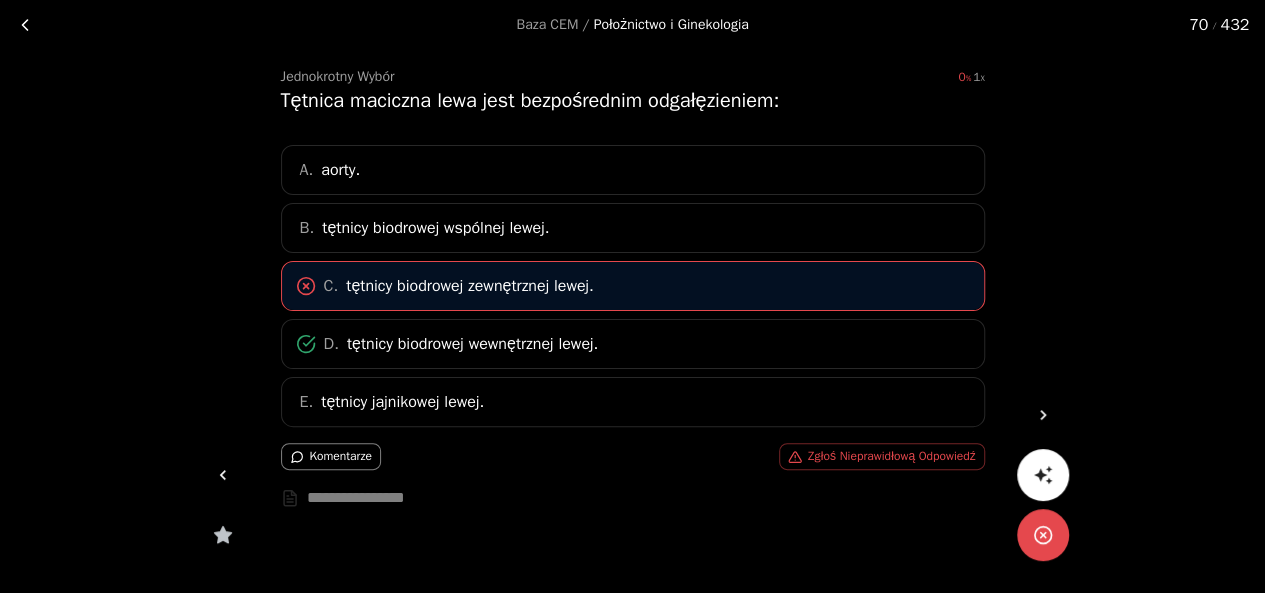 click at bounding box center (1043, 415) 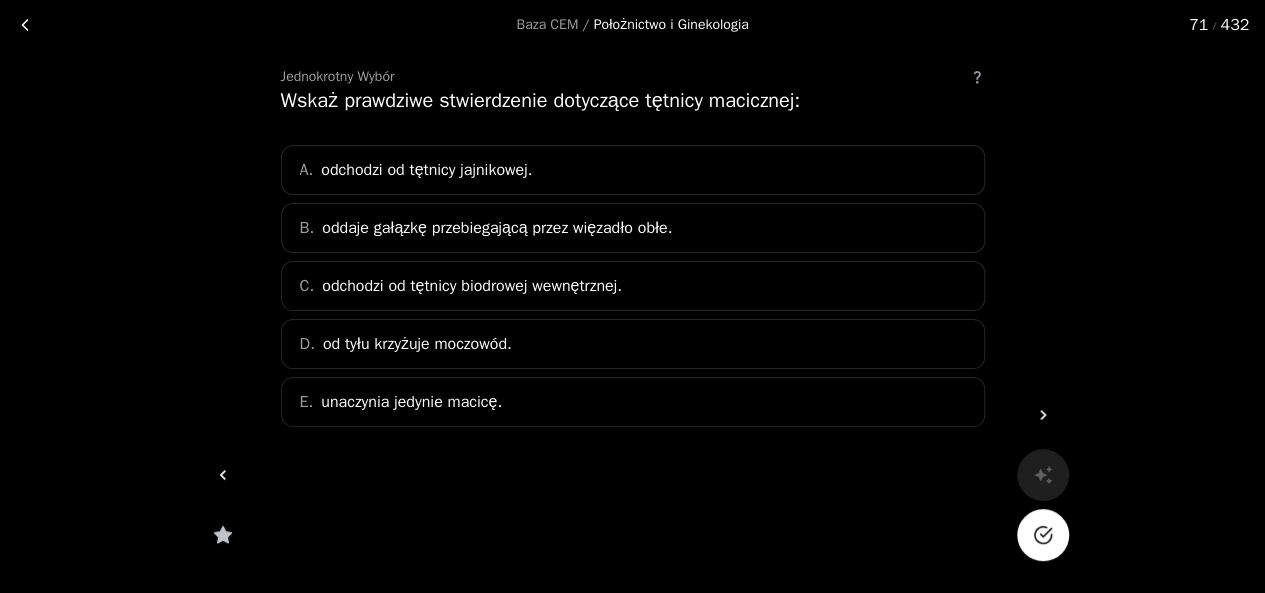 click on "C.   odchodzi od tętnicy biodrowej wewnętrznej." at bounding box center [633, 286] 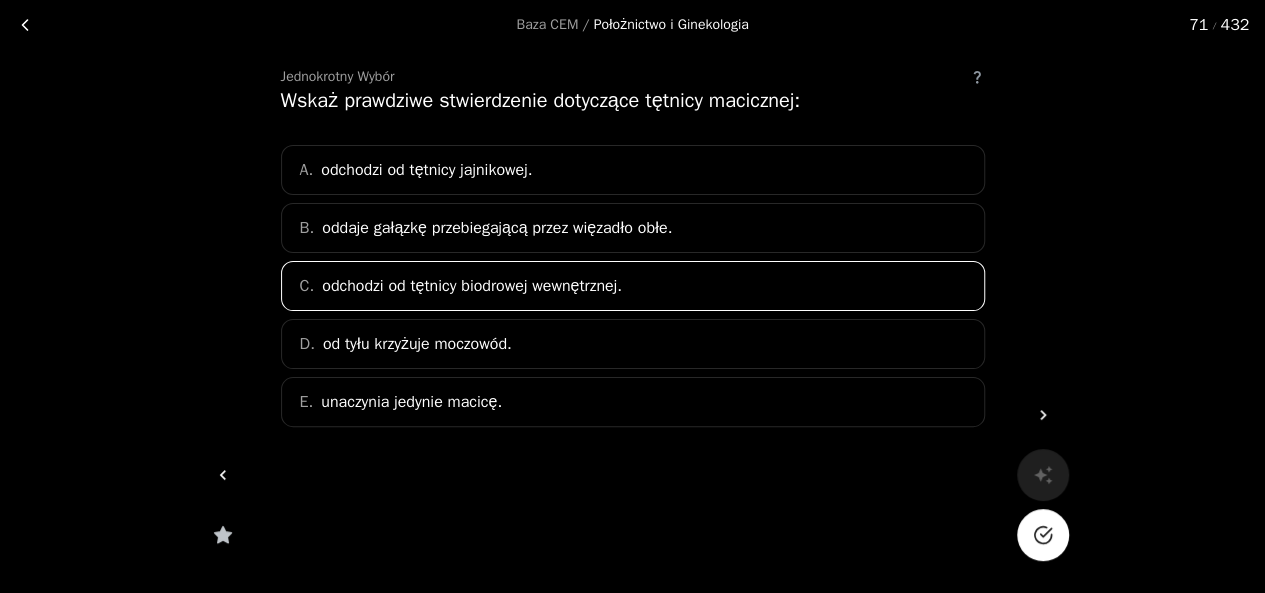 click at bounding box center (1043, 535) 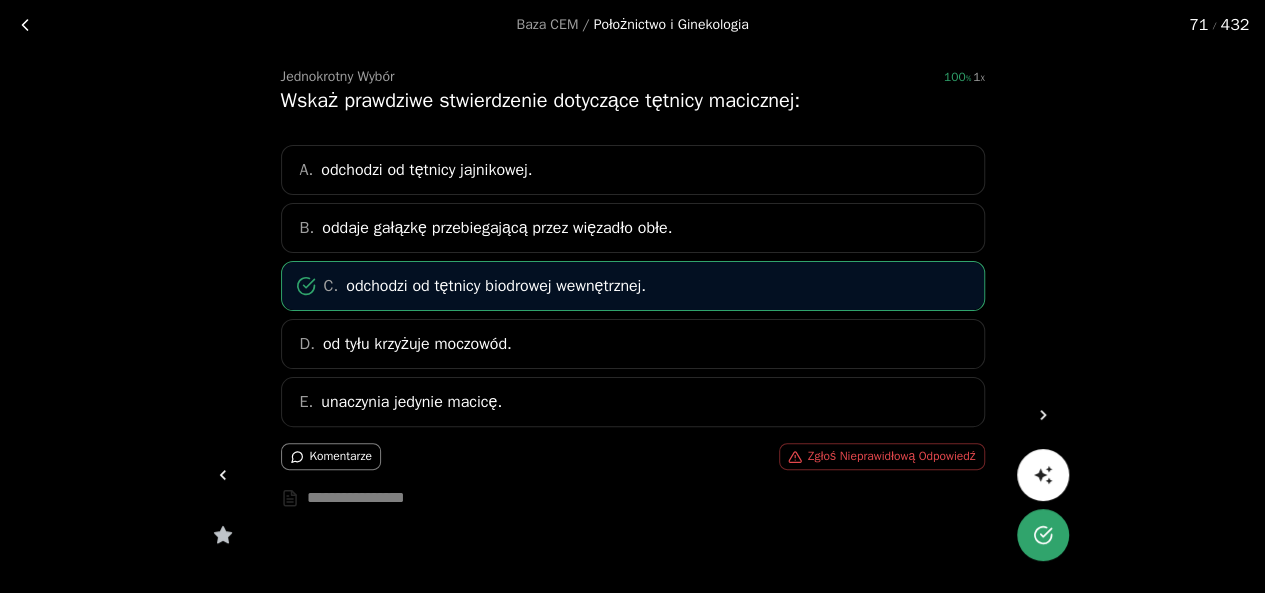 click at bounding box center (1043, 415) 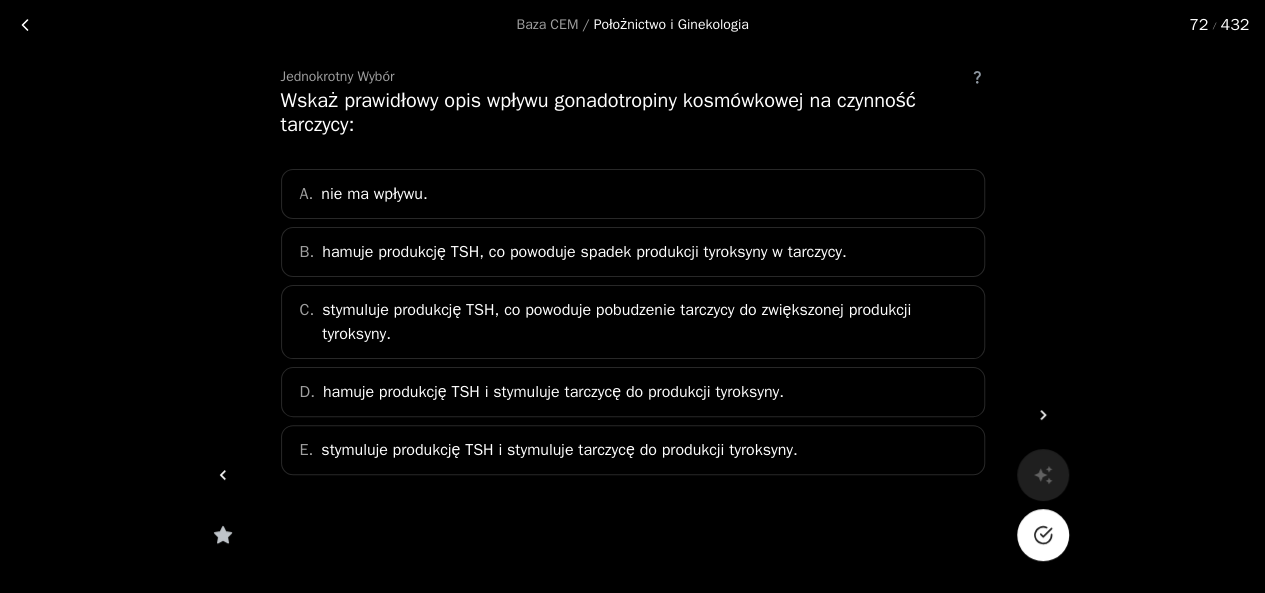 click on "stymuluje produkcję TSH i stymuluje tarczycę do produkcji tyroksyny." at bounding box center [374, 194] 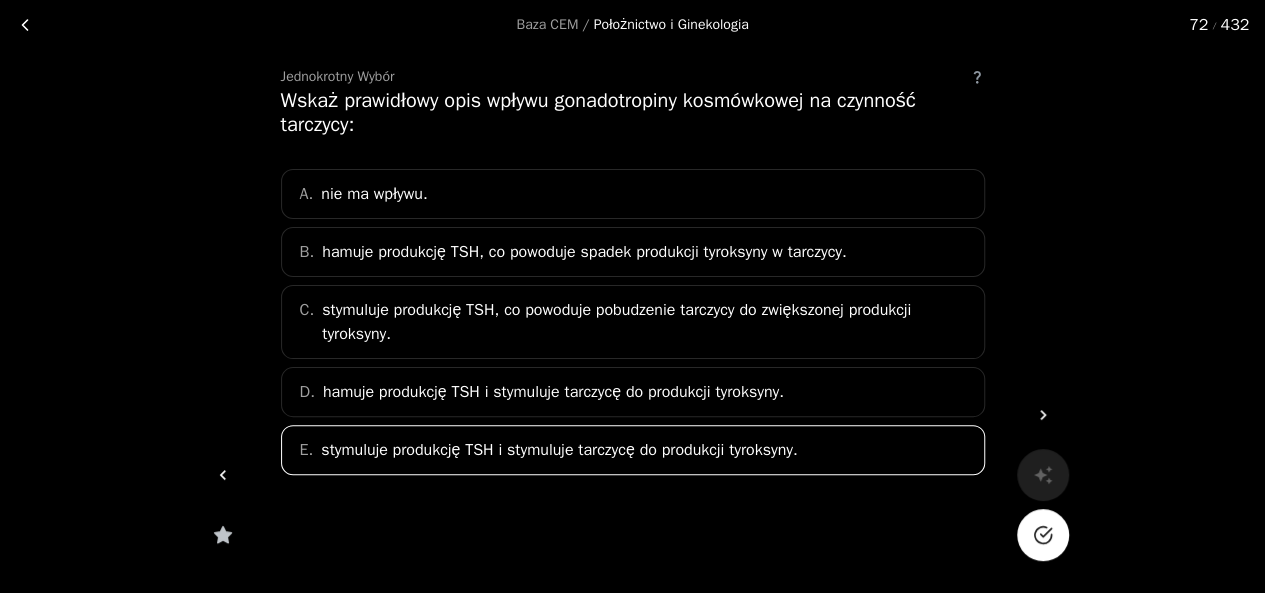 click on "hamuje produkcję TSH i stymuluje tarczycę do produkcji tyroksyny." at bounding box center [553, 392] 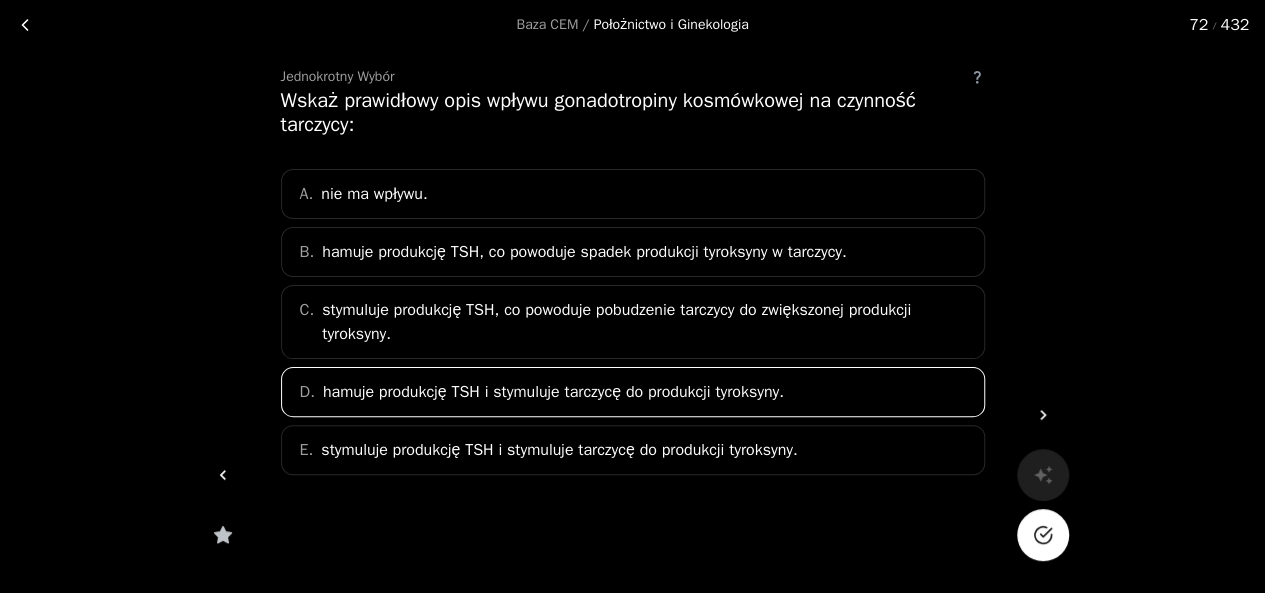 click on "E.   stymuluje produkcję TSH i stymuluje tarczycę do produkcji tyroksyny." at bounding box center [633, 450] 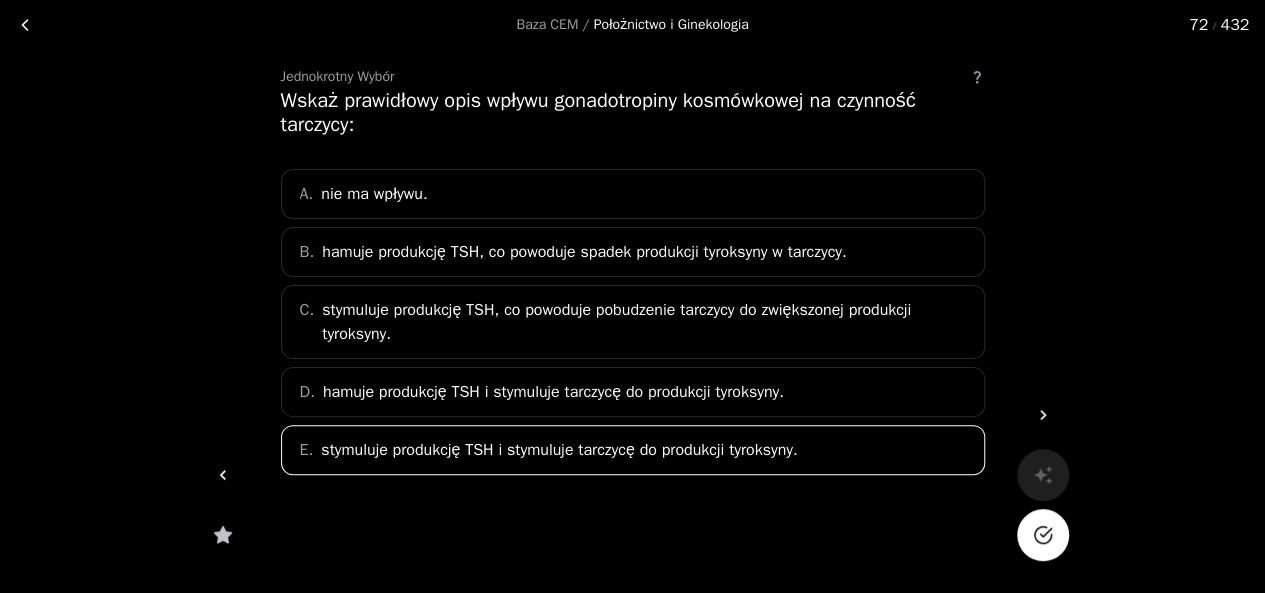 click on "D.   hamuje produkcję TSH i stymuluje tarczycę do produkcji tyroksyny." at bounding box center [633, 392] 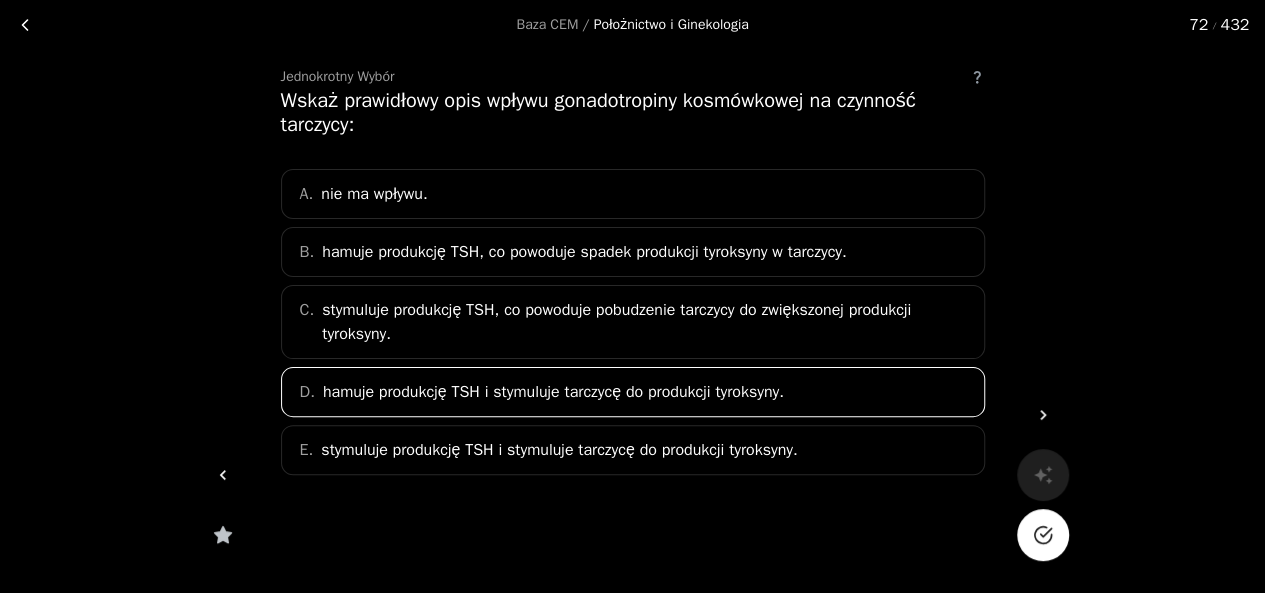 click at bounding box center [1043, 535] 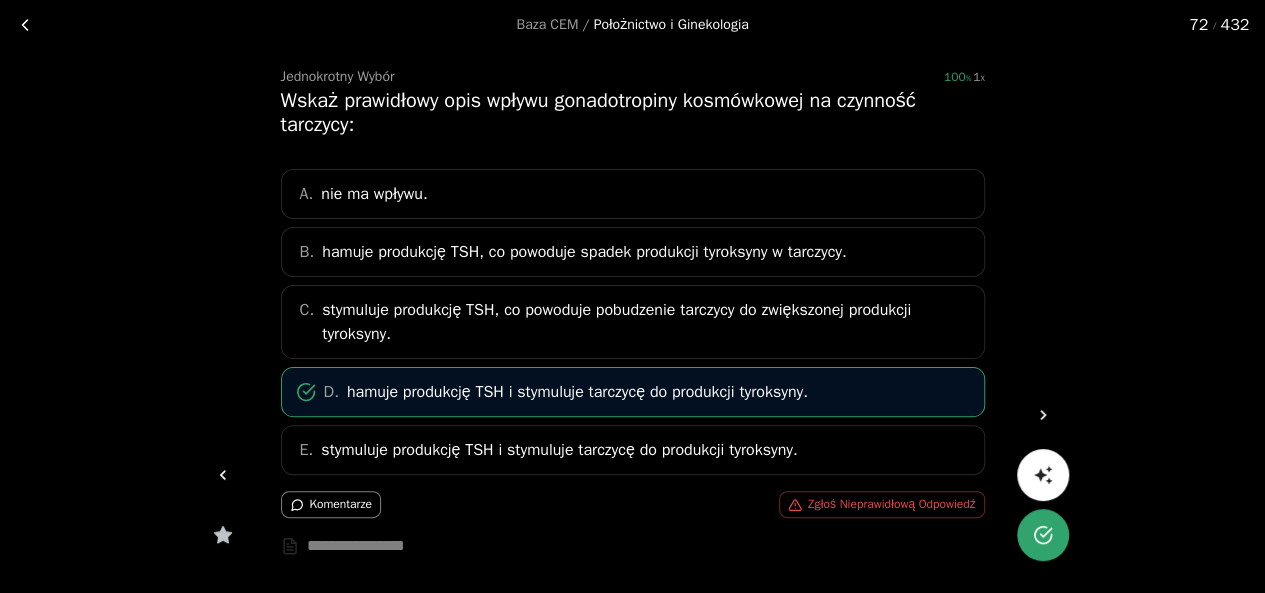 click at bounding box center (1043, 415) 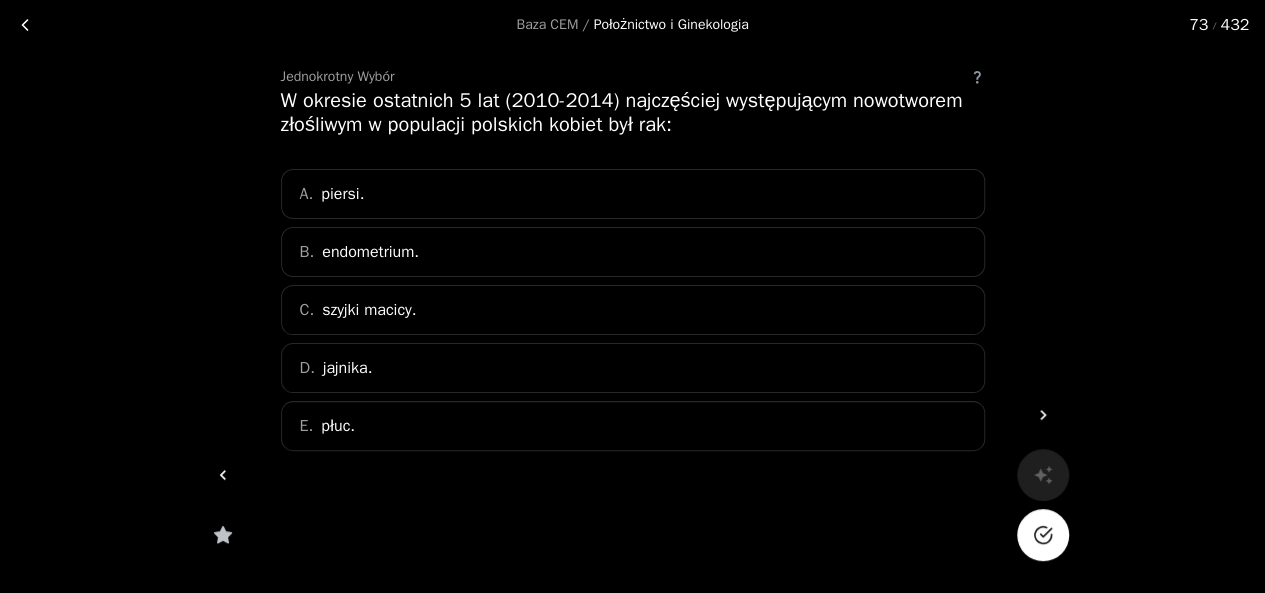 click on "A.   piersi." at bounding box center [633, 194] 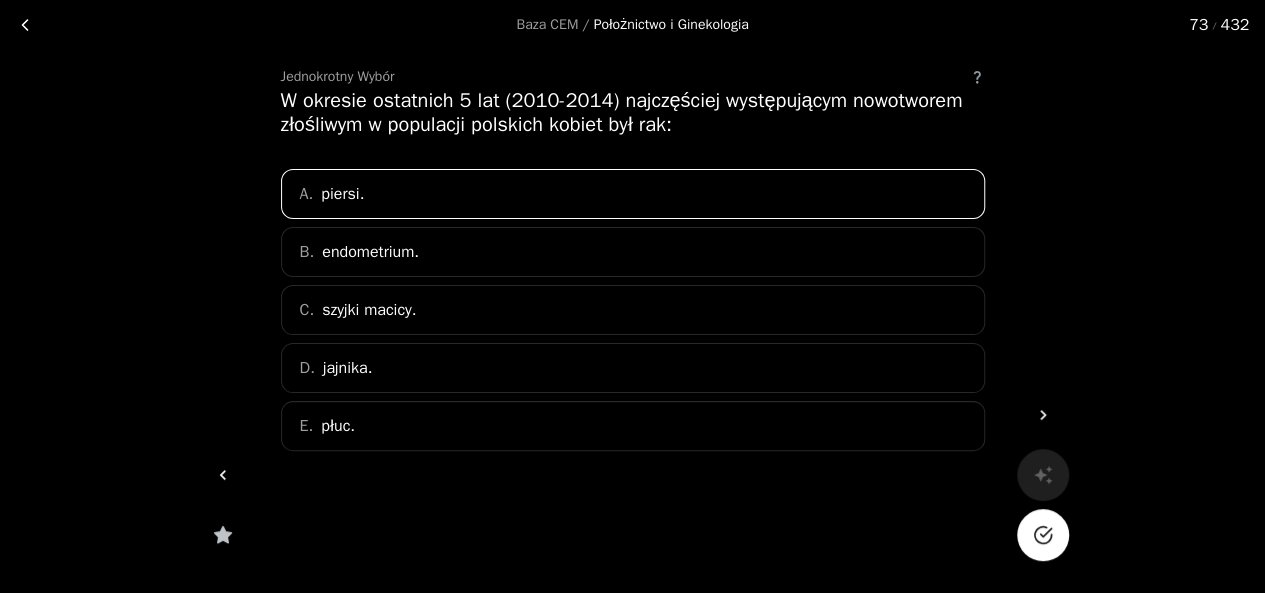 click at bounding box center [1043, 535] 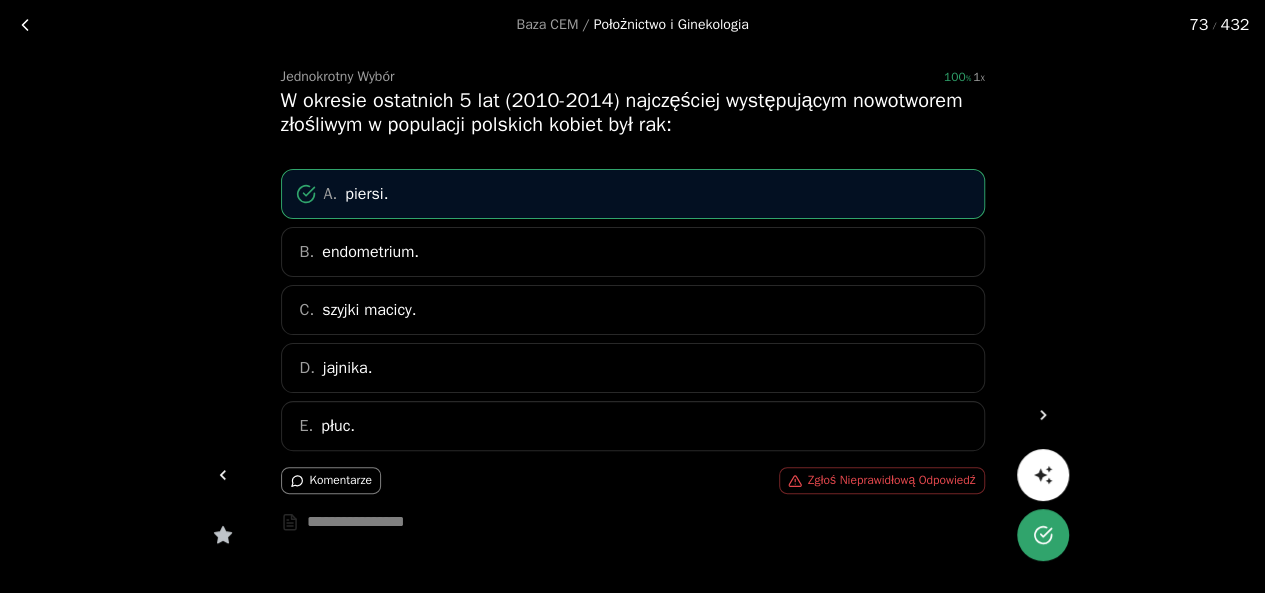 click at bounding box center (1043, 415) 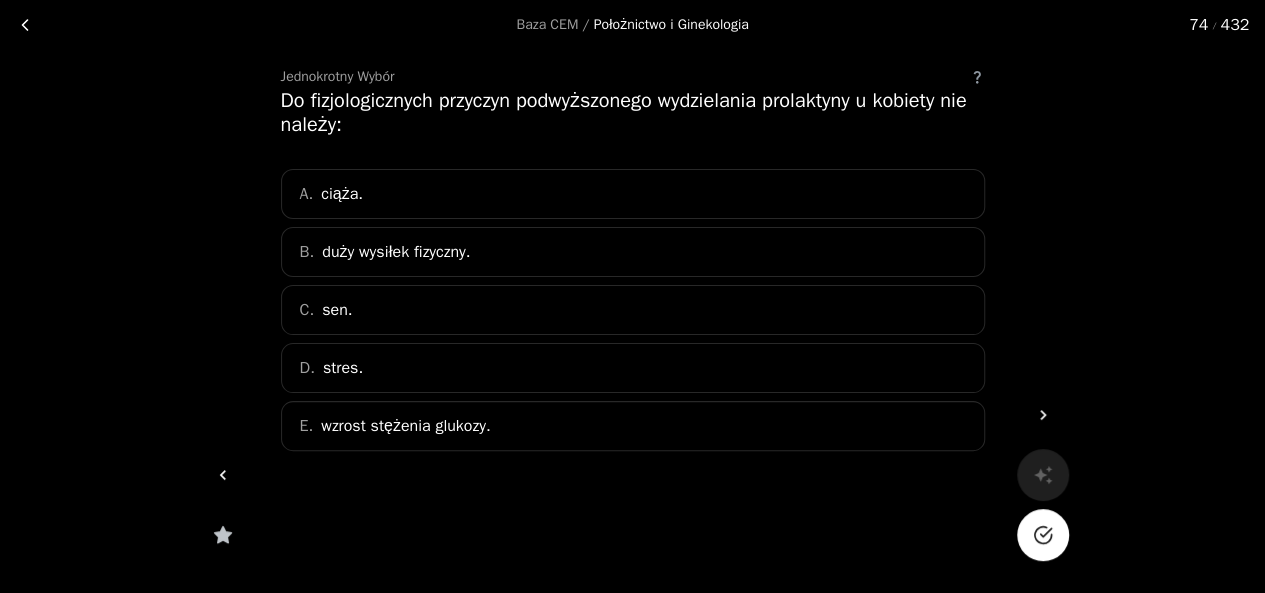 click on "C.   sen." at bounding box center [633, 310] 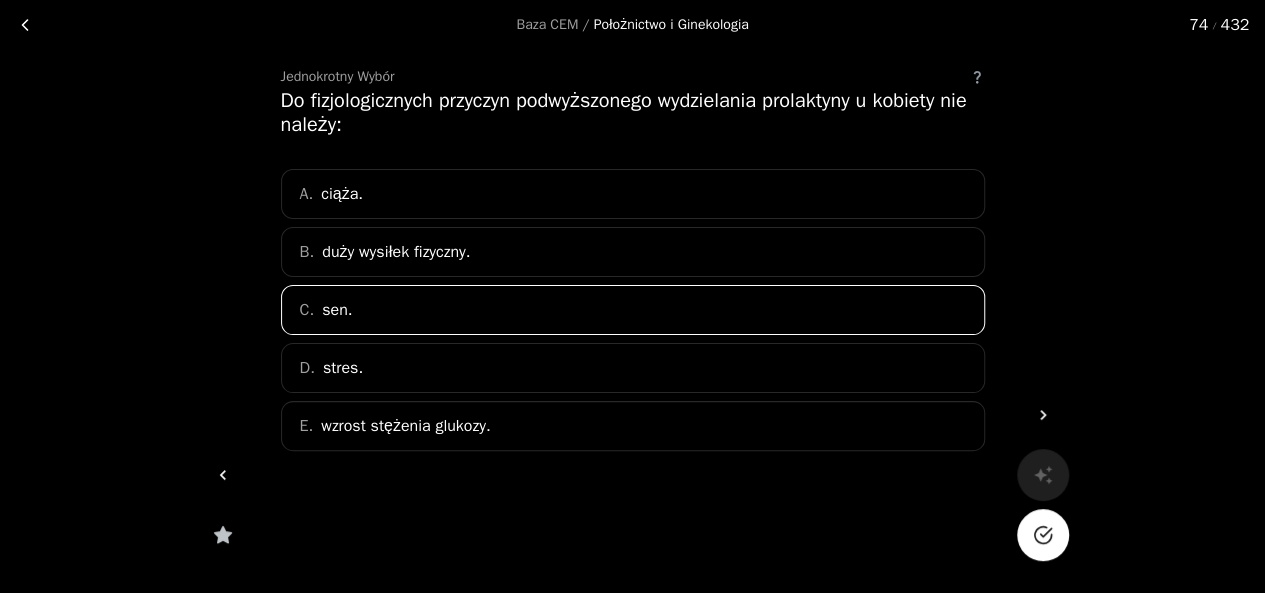 click at bounding box center [1042, 535] 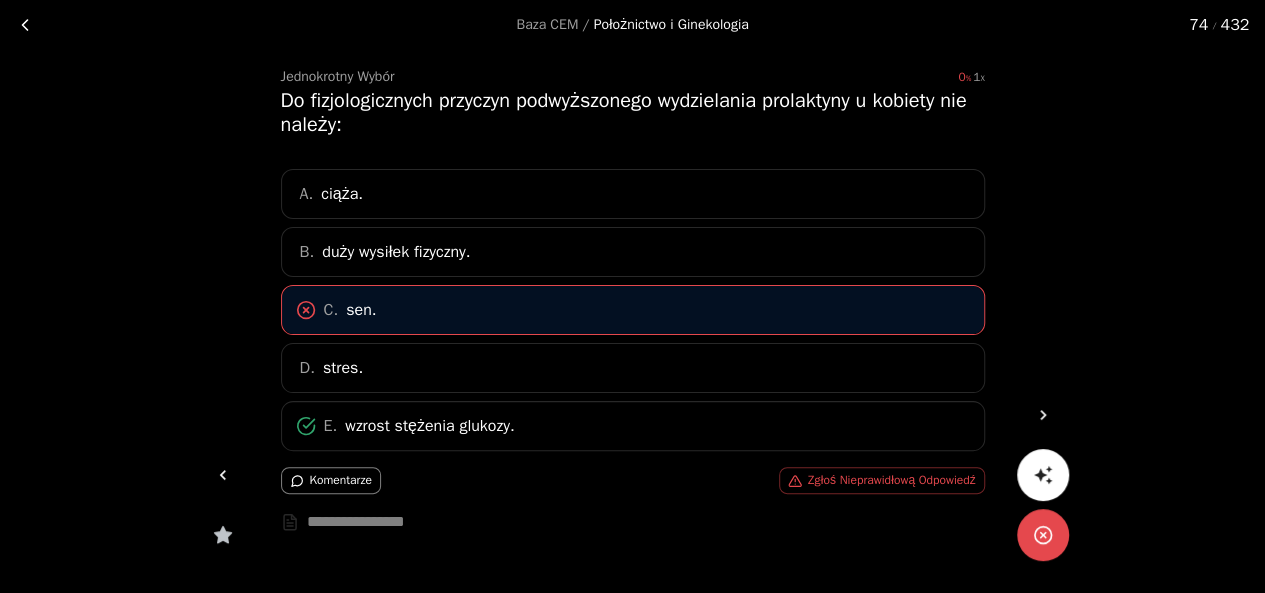 click at bounding box center [1043, 415] 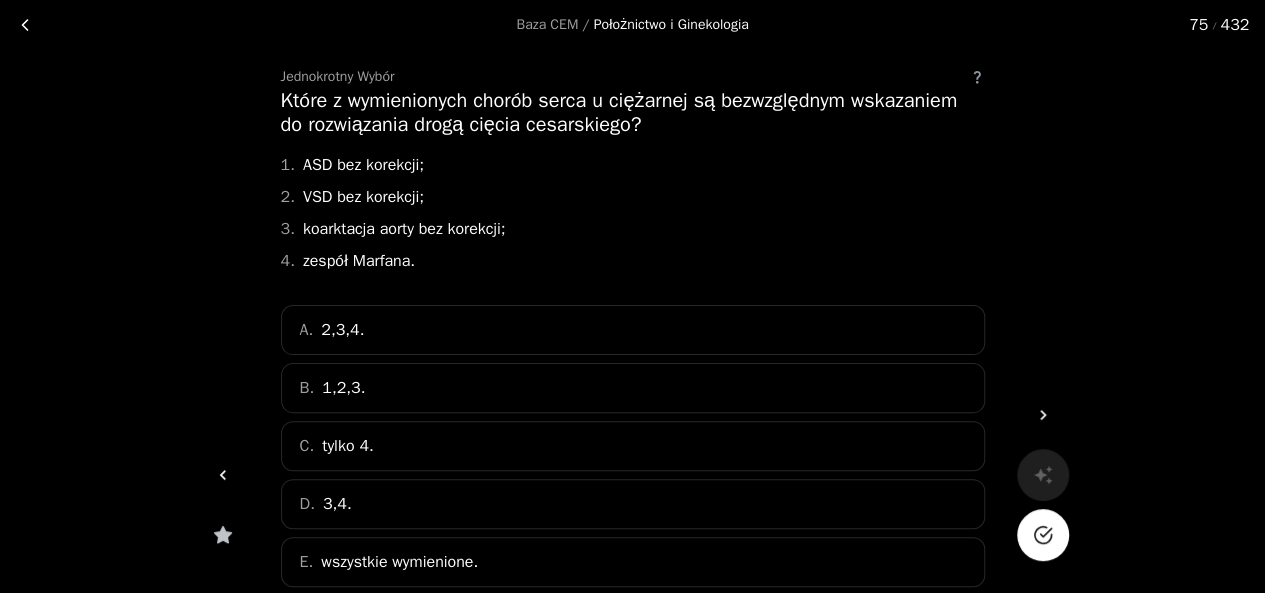 click on "E.   wszystkie wymienione." at bounding box center (633, 562) 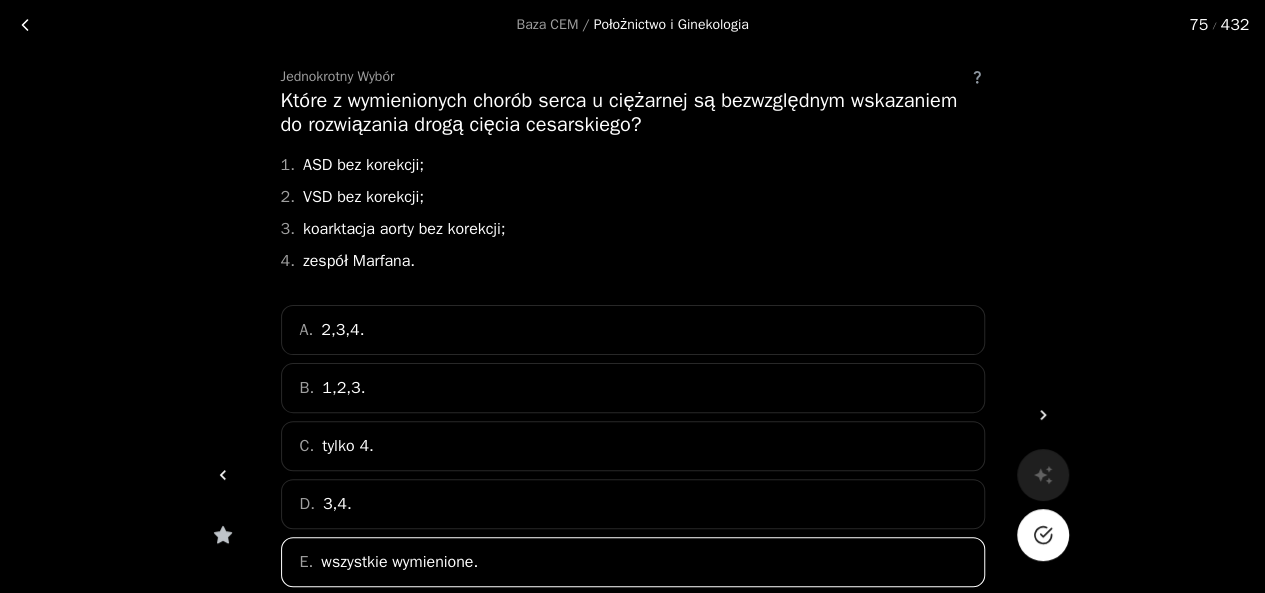 click at bounding box center (1043, 535) 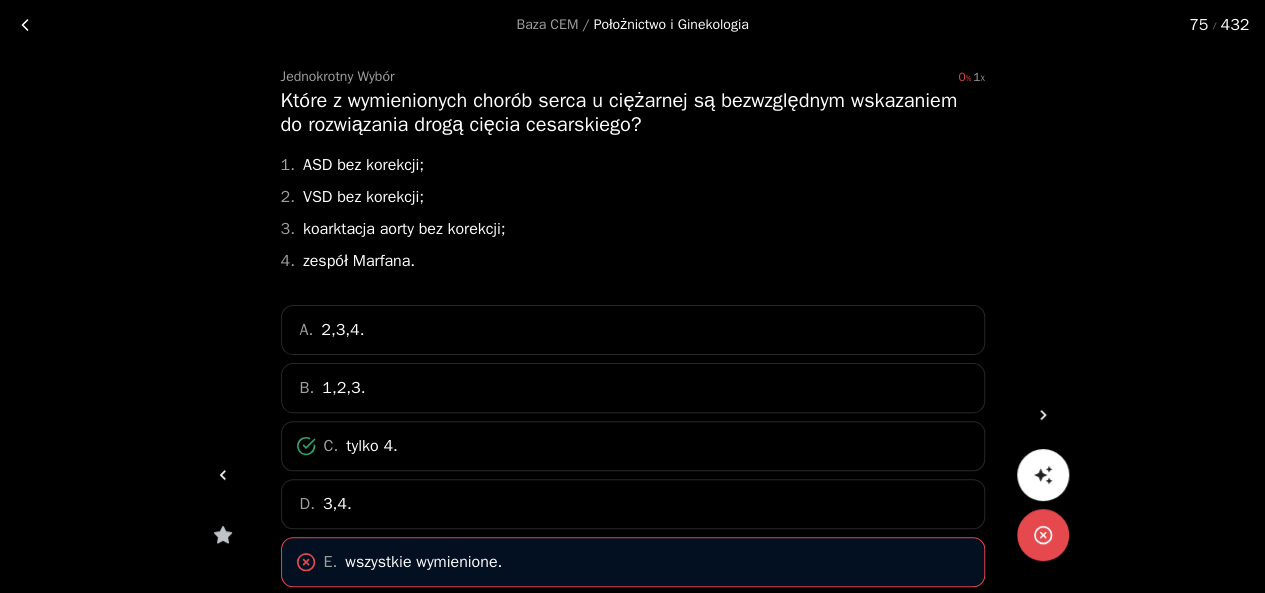 click at bounding box center [1043, 415] 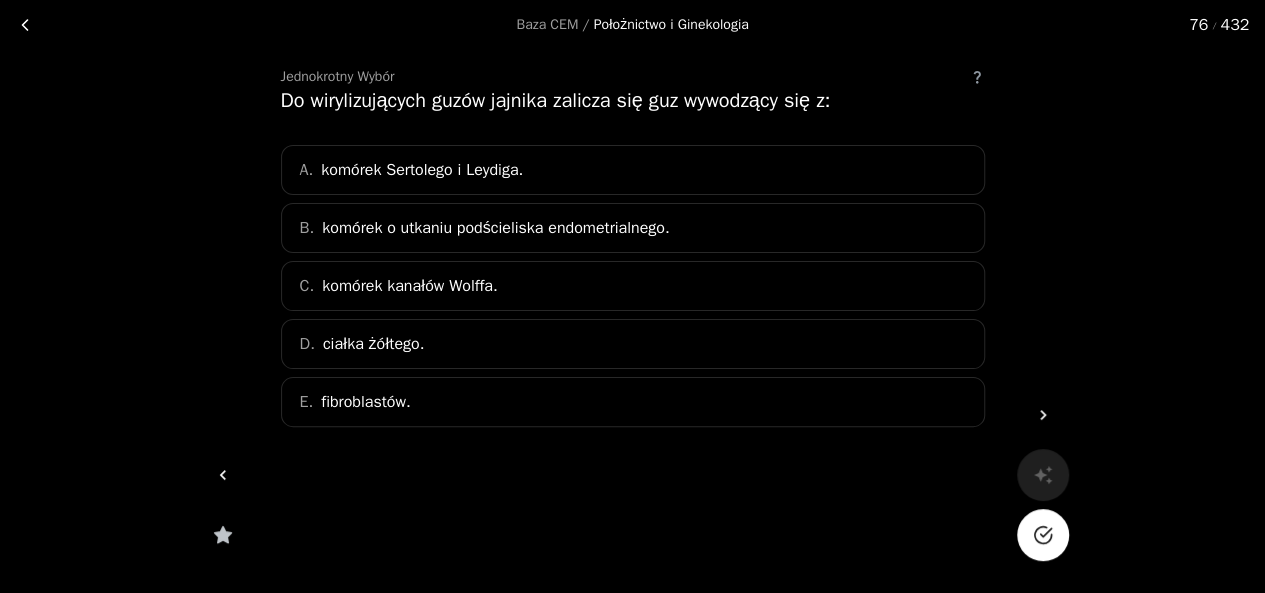 click on "E.   fibroblastów." at bounding box center (633, 402) 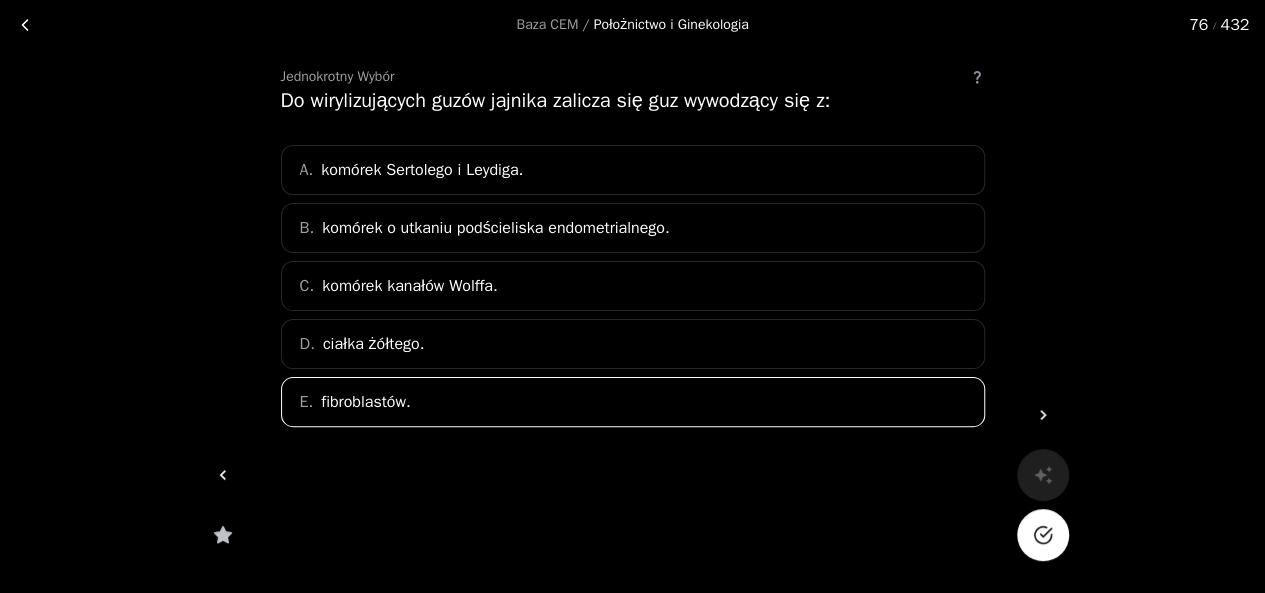 click at bounding box center (1043, 535) 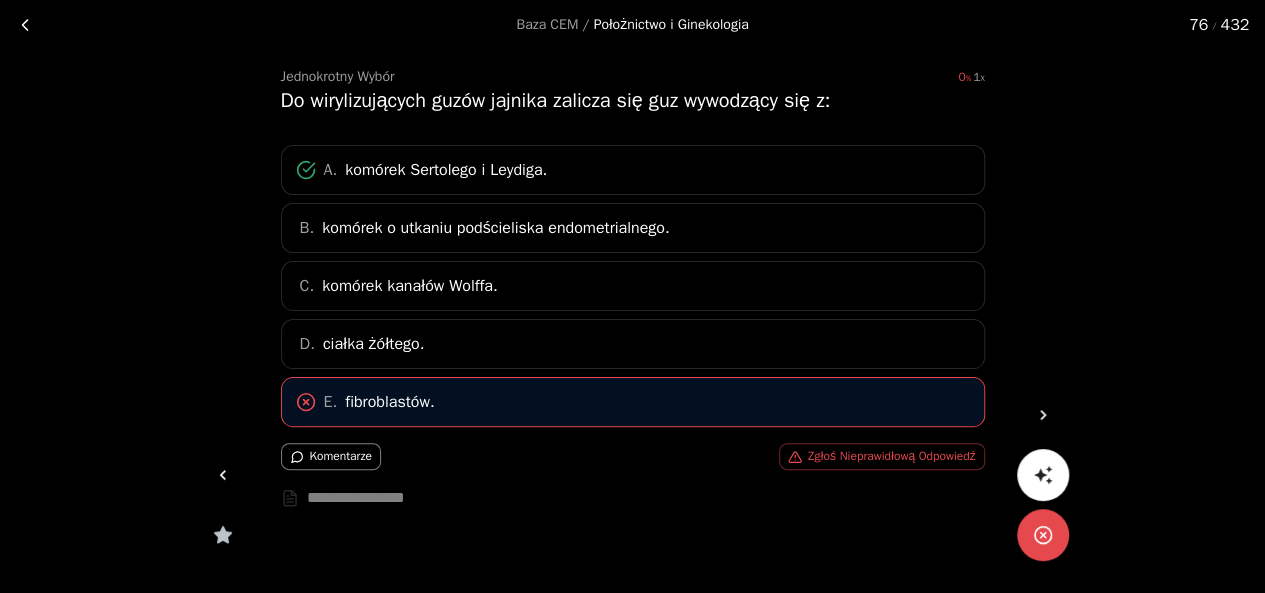 click at bounding box center [1043, 415] 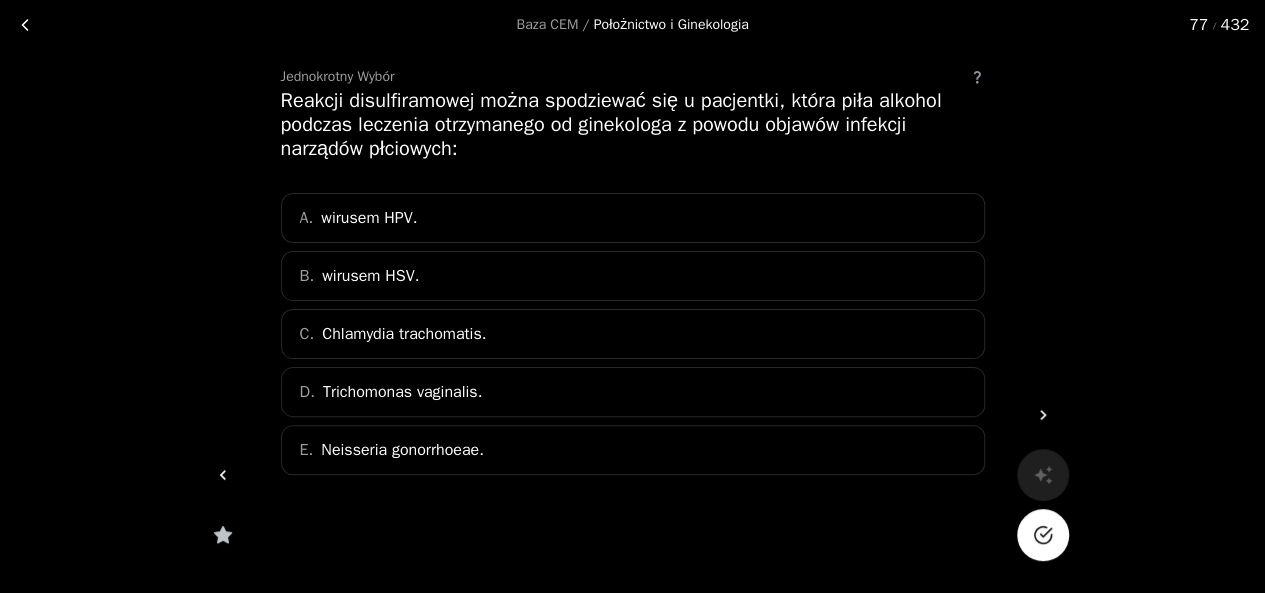 click at bounding box center [1043, 415] 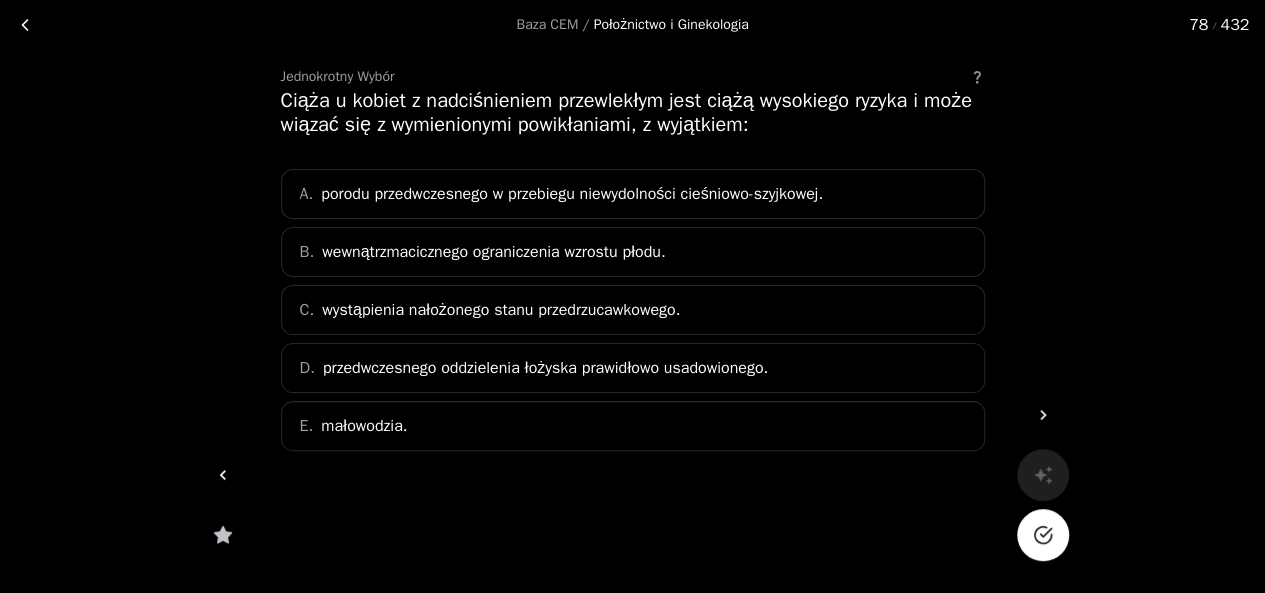 click on "E.   małowodzia." at bounding box center [633, 426] 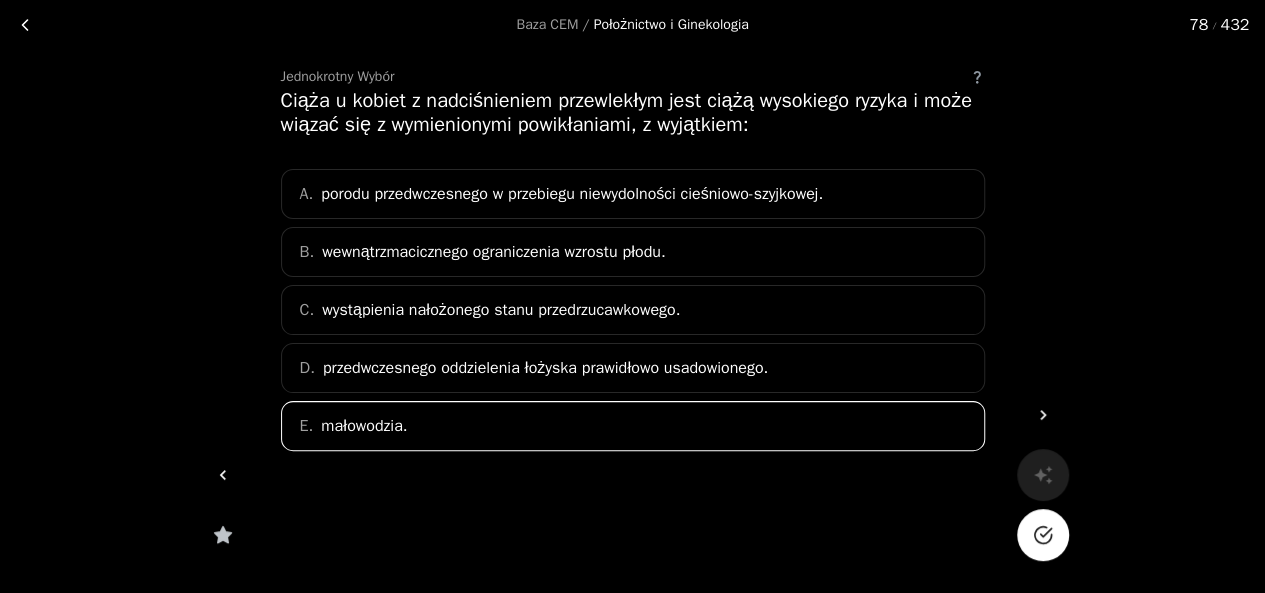 click at bounding box center [1043, 535] 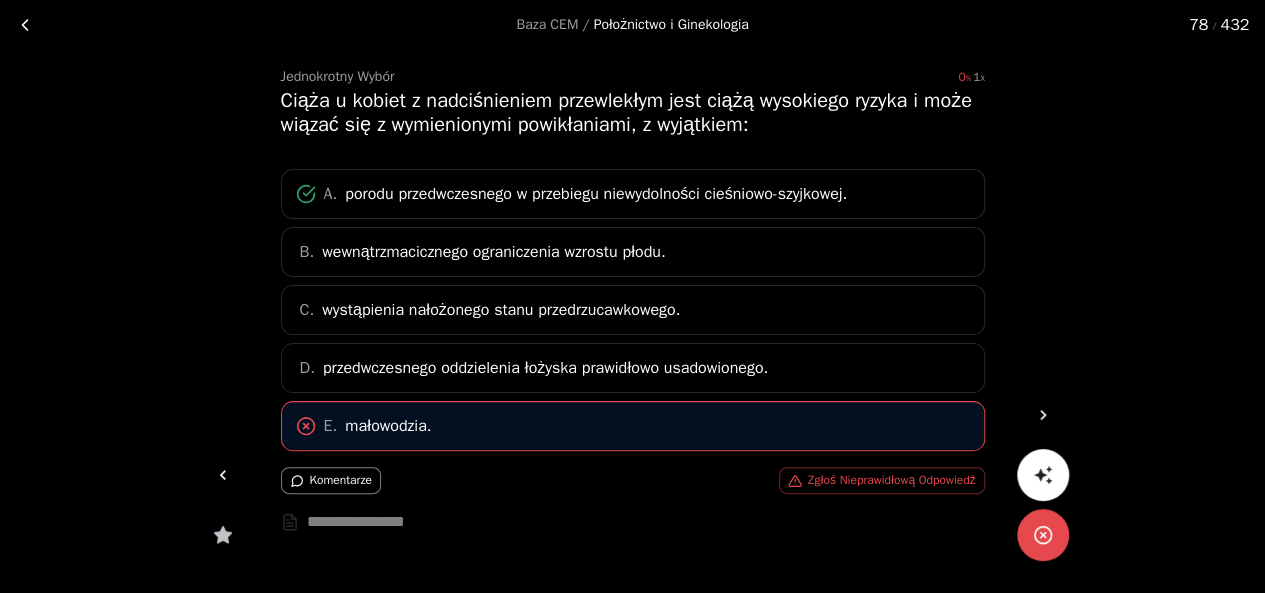 click at bounding box center [1043, 415] 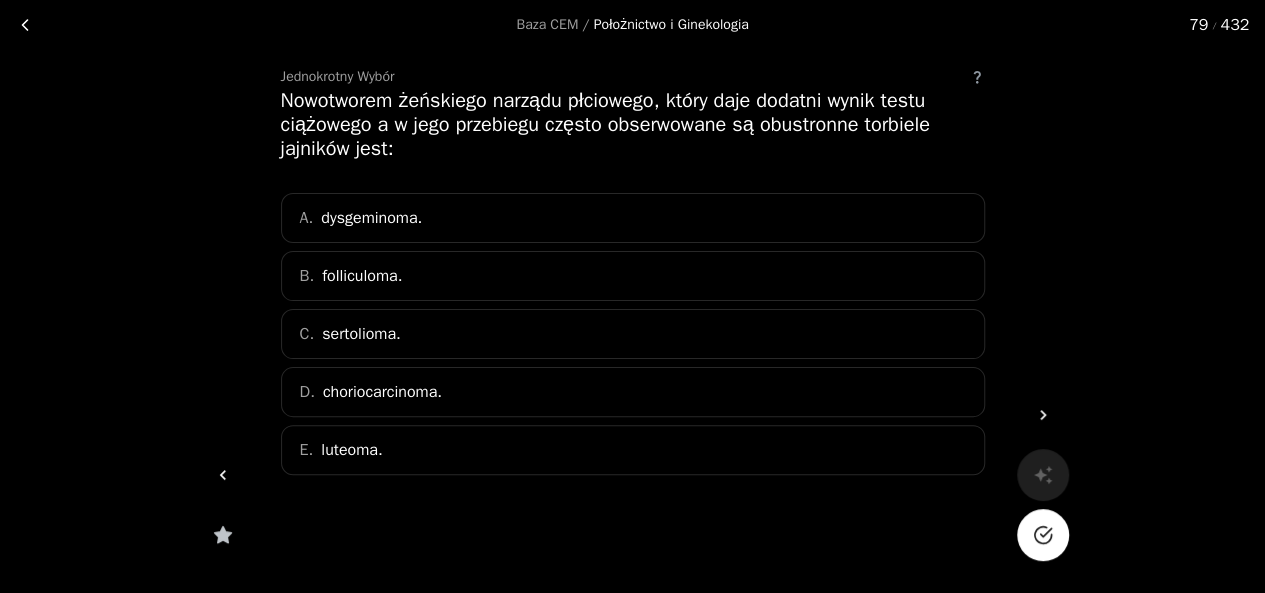 click on "C.   sertolioma." at bounding box center [633, 334] 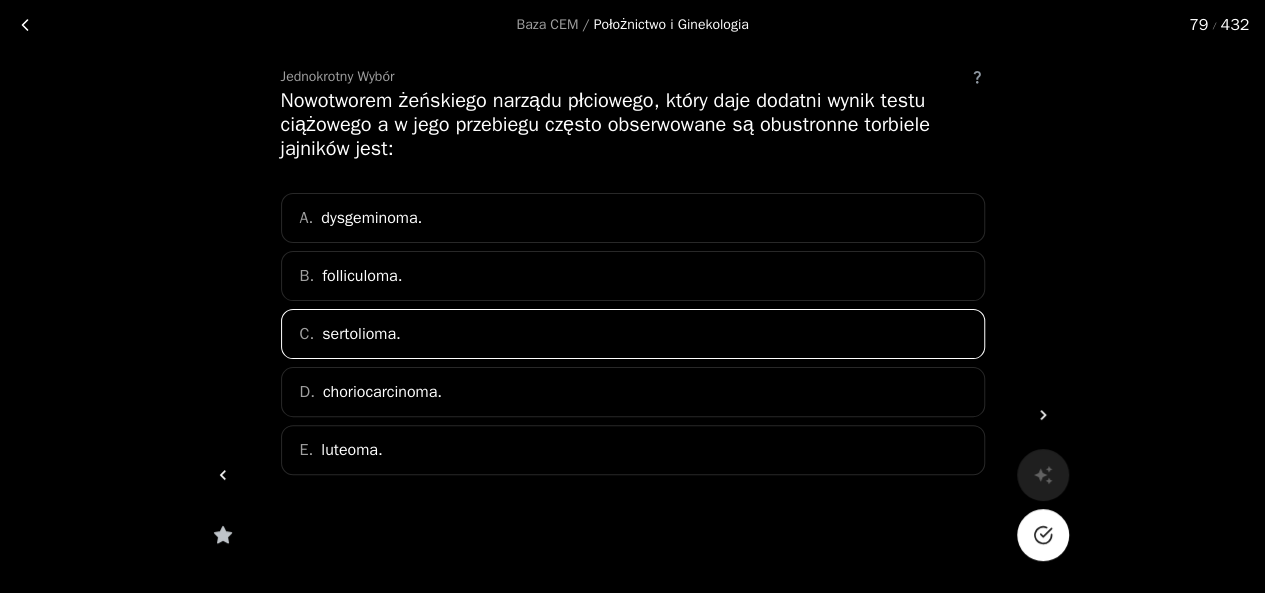 click at bounding box center (1045, 532) 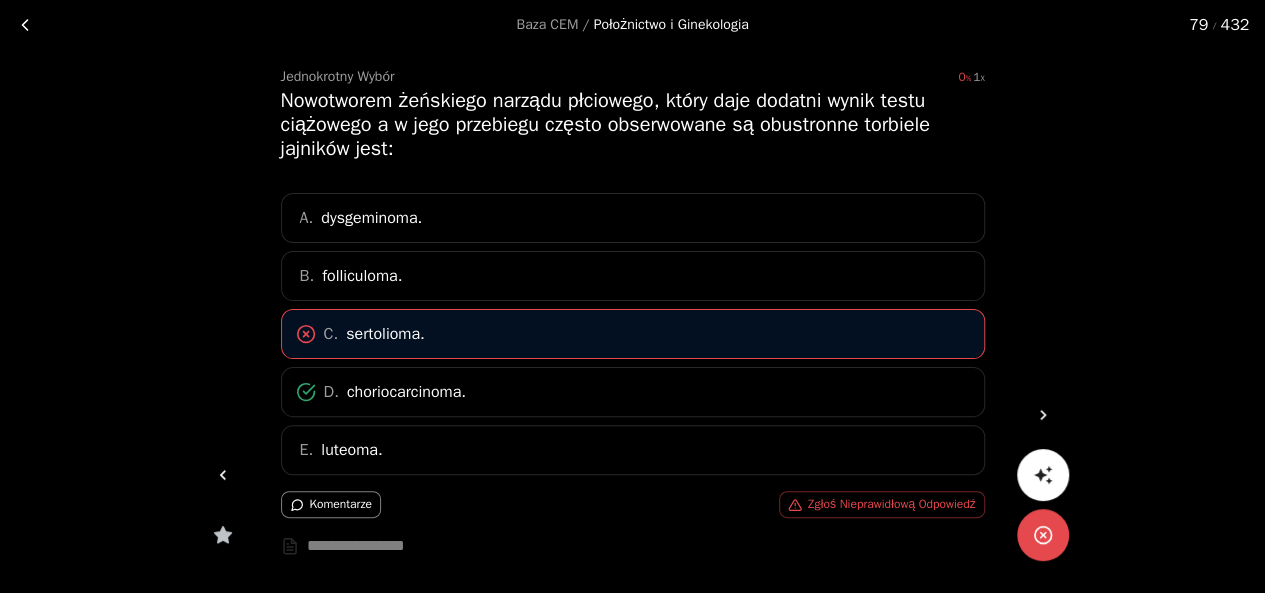click at bounding box center [1043, 415] 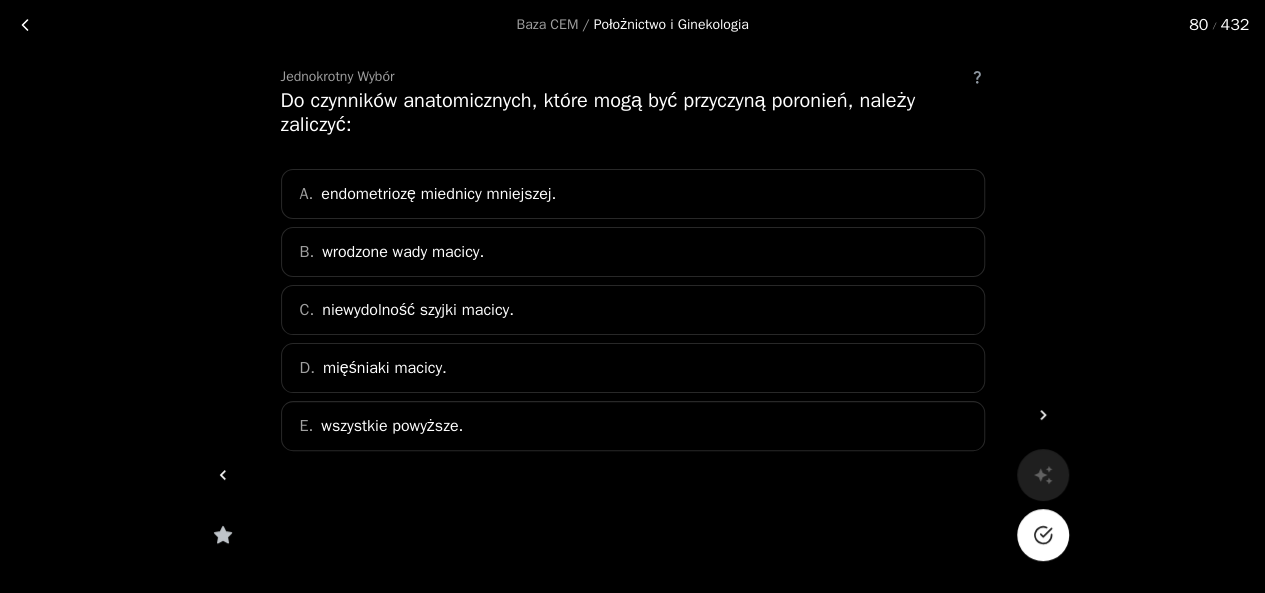 click on "wszystkie powyższe." at bounding box center [392, 426] 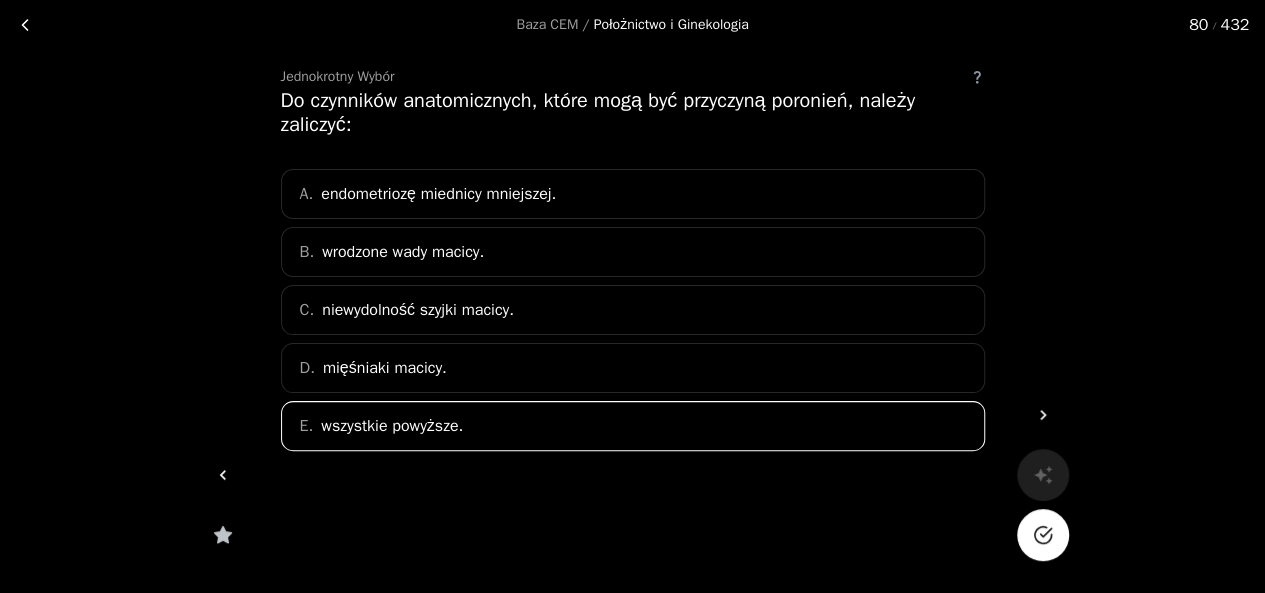 click at bounding box center [1043, 535] 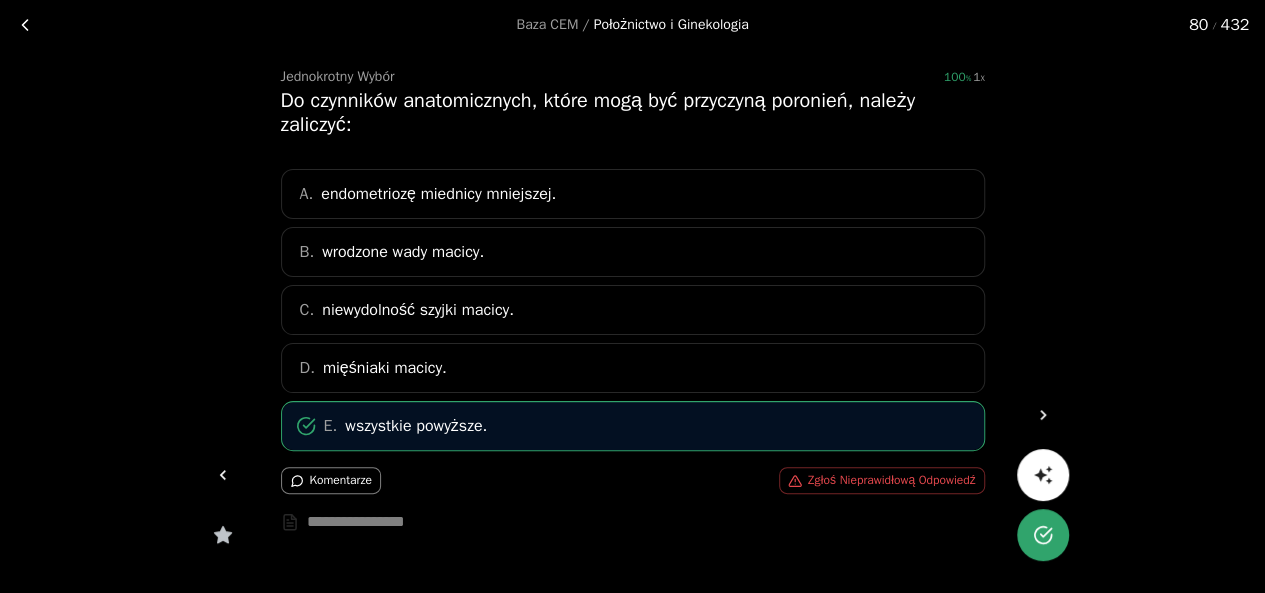 click at bounding box center [1043, 415] 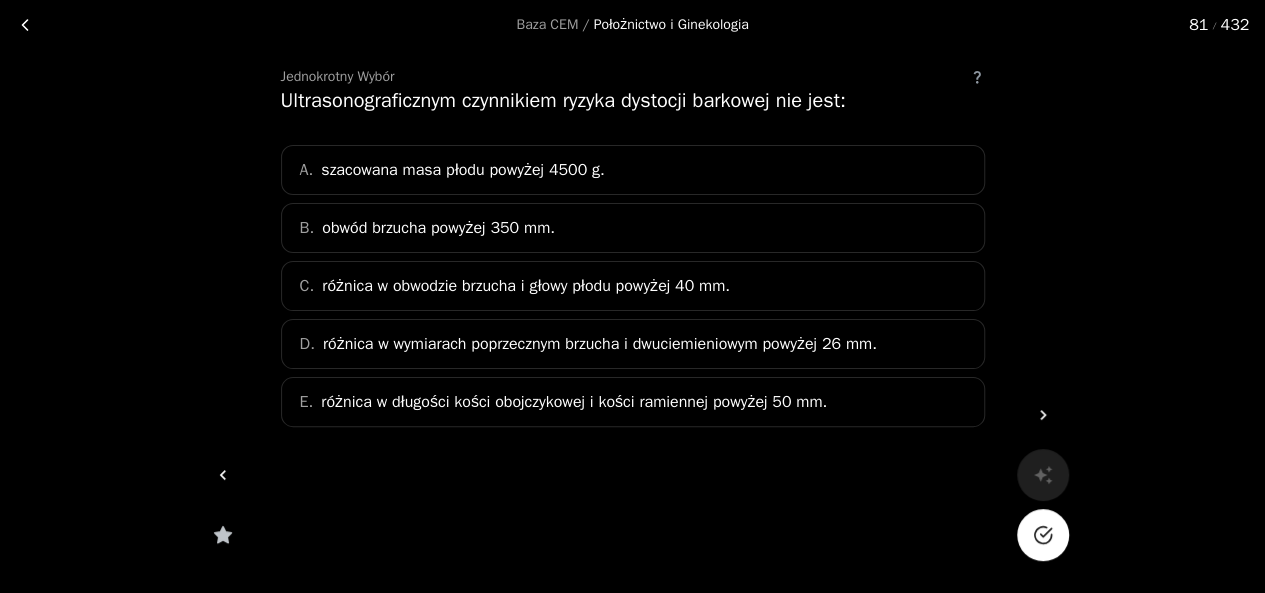click on "B.   obwód brzucha powyżej 350 mm." at bounding box center (633, 228) 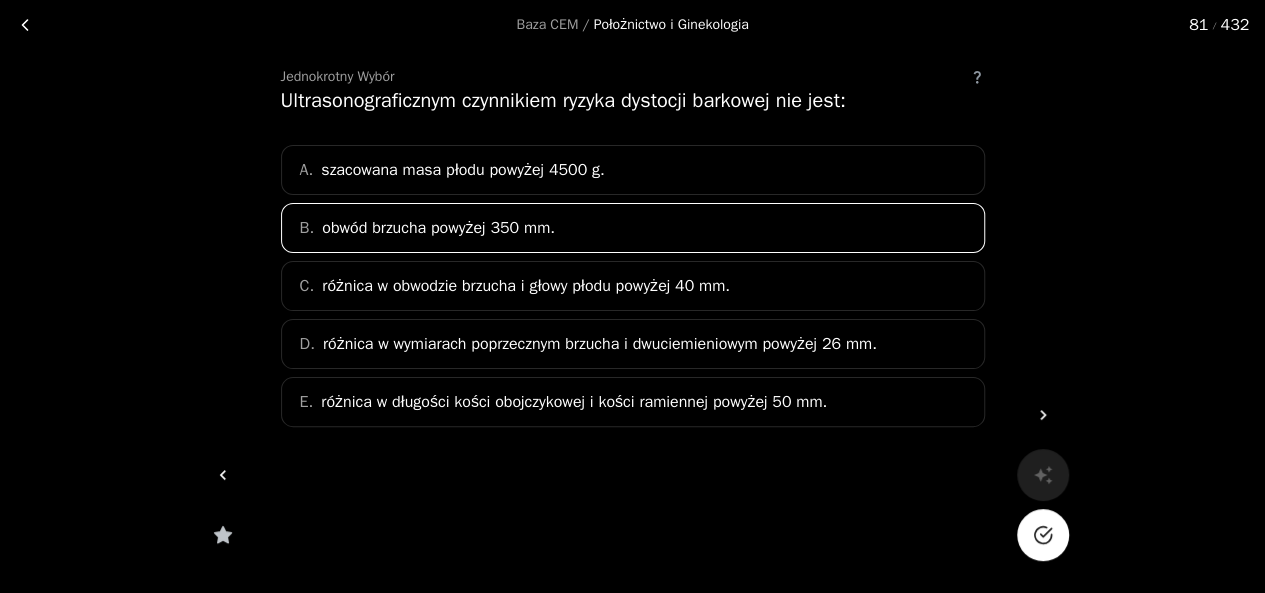 click at bounding box center (1043, 535) 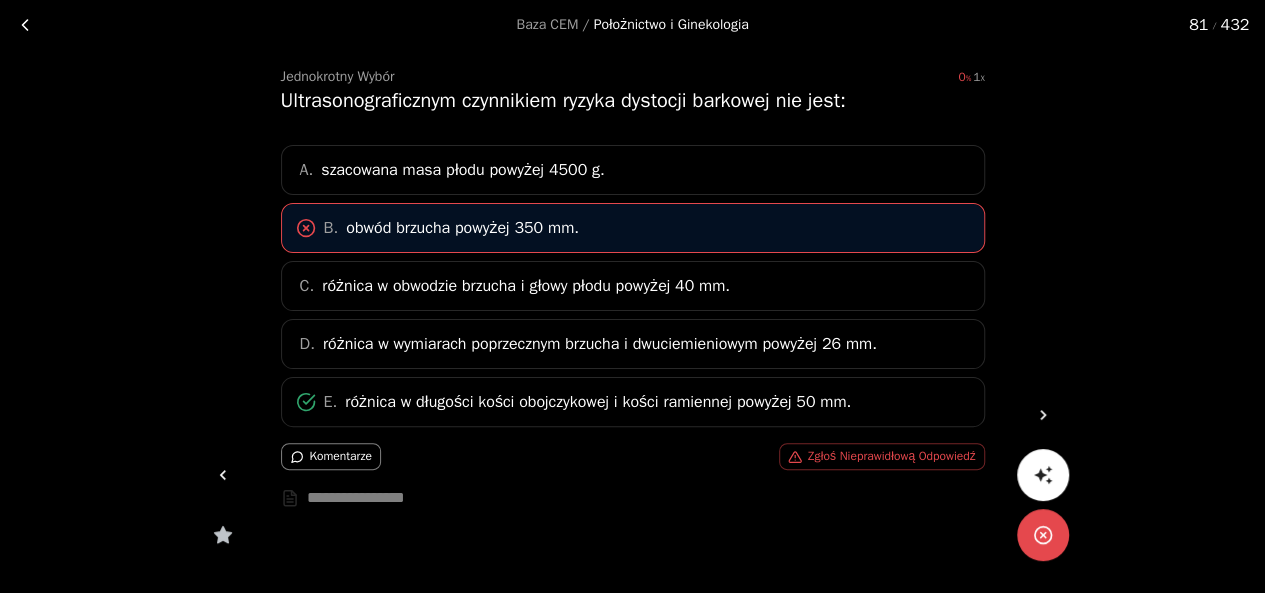 click at bounding box center (1043, 415) 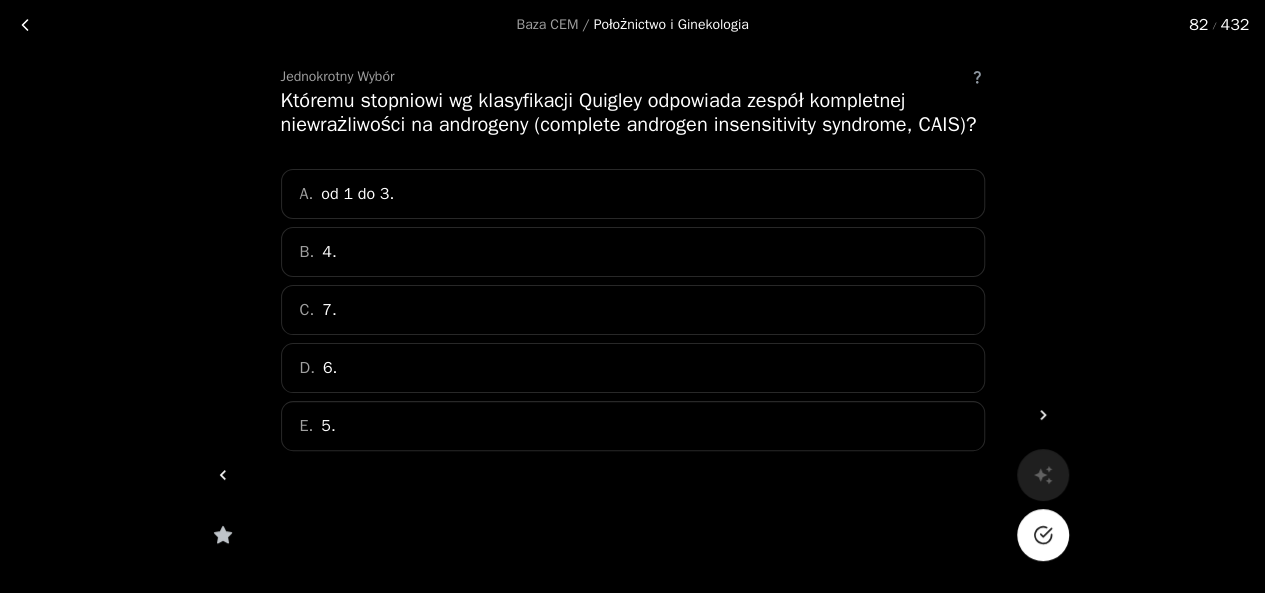 click on "C.   7." at bounding box center (633, 310) 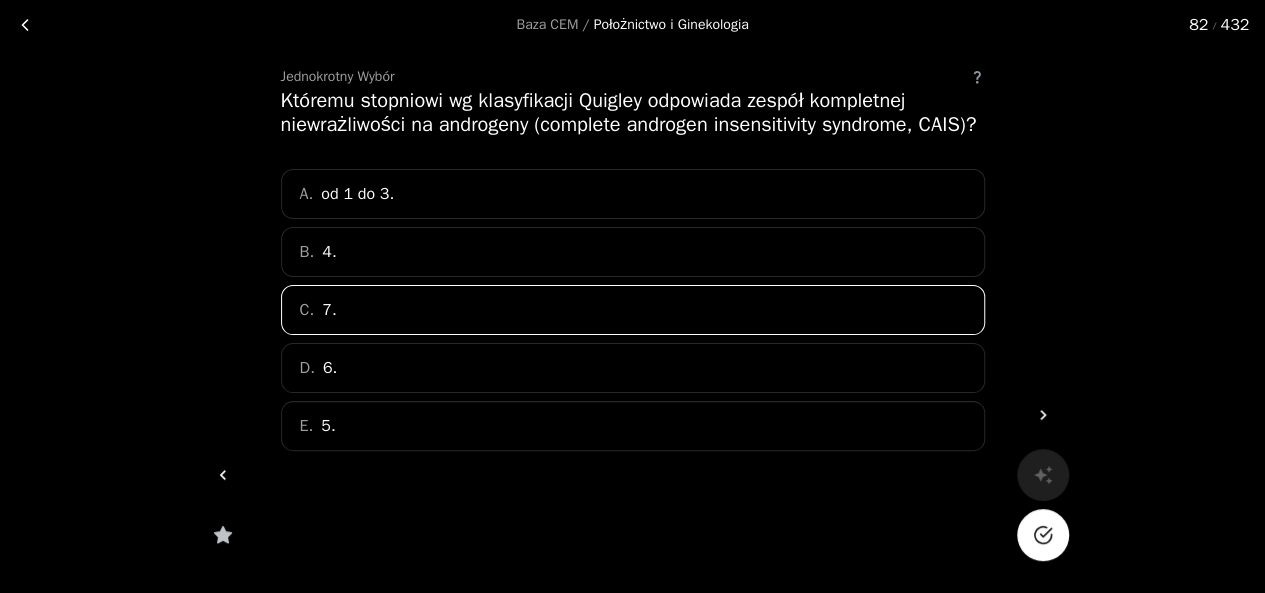 click at bounding box center [1043, 535] 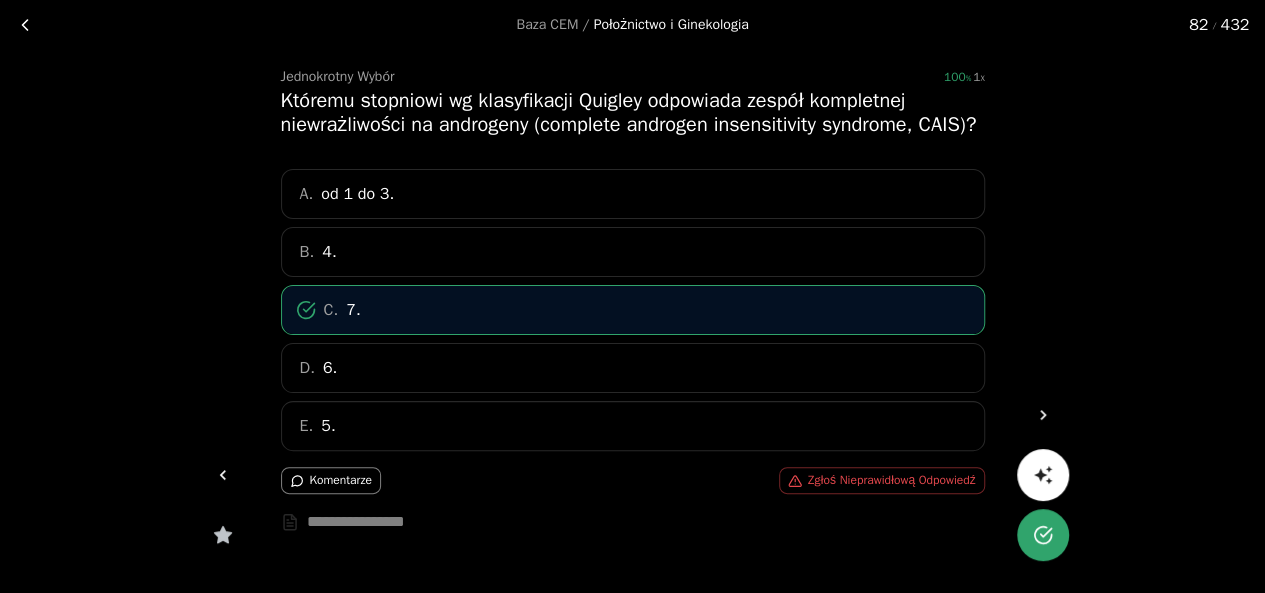 click at bounding box center (1043, 415) 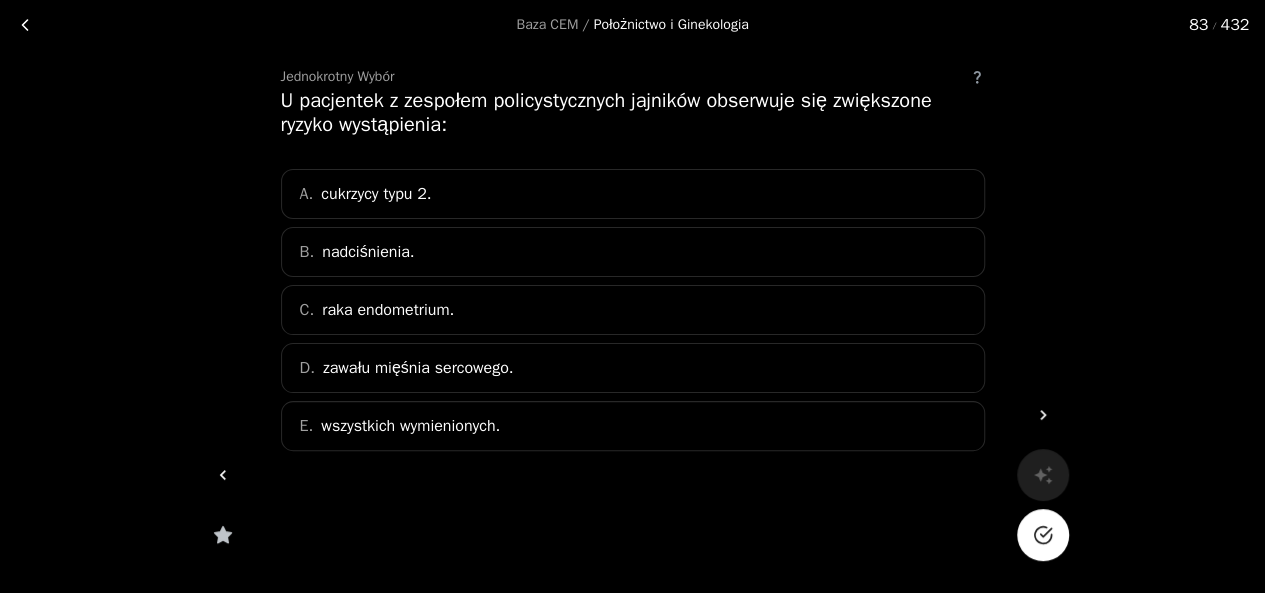 click on "C.   raka endometrium." at bounding box center (633, 310) 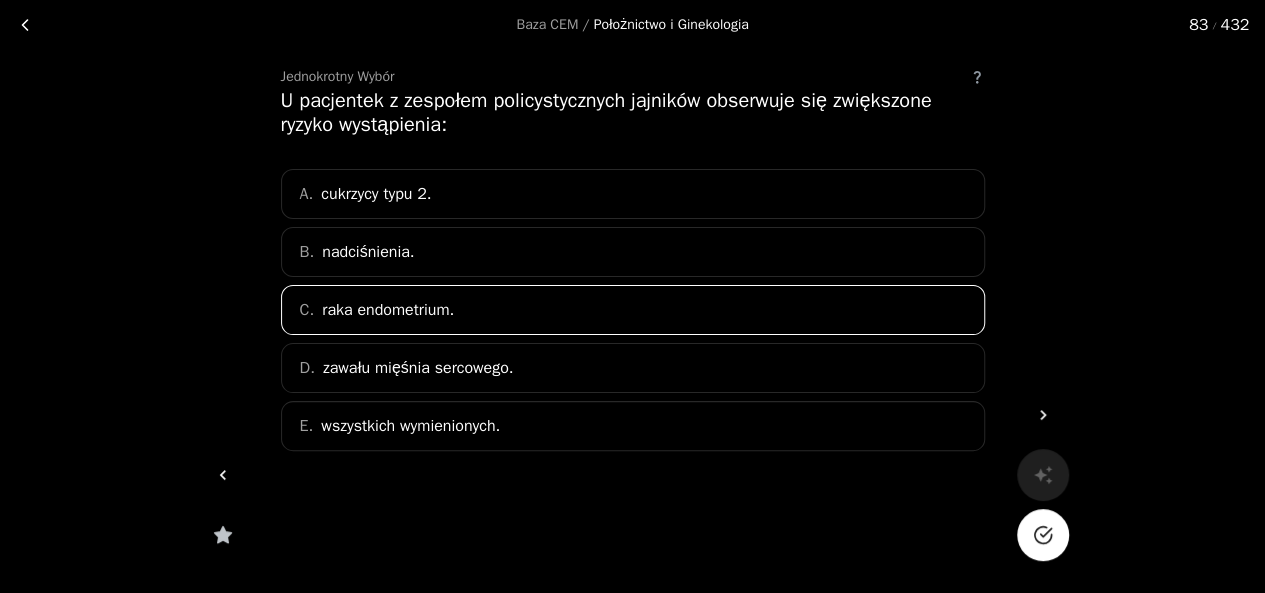 click on "wszystkich wymienionych." at bounding box center [410, 426] 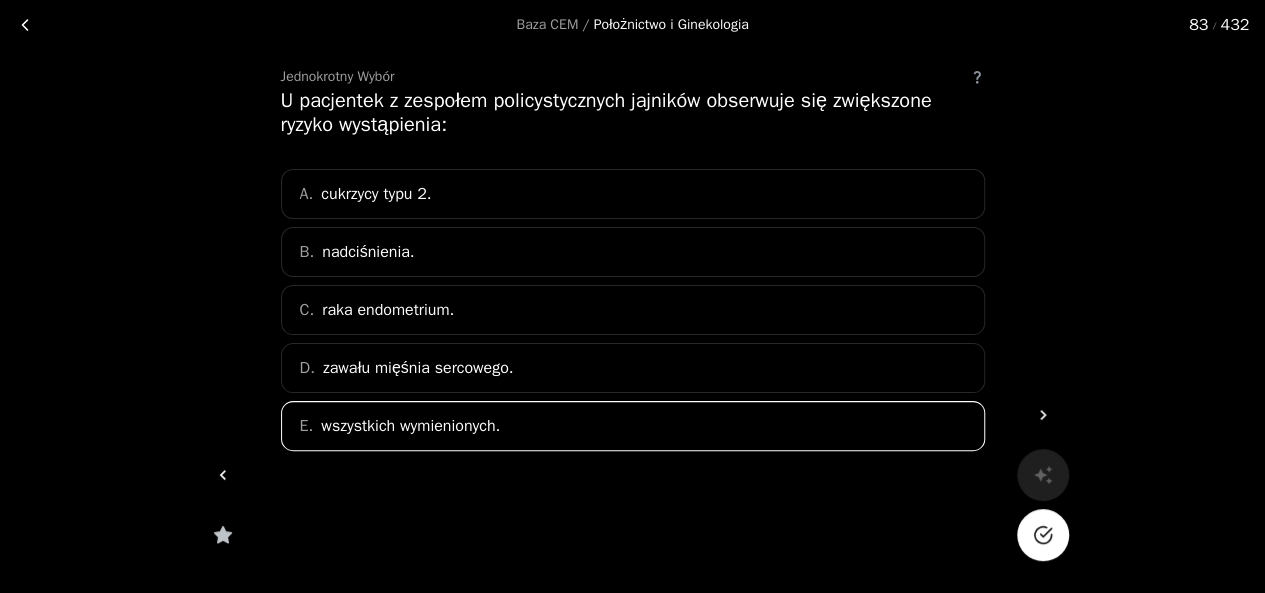 click at bounding box center (1043, 535) 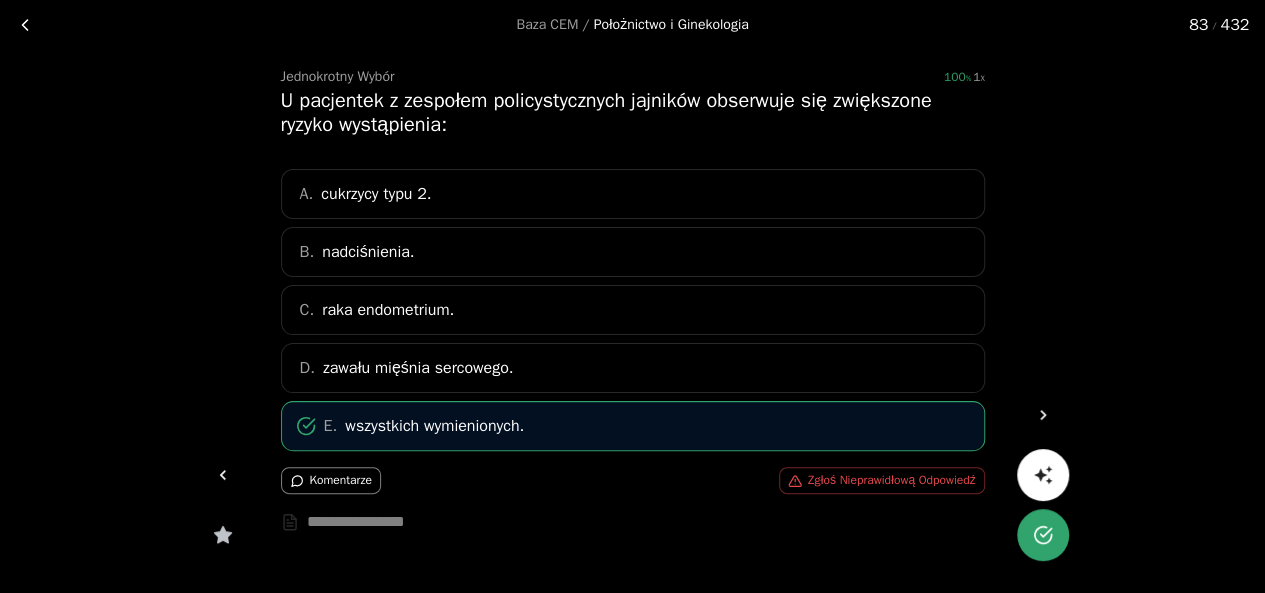 click at bounding box center (1043, 415) 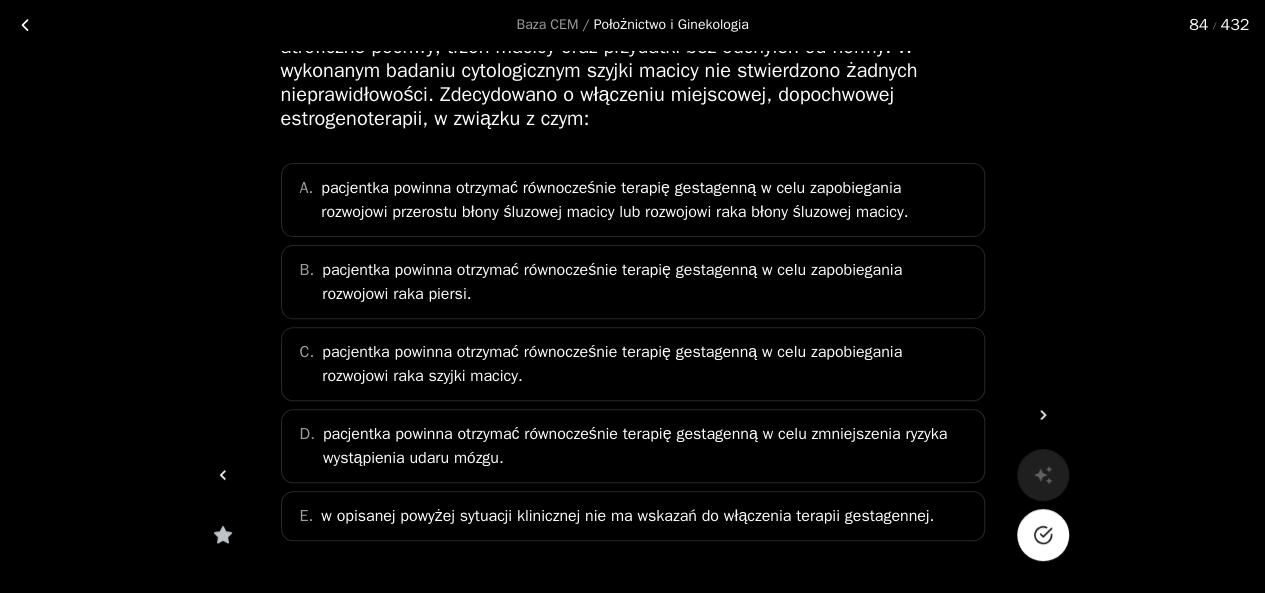 scroll, scrollTop: 176, scrollLeft: 0, axis: vertical 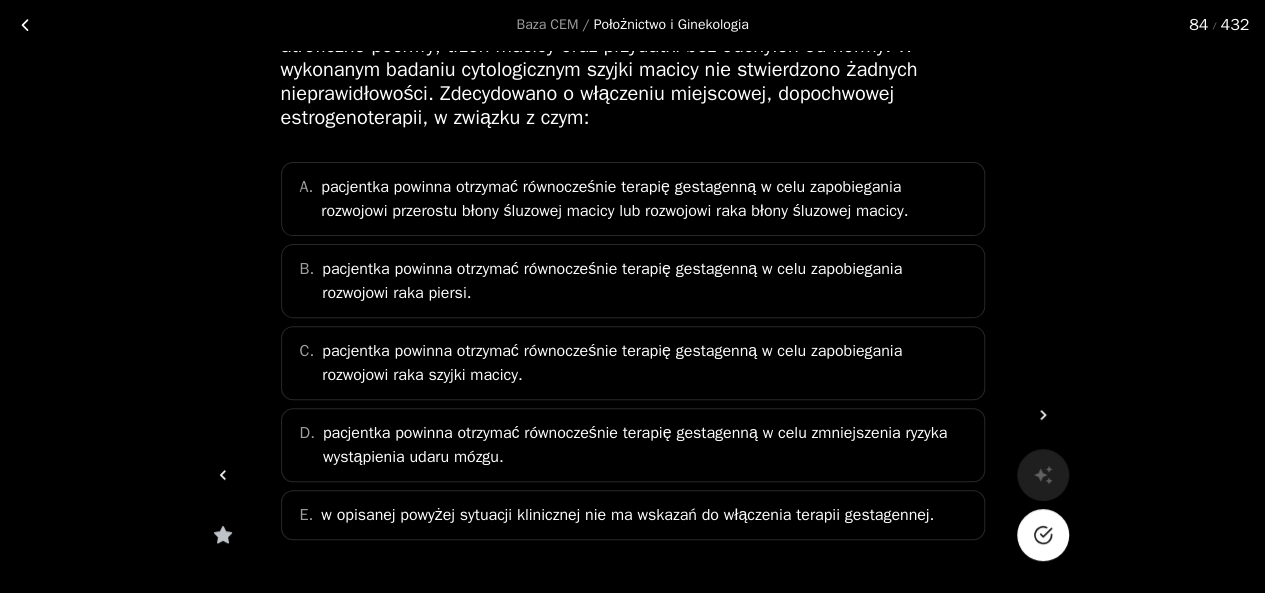 click on "pacjentka powinna otrzymać równocześnie terapię gestagenną w celu zapobiegania rozwojowi raka szyjki macicy." at bounding box center [646, 199] 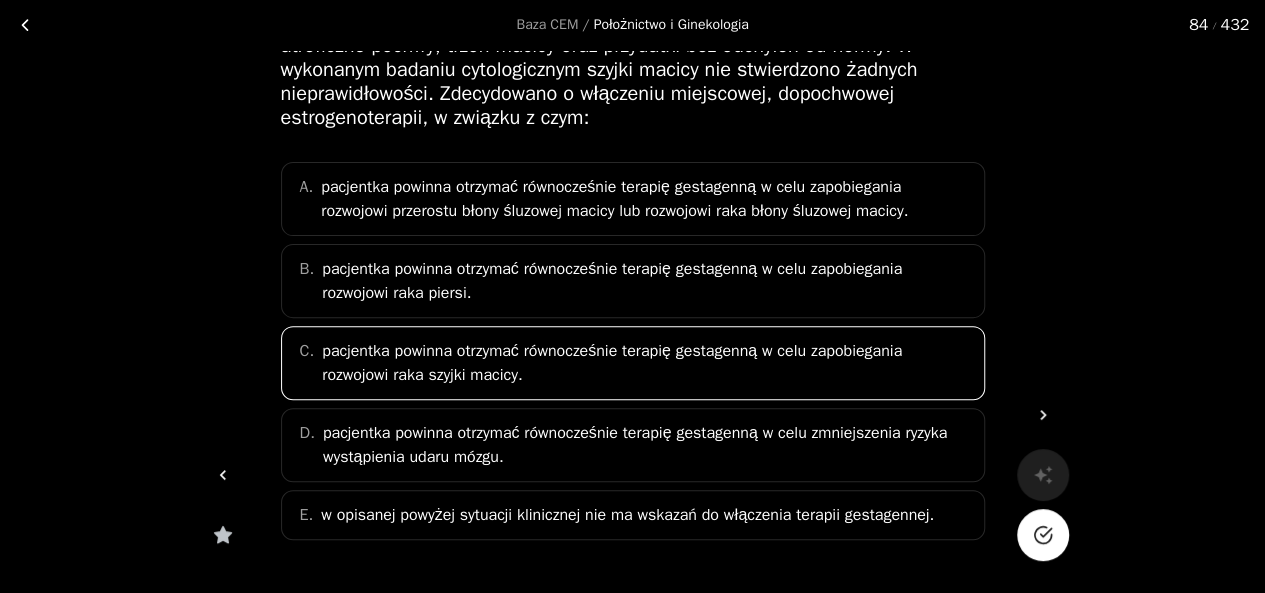 click at bounding box center [1043, 535] 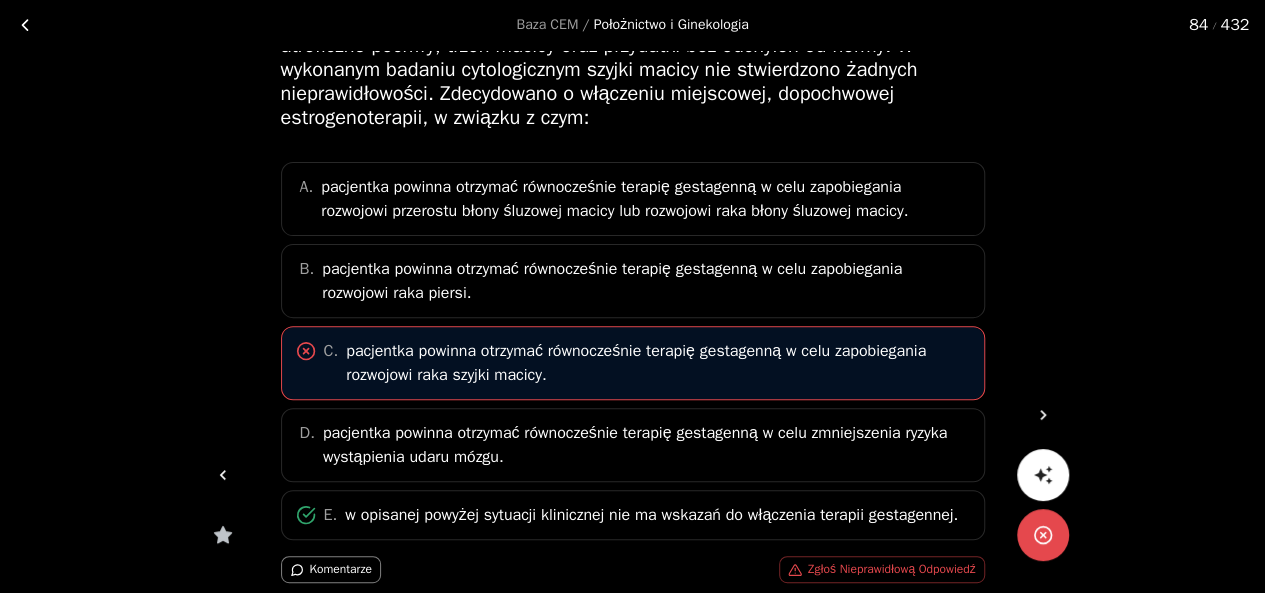 click at bounding box center (1043, 415) 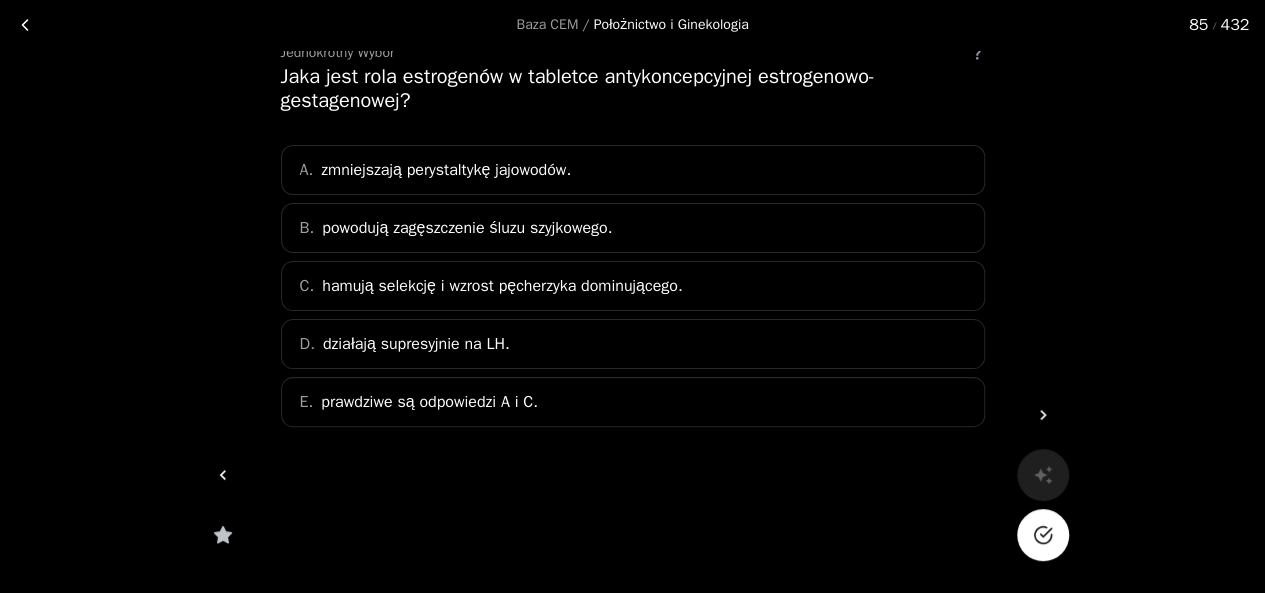 click on "prawdziwe są odpowiedzi A i C." at bounding box center [446, 170] 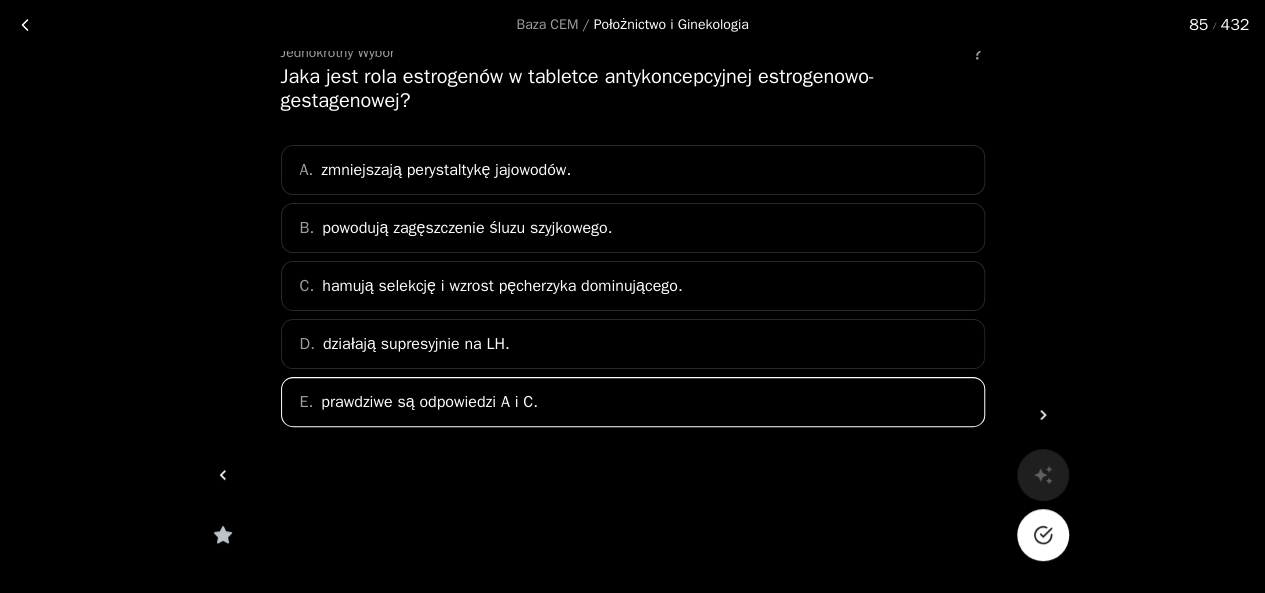 click at bounding box center [1045, 532] 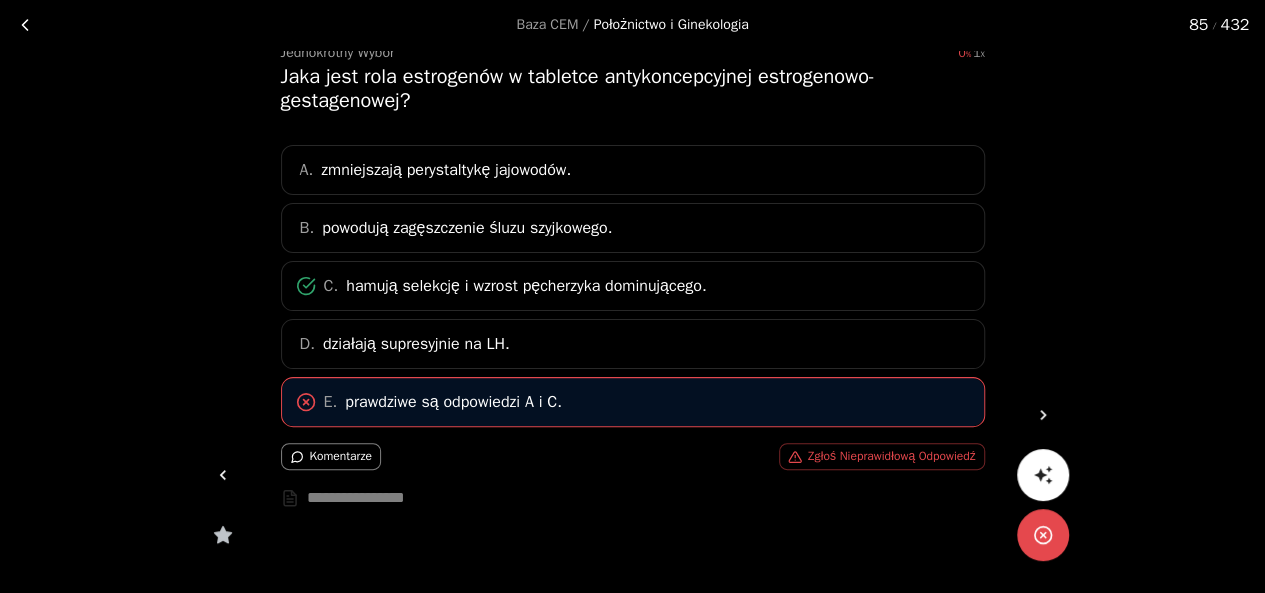 click at bounding box center [1043, 415] 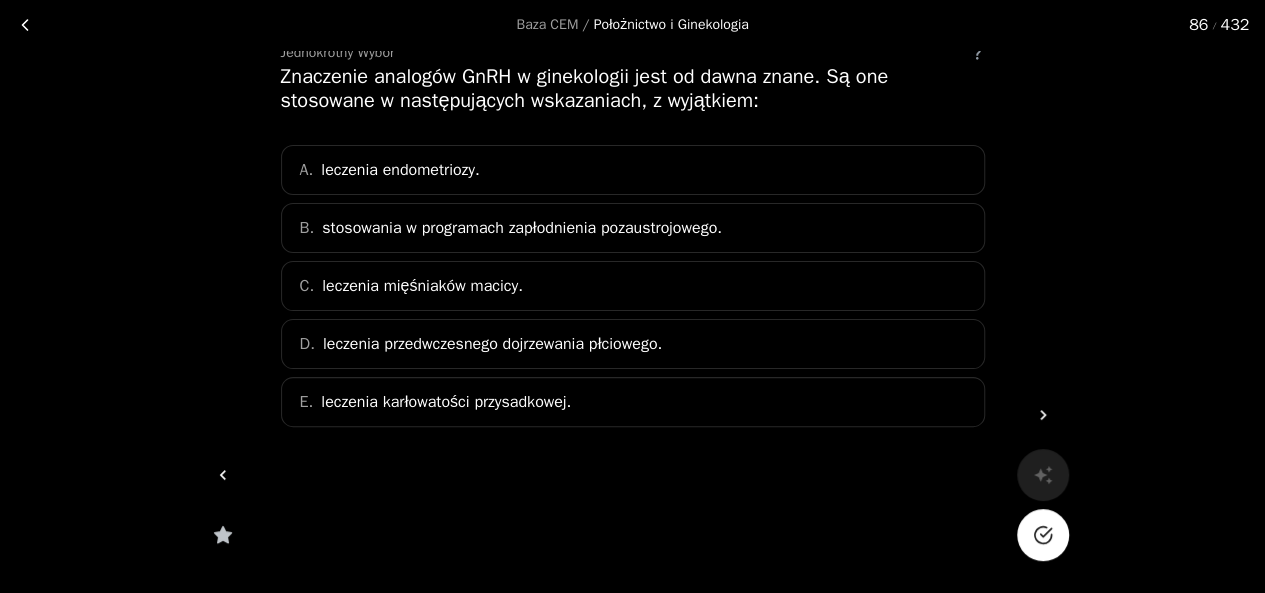 click on "A.   leczenia endometriozy. B.   stosowania w programach zapłodnienia pozaustrojowego. C.   leczenia mięśniaków macicy. D.   leczenia przedwczesnego dojrzewania płciowego. E.   leczenia karłowatości przysadkowej." at bounding box center [633, 286] 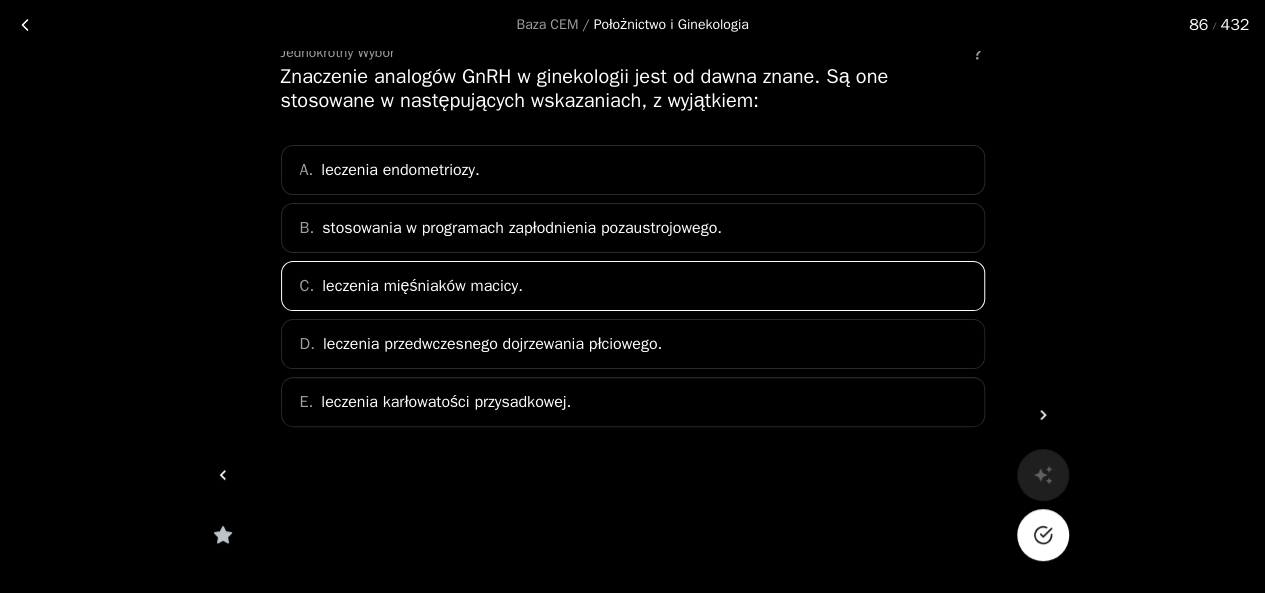 click at bounding box center [1045, 532] 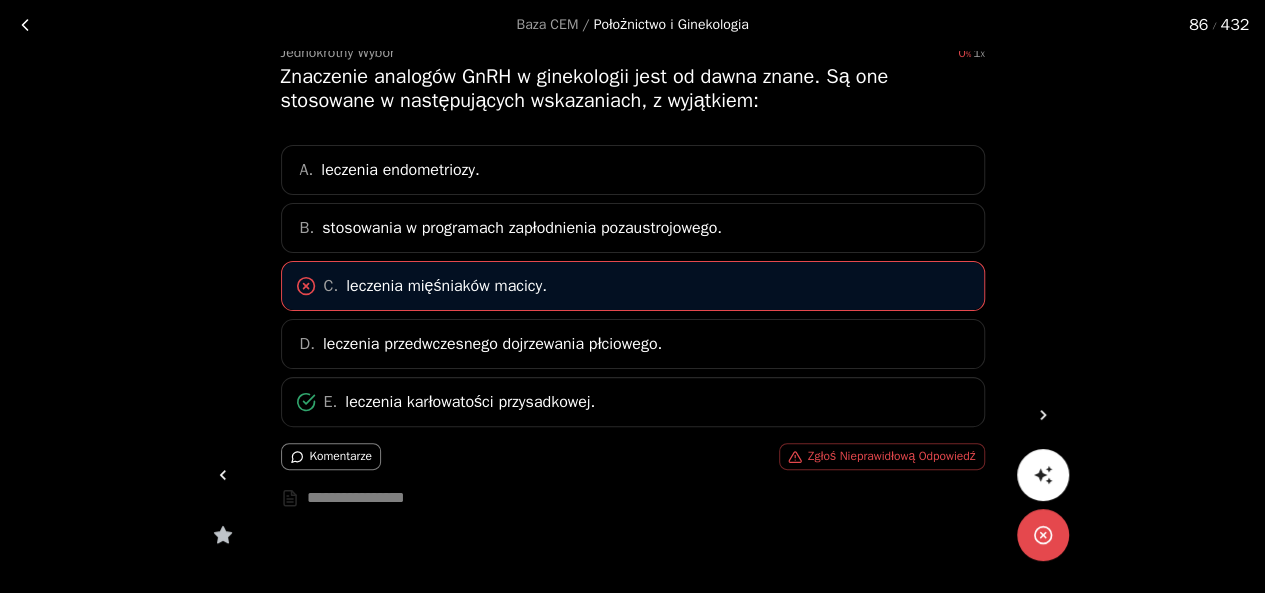 click at bounding box center [1043, 415] 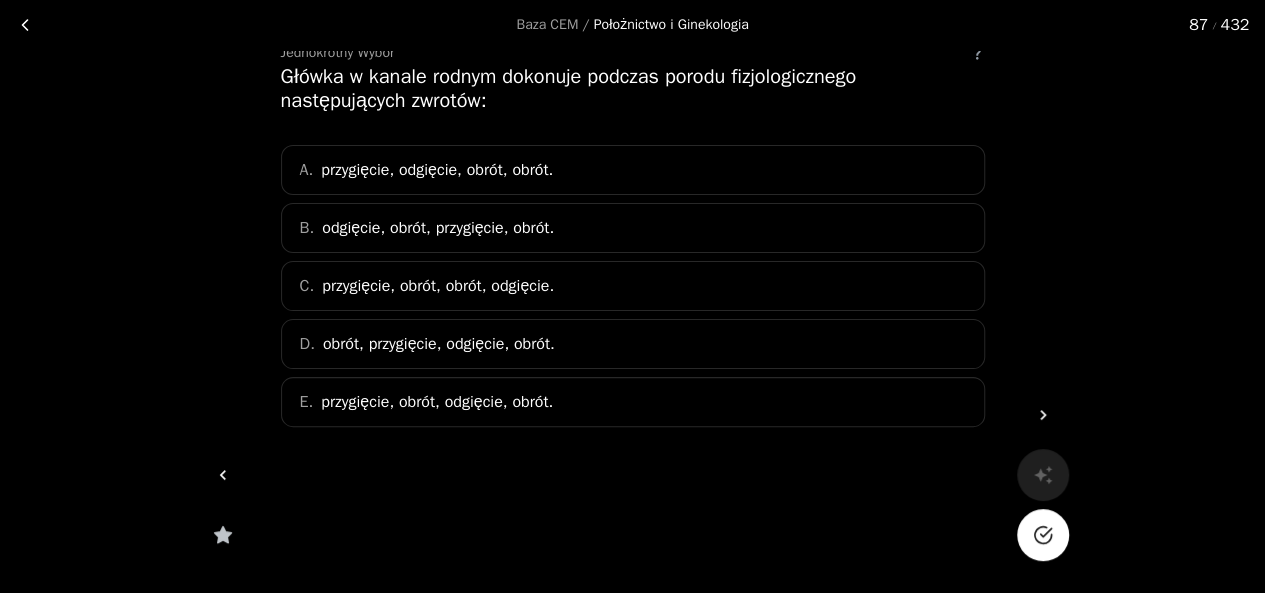 click on "D.   obrót, przygięcie, odgięcie, obrót." at bounding box center [633, 344] 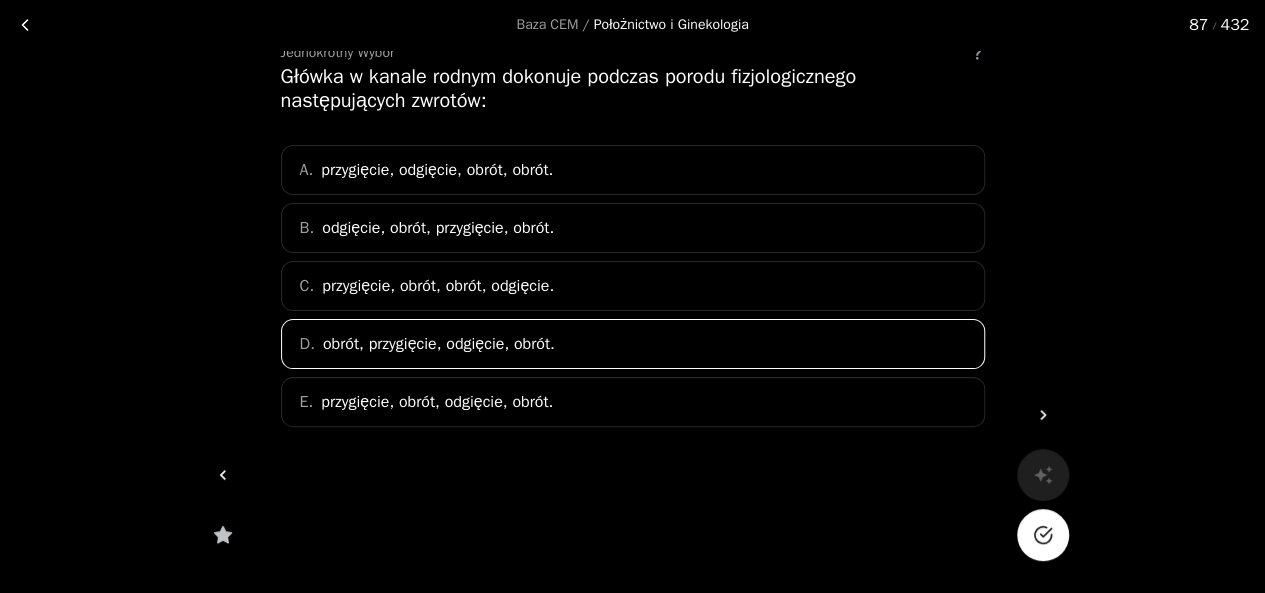 click at bounding box center (1043, 535) 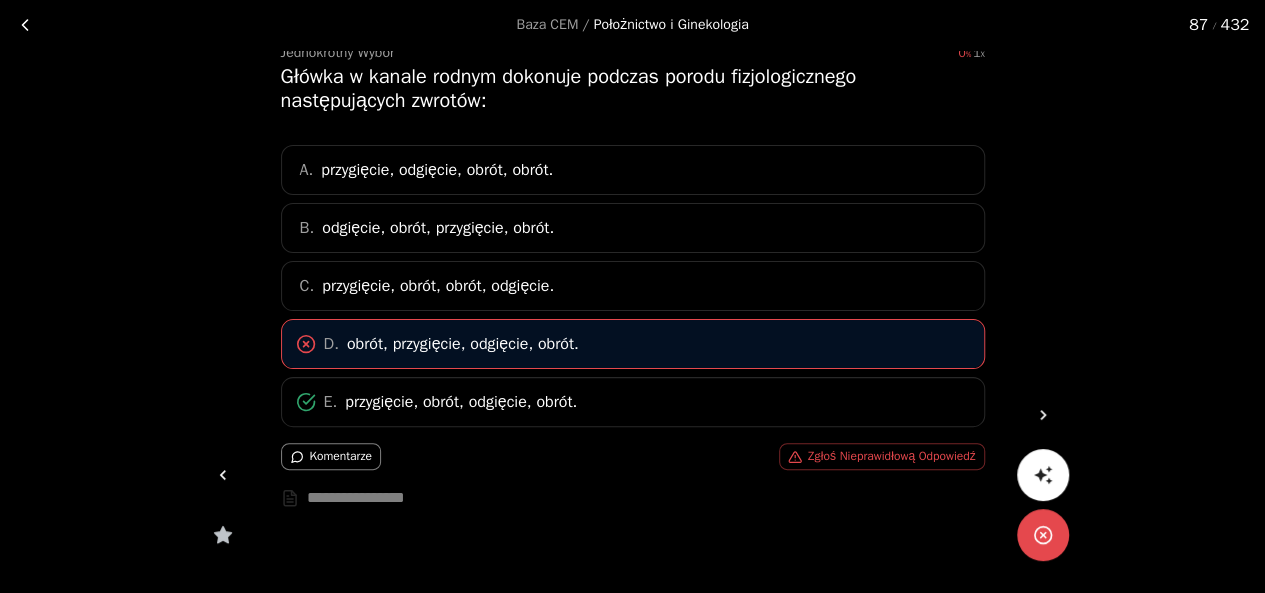 click at bounding box center (1043, 415) 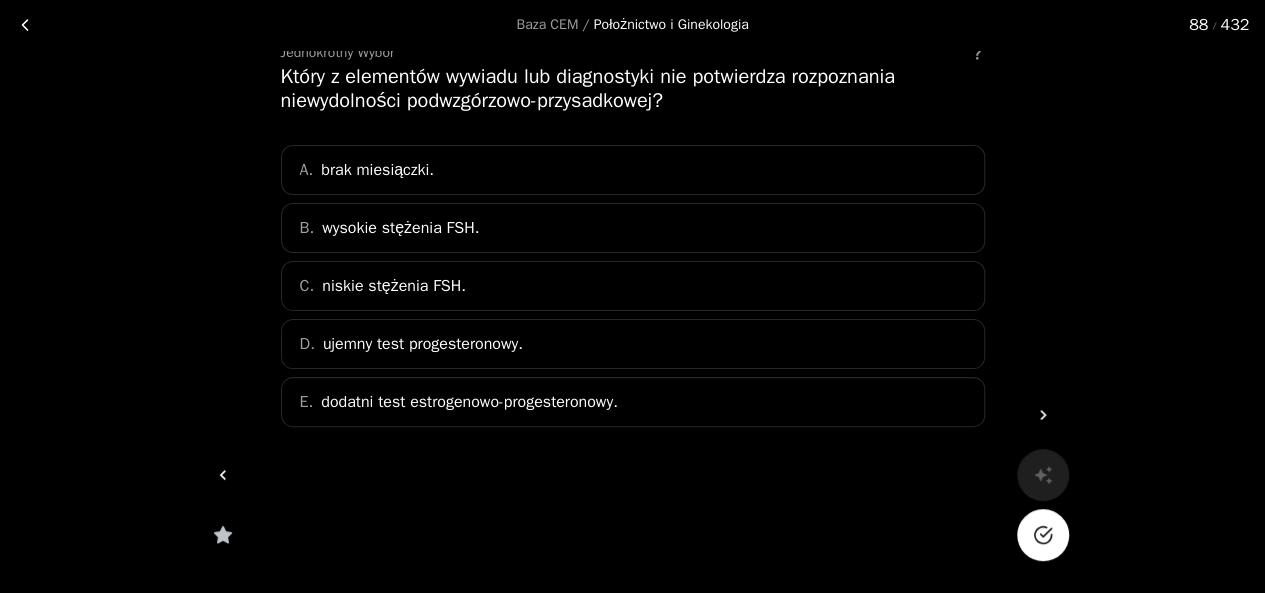 click on "C.   niskie stężenia FSH." at bounding box center [633, 286] 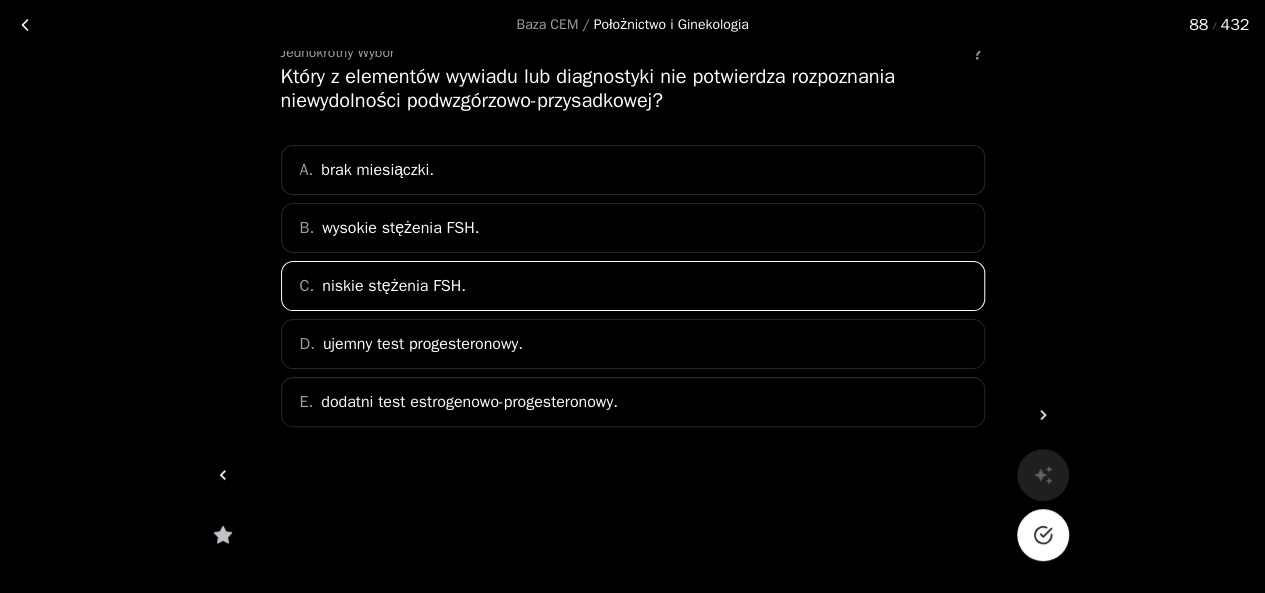click at bounding box center (1043, 535) 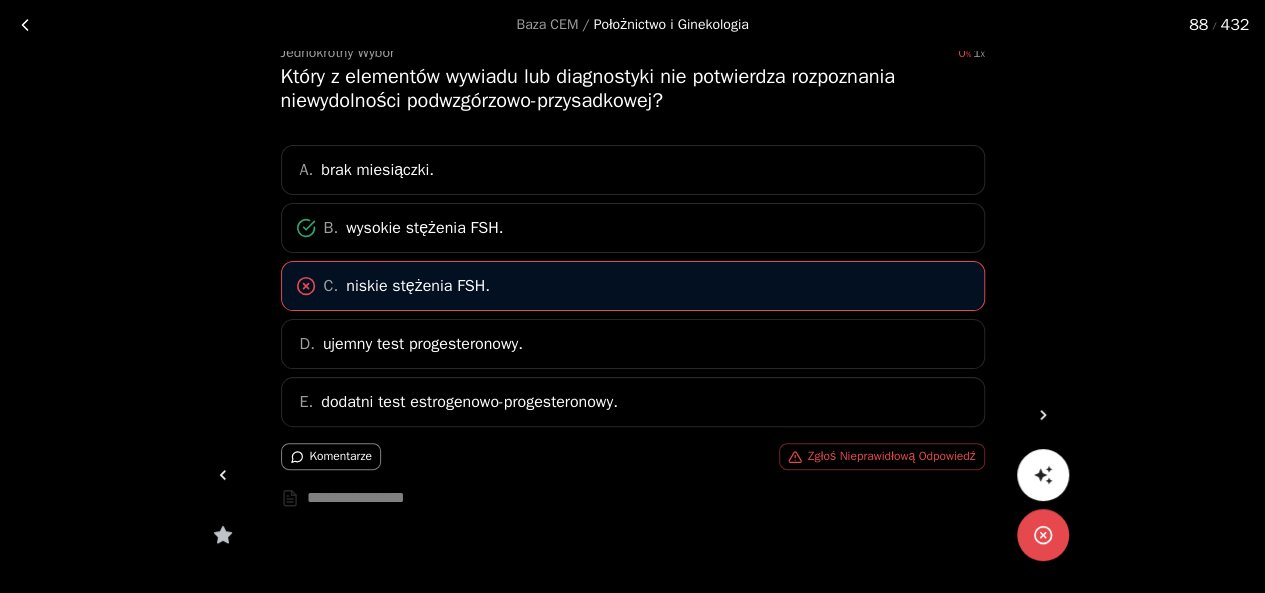 click at bounding box center [1043, 415] 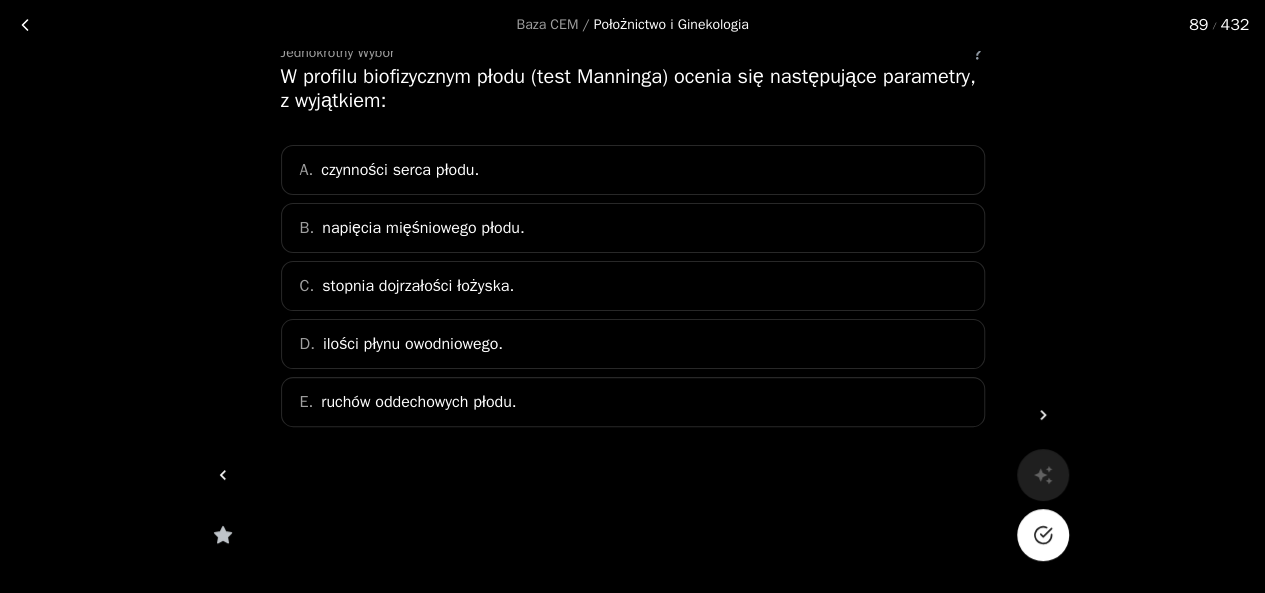 click on "C.   stopnia dojrzałości łożyska." at bounding box center [633, 286] 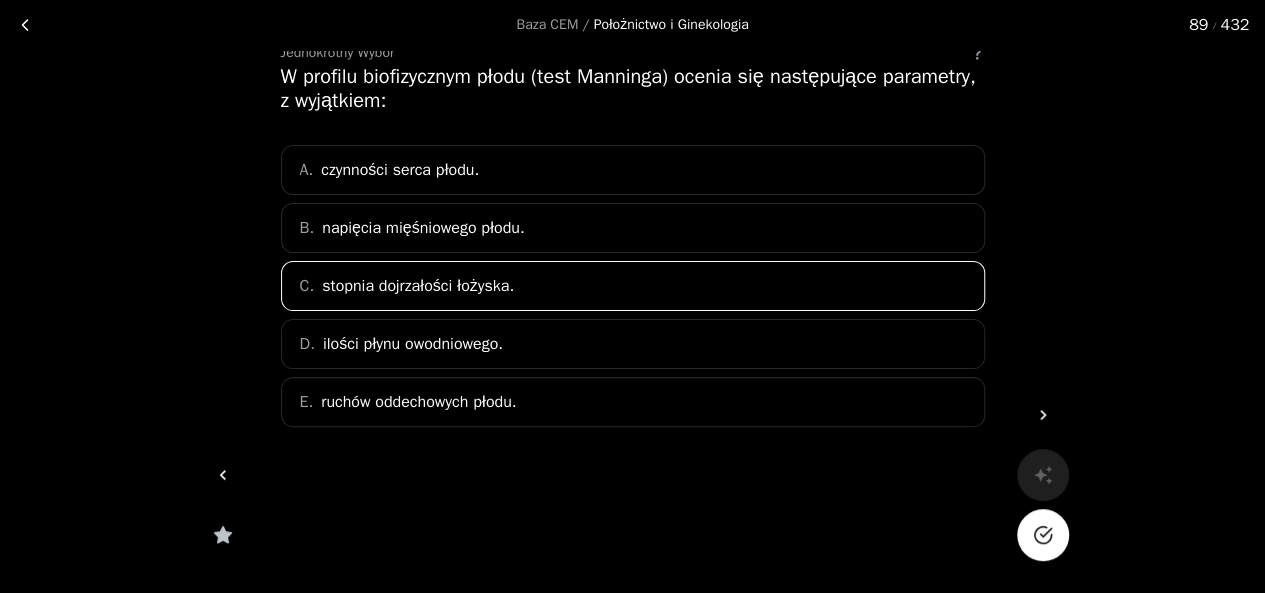 click at bounding box center [1043, 535] 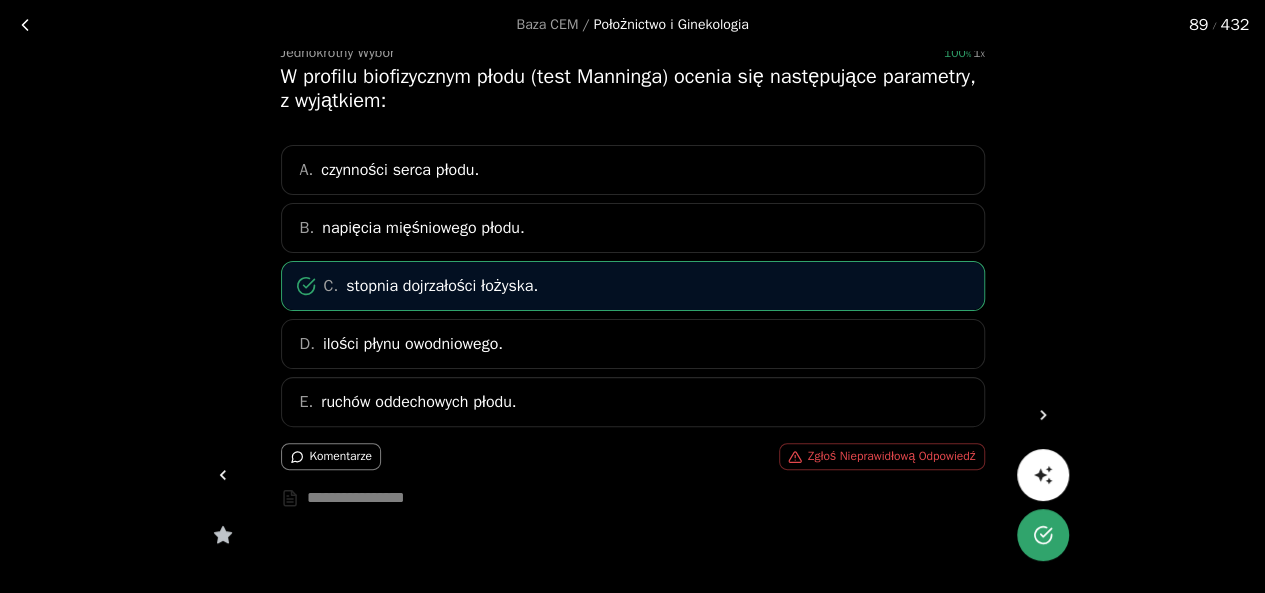 click at bounding box center [1043, 415] 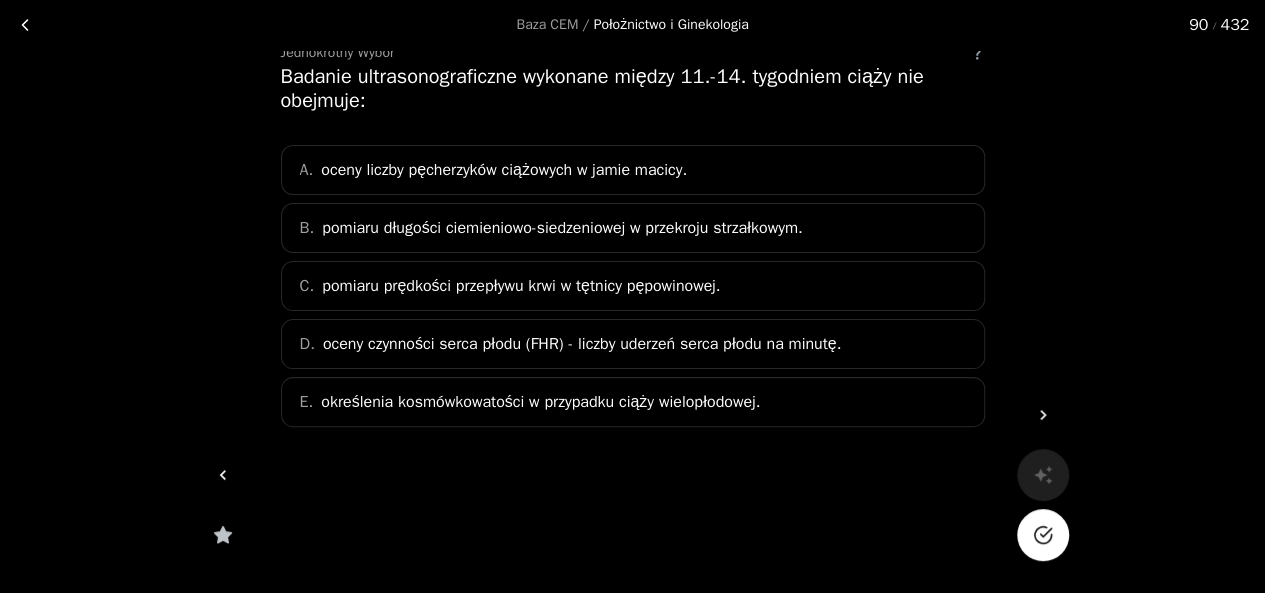 click on "oceny liczby pęcherzyków ciążowych w jamie macicy." at bounding box center (504, 170) 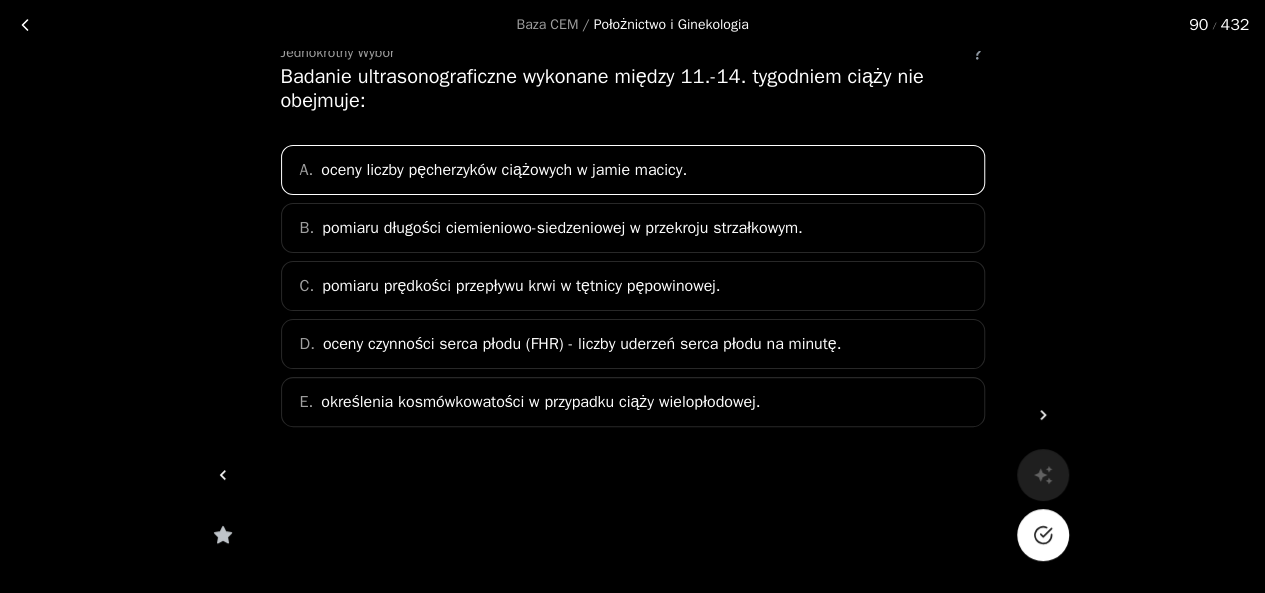 click at bounding box center (1043, 535) 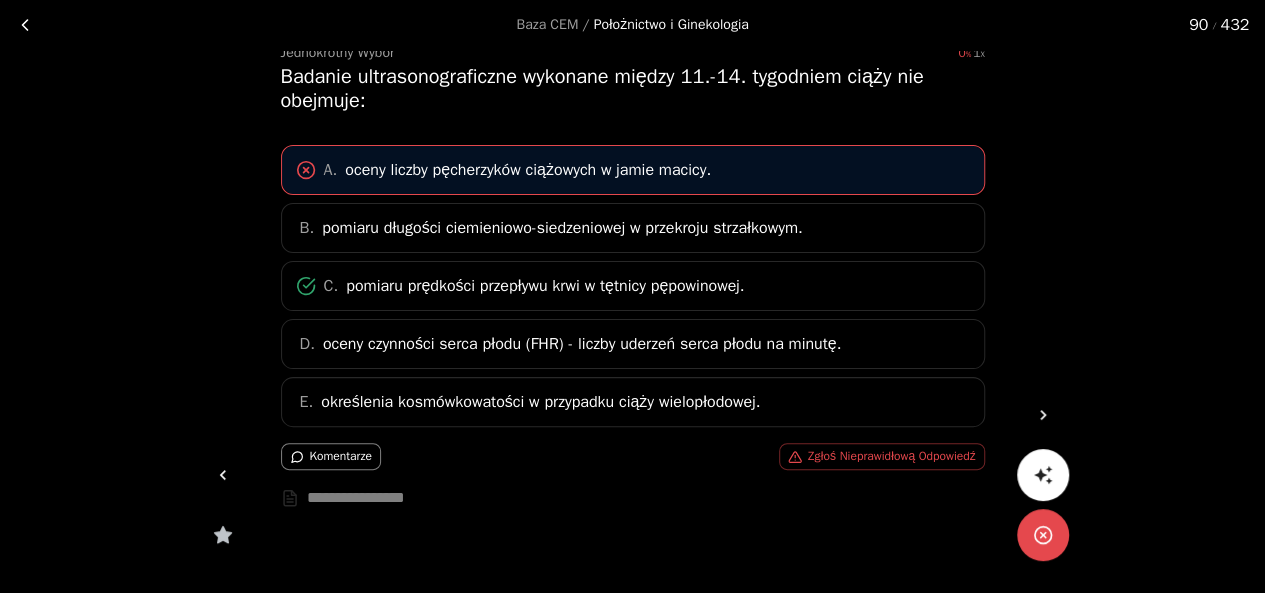 click at bounding box center (1043, 415) 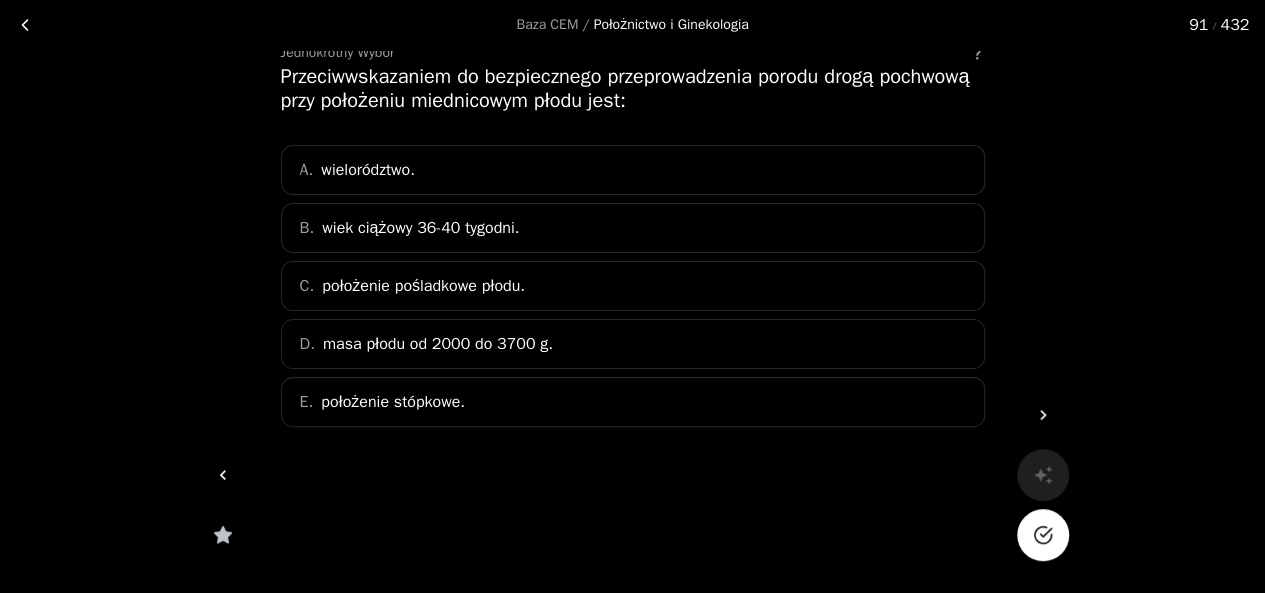 click on "położenie stópkowe." at bounding box center [393, 402] 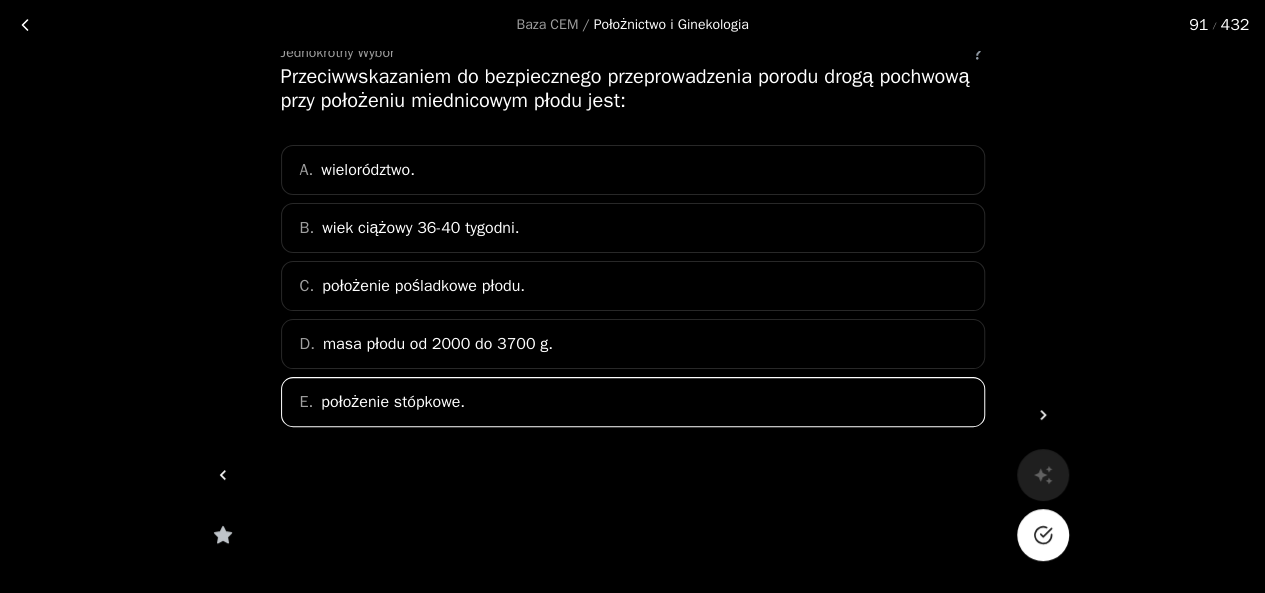 click at bounding box center (1042, 535) 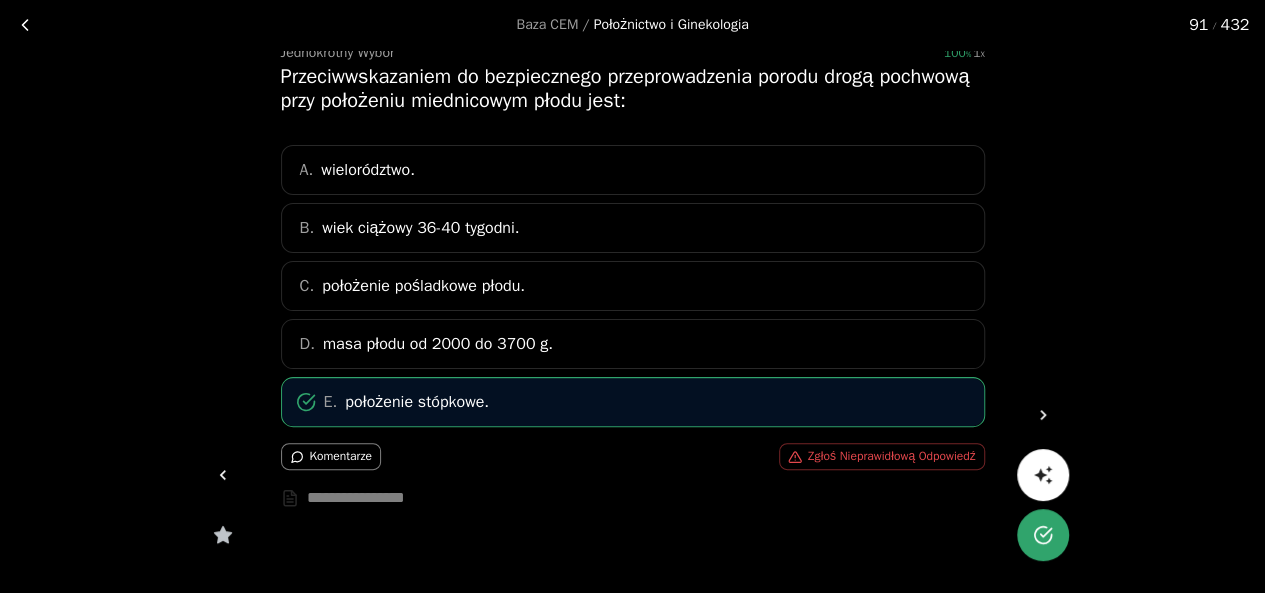 click at bounding box center (1043, 415) 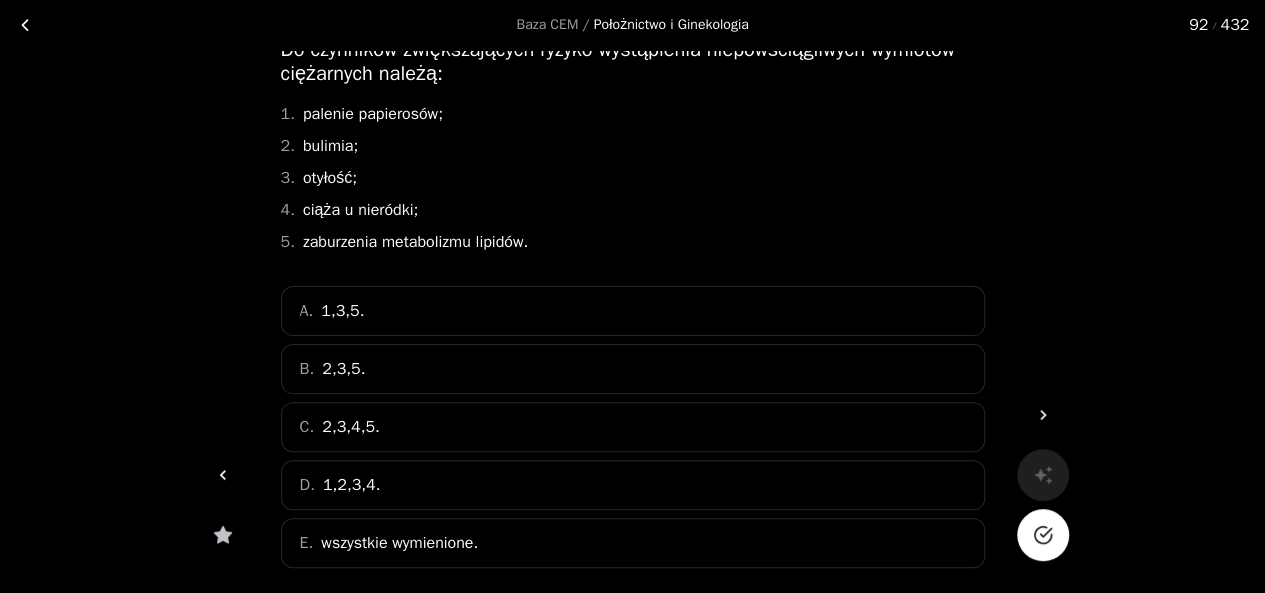 scroll, scrollTop: 130, scrollLeft: 0, axis: vertical 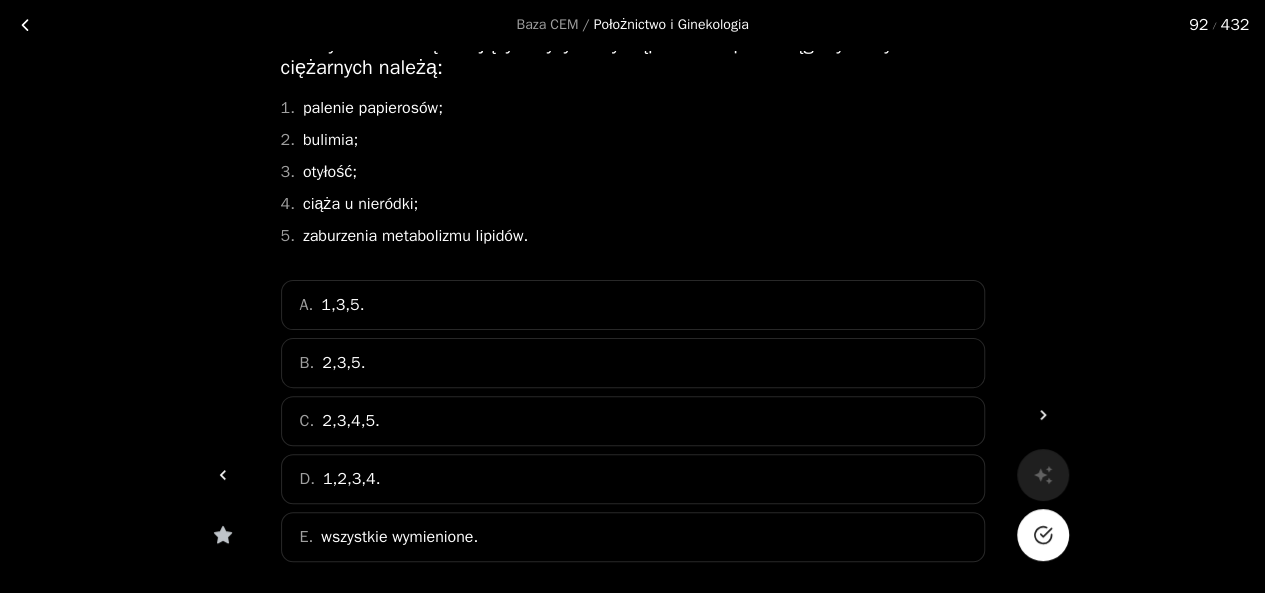 click on "wszystkie wymienione." at bounding box center [342, 305] 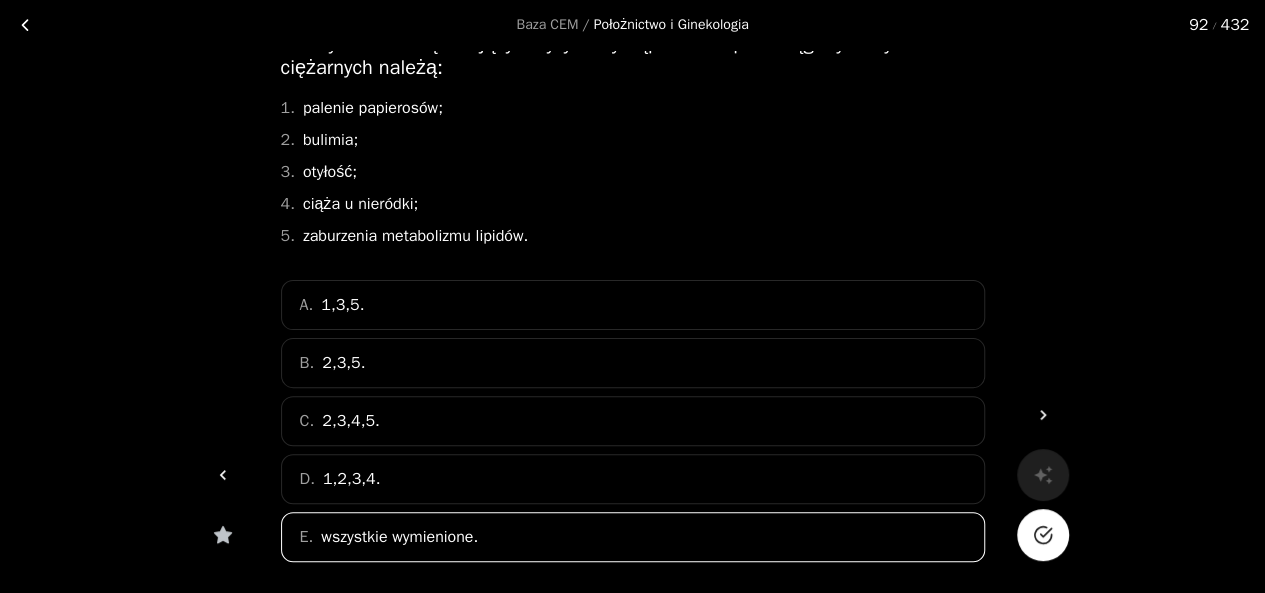 click at bounding box center [1043, 535] 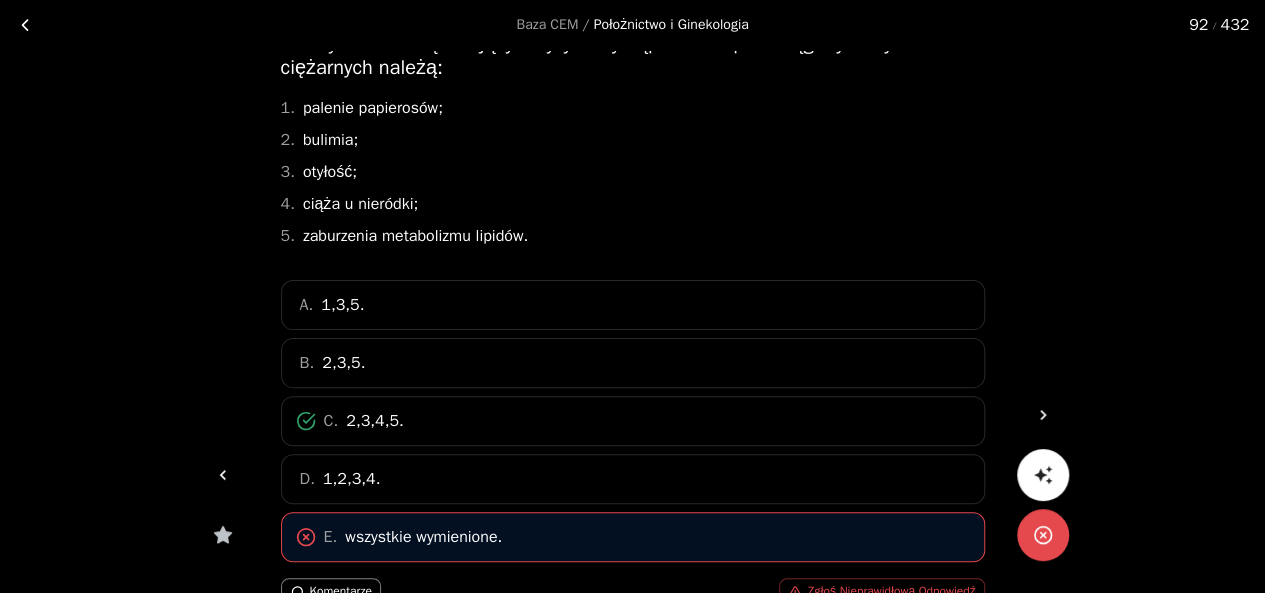 click at bounding box center (1043, 415) 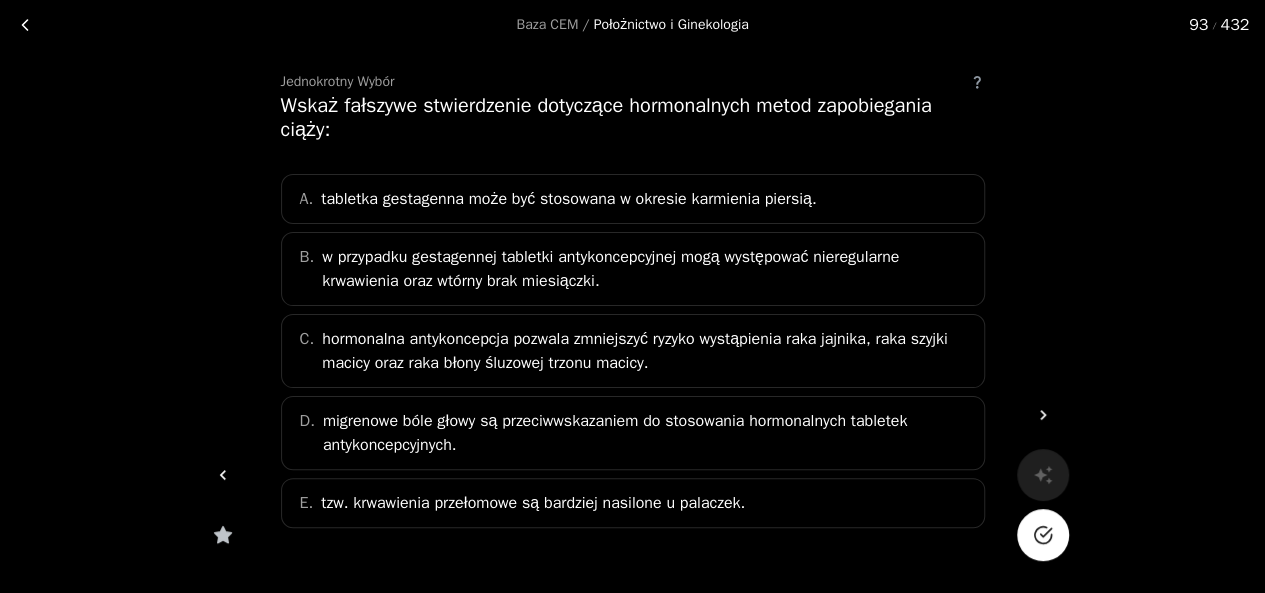 scroll, scrollTop: 71, scrollLeft: 0, axis: vertical 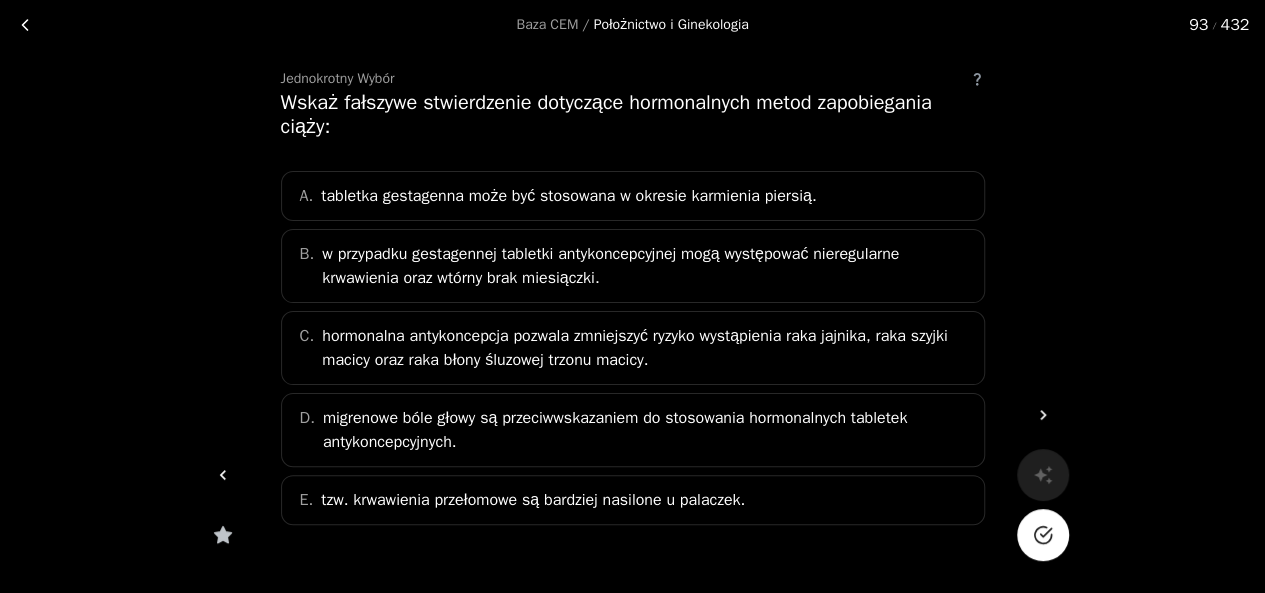 click on "D.   migrenowe bóle głowy są przeciwwskazaniem do stosowania hormonalnych tabletek antykoncepcyjnych." at bounding box center [633, 430] 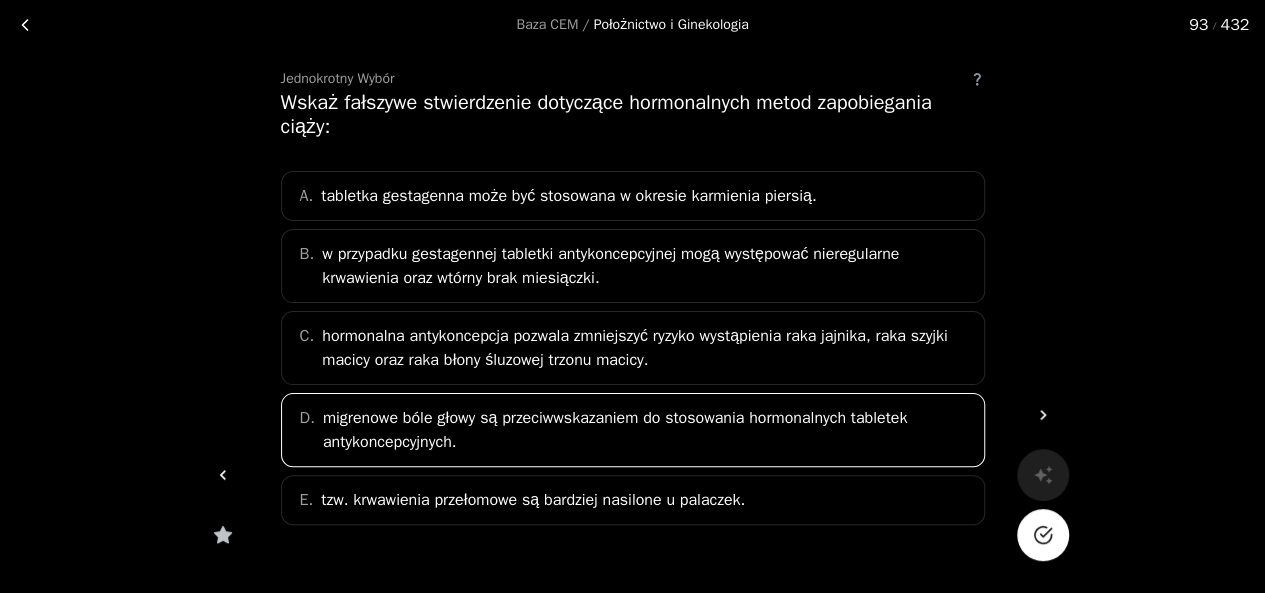 click at bounding box center (1043, 535) 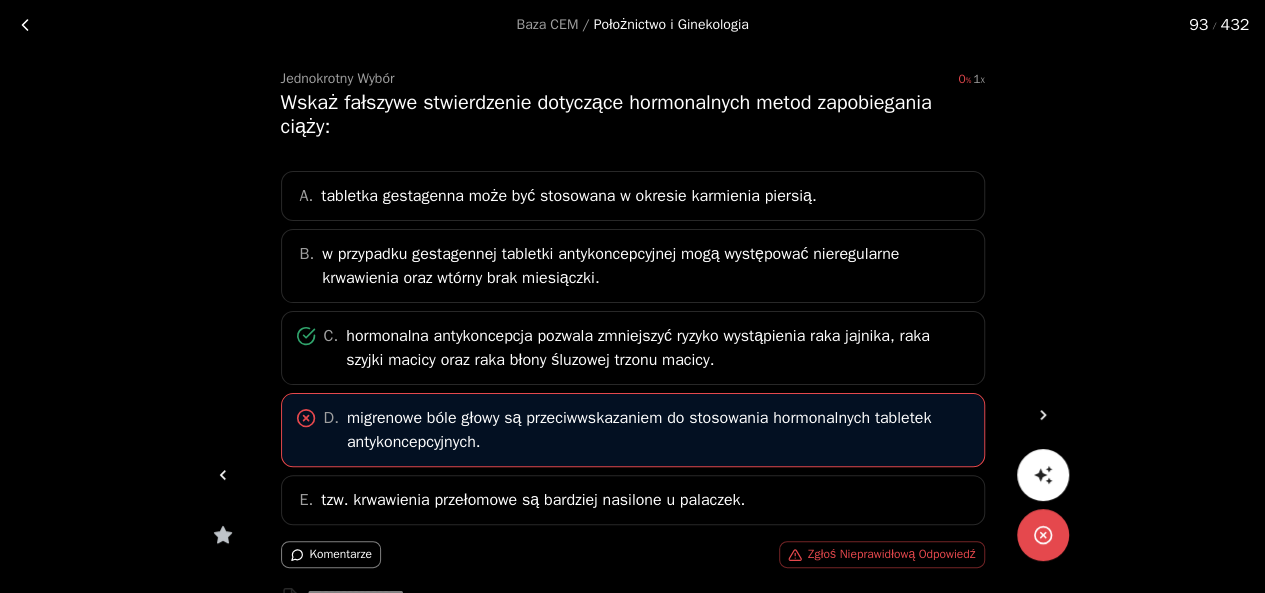 click at bounding box center [1043, 415] 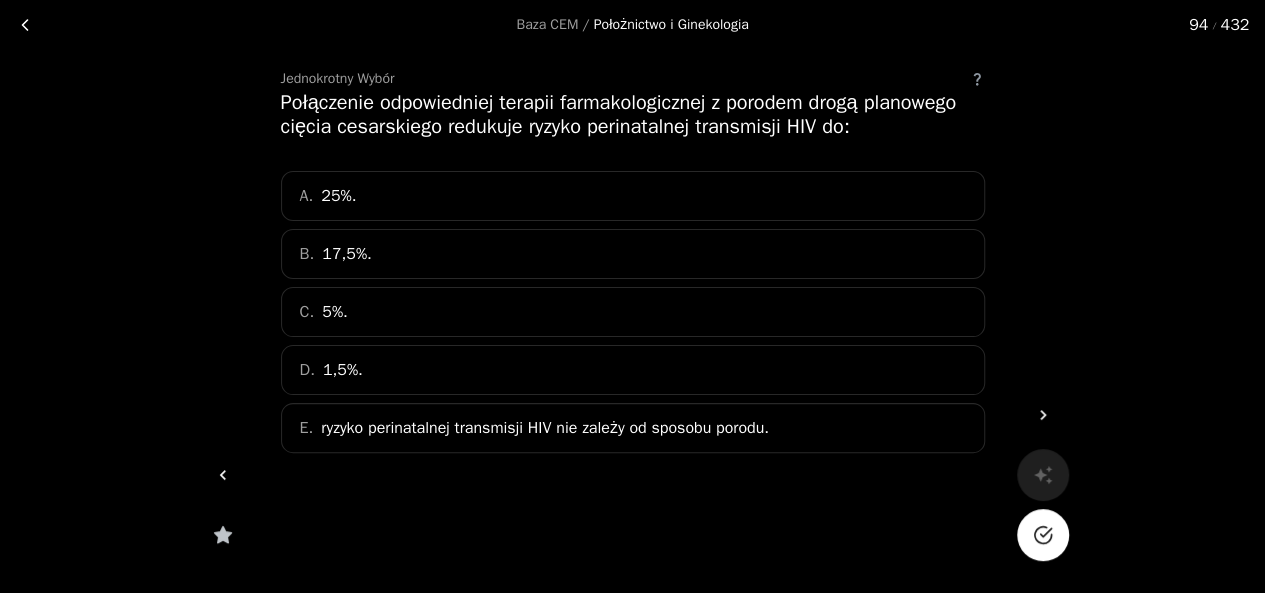 click on "C.   5%." at bounding box center [633, 312] 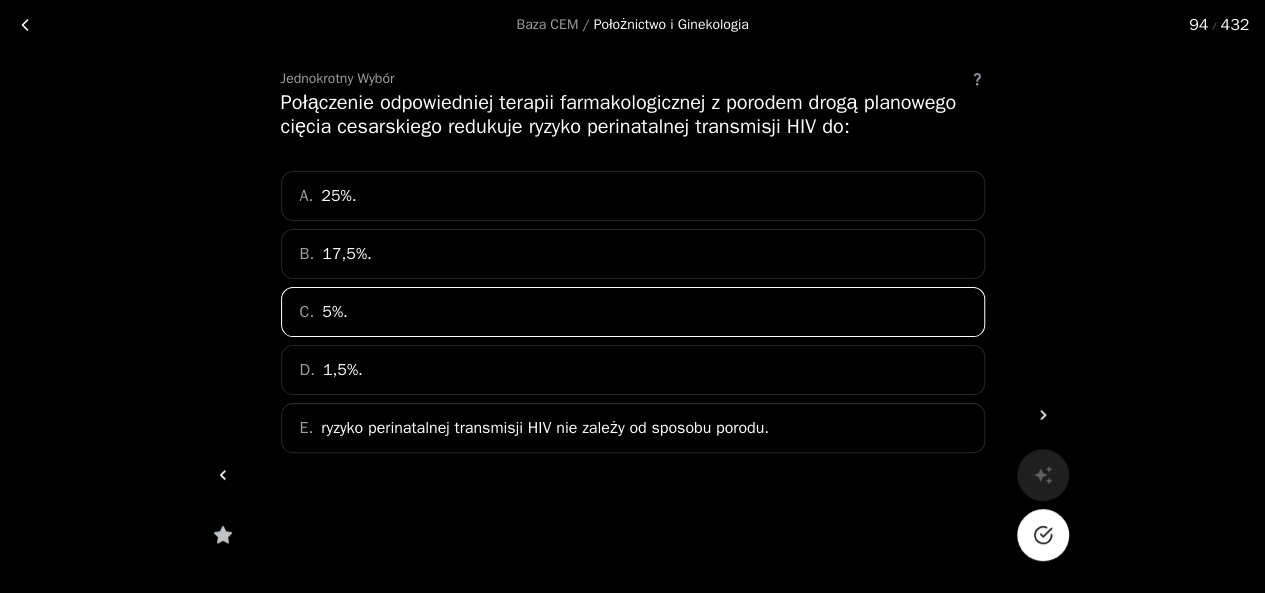 click at bounding box center [1043, 535] 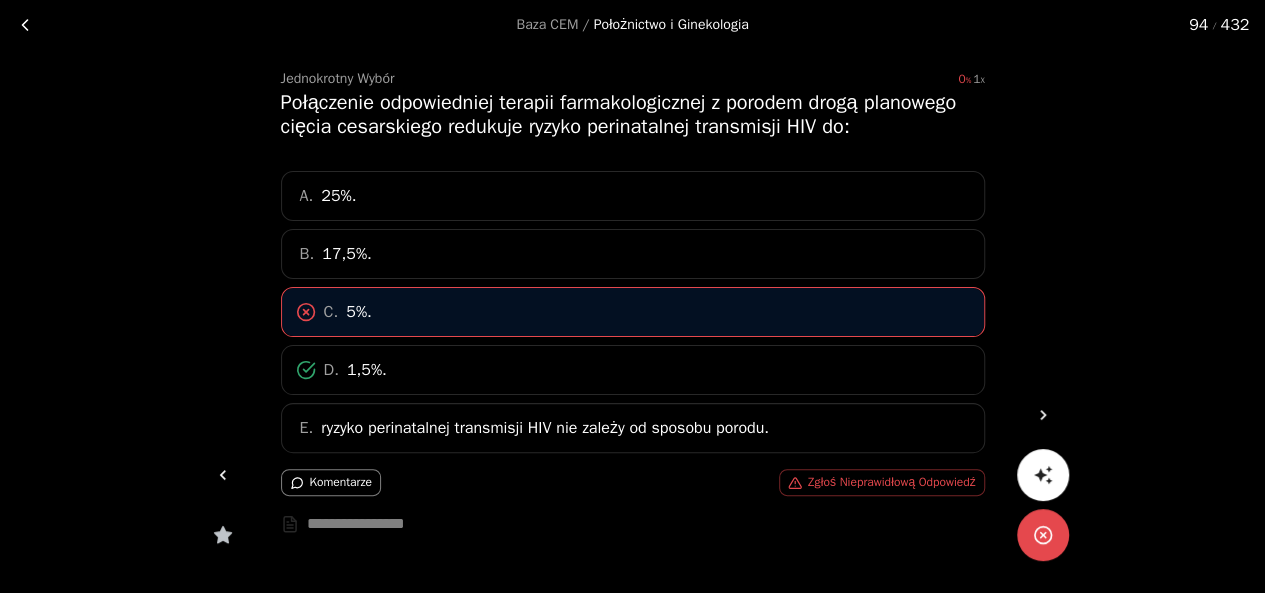click at bounding box center (1043, 415) 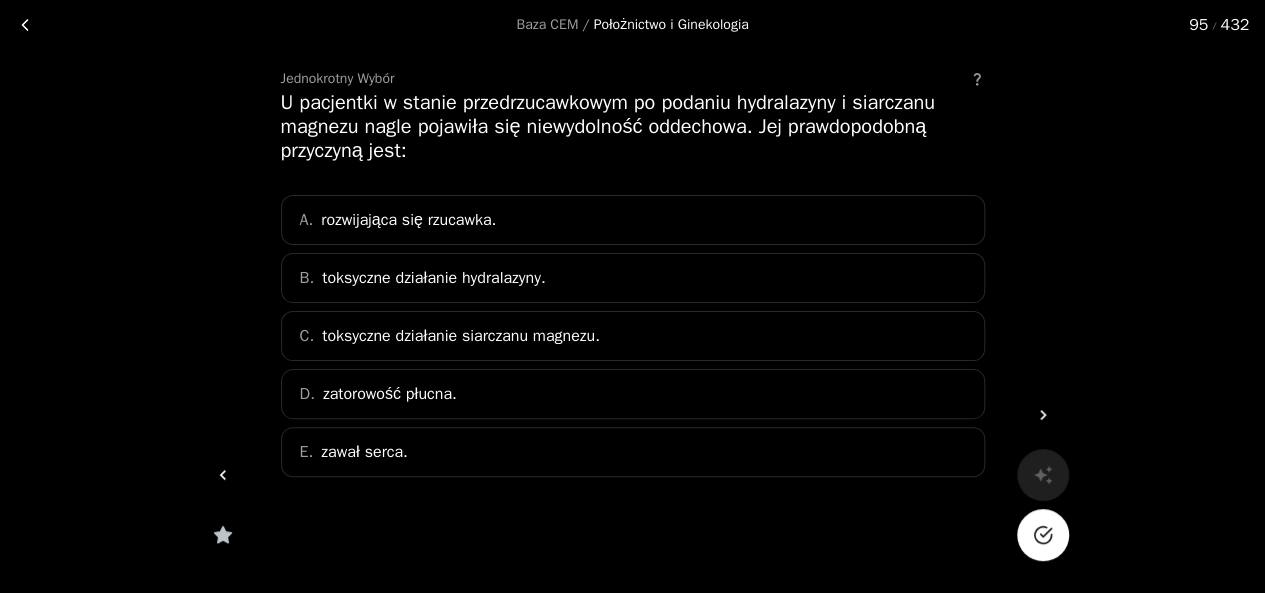 click on "A.   rozwijająca się rzucawka." at bounding box center (633, 220) 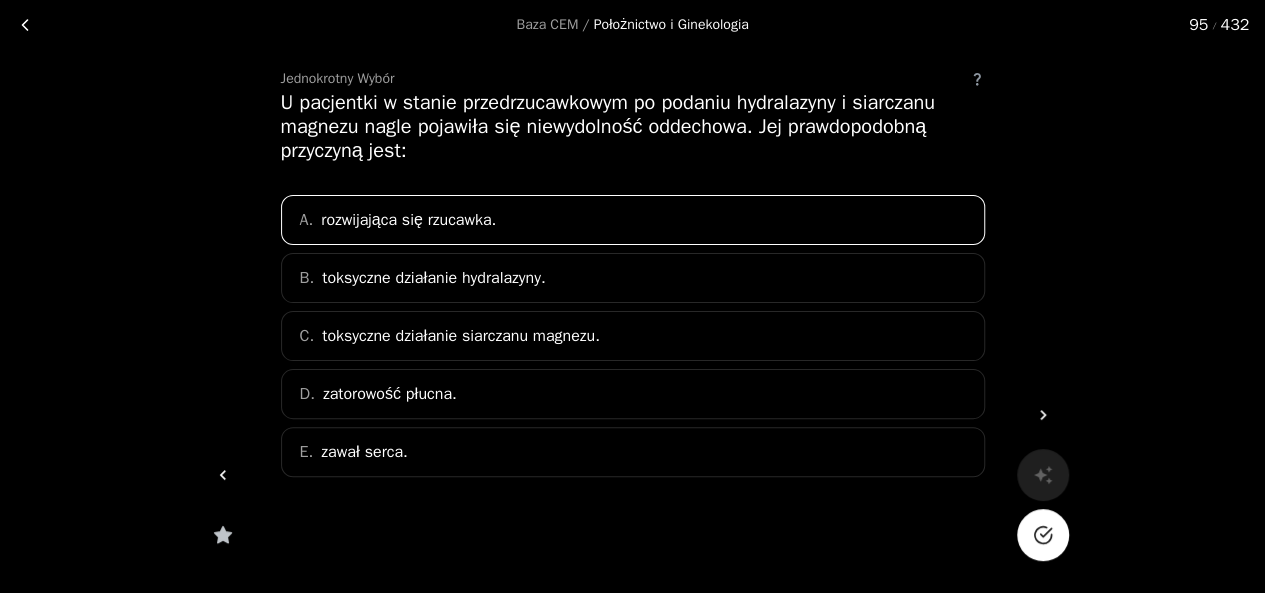 click at bounding box center [1043, 535] 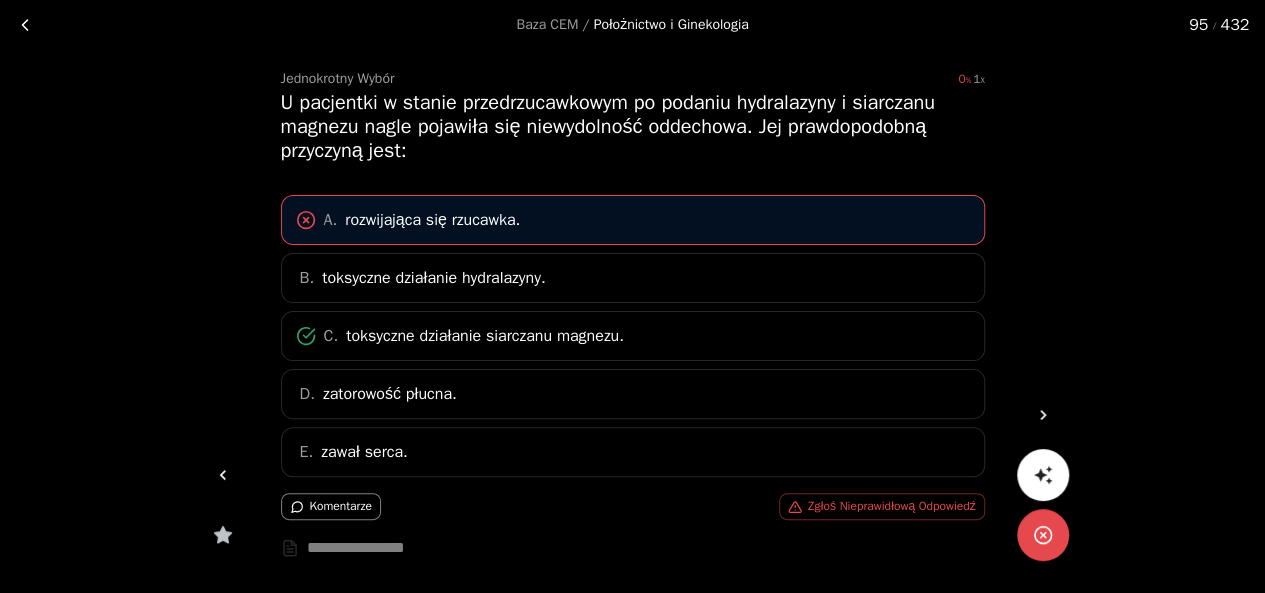 click at bounding box center (1043, 415) 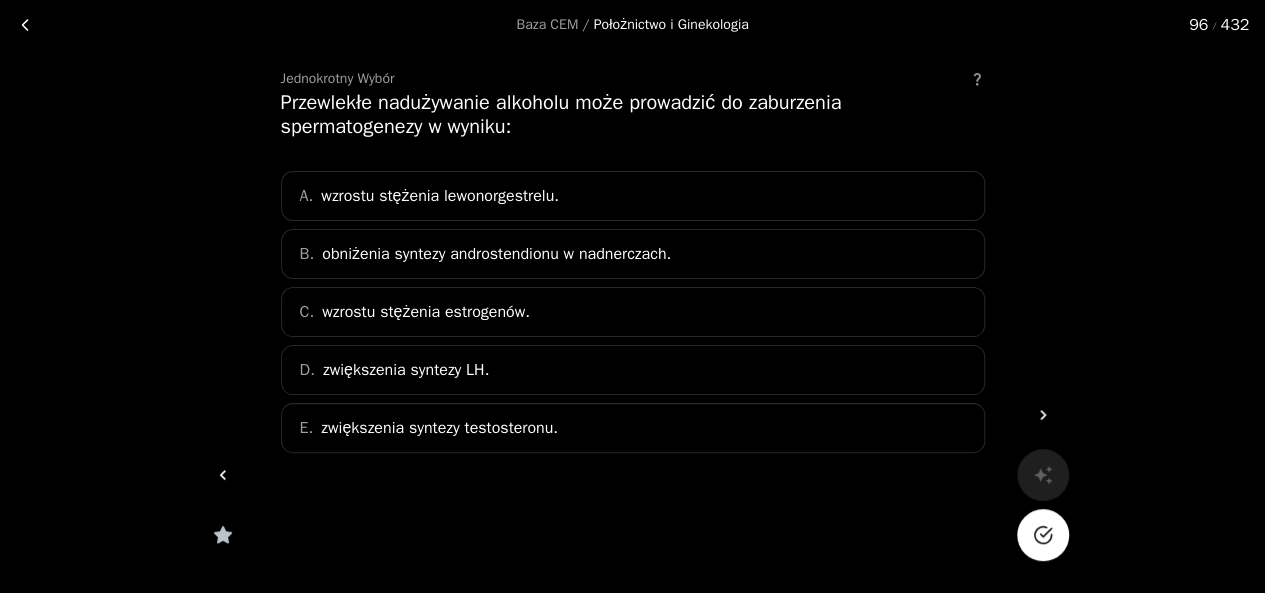 click on "C.   wzrostu stężenia estrogenów." at bounding box center [633, 312] 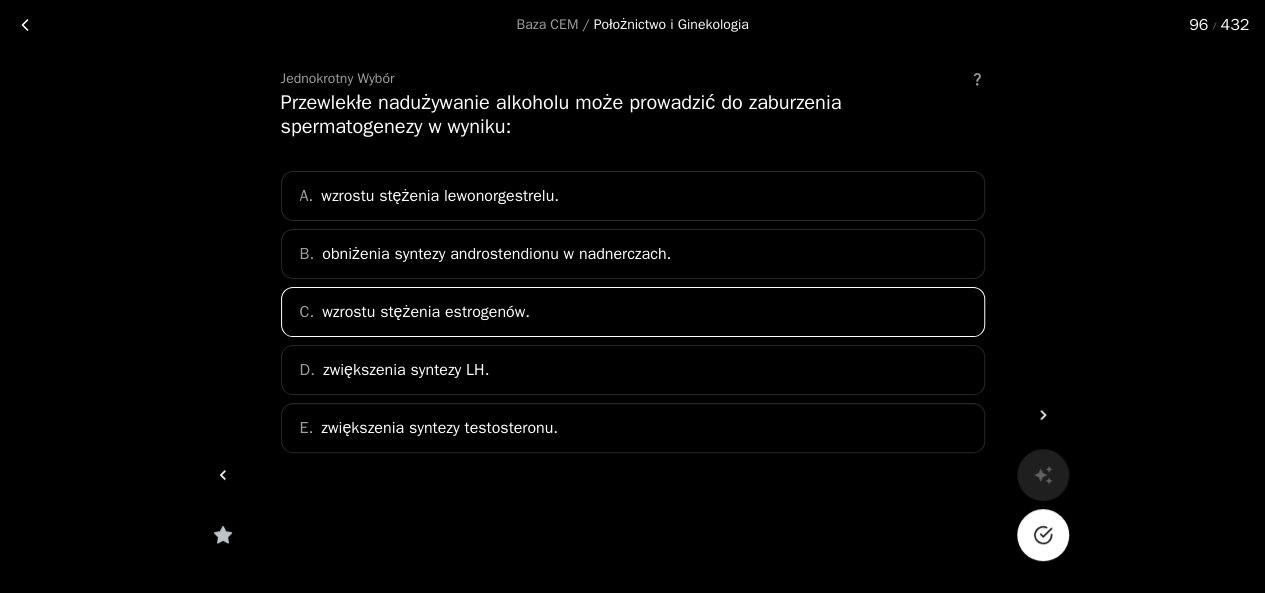 click at bounding box center [1043, 535] 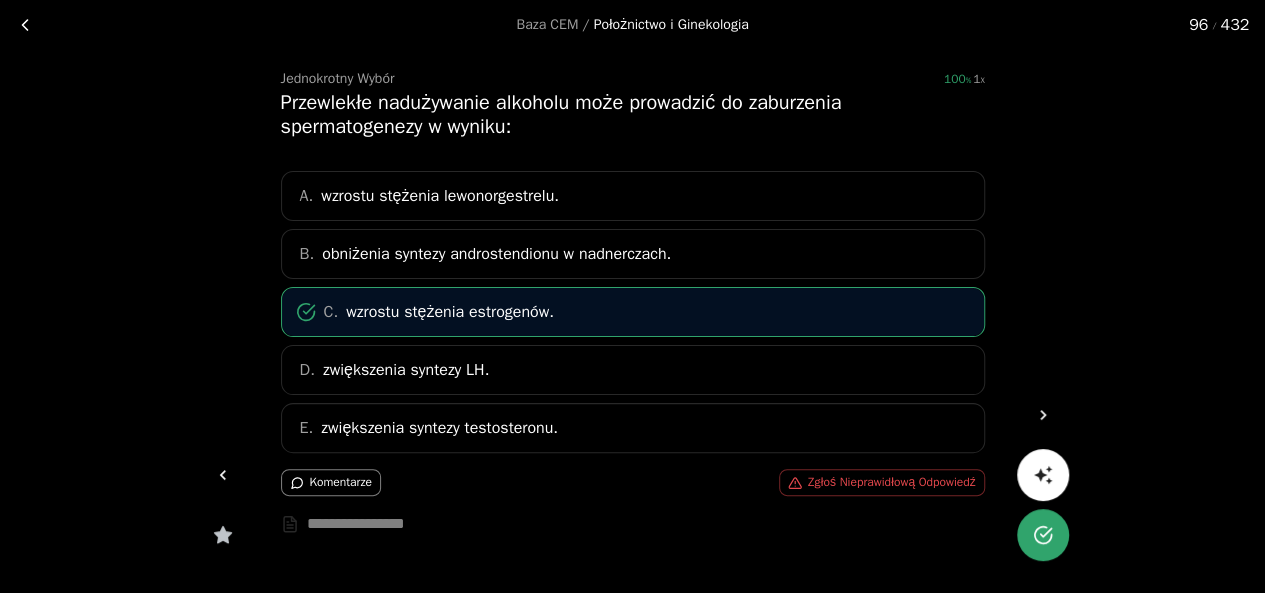 click at bounding box center (1043, 415) 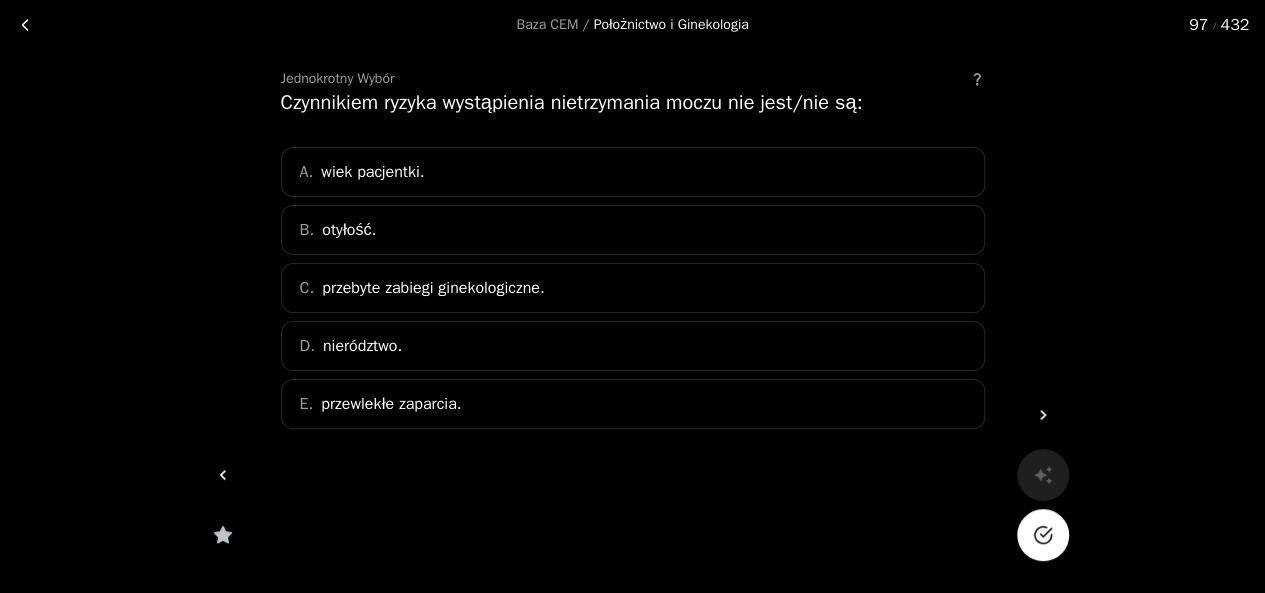 click on "D.   nierództwo." at bounding box center (633, 346) 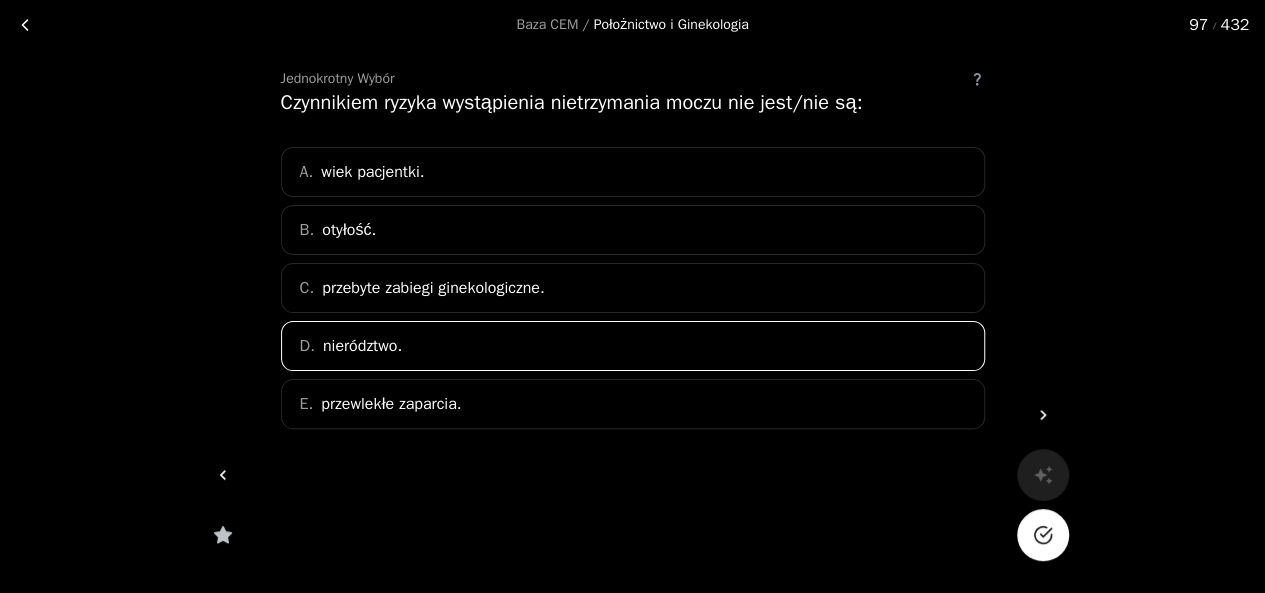 click on "B.   otyłość." at bounding box center (633, 230) 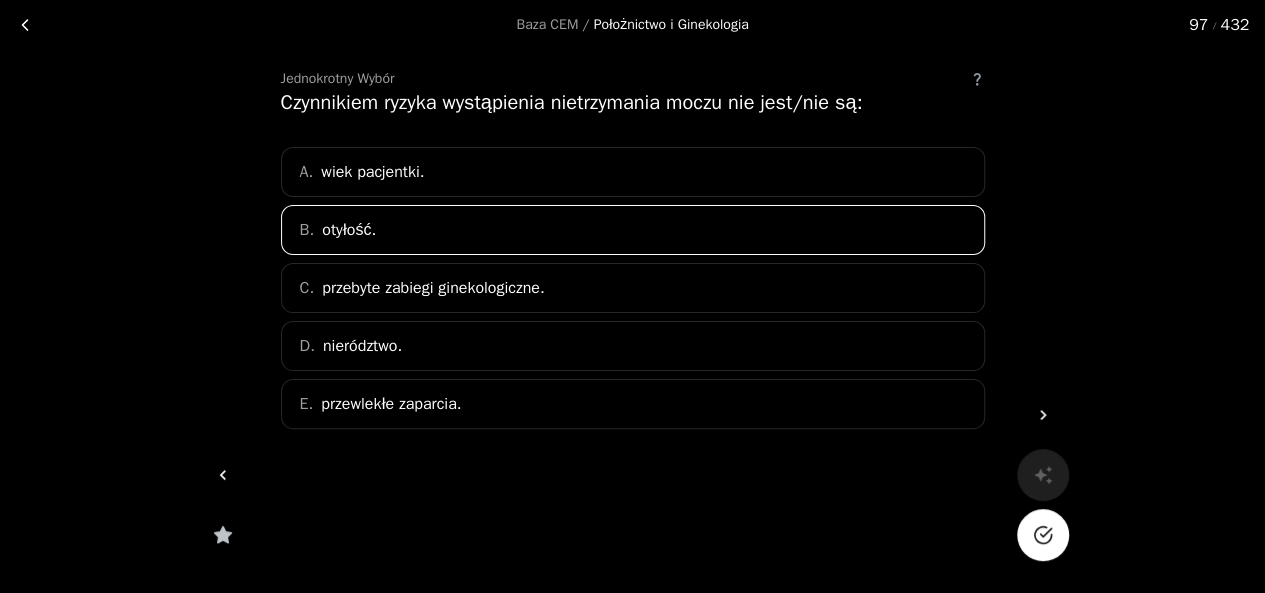 click on "D.   nierództwo." at bounding box center (633, 346) 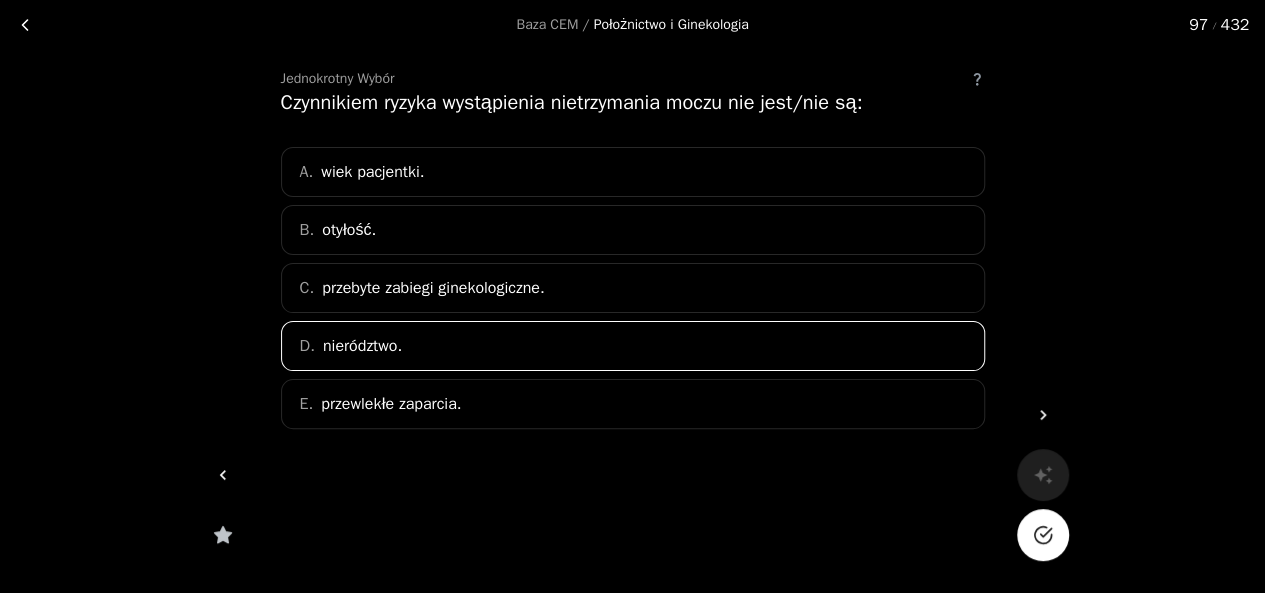 click at bounding box center [1043, 535] 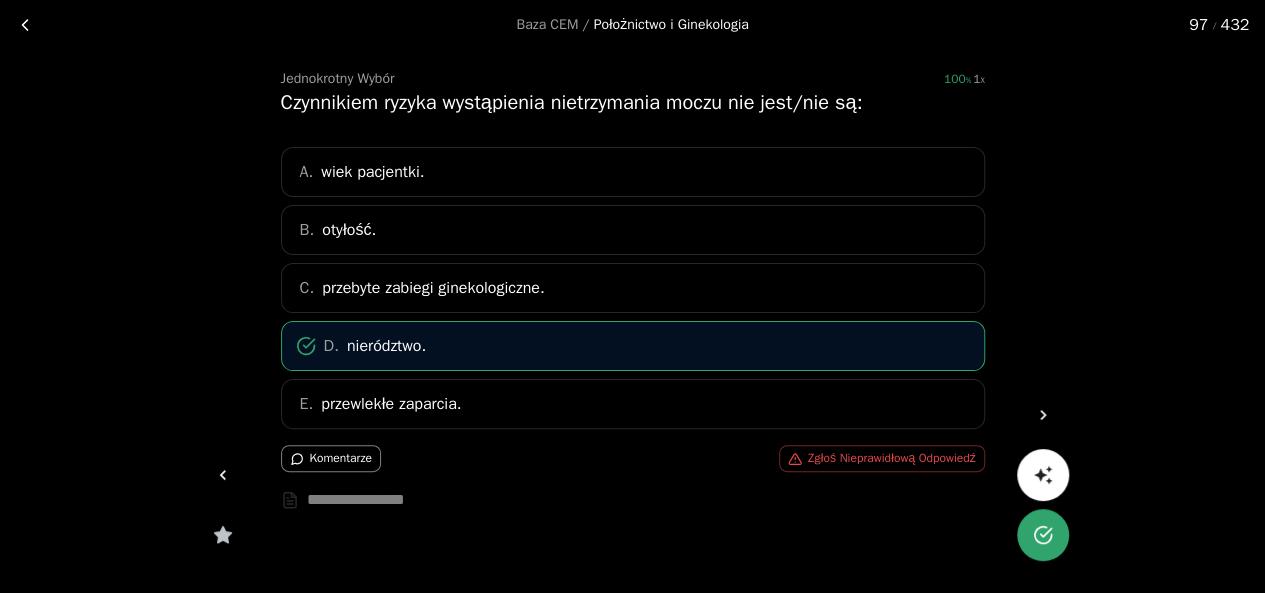 click at bounding box center (1043, 415) 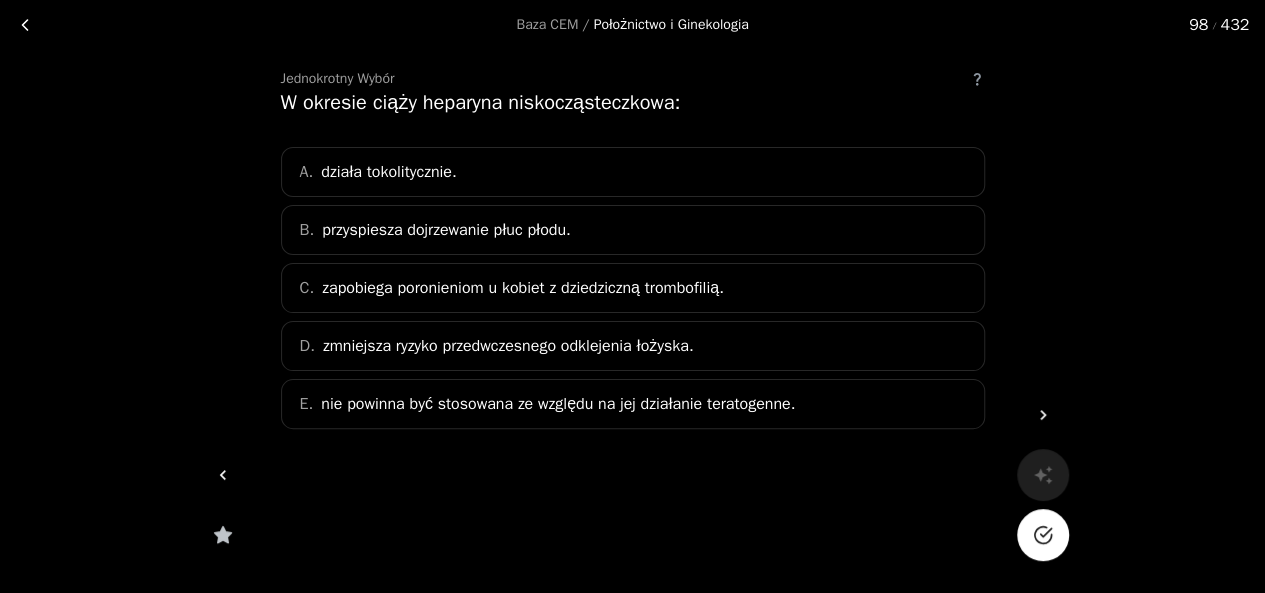 click on "zapobiega poronieniom u kobiet z dziedziczną trombofilią." at bounding box center [523, 288] 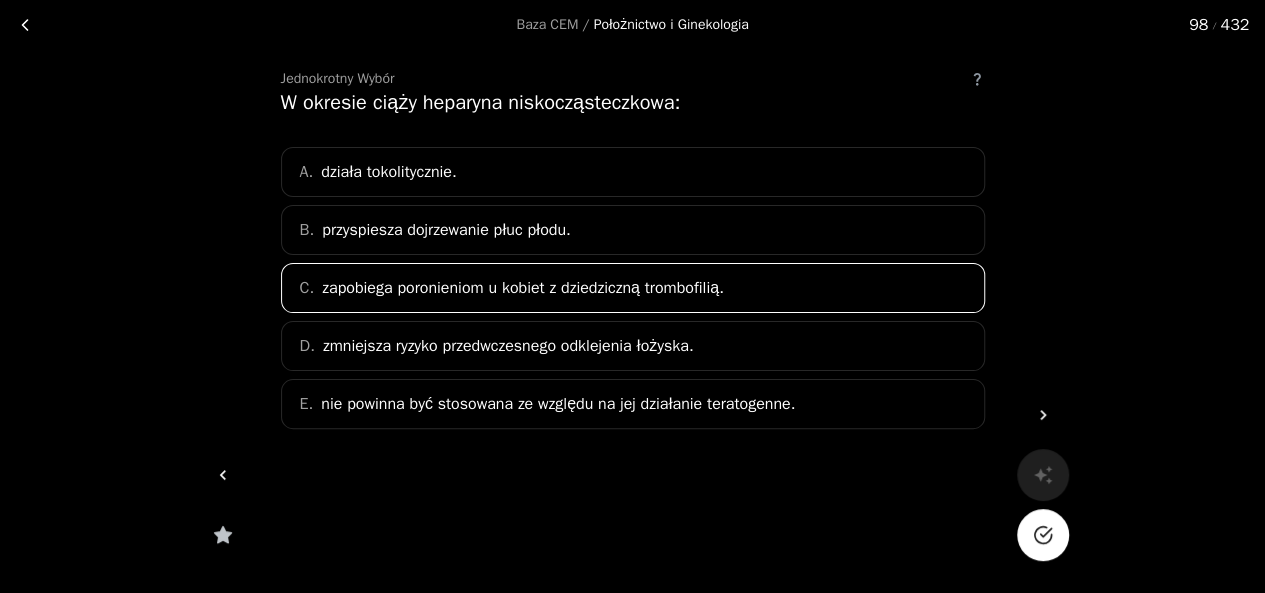 click at bounding box center (1045, 532) 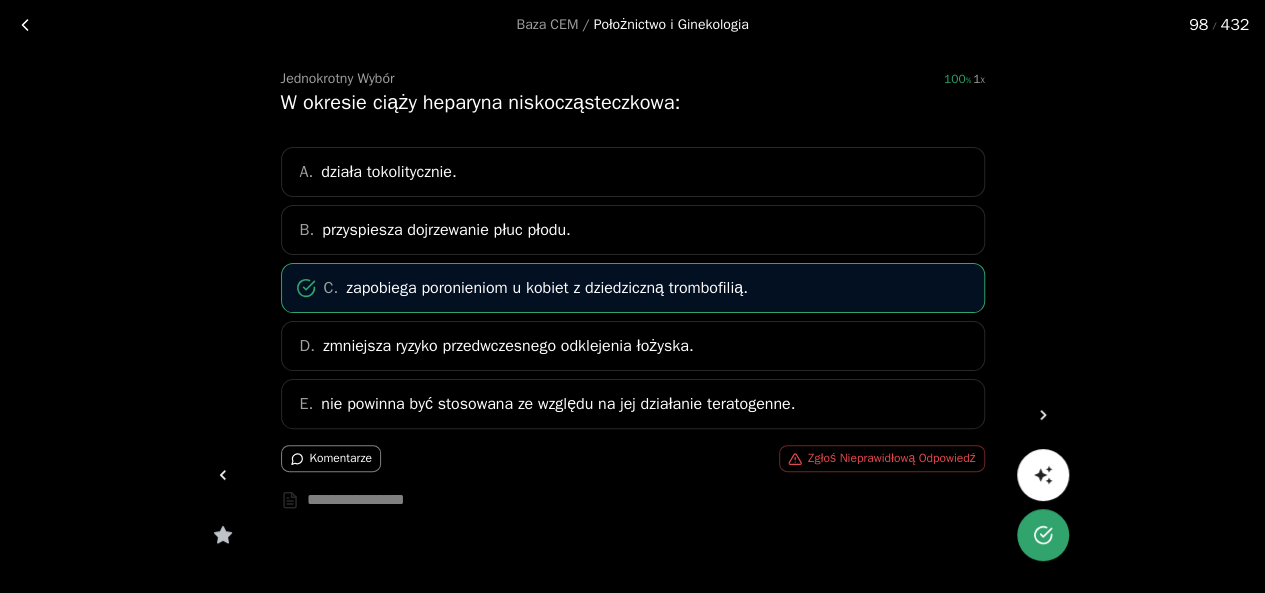 click at bounding box center (1043, 415) 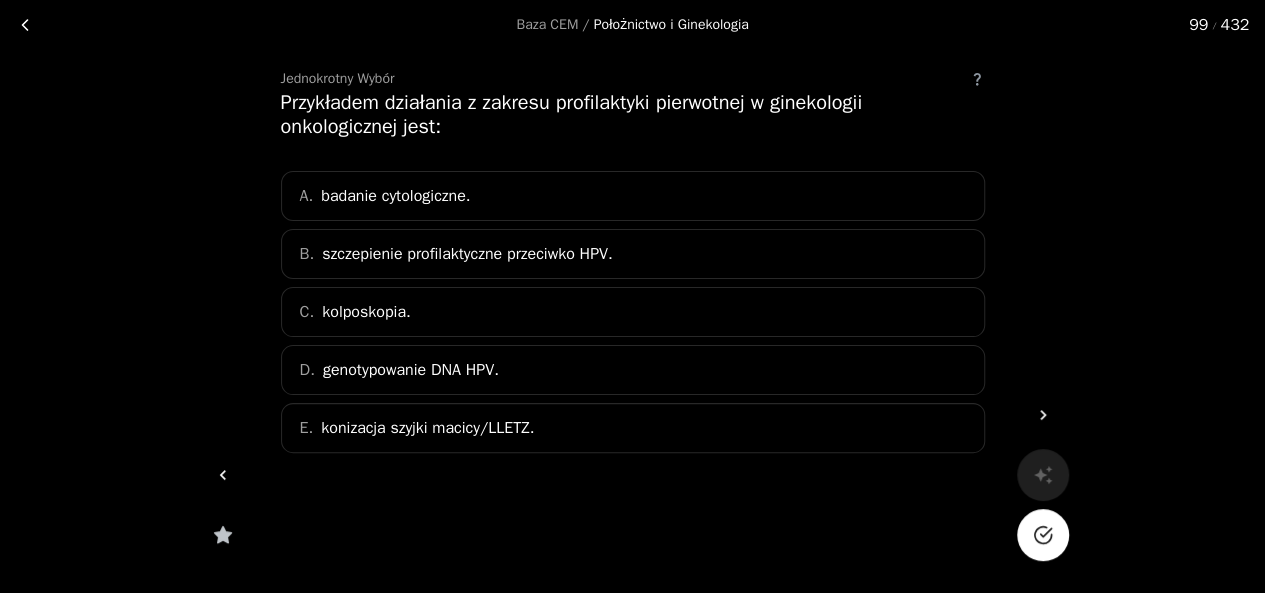 click on "A.   badanie cytologiczne. B.   szczepienie profilaktyczne przeciwko HPV. C.   kolposkopia. D.   genotypowanie DNA HPV. E.   konizacja szyjki macicy/LLETZ." at bounding box center (633, 312) 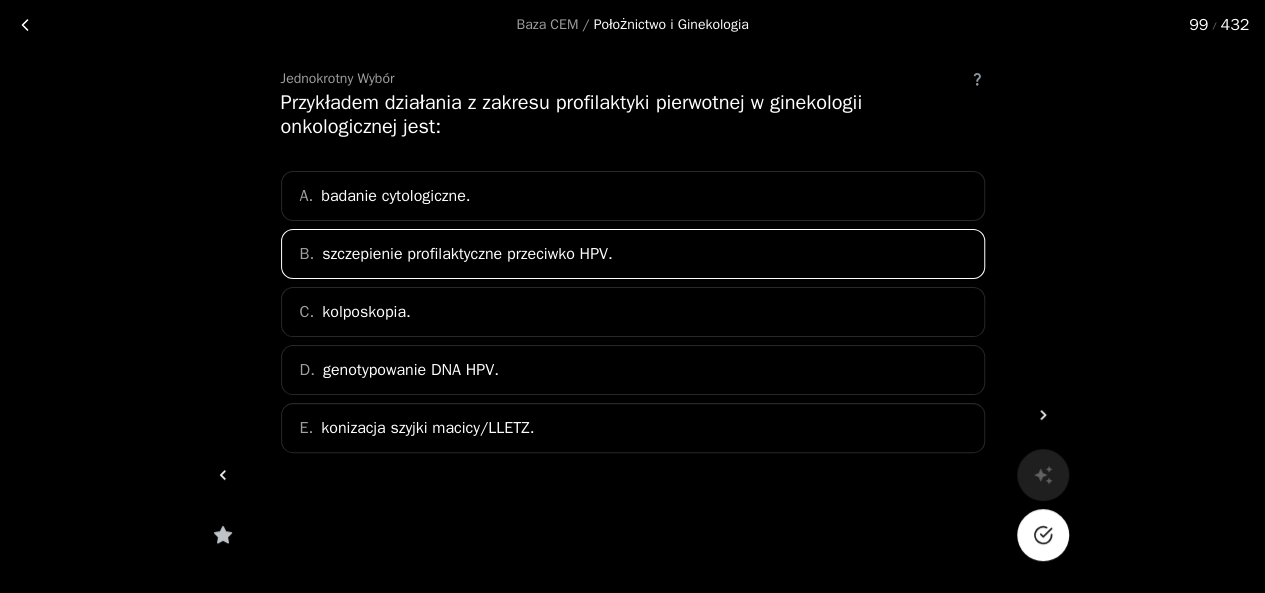 click at bounding box center (1043, 535) 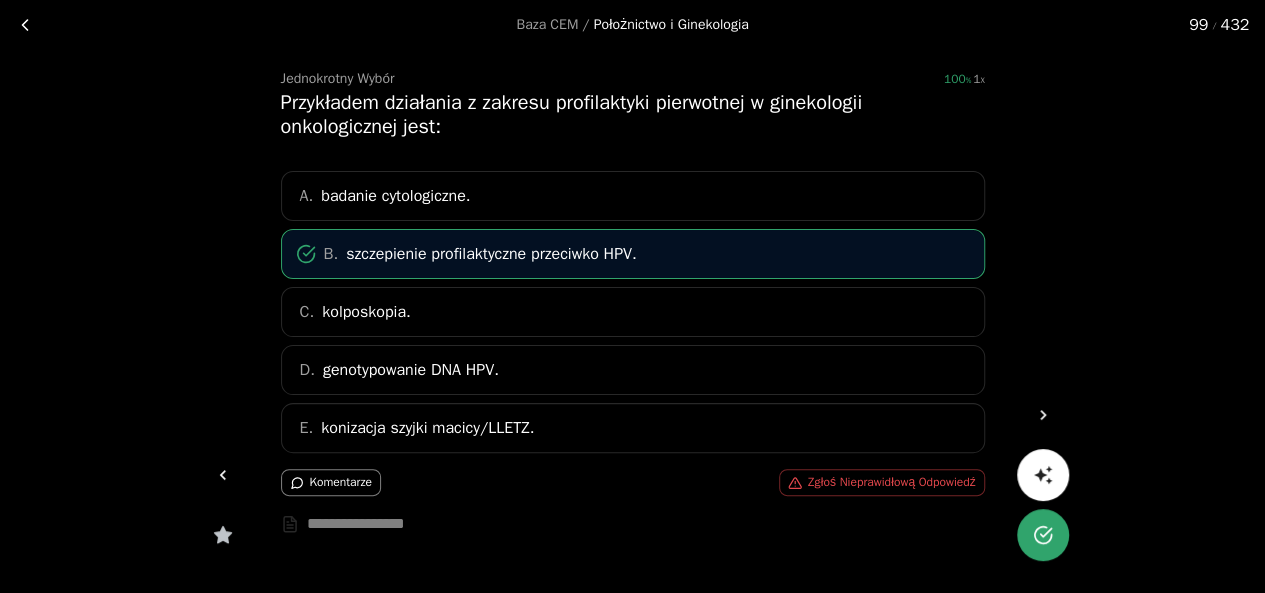 click at bounding box center (1043, 415) 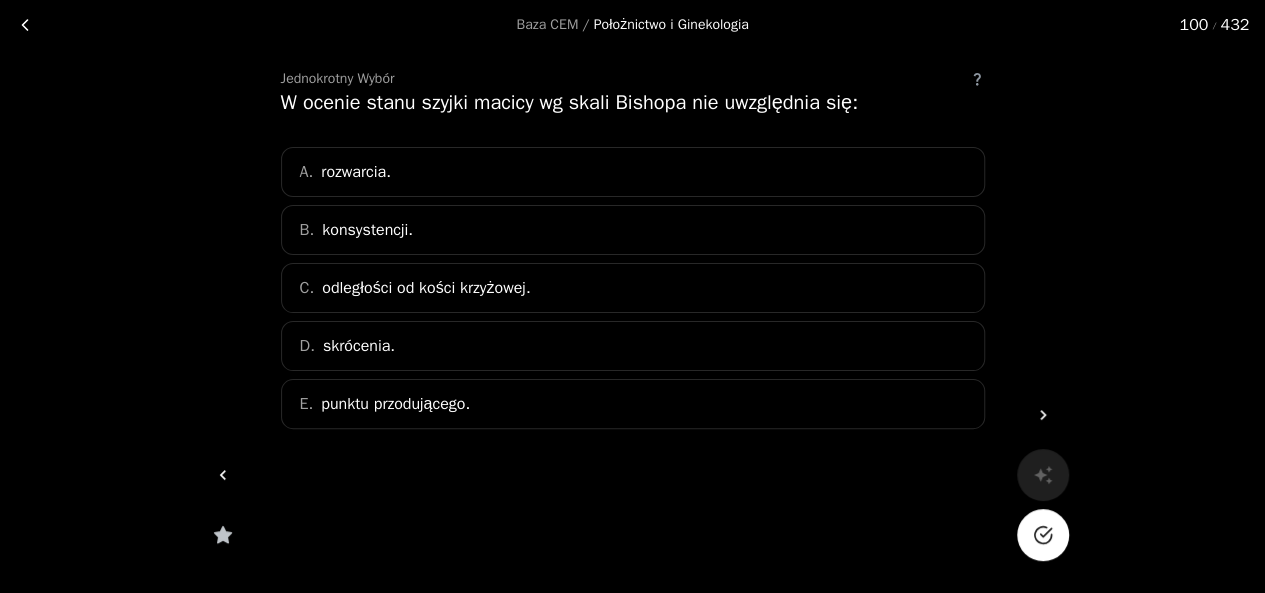 click on "punktu przodującego." at bounding box center (356, 172) 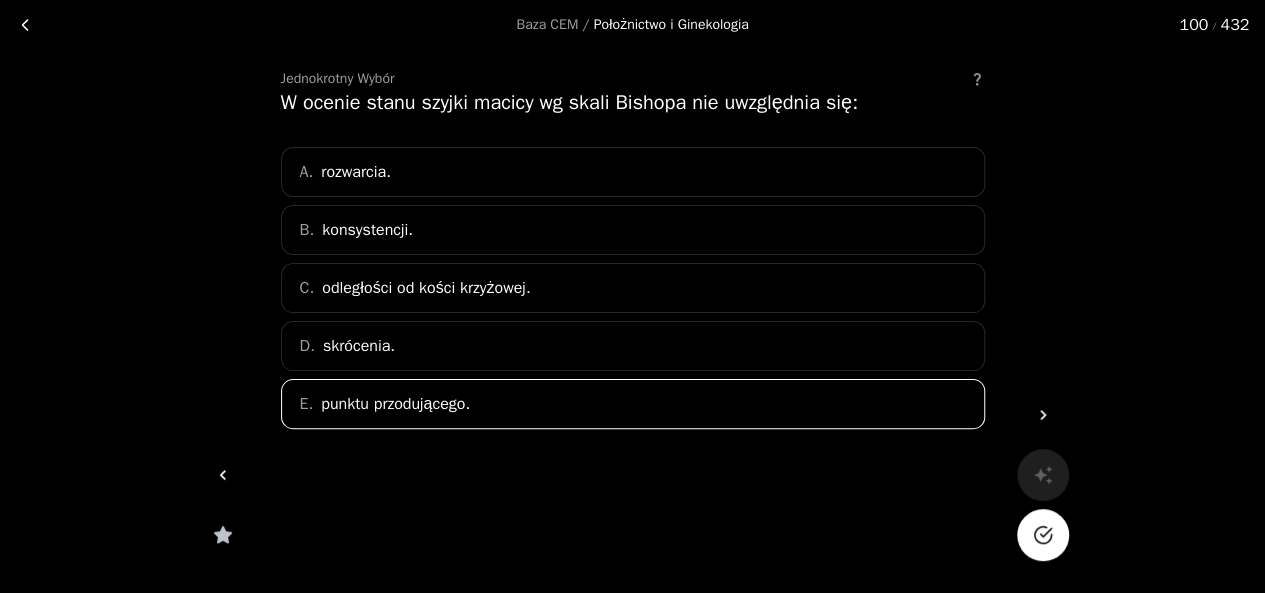 click at bounding box center (1043, 535) 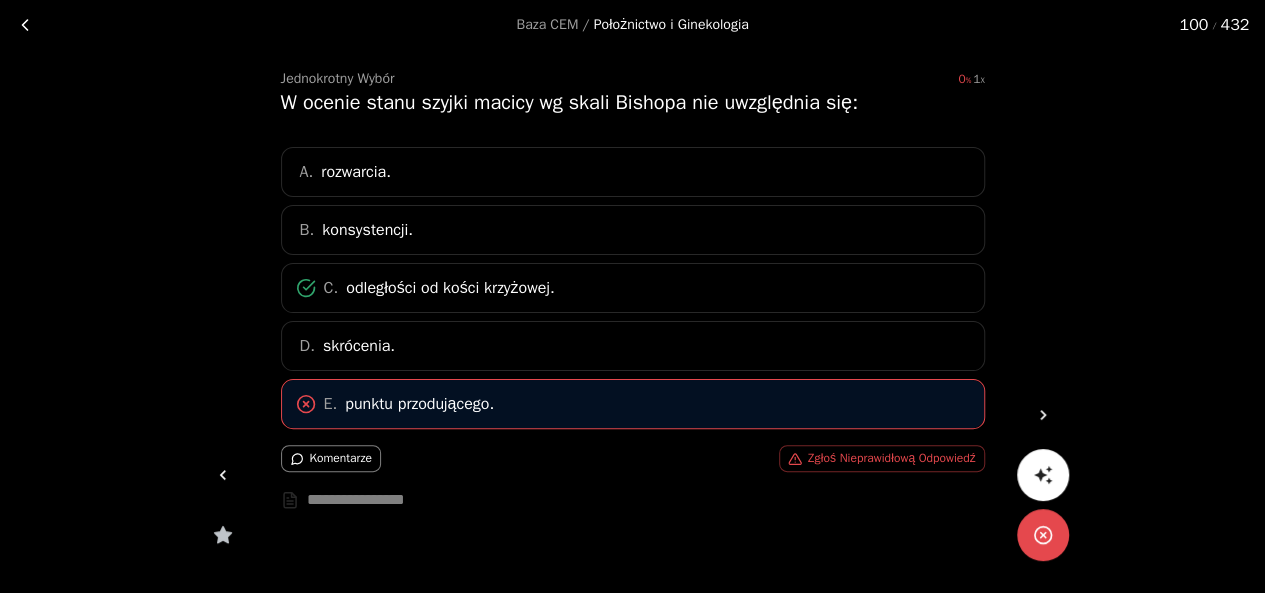 click at bounding box center (1043, 415) 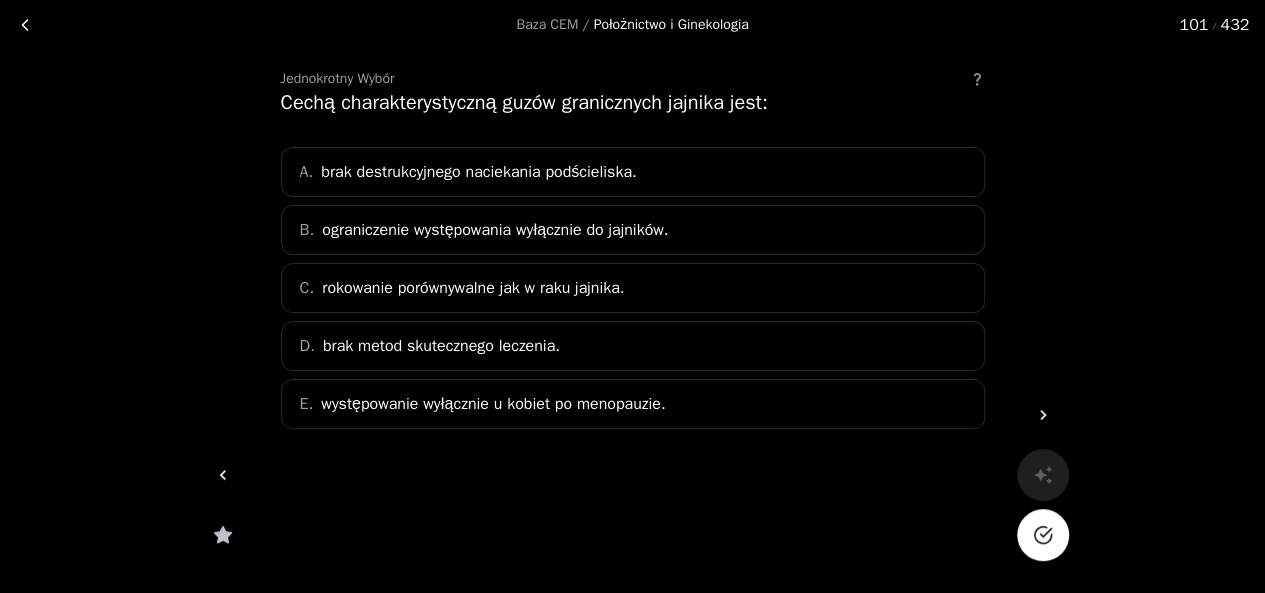 click on "D.   brak metod skutecznego leczenia." at bounding box center (633, 346) 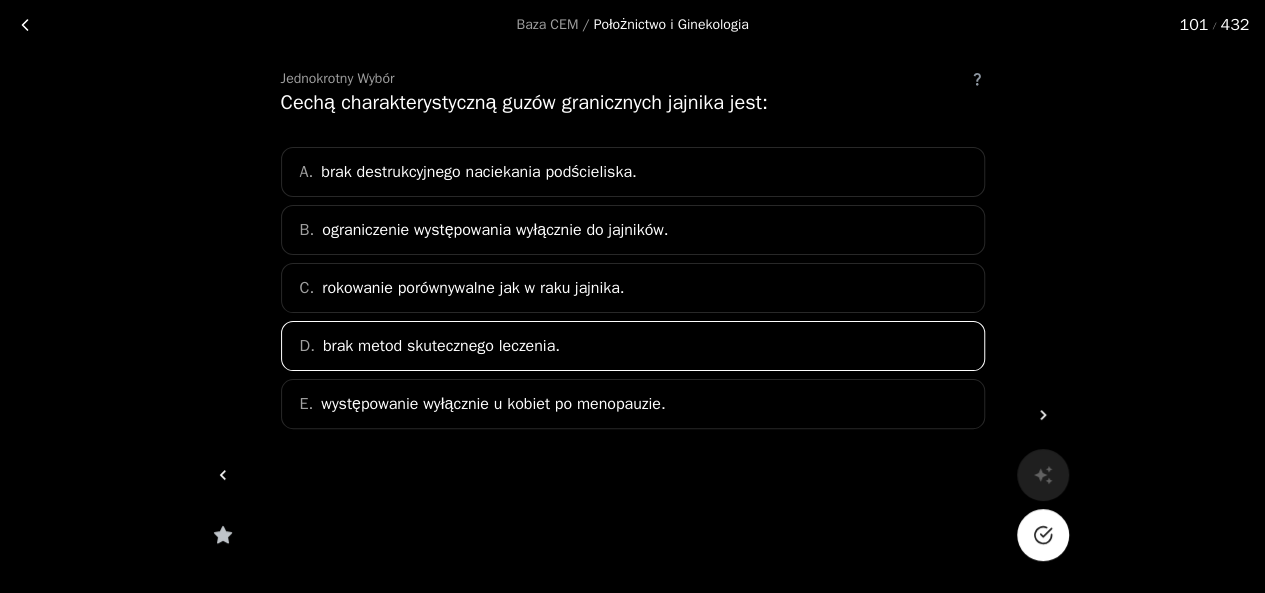 click on "rokowanie porównywalne jak w raku jajnika." at bounding box center (495, 230) 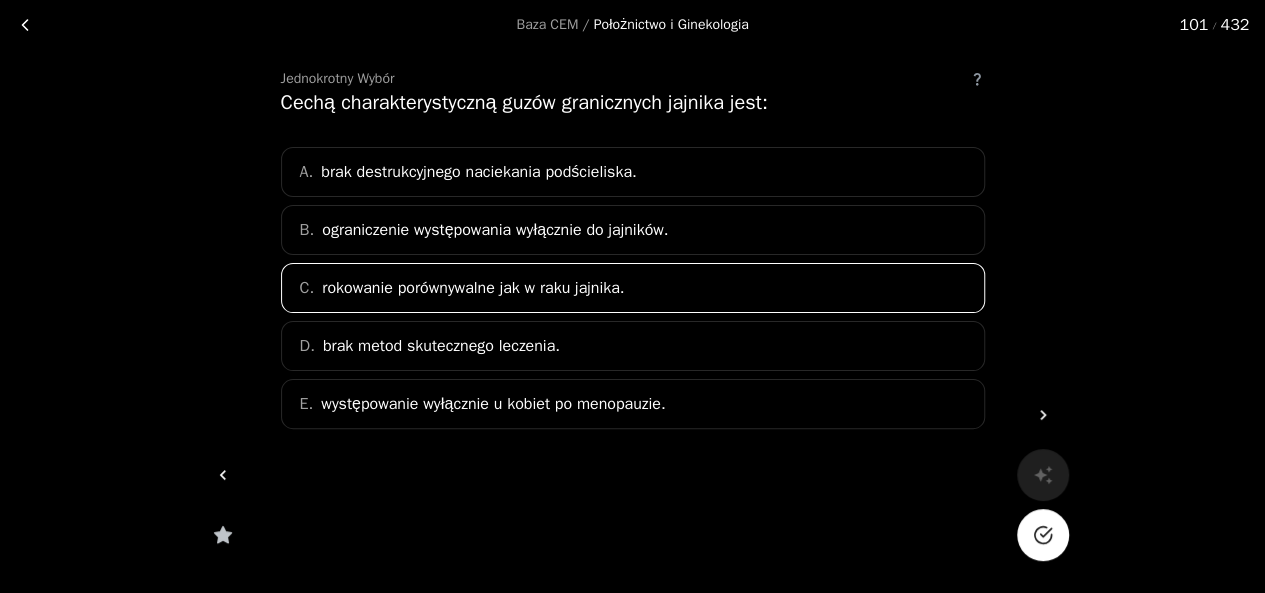 click on "D.   brak metod skutecznego leczenia." at bounding box center [633, 346] 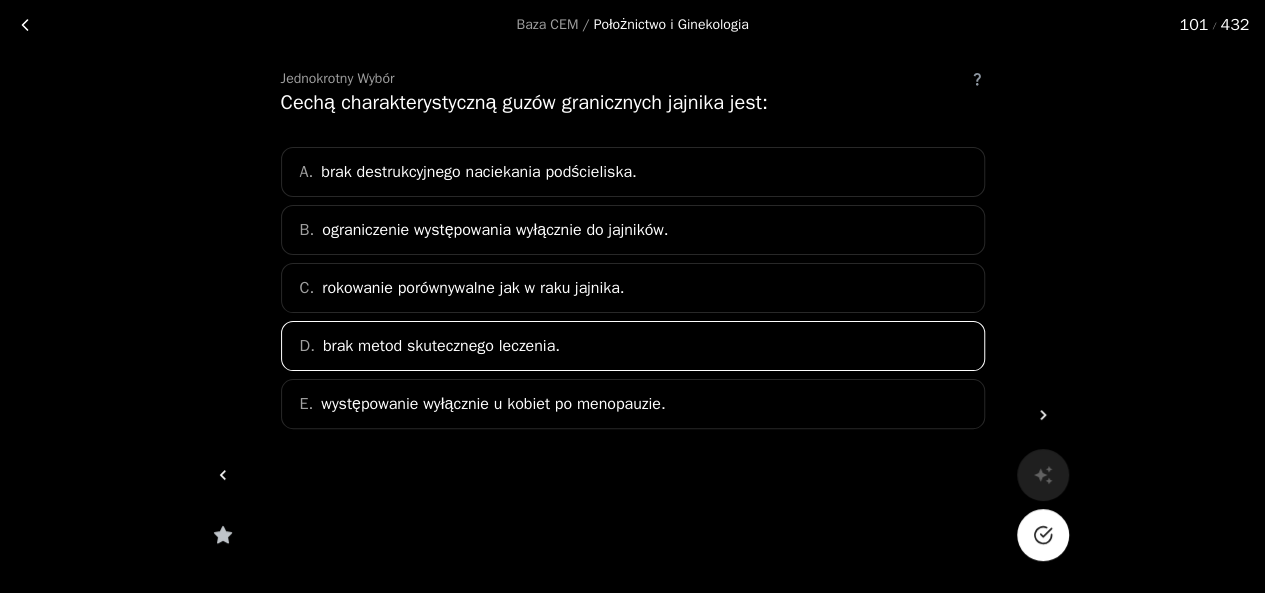 click at bounding box center (1042, 535) 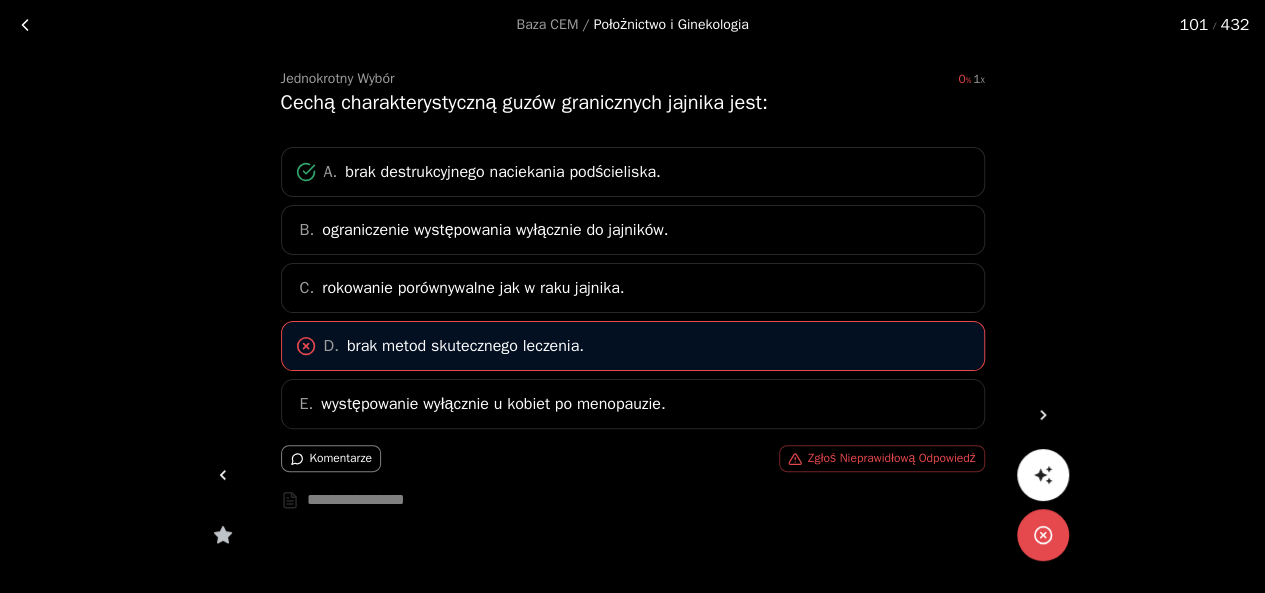 click at bounding box center (1043, 415) 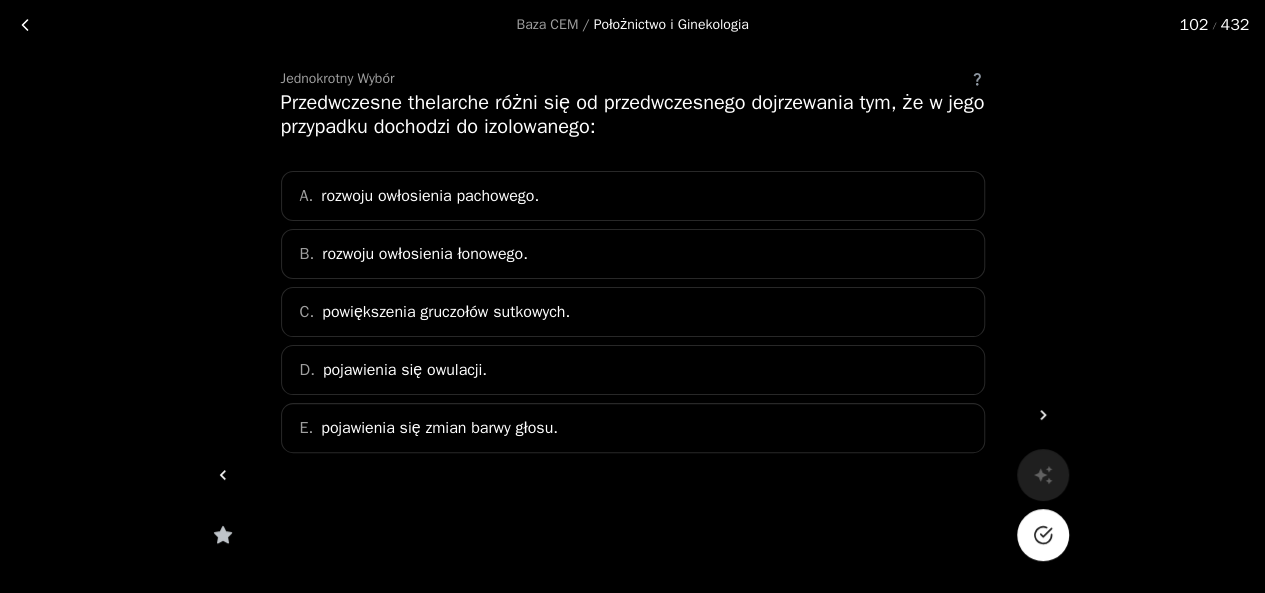click on "rozwoju owłosienia łonowego." at bounding box center (430, 196) 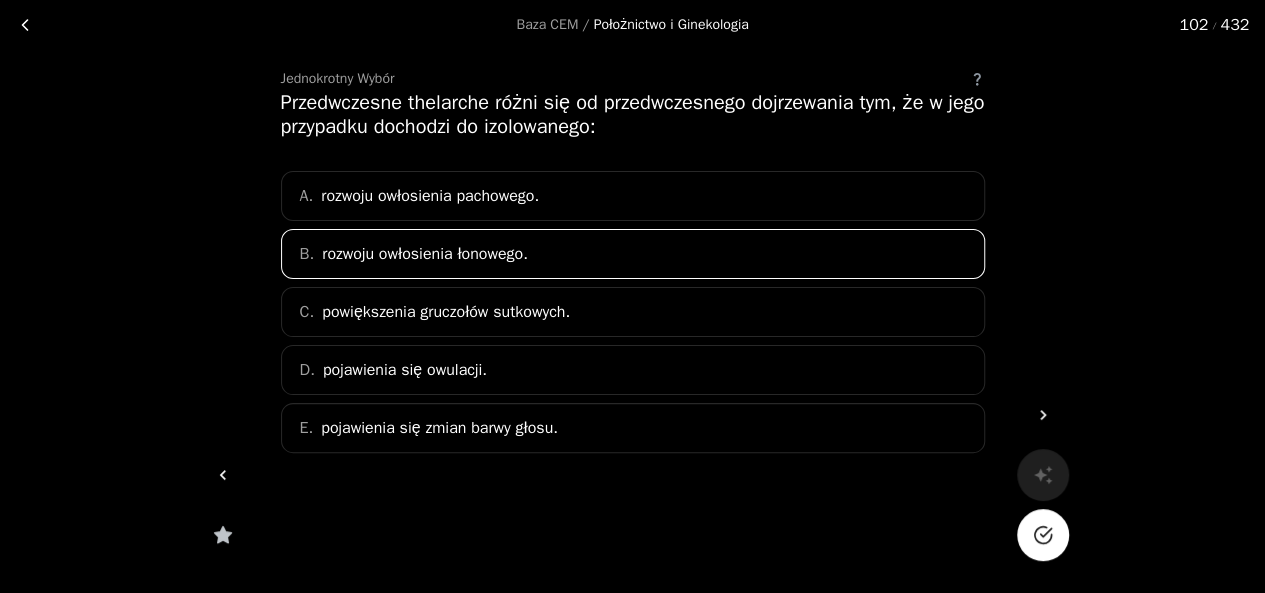 click at bounding box center [1043, 535] 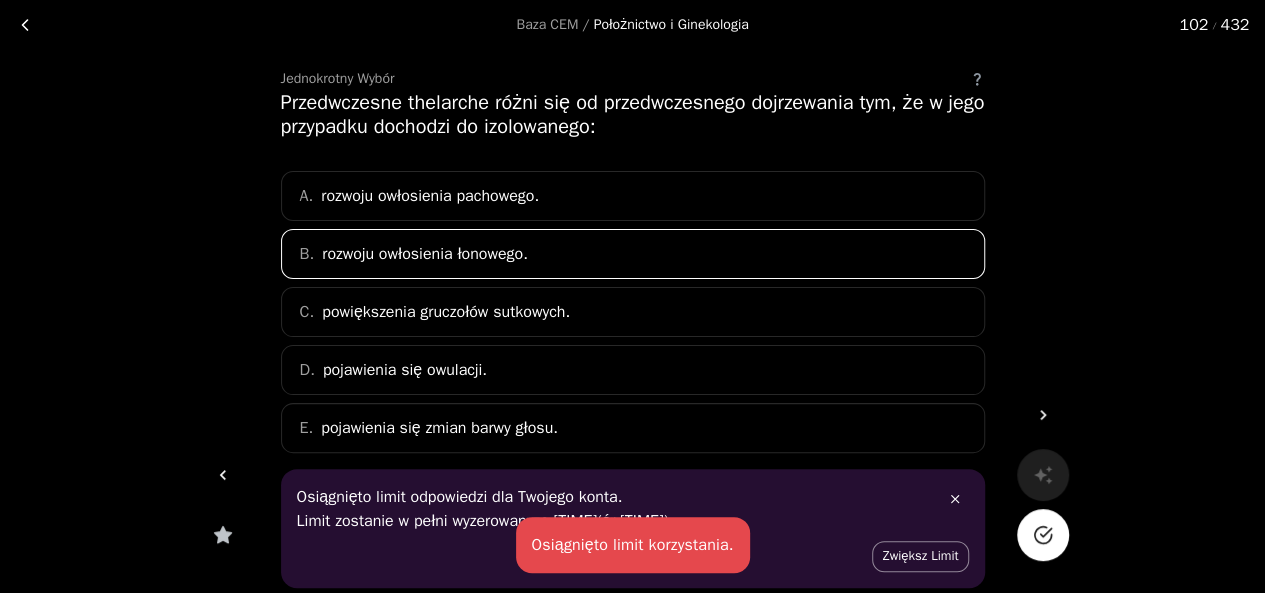 click at bounding box center (1043, 535) 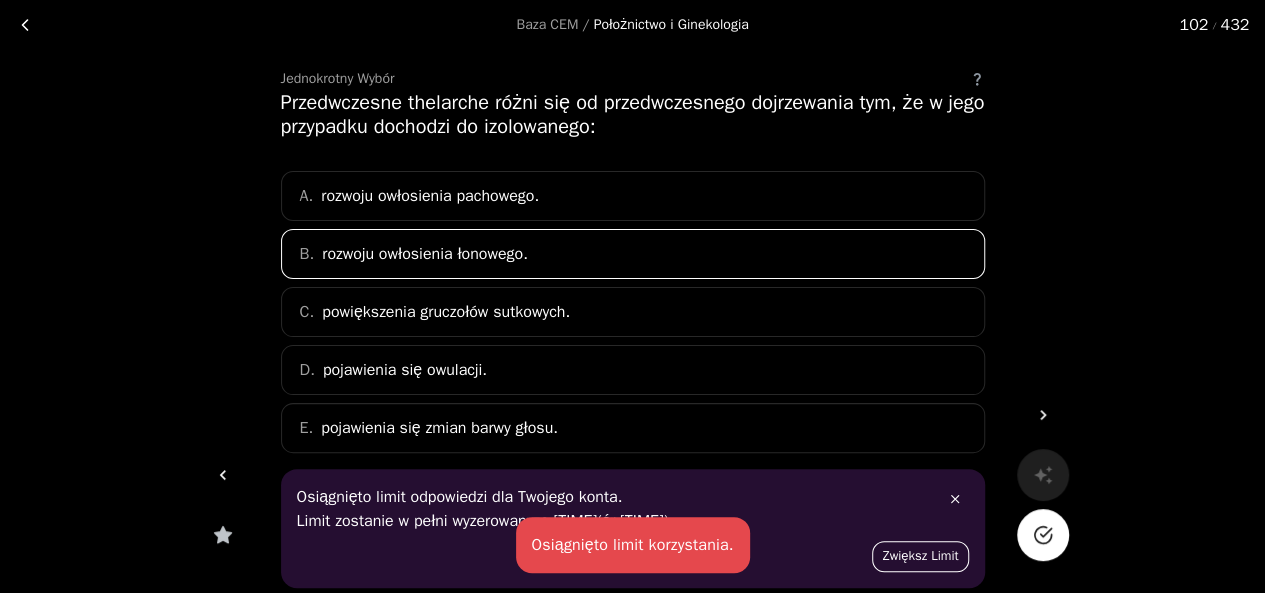 click on "Zwiększ Limit" at bounding box center [920, 556] 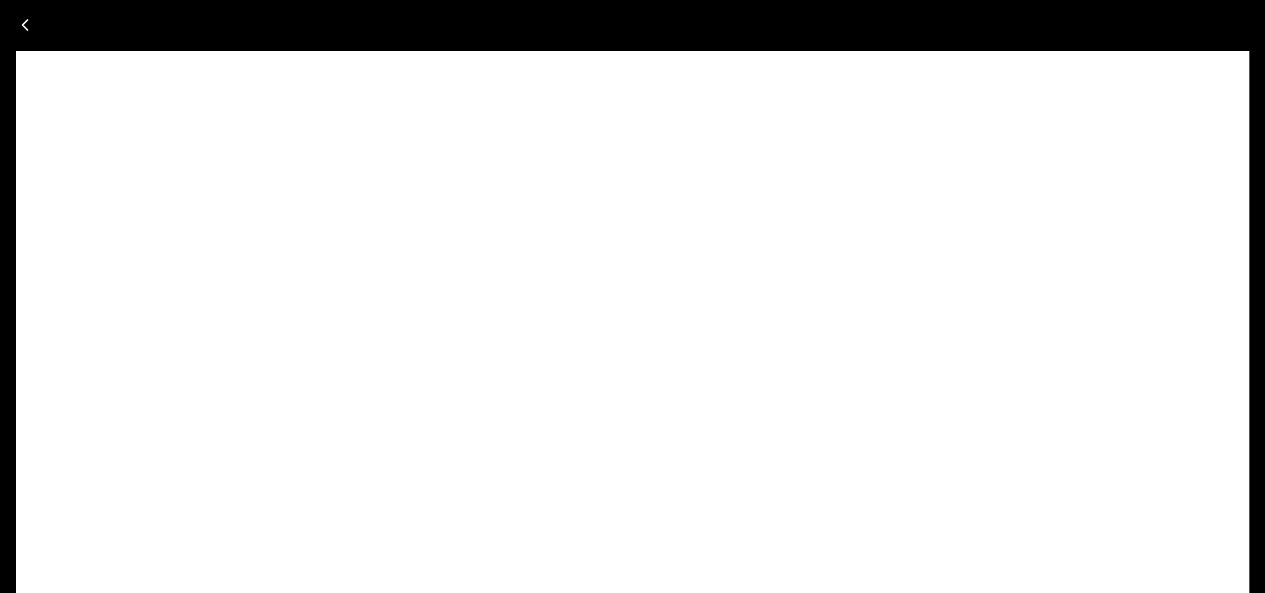scroll, scrollTop: 0, scrollLeft: 0, axis: both 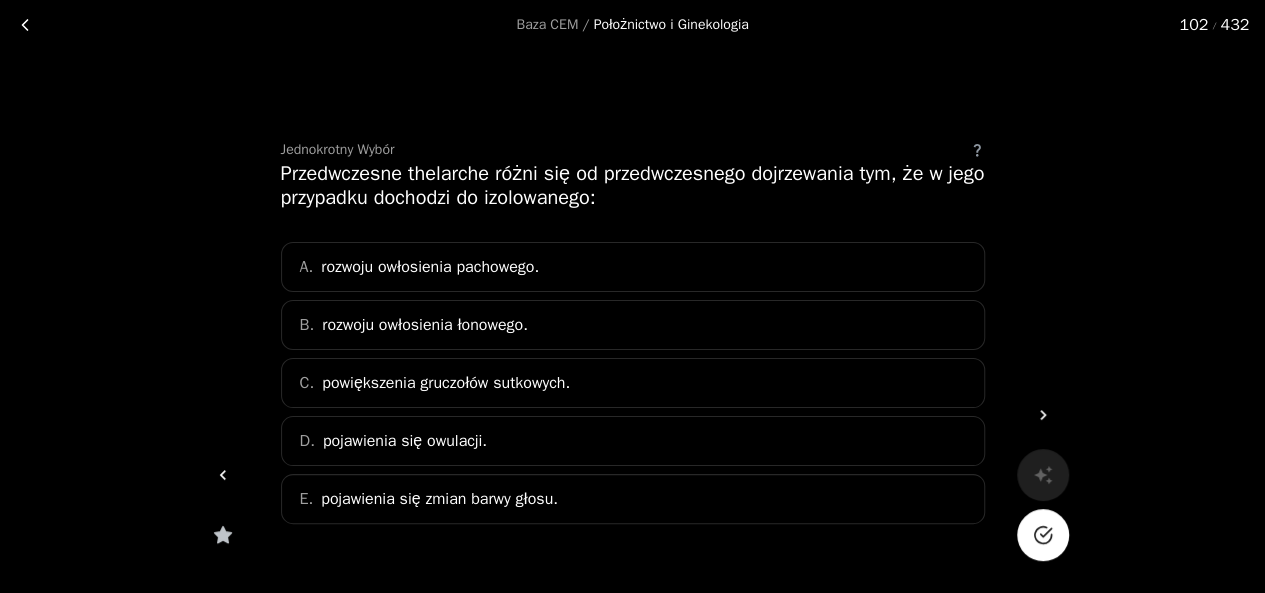 click on "powiększenia gruczołów sutkowych." at bounding box center (446, 383) 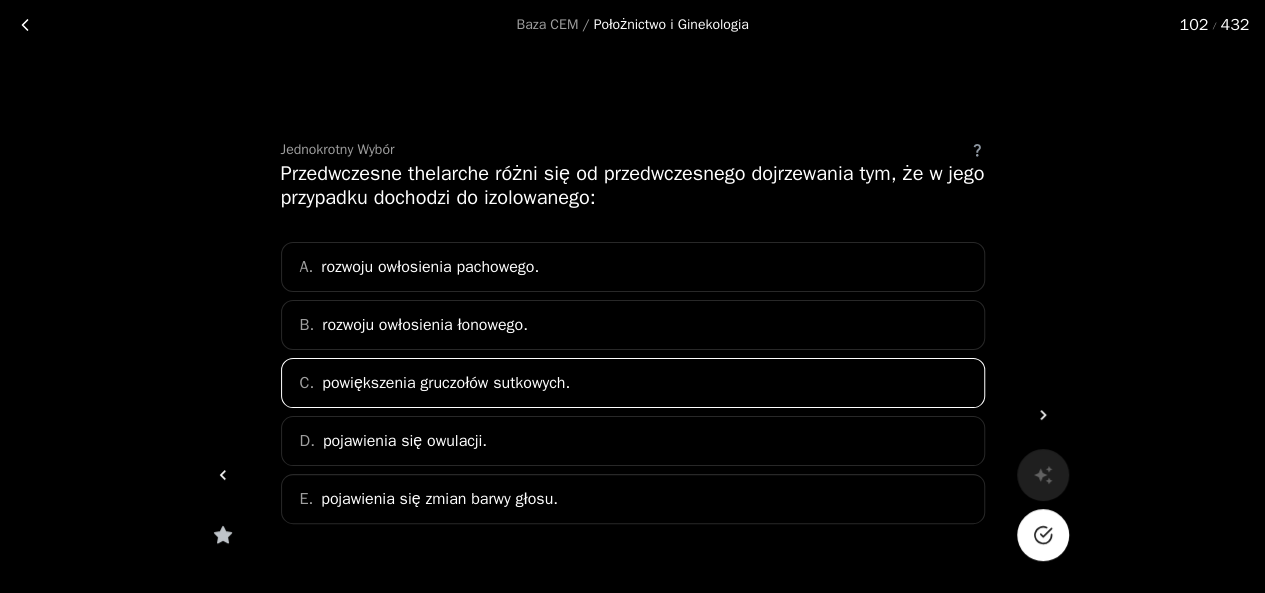 click at bounding box center [1042, 535] 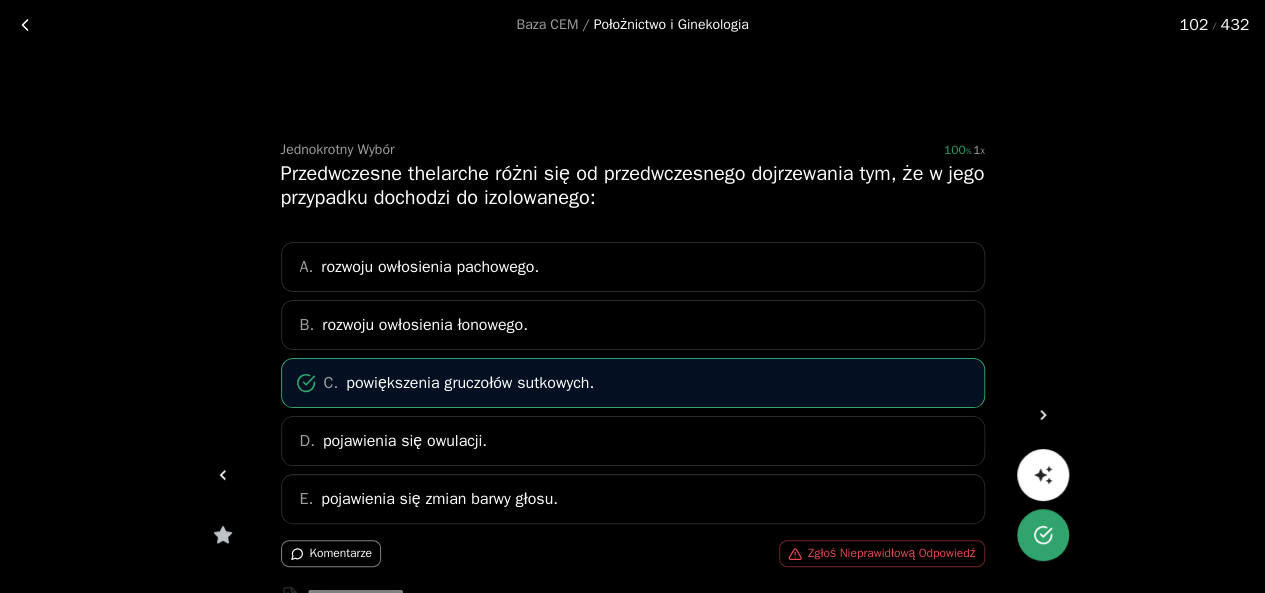 click at bounding box center (1043, 415) 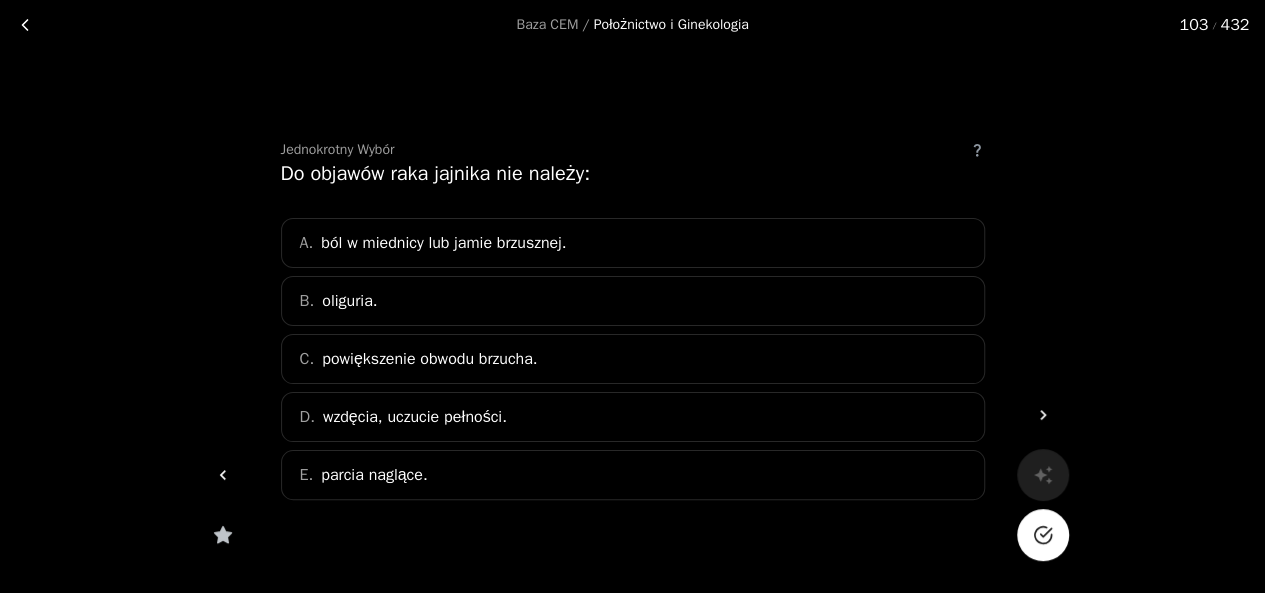 click on "A.   ból w miednicy lub jamie brzusznej." at bounding box center (633, 243) 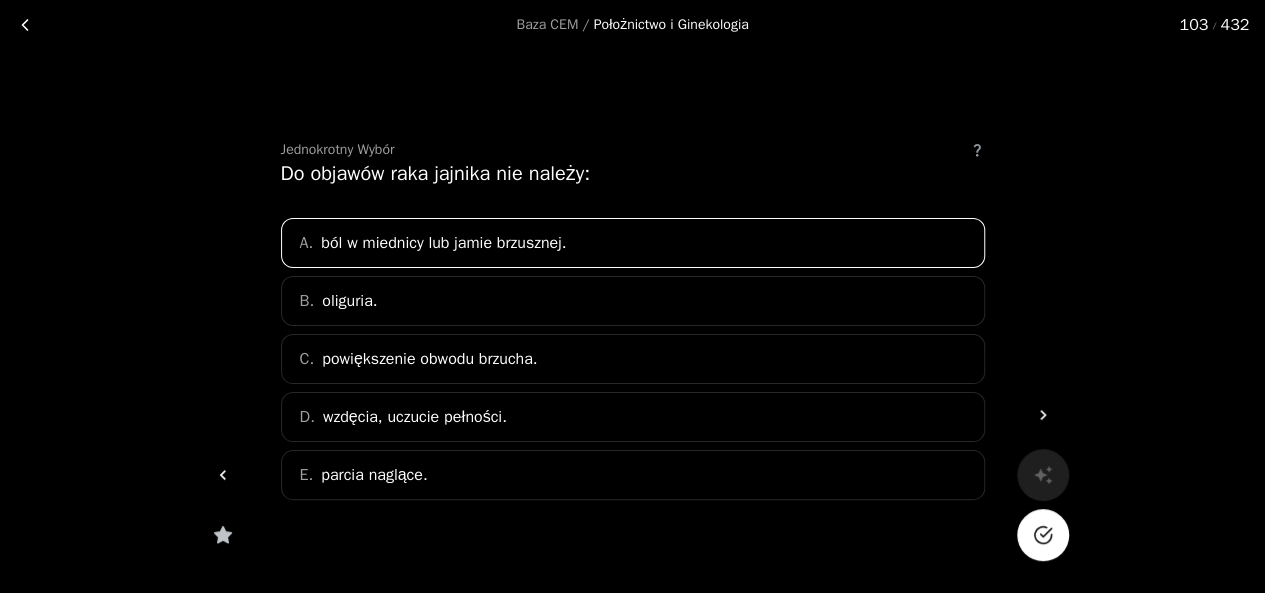 click at bounding box center [1043, 535] 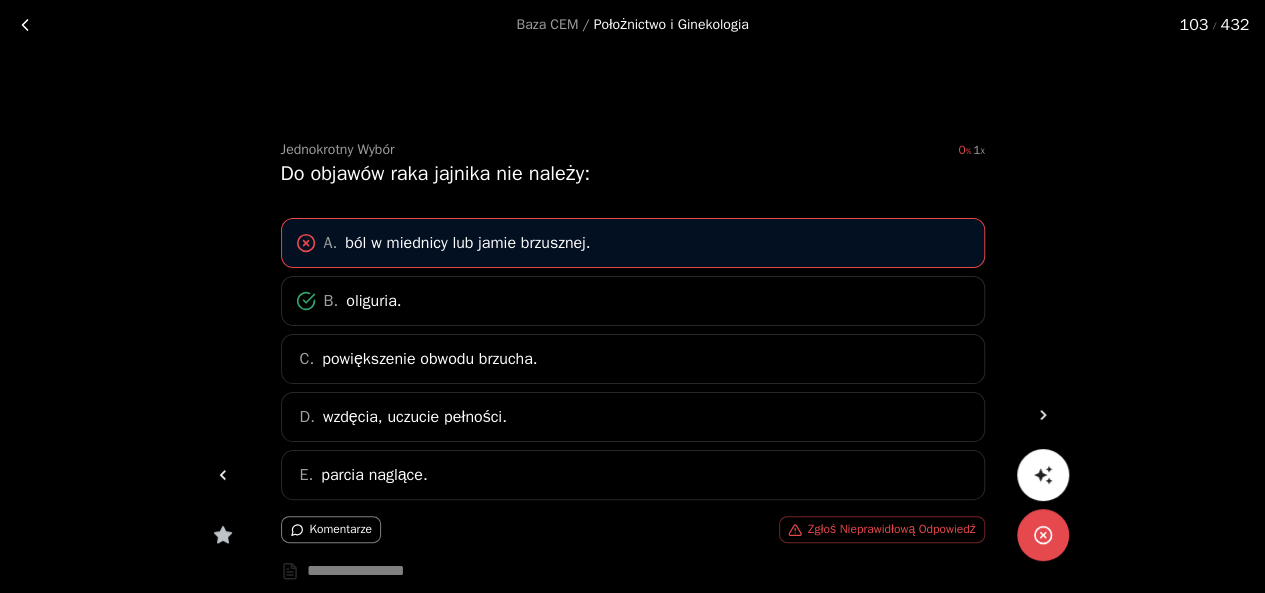 click at bounding box center (1043, 415) 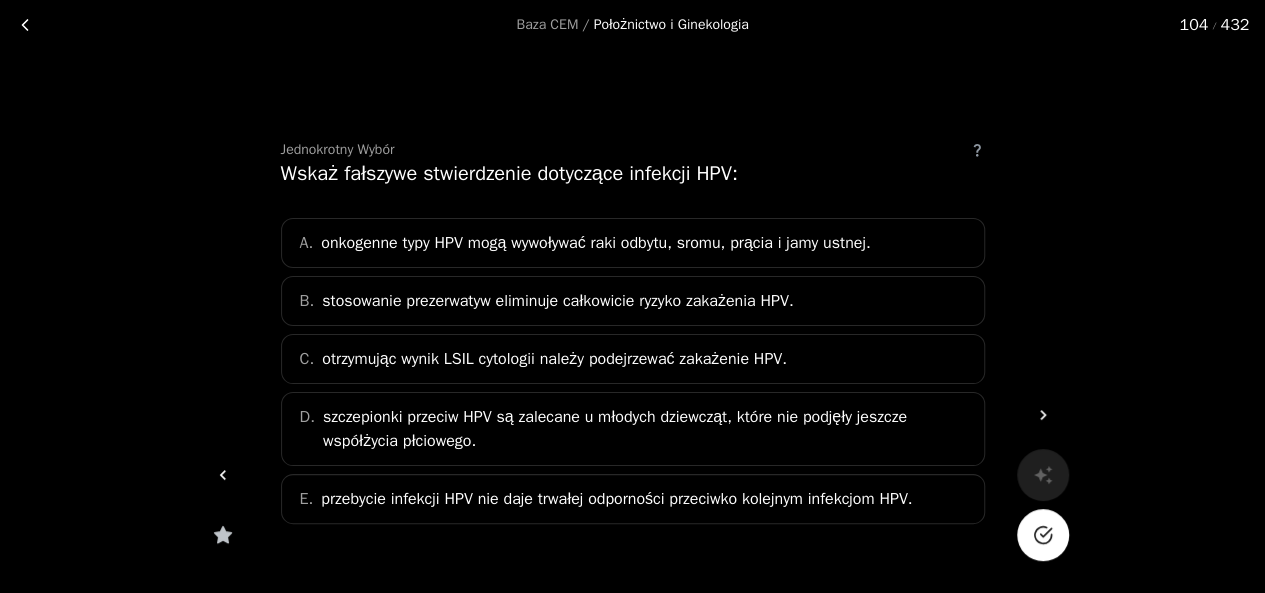 click on "B.   stosowanie prezerwatyw eliminuje całkowicie ryzyko zakażenia HPV." at bounding box center [633, 301] 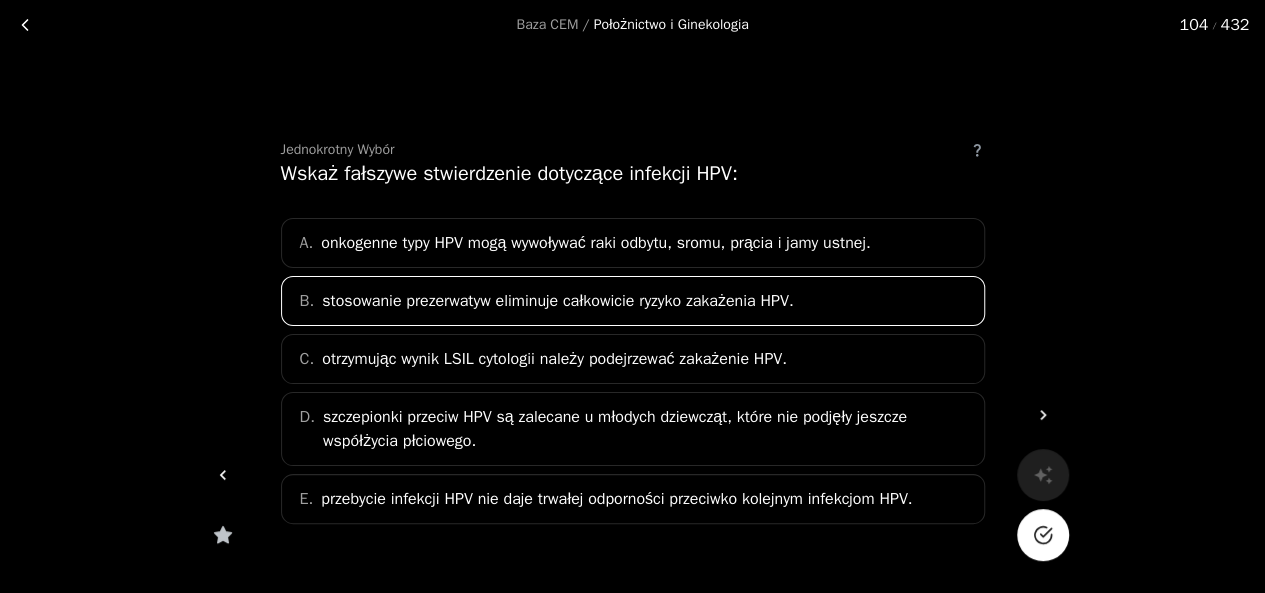 click at bounding box center [1043, 535] 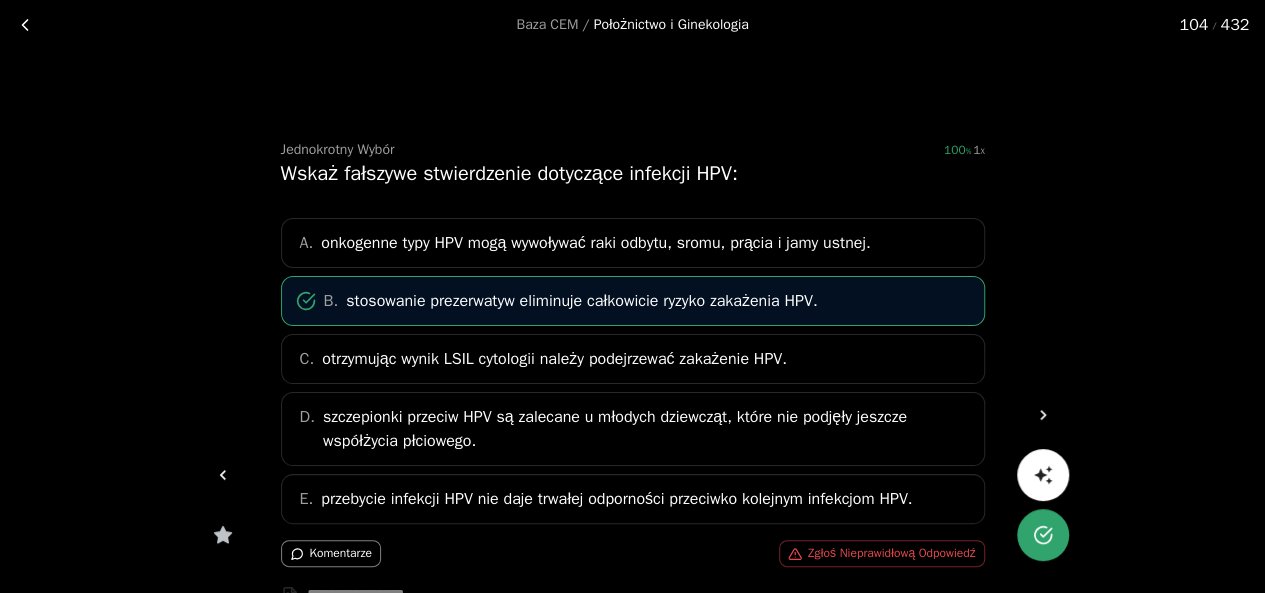 click at bounding box center (1043, 415) 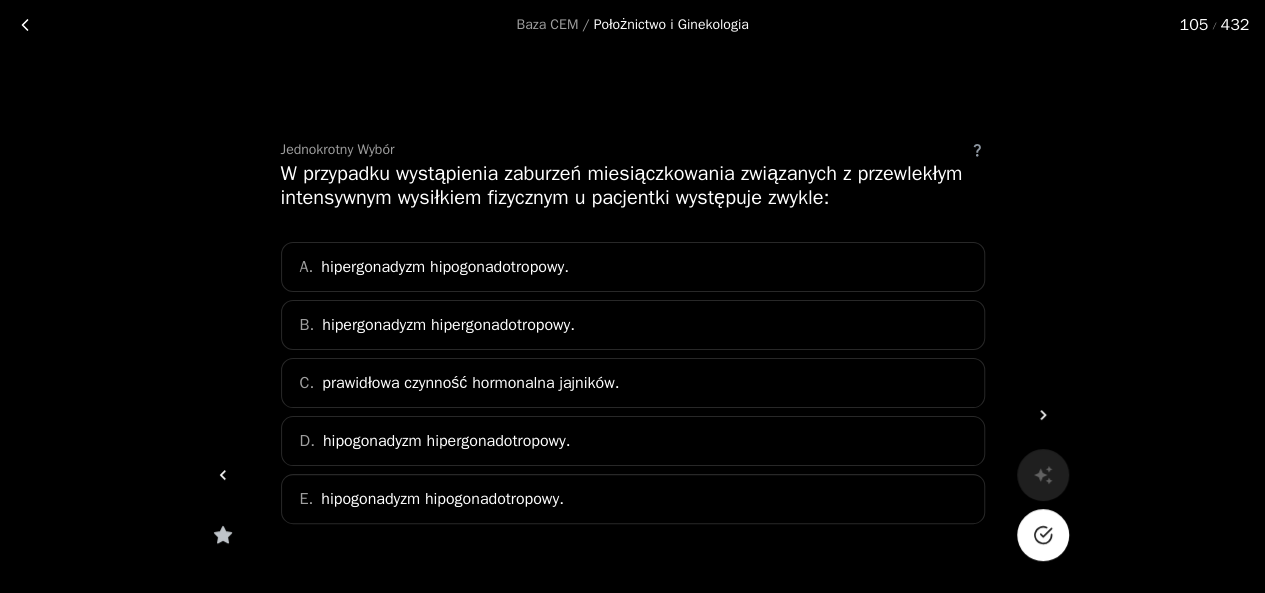 click on "D.   hipogonadyzm hipergonadotropowy." at bounding box center [633, 441] 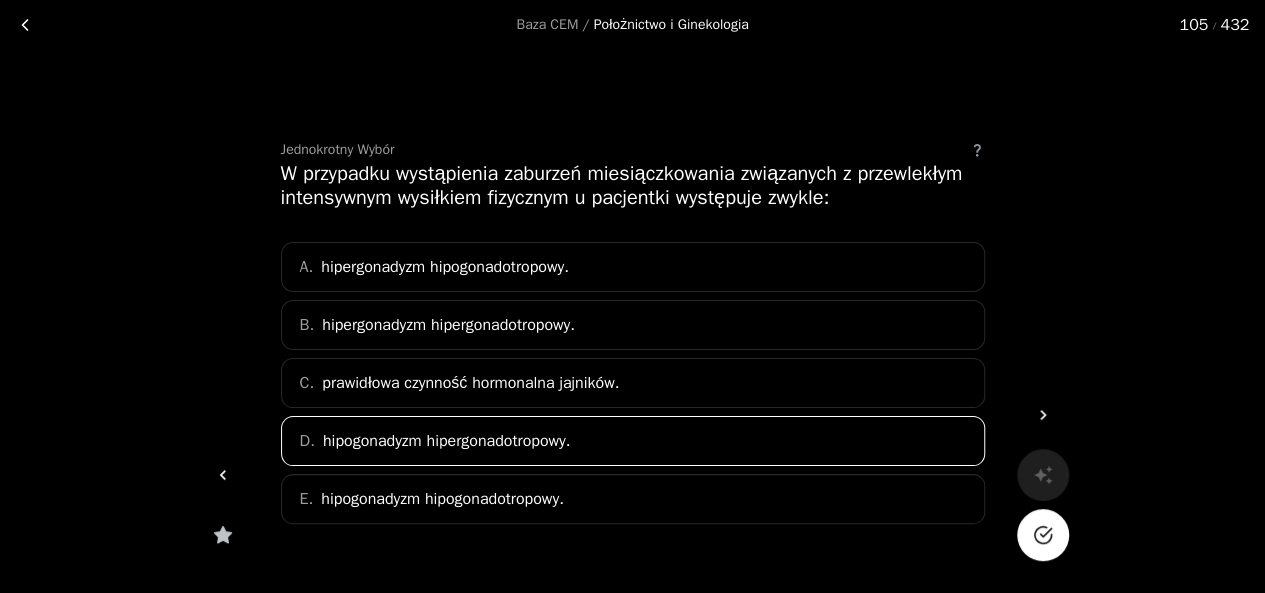 click at bounding box center (1042, 535) 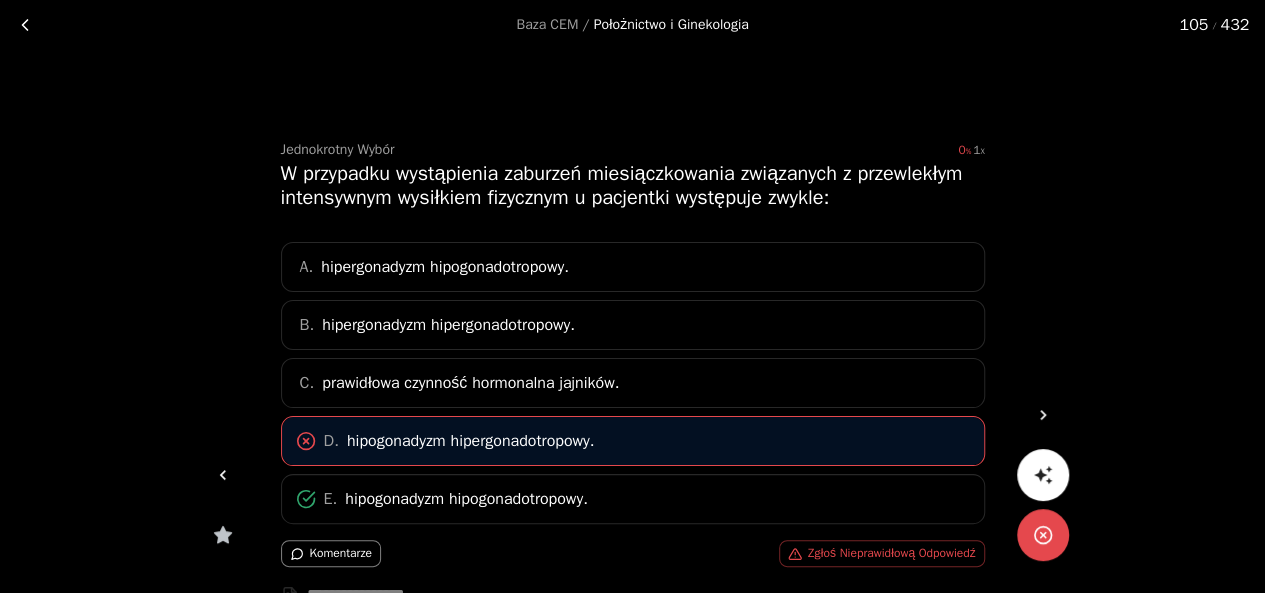 click at bounding box center (1043, 415) 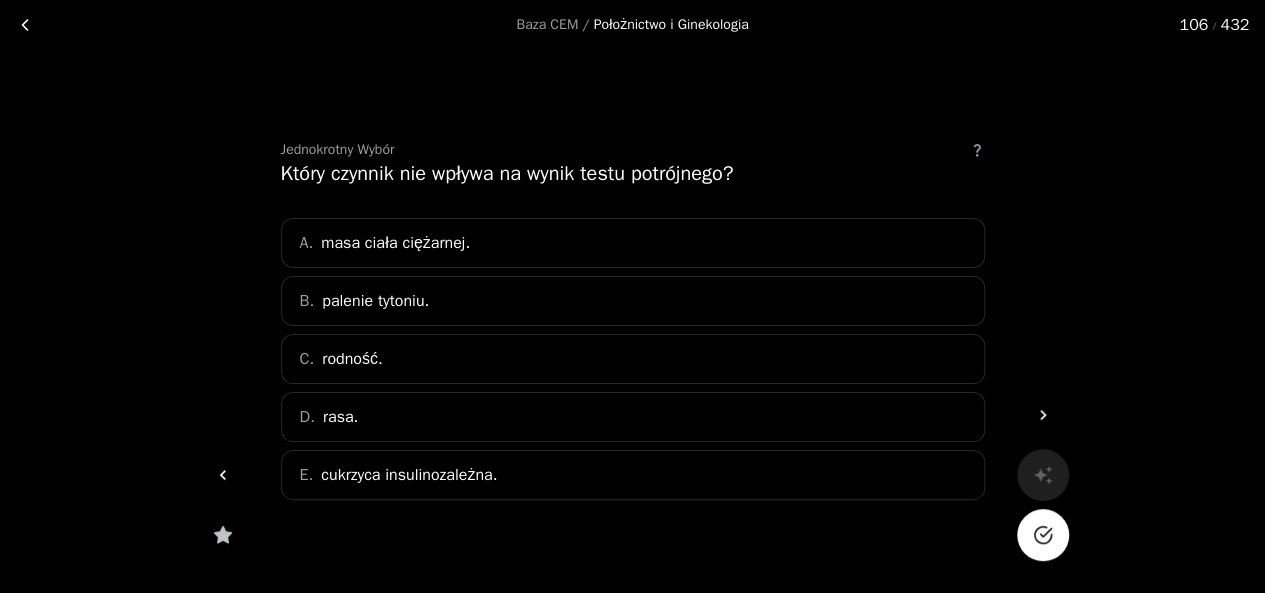 click on "palenie tytoniu." at bounding box center [395, 243] 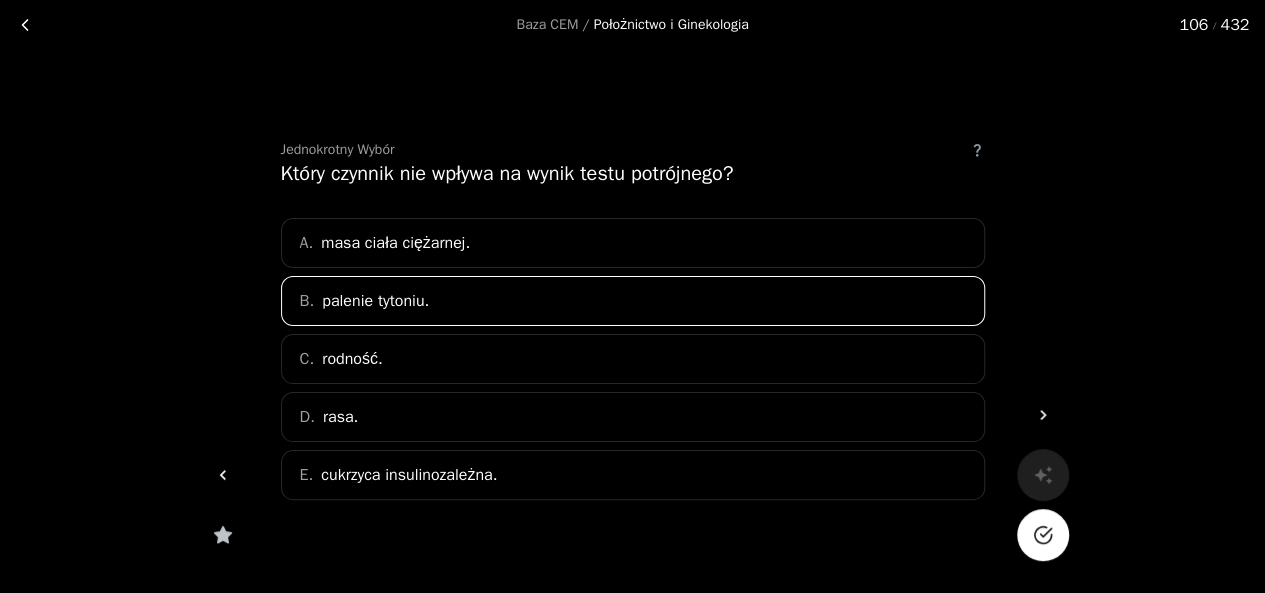 click at bounding box center (1043, 535) 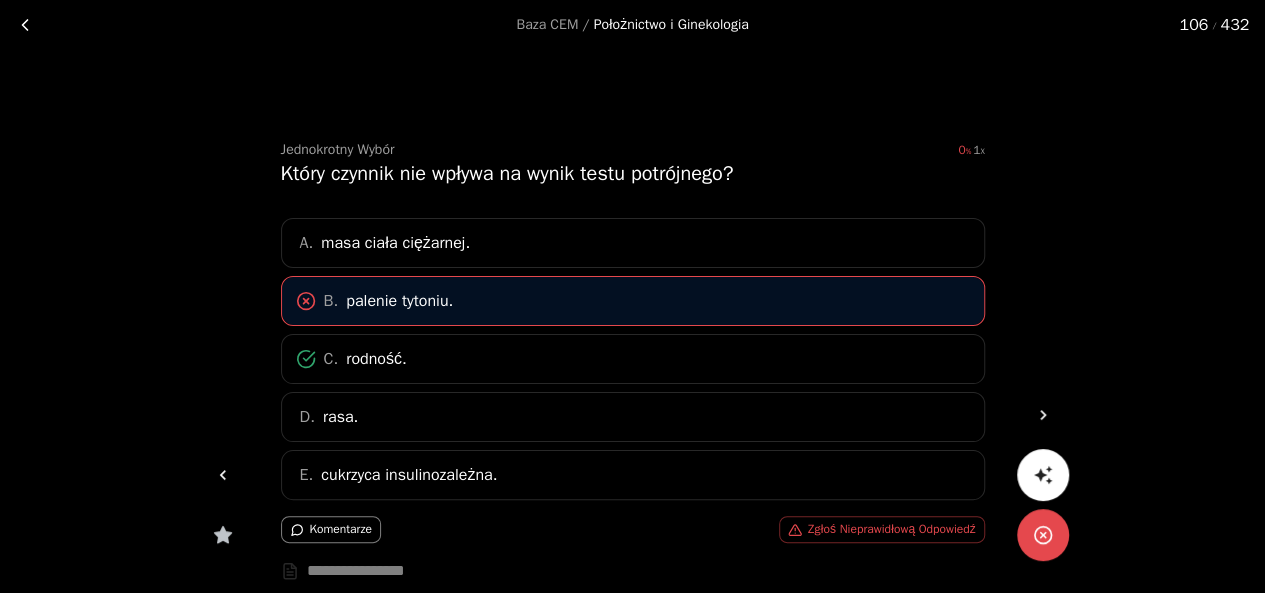 click at bounding box center (1043, 415) 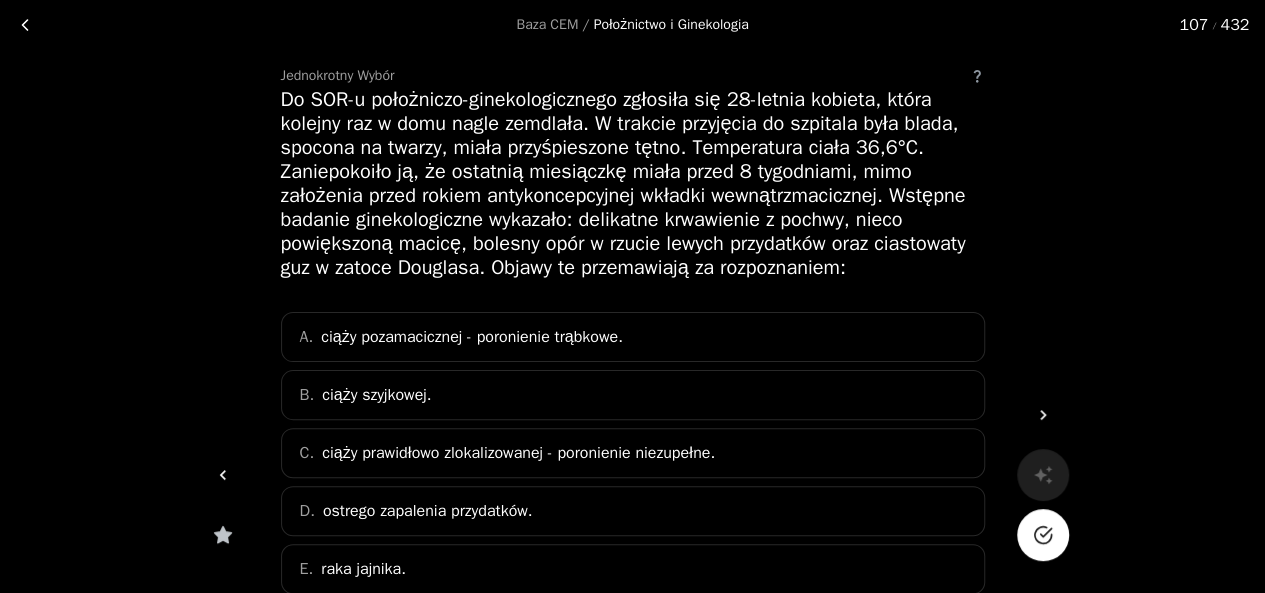 scroll, scrollTop: 75, scrollLeft: 0, axis: vertical 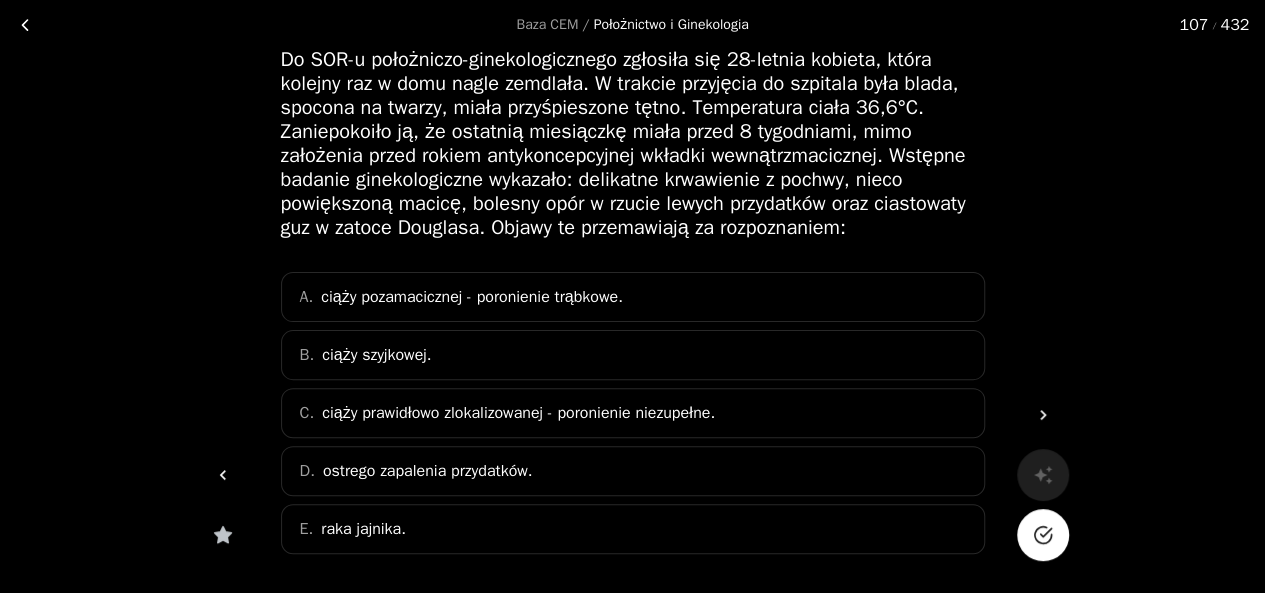 click on "A.   ciąży pozamacicznej - poronienie trąbkowe." at bounding box center (633, 297) 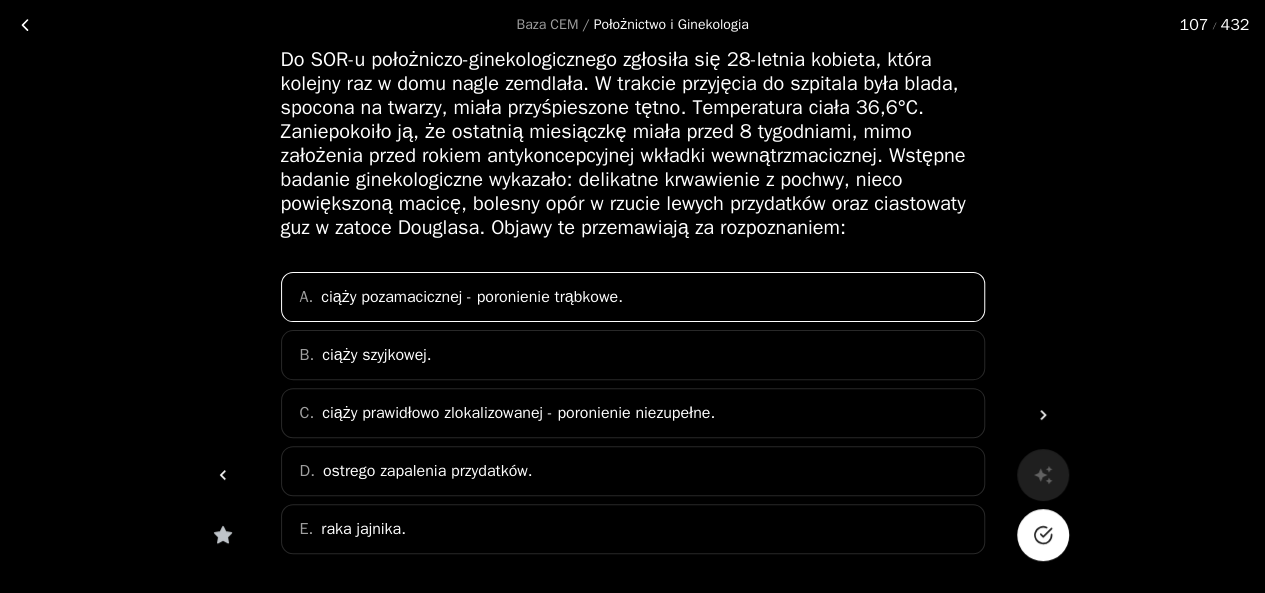 click at bounding box center [1043, 535] 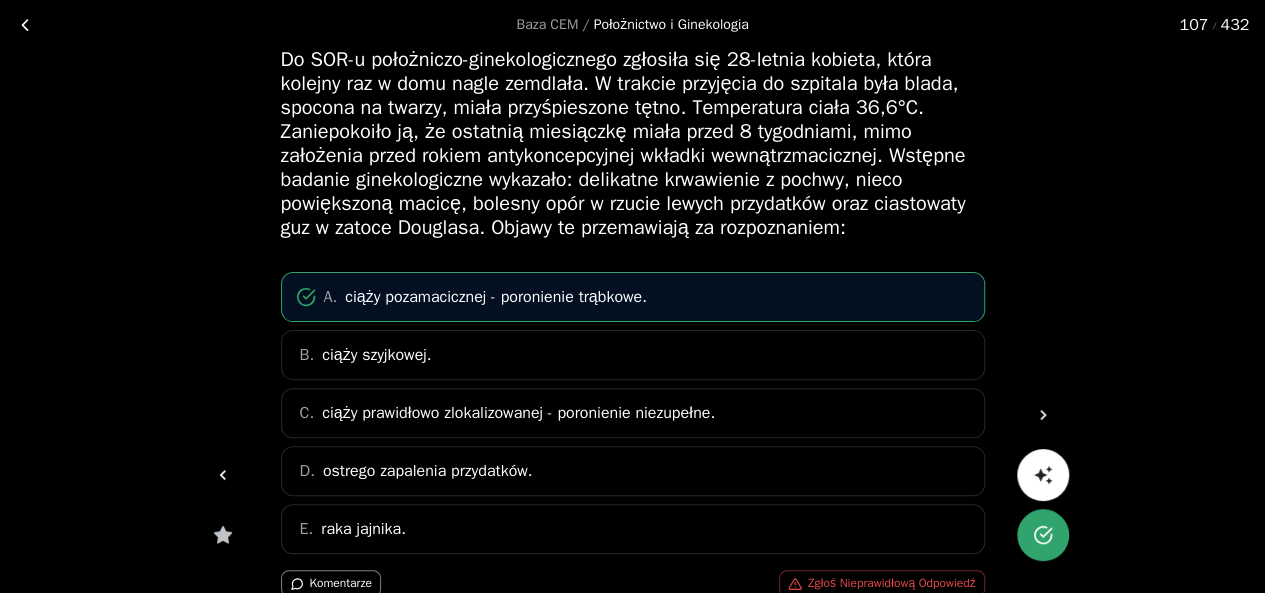 click at bounding box center (1043, 415) 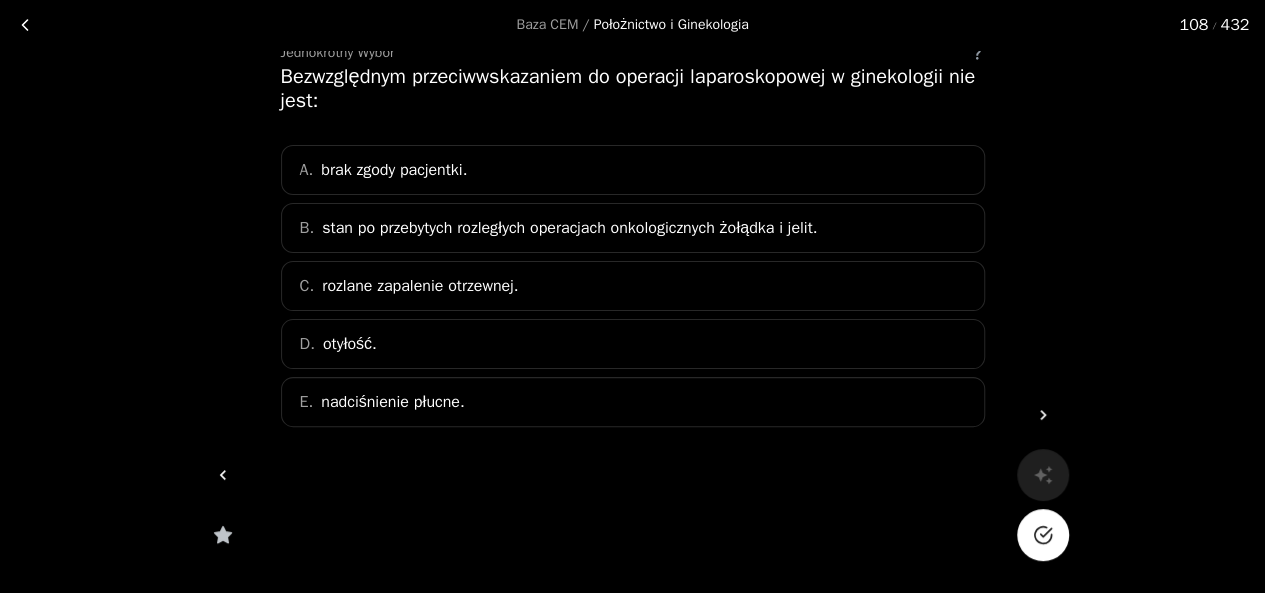 click on "D.   otyłość." at bounding box center [633, 344] 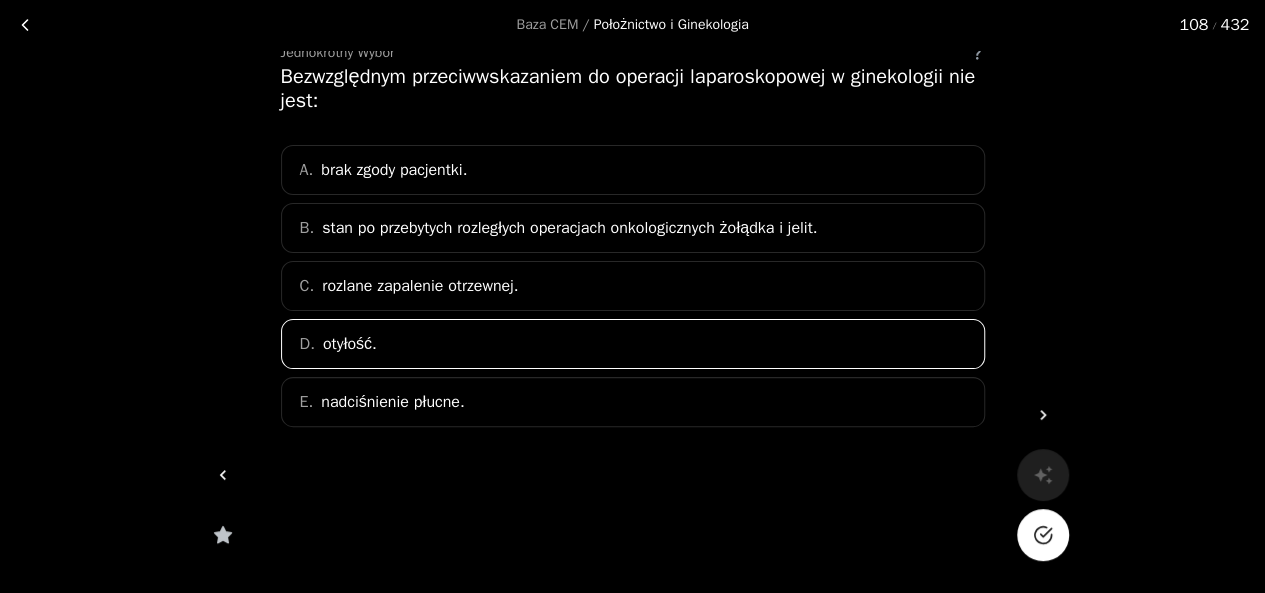 click at bounding box center [1043, 535] 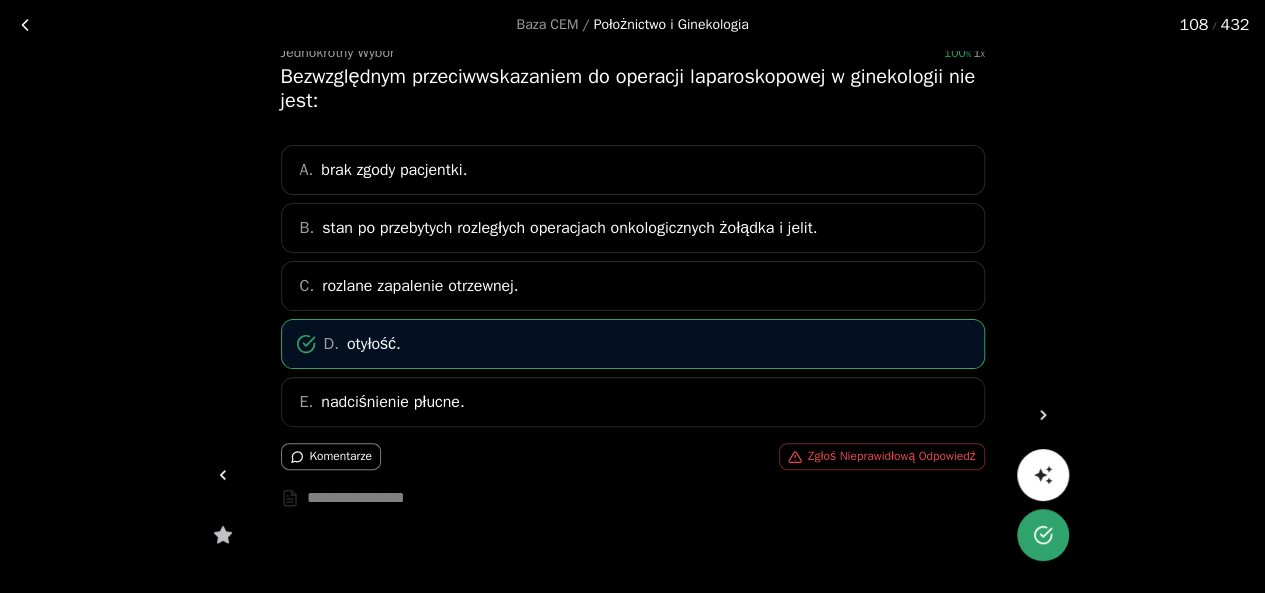 click at bounding box center [1043, 415] 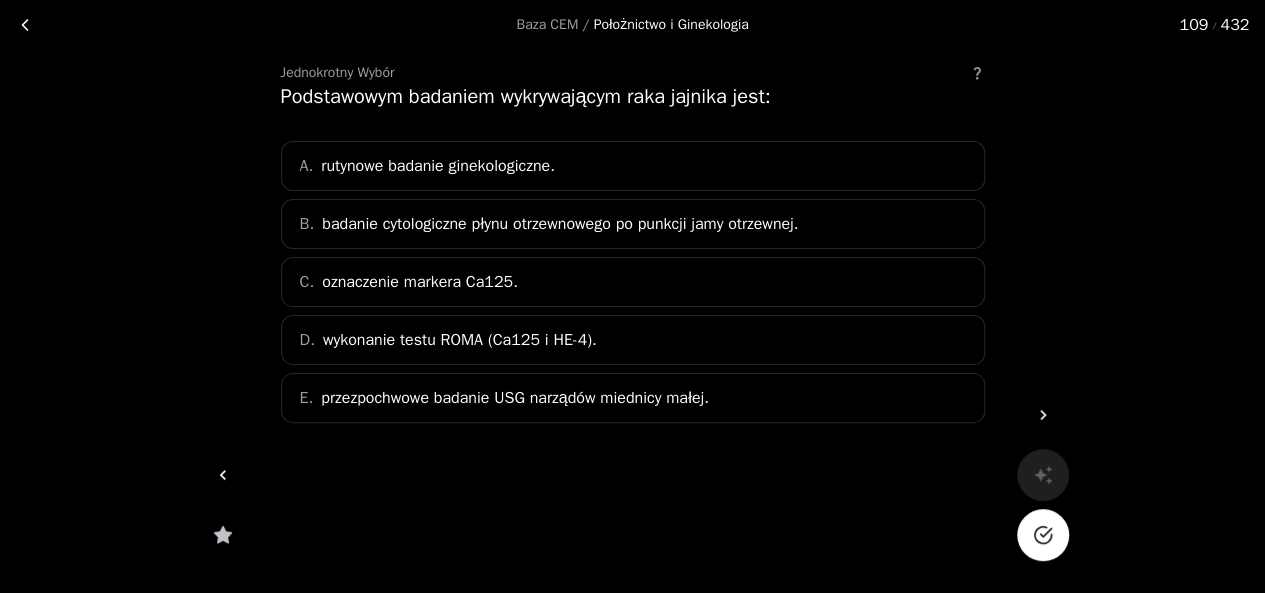 scroll, scrollTop: 73, scrollLeft: 0, axis: vertical 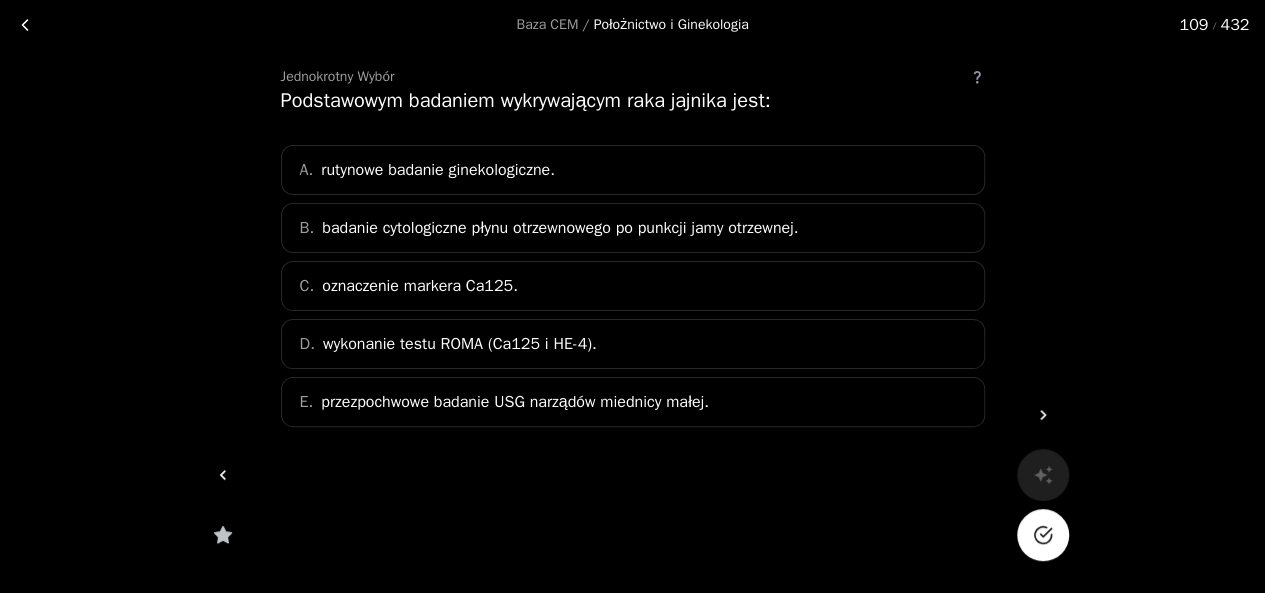 click on "C.   oznaczenie markera Ca125." at bounding box center [633, 286] 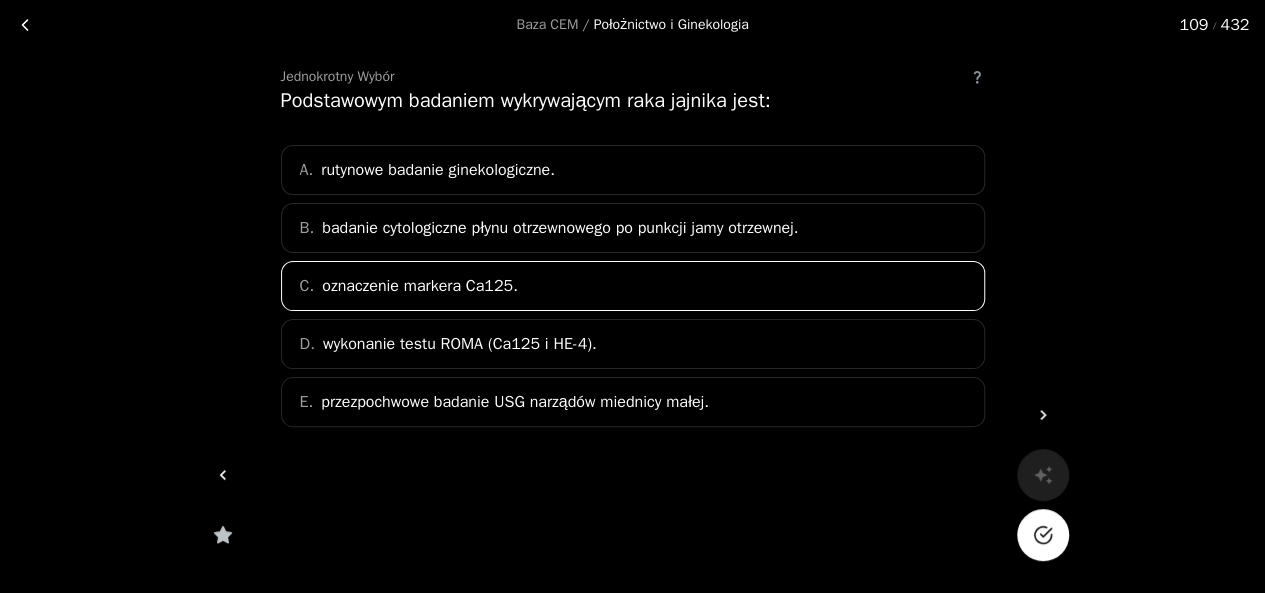 click at bounding box center (1043, 535) 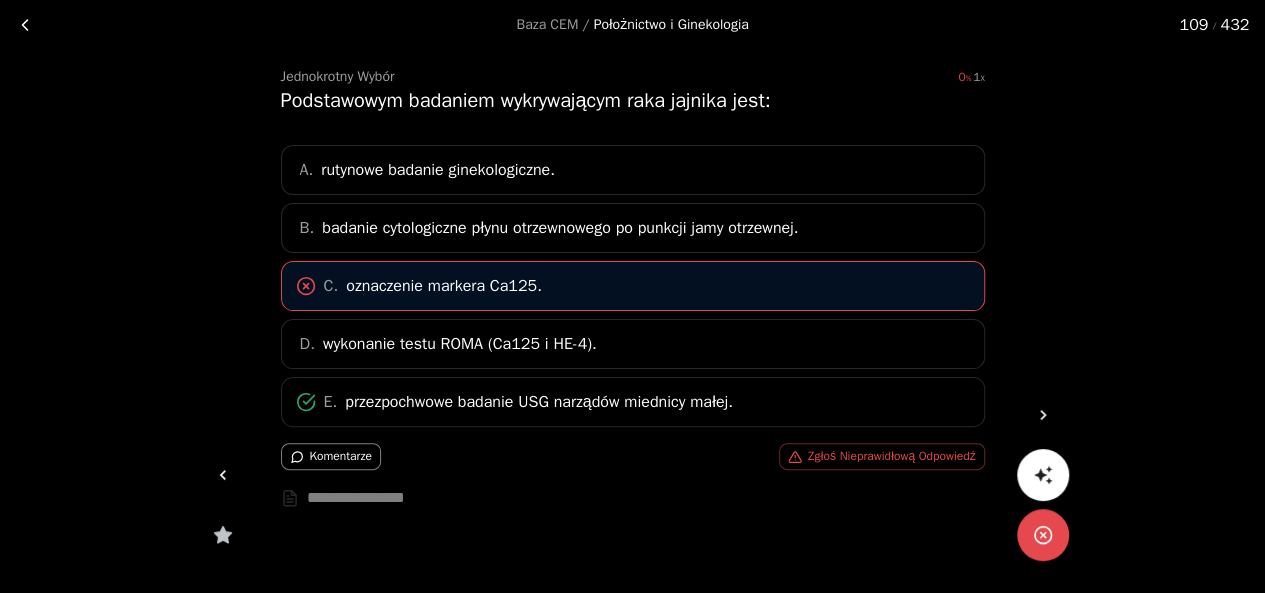 click at bounding box center (1043, 415) 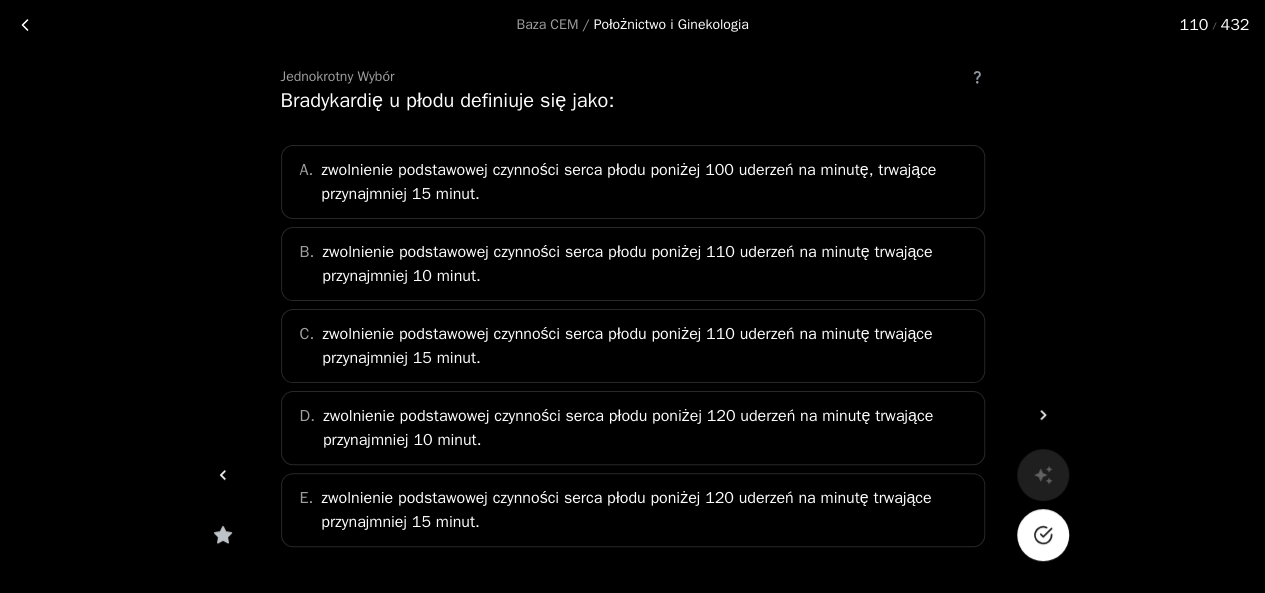 click on "zwolnienie podstawowej czynności serca płodu poniżej 110 uderzeń na minutę trwające przynajmniej 10 minut." at bounding box center (646, 264) 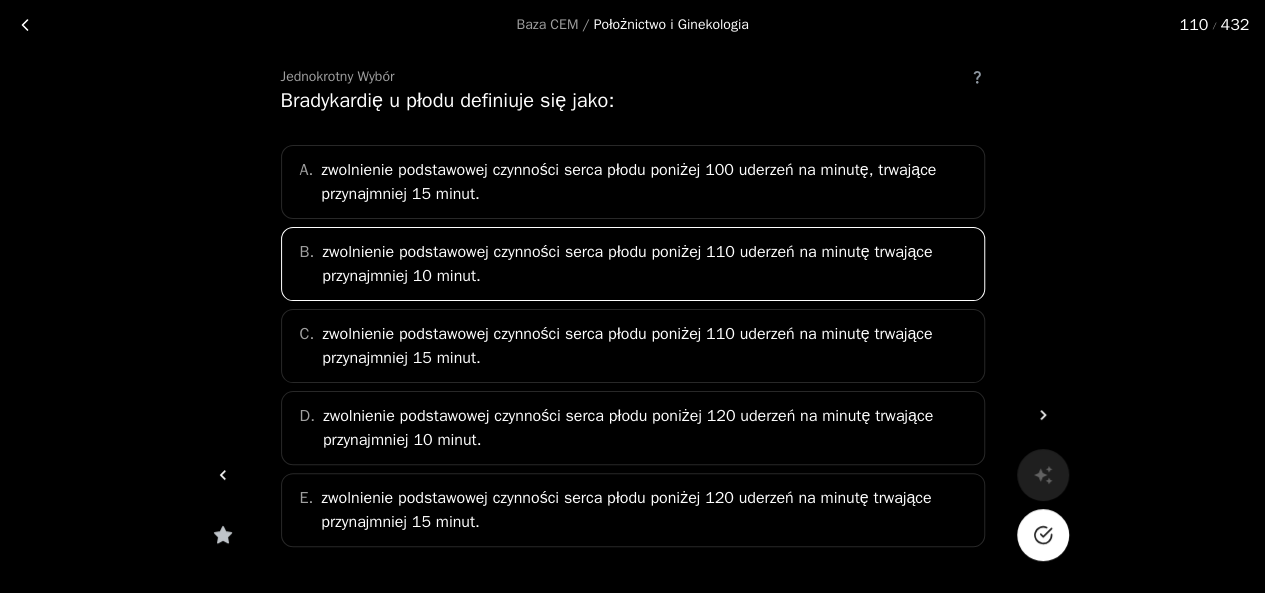 click at bounding box center [1043, 535] 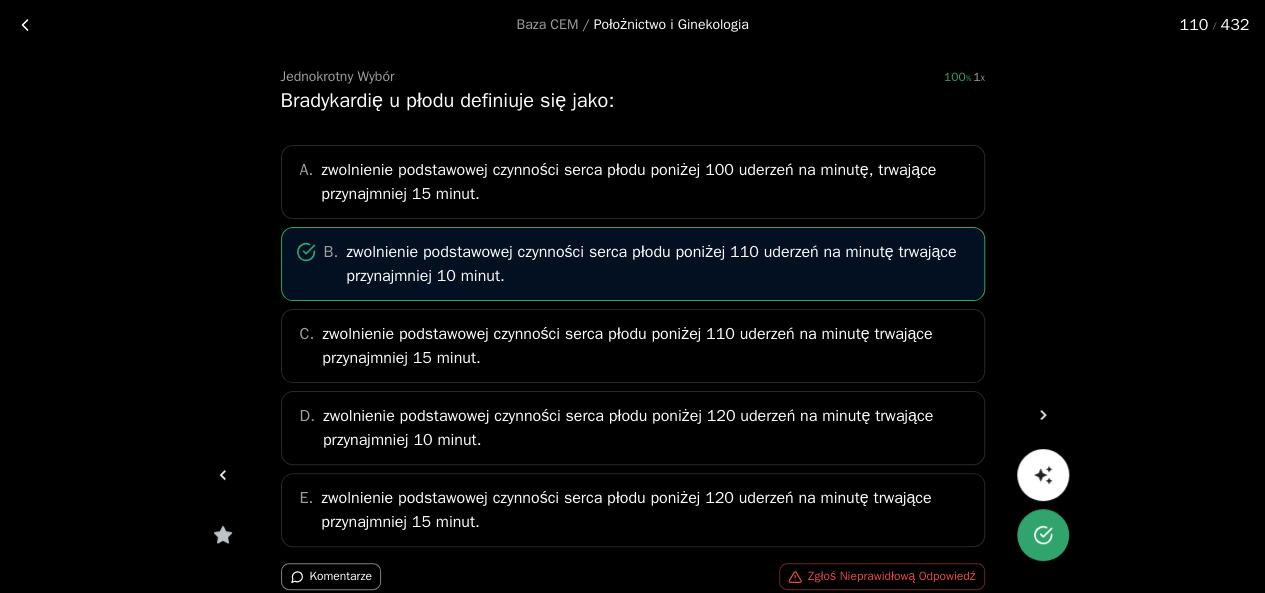 click at bounding box center (1043, 415) 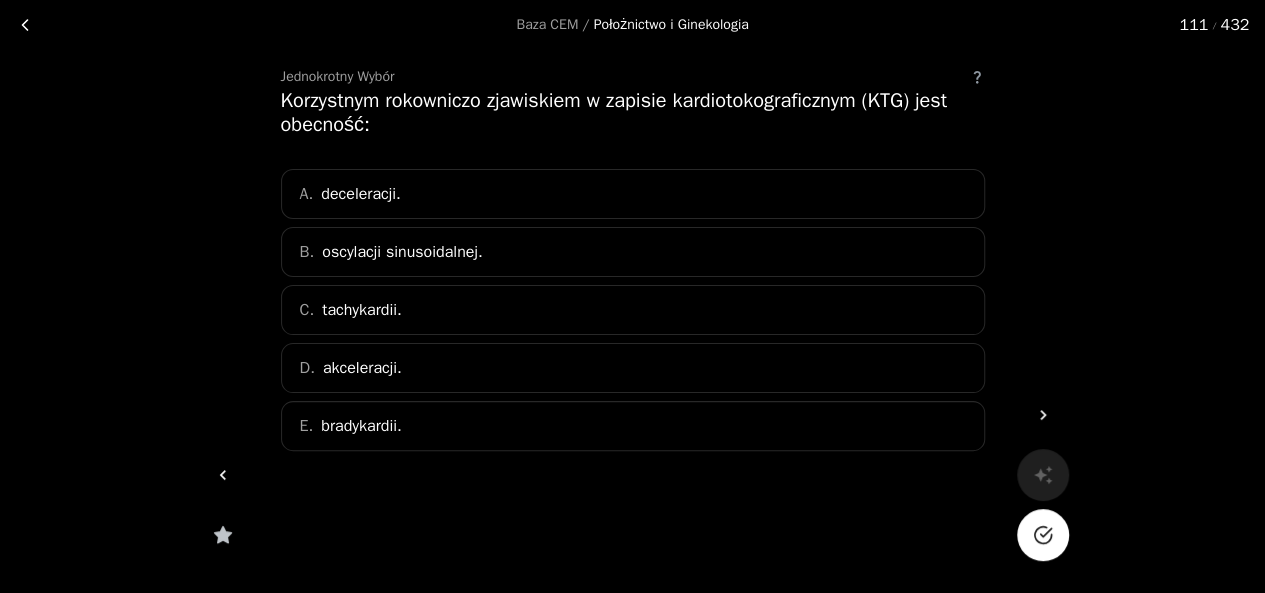 click on "D.   akceleracji." at bounding box center (633, 368) 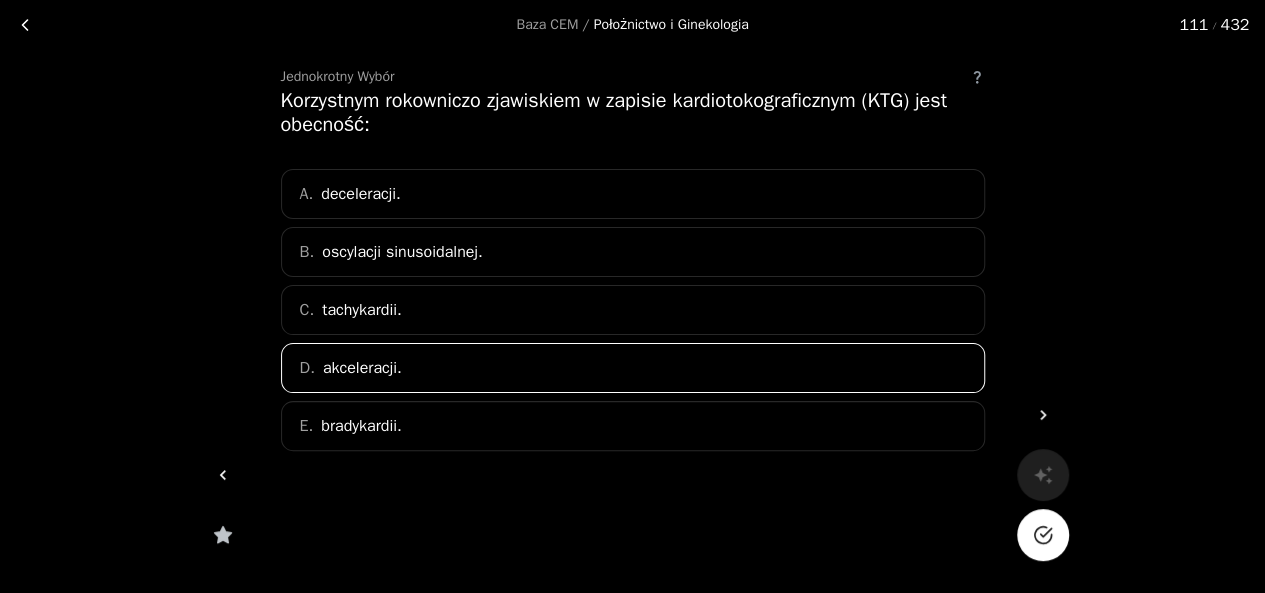 click at bounding box center (1043, 535) 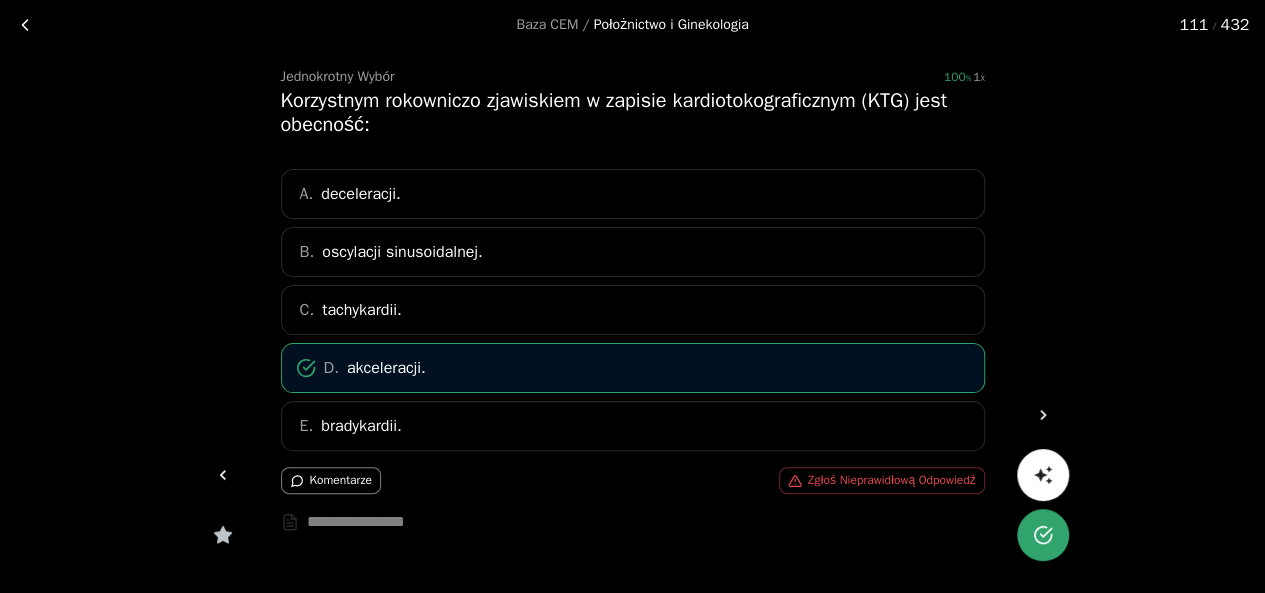 click at bounding box center [1043, 415] 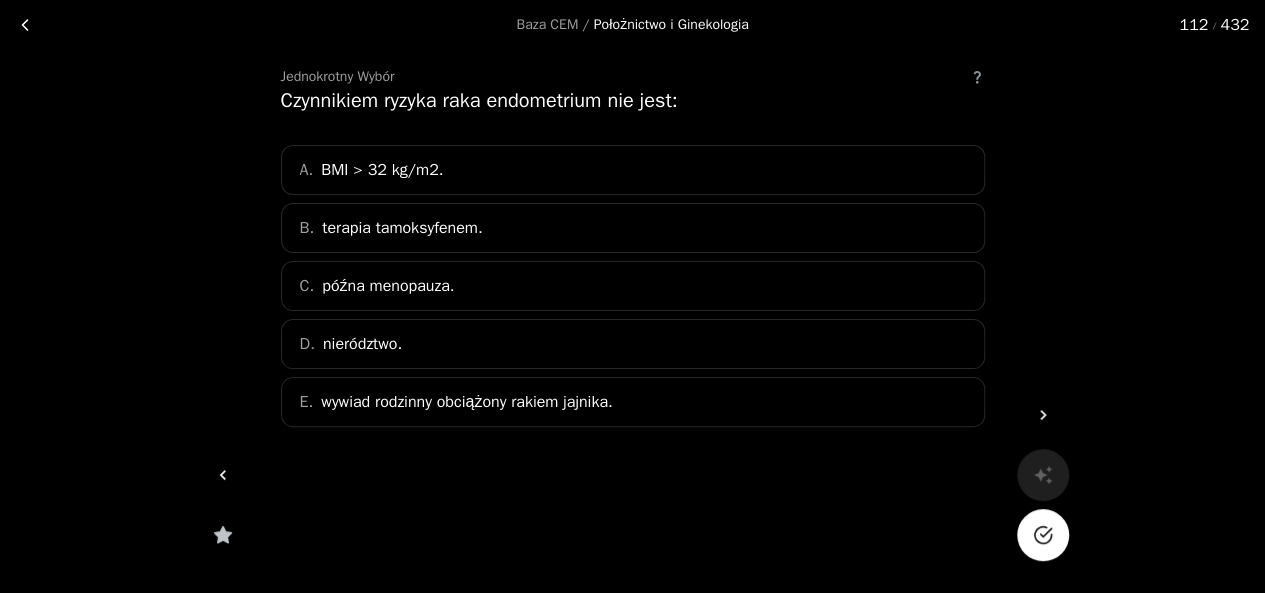 click on "B.   terapia tamoksyfenem." at bounding box center [633, 228] 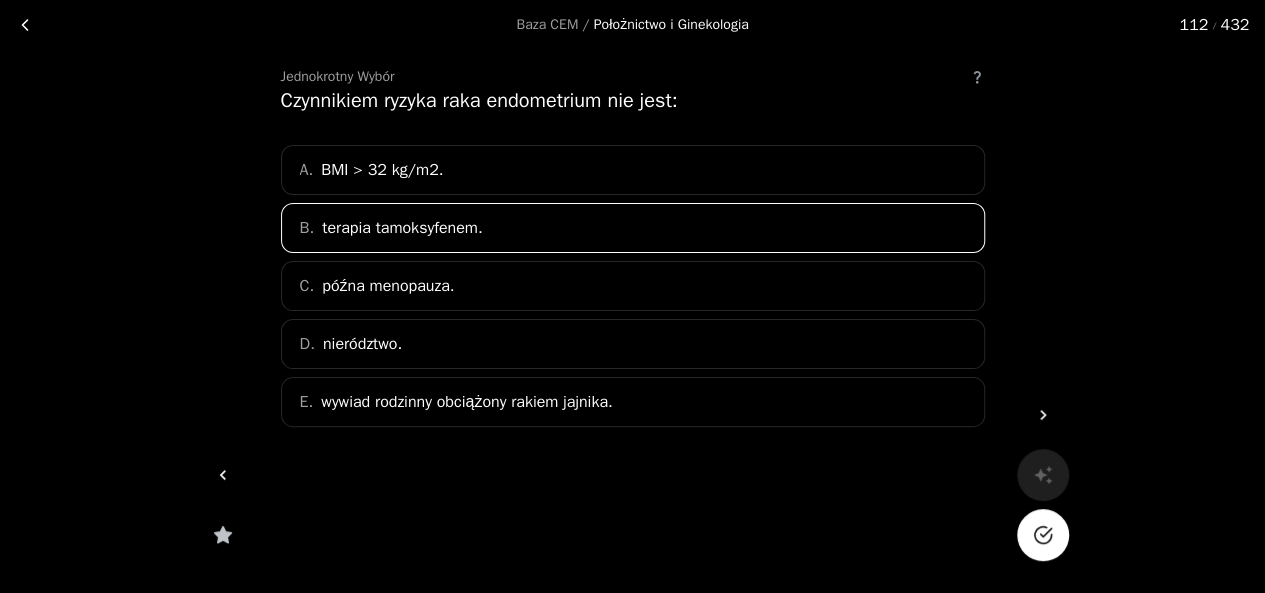 click at bounding box center (1043, 535) 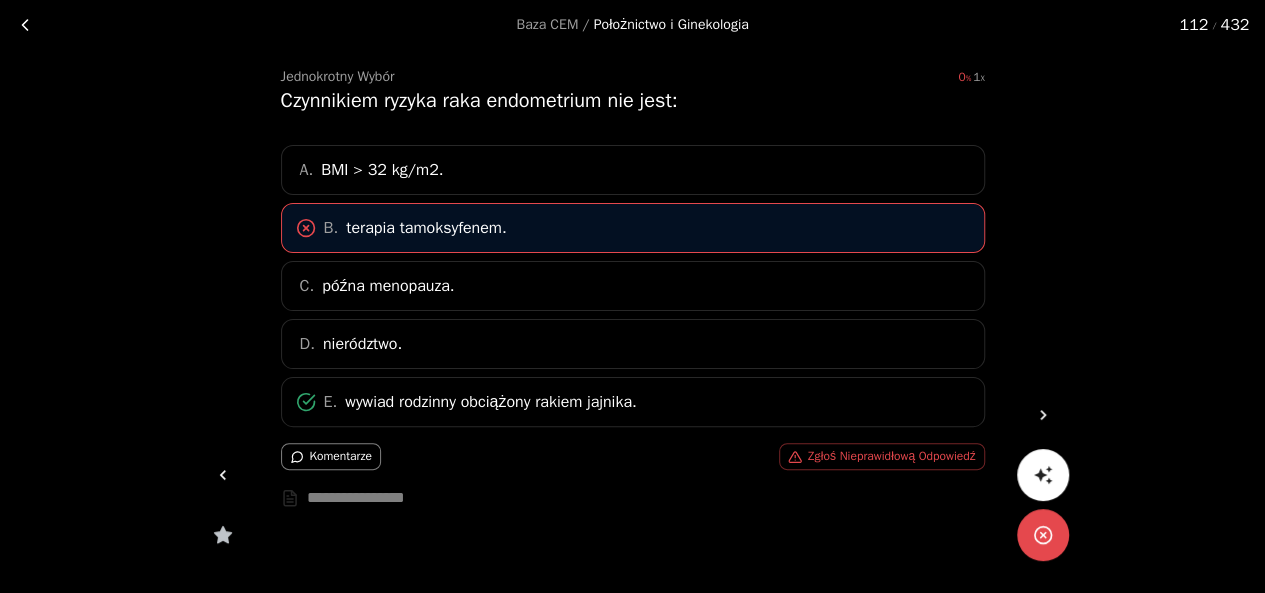 click at bounding box center (1043, 415) 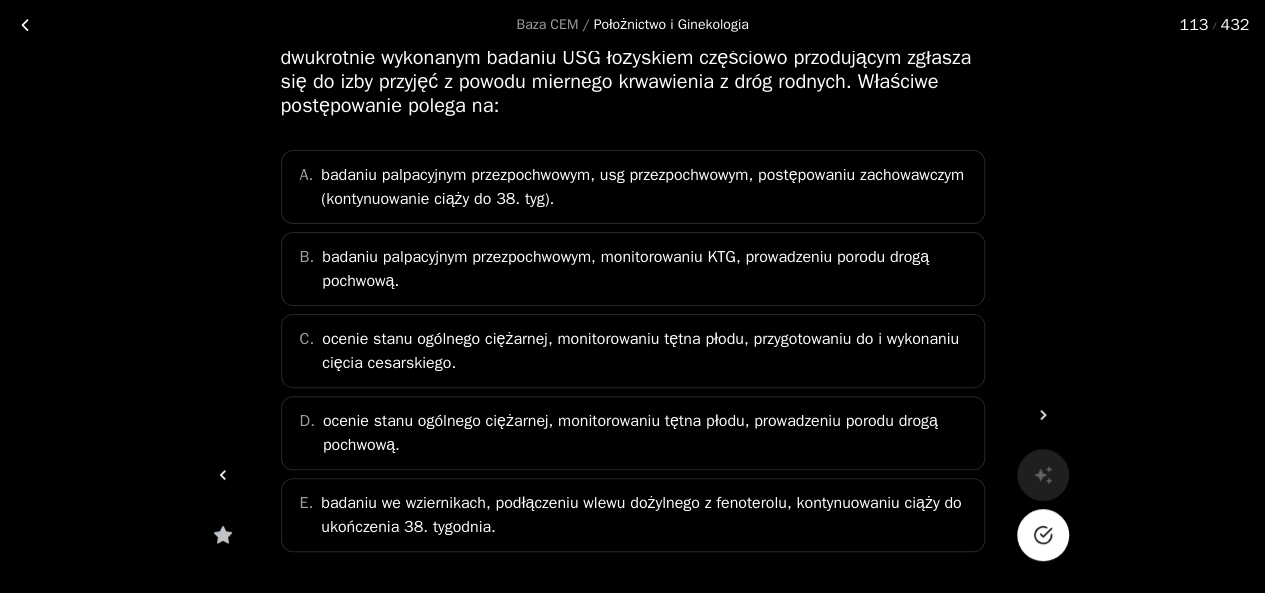 scroll, scrollTop: 148, scrollLeft: 0, axis: vertical 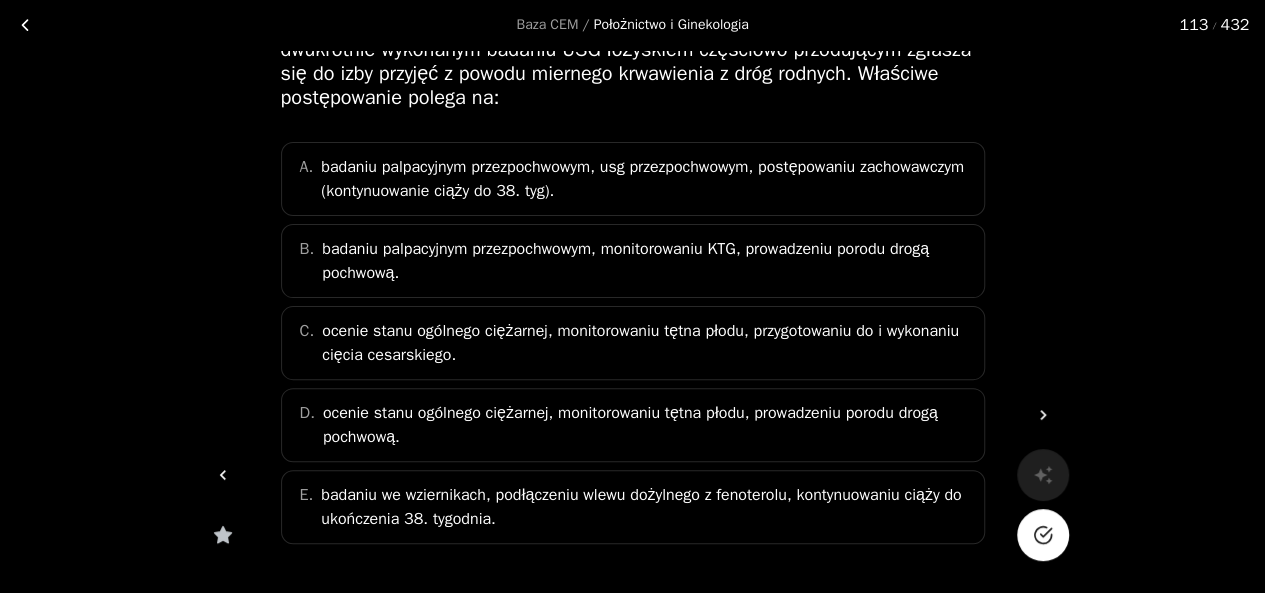 click on "ocenie stanu ogólnego ciężarnej, monitorowaniu tętna płodu, przygotowaniu do i wykonaniu cięcia cesarskiego." at bounding box center [646, 343] 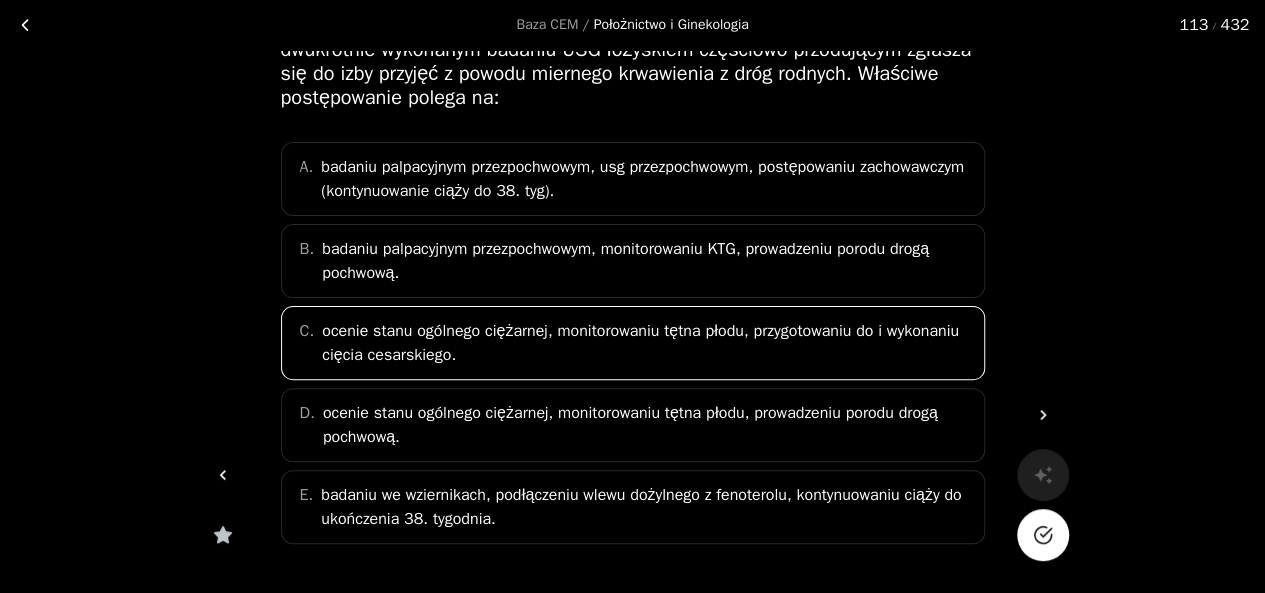 click at bounding box center [1043, 535] 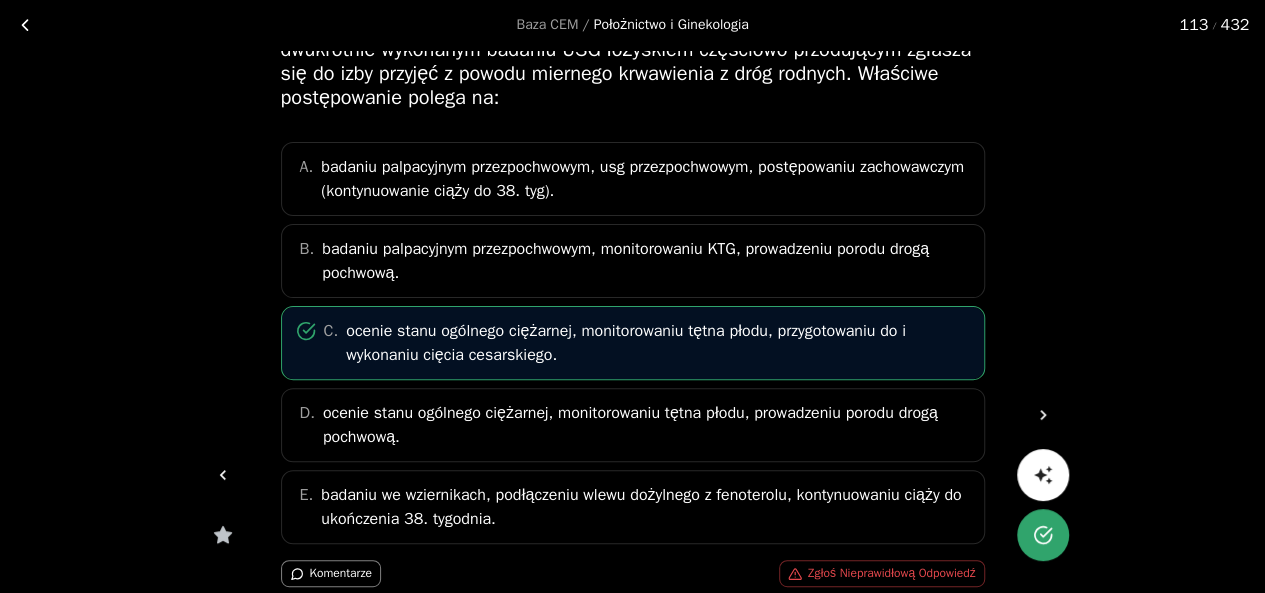 click at bounding box center (1043, 415) 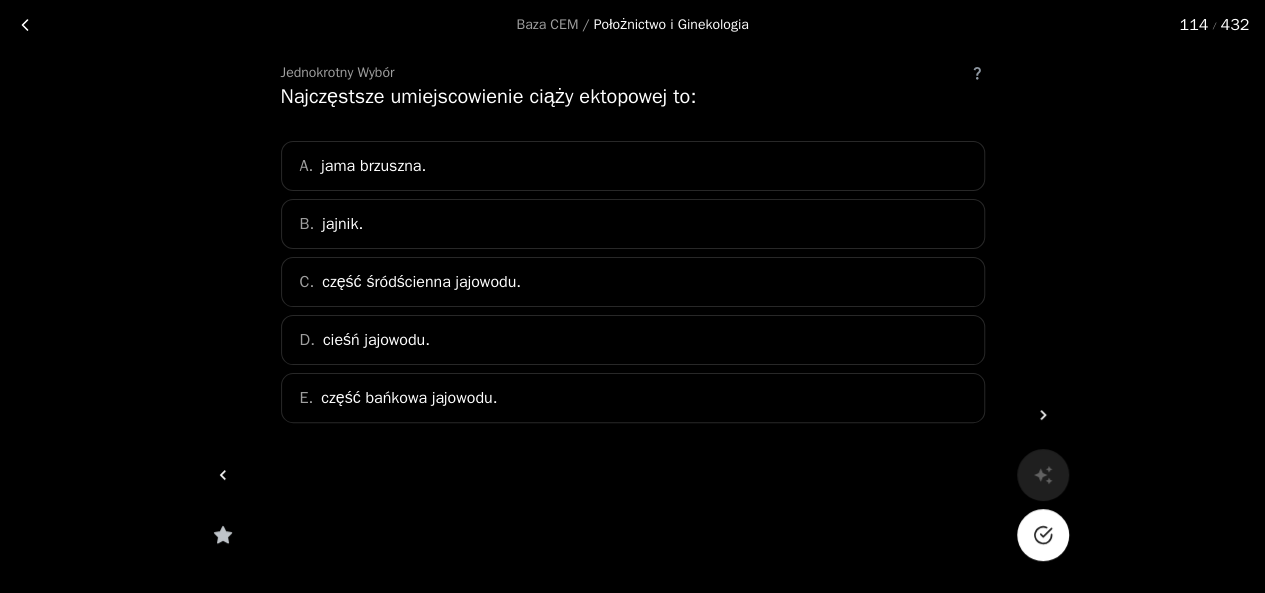 scroll, scrollTop: 73, scrollLeft: 0, axis: vertical 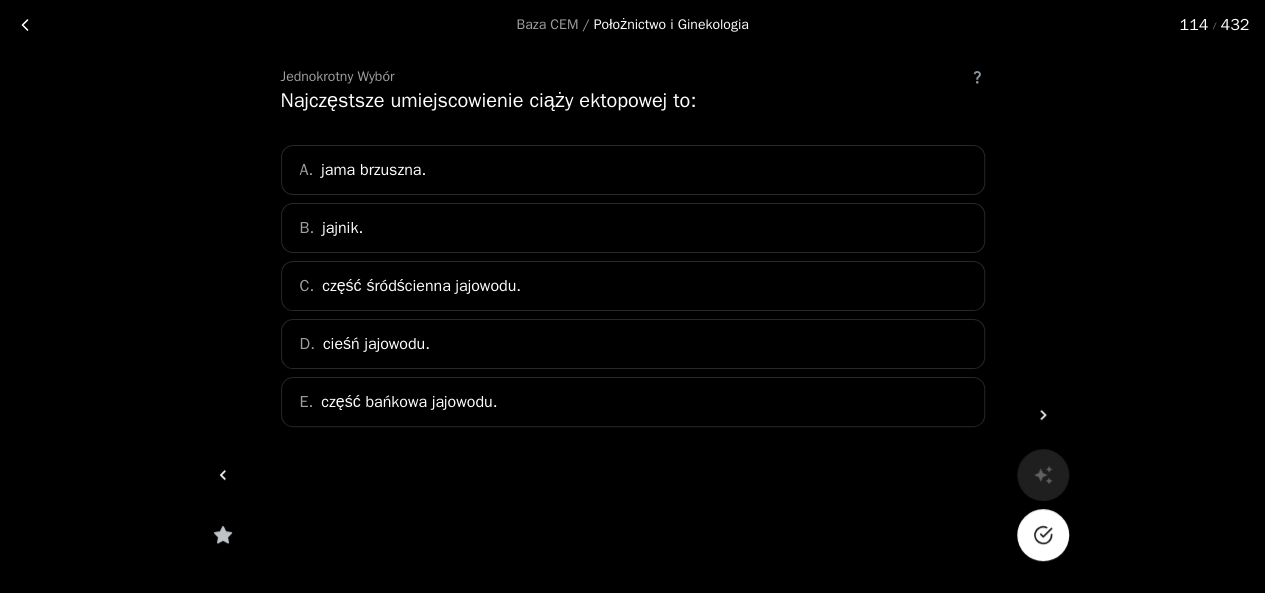 click on "E.   część bańkowa jajowodu." at bounding box center (633, 402) 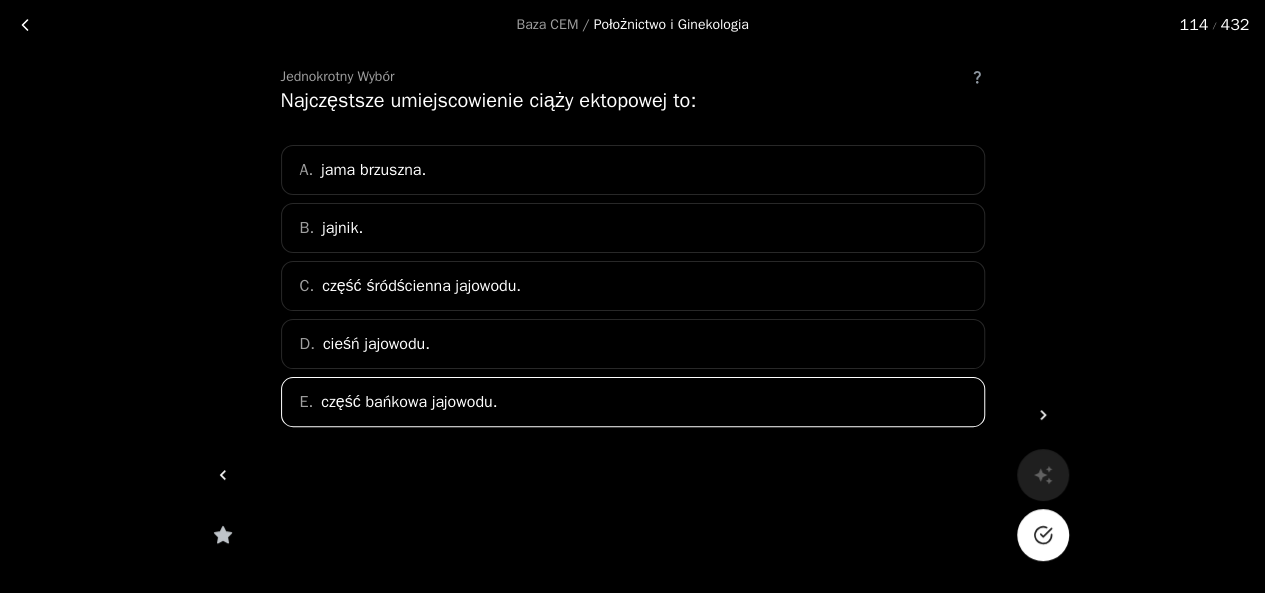 click at bounding box center [1043, 535] 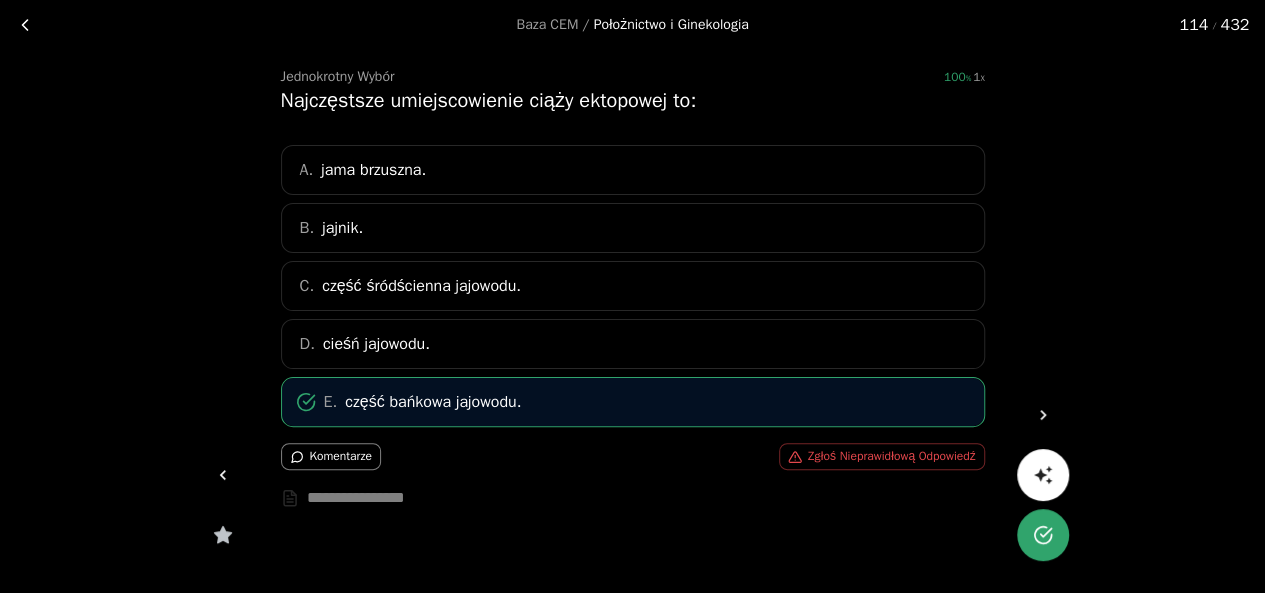 click at bounding box center (1043, 415) 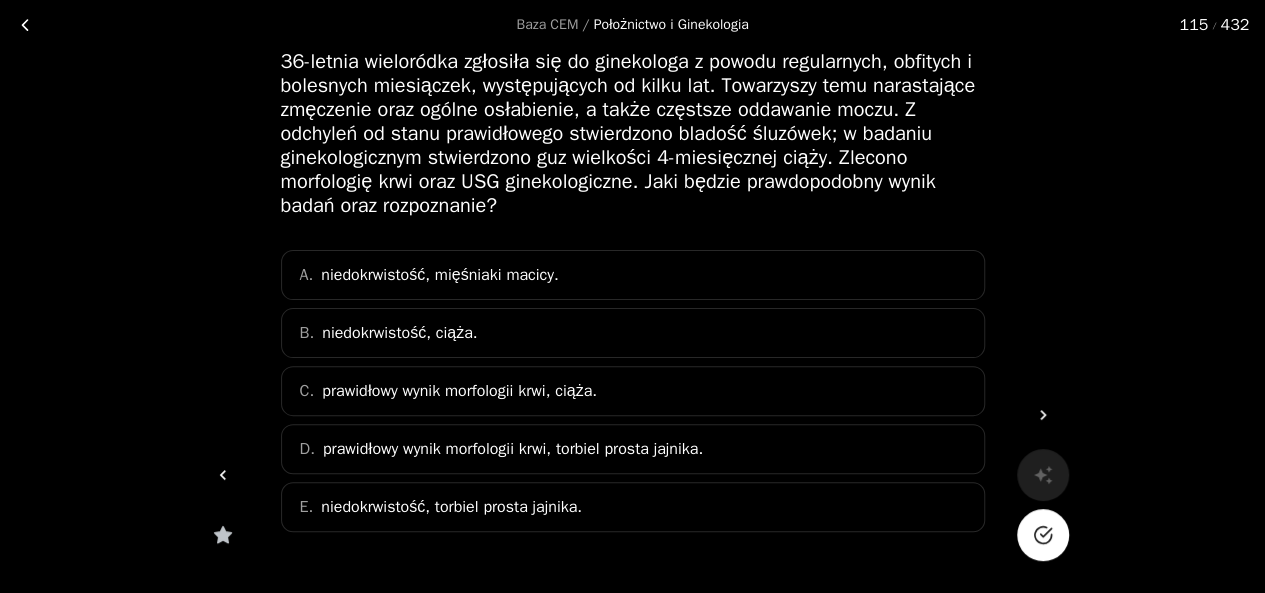 scroll, scrollTop: 113, scrollLeft: 0, axis: vertical 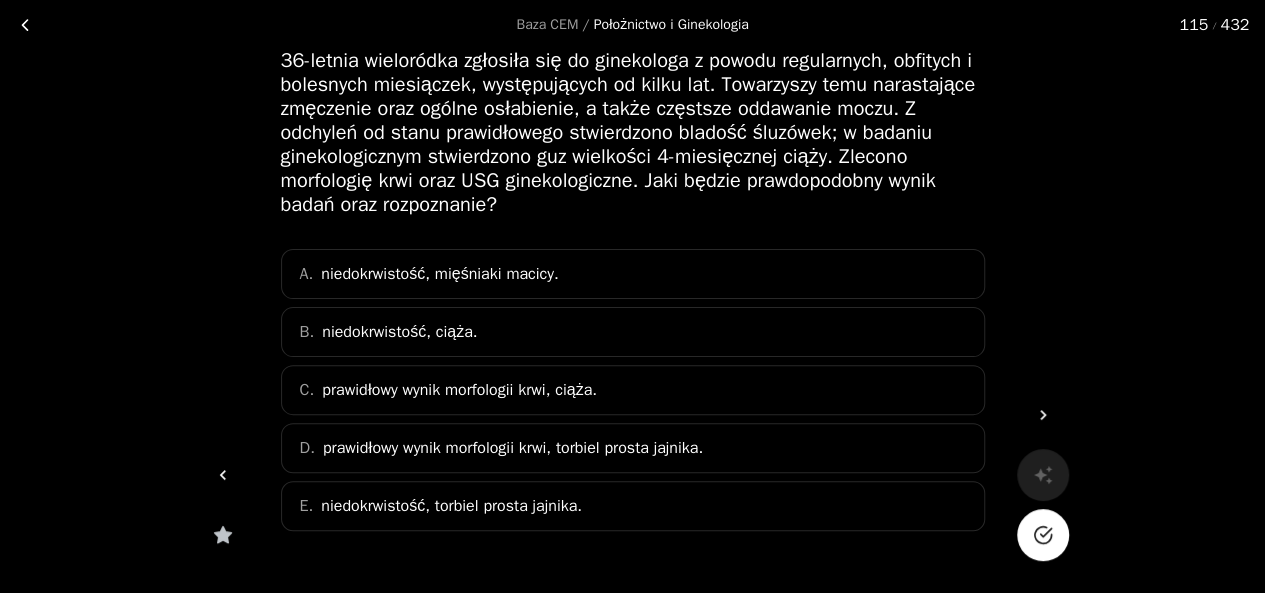 click on "A.   niedokrwistość, mięśniaki macicy." at bounding box center [633, 274] 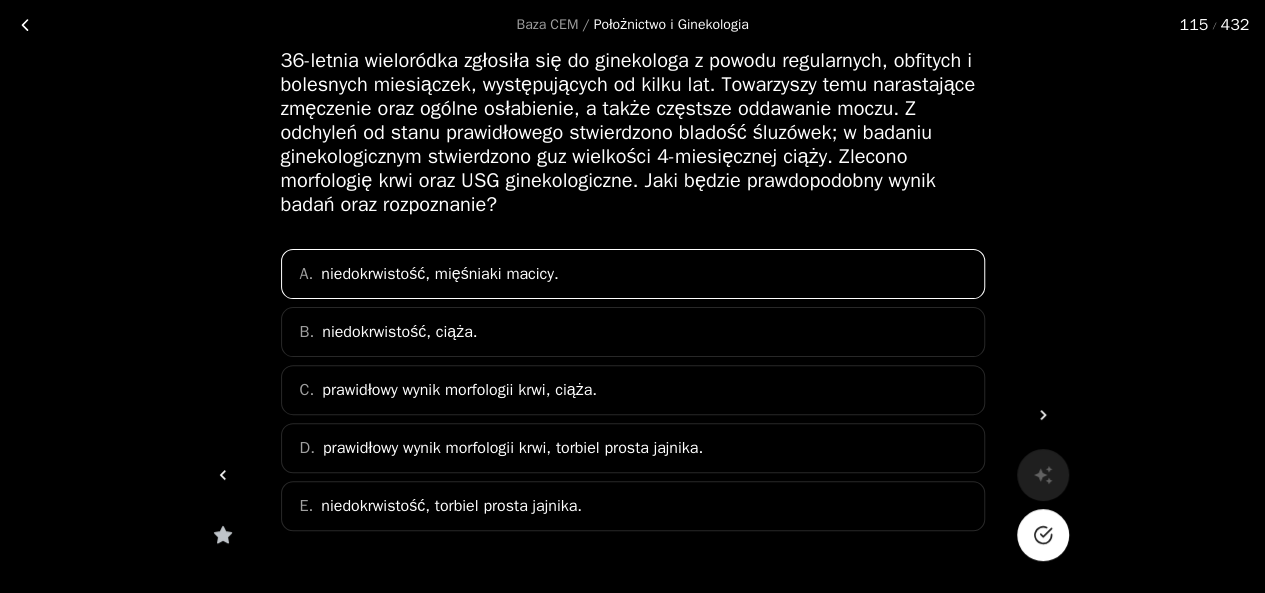click at bounding box center [1043, 535] 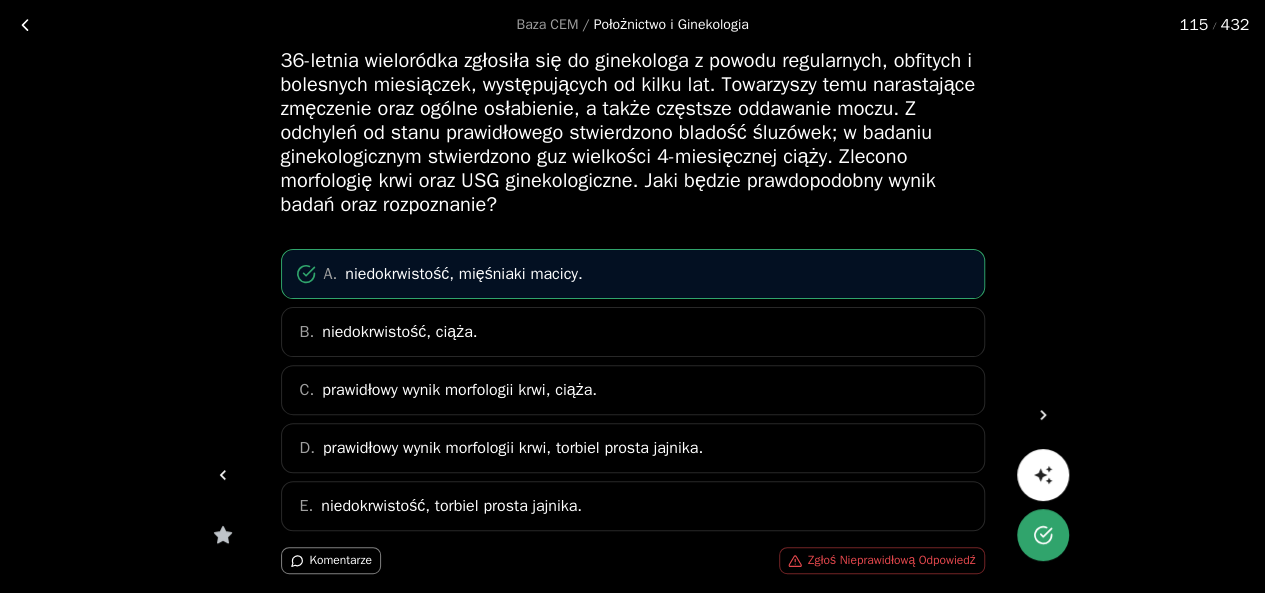 click at bounding box center (1043, 415) 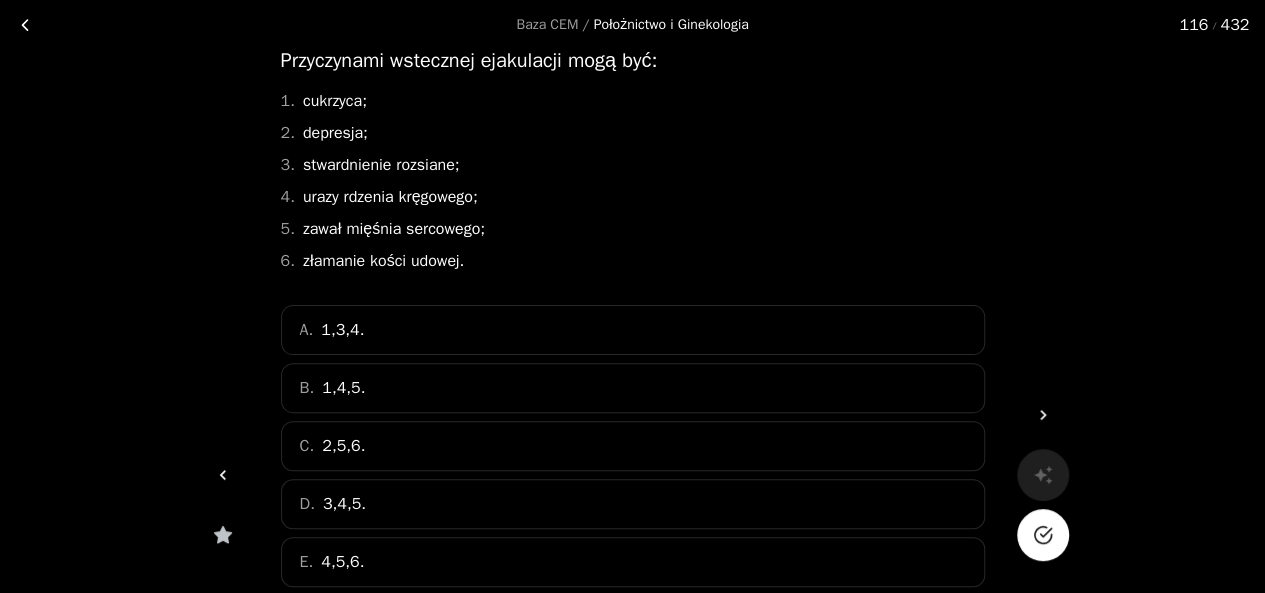 click on "D.   3,4,5." at bounding box center [633, 504] 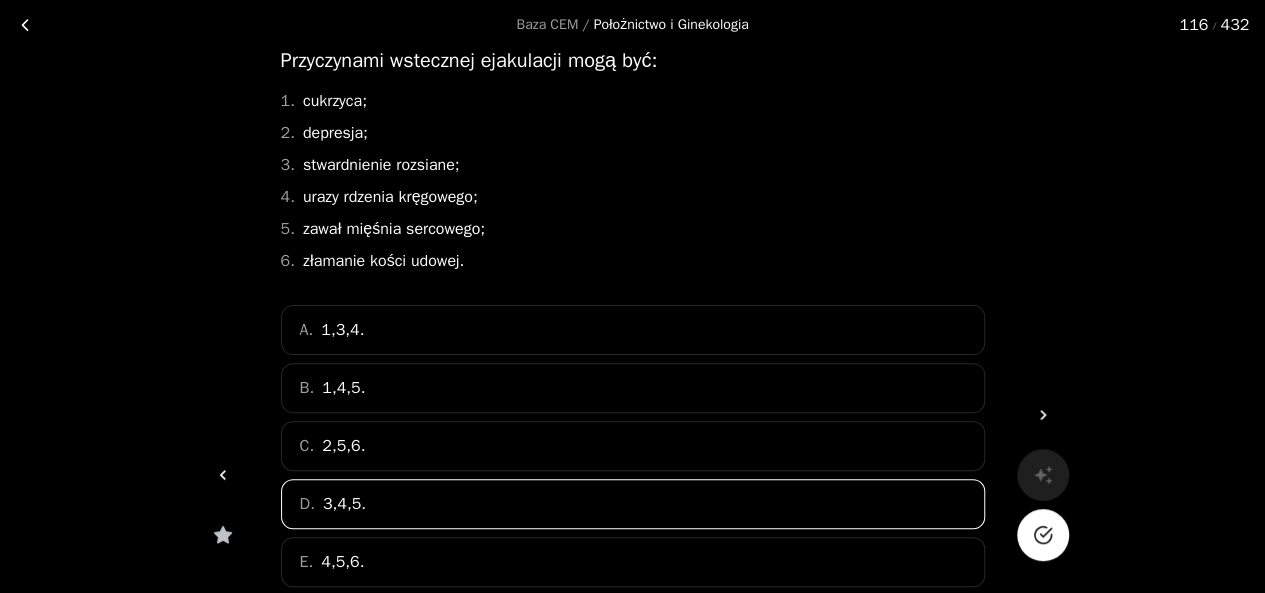 click at bounding box center (1043, 535) 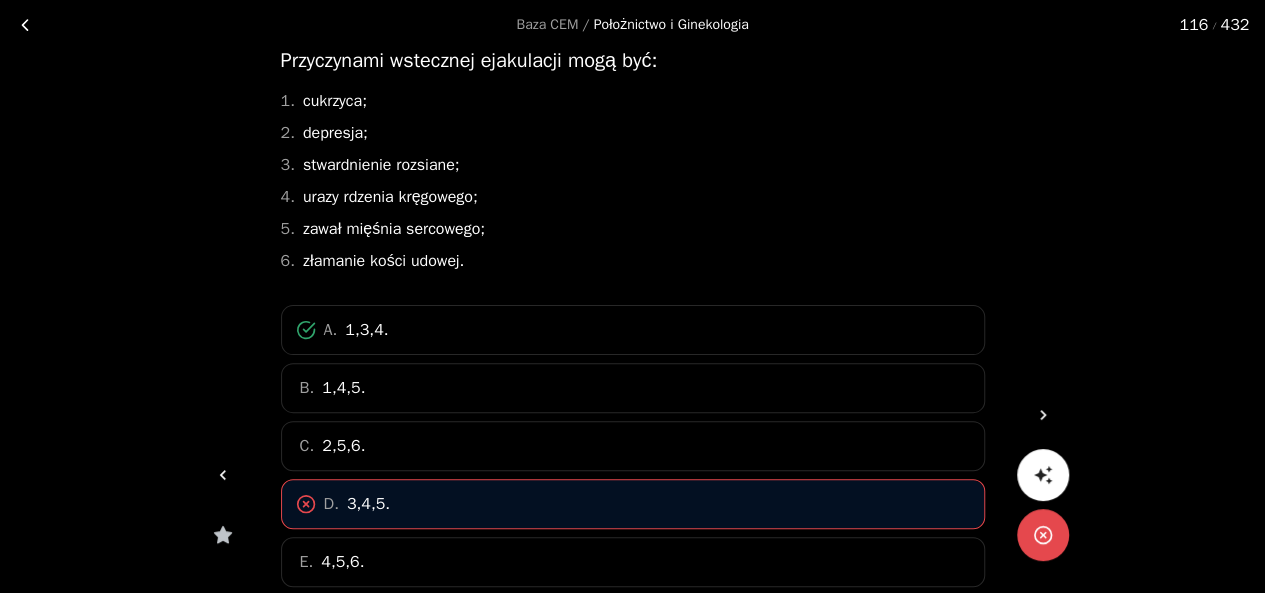 click at bounding box center (1043, 415) 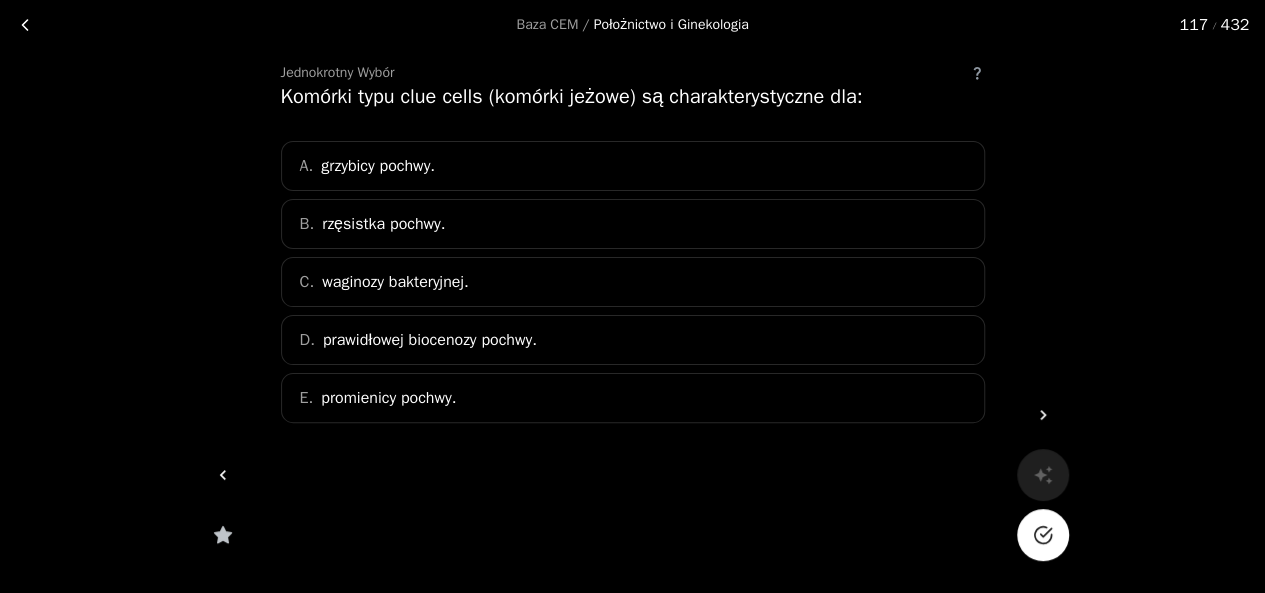scroll, scrollTop: 73, scrollLeft: 0, axis: vertical 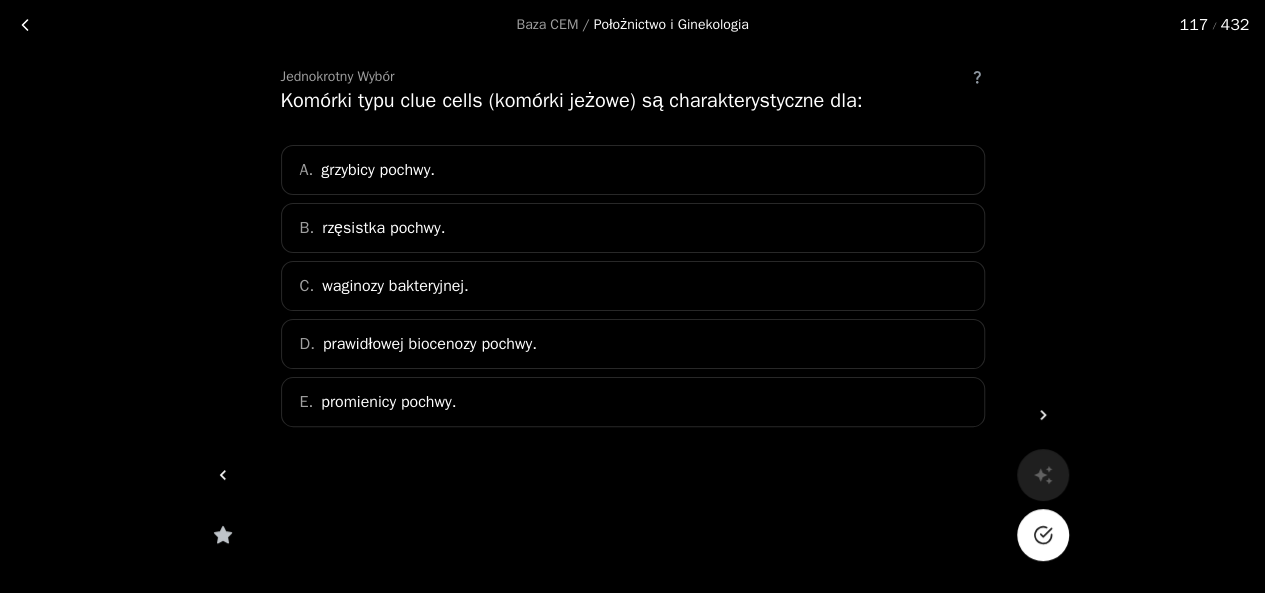 click on "waginozy bakteryjnej." at bounding box center (395, 286) 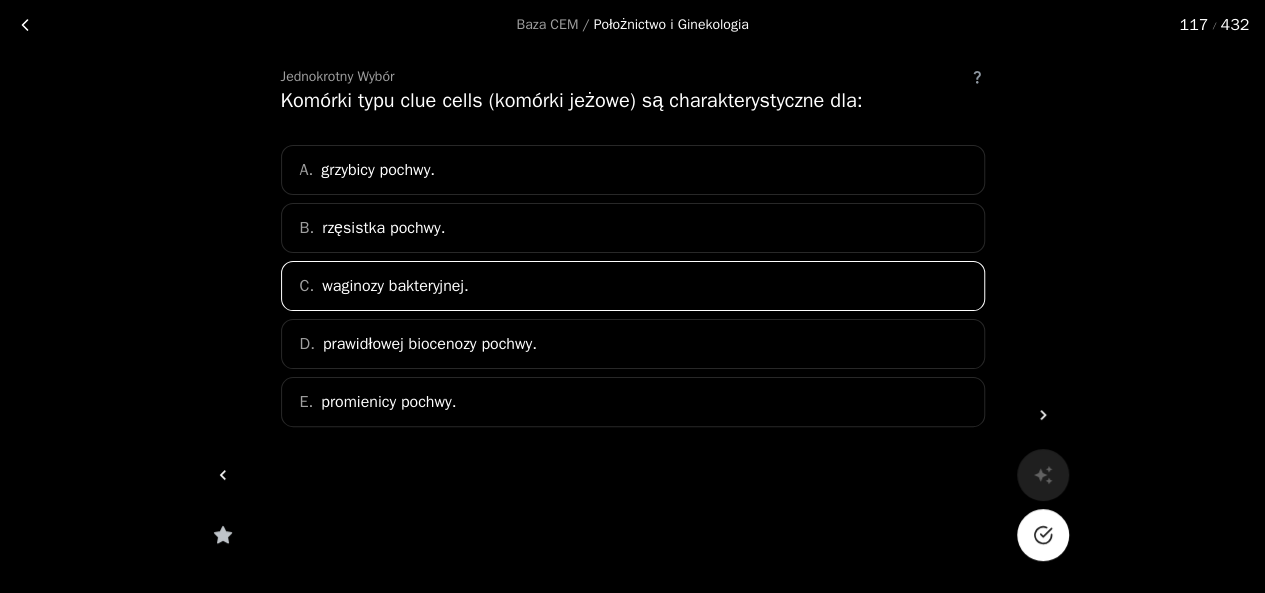 click at bounding box center (1043, 535) 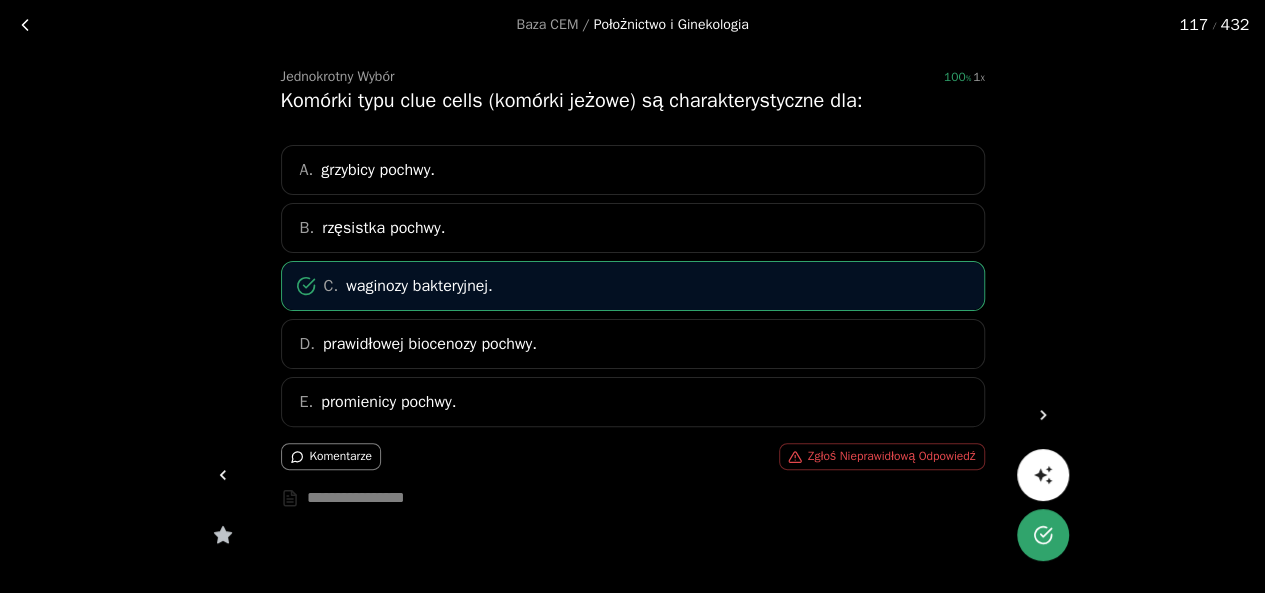 click at bounding box center (1043, 415) 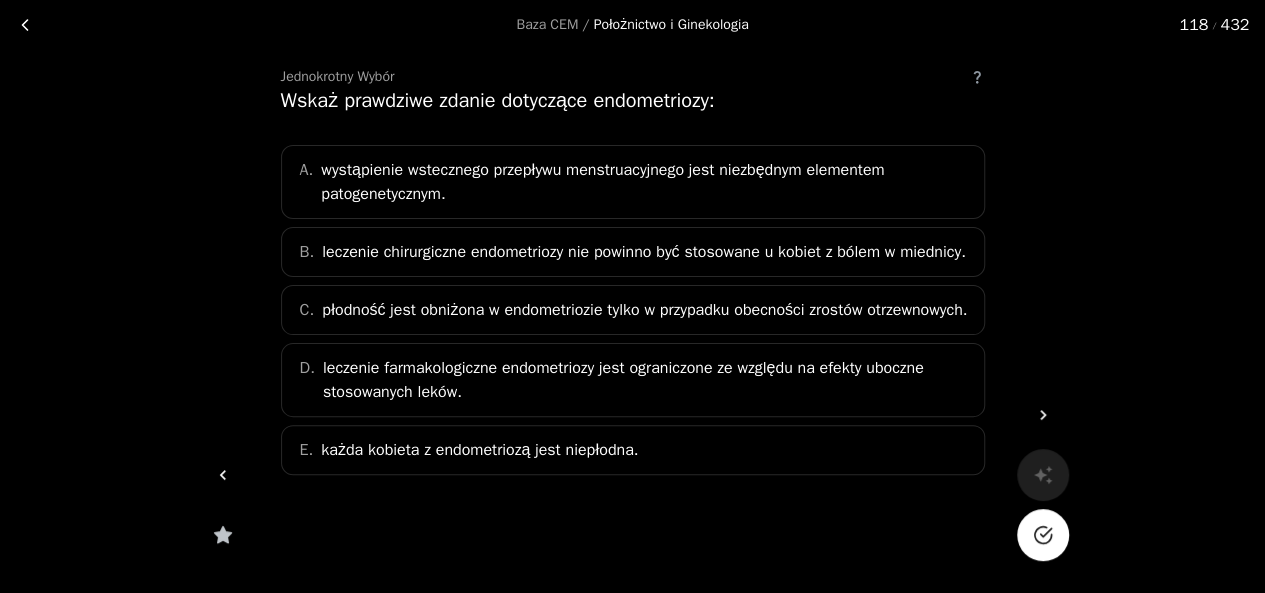 click on "wystąpienie wstecznego przepływu menstruacyjnego jest niezbędnym elementem patogenetycznym." at bounding box center [646, 182] 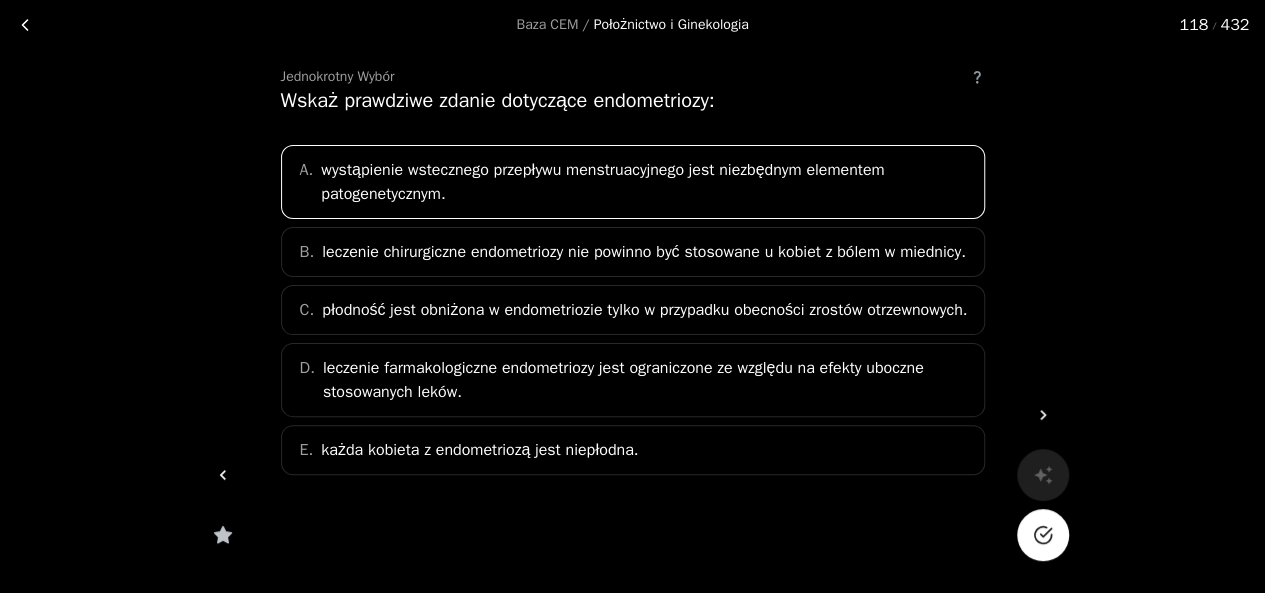 click at bounding box center [1043, 535] 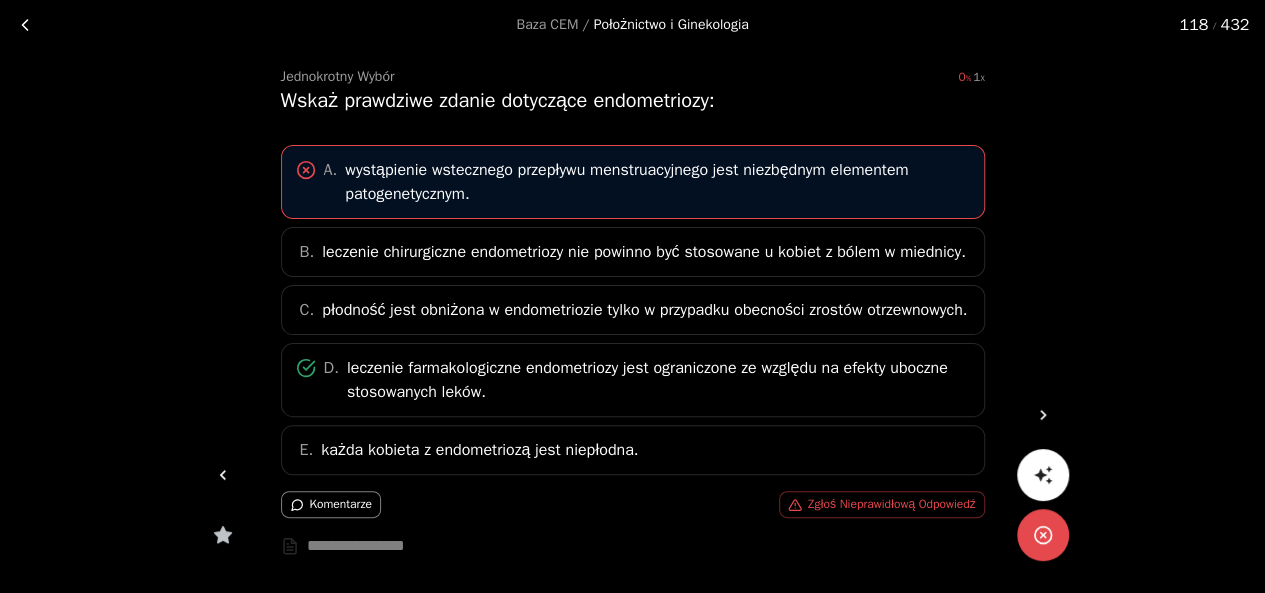 click at bounding box center (1043, 415) 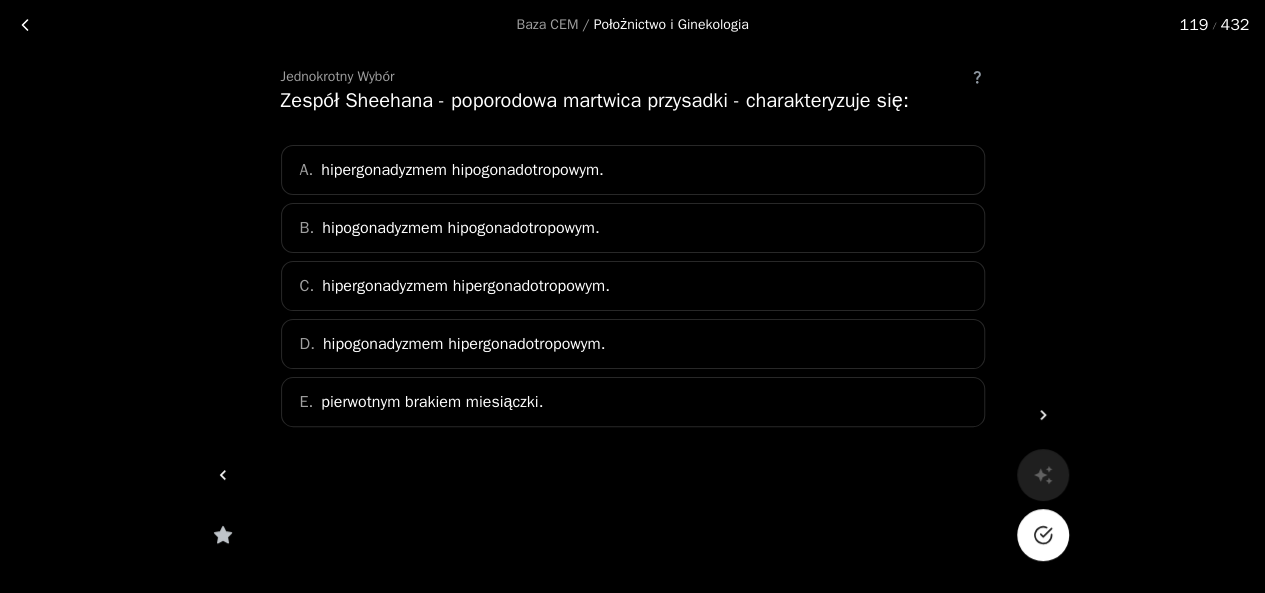 click on "A.   hipergonadyzmem hipogonadotropowym. B.   hipogonadyzmem hipogonadotropowym. C.   hipergonadyzmem hipergonadotropowym. D.   hipogonadyzmem hipergonadotropowym. E.   pierwotnym brakiem miesiączki." at bounding box center (633, 286) 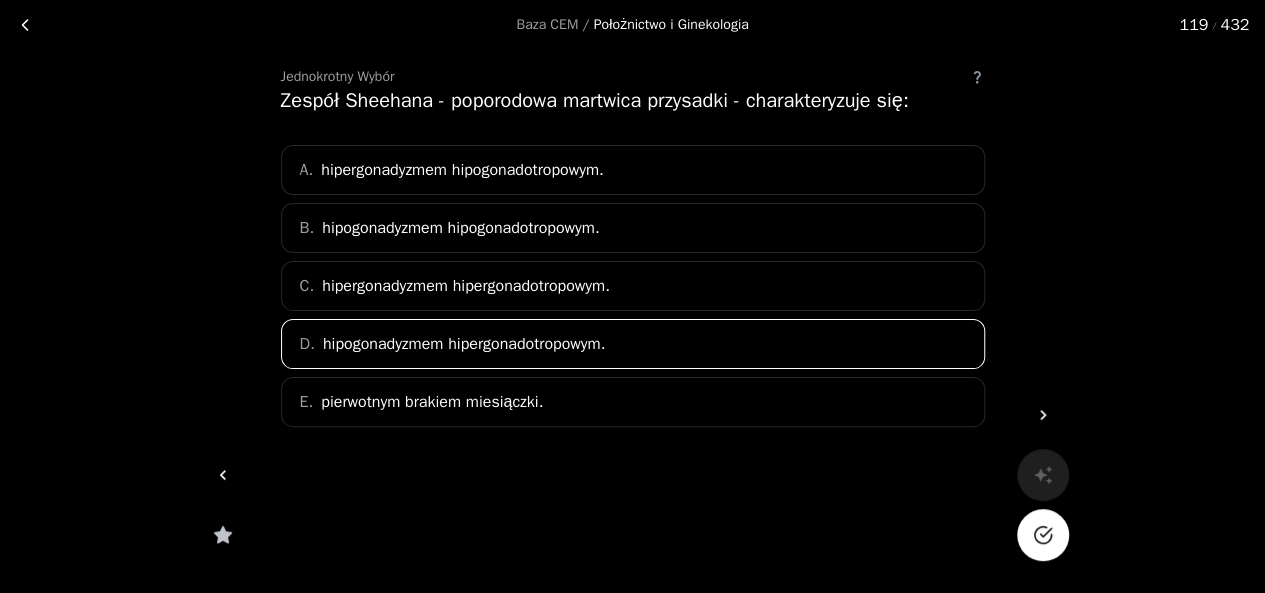 click at bounding box center [1043, 535] 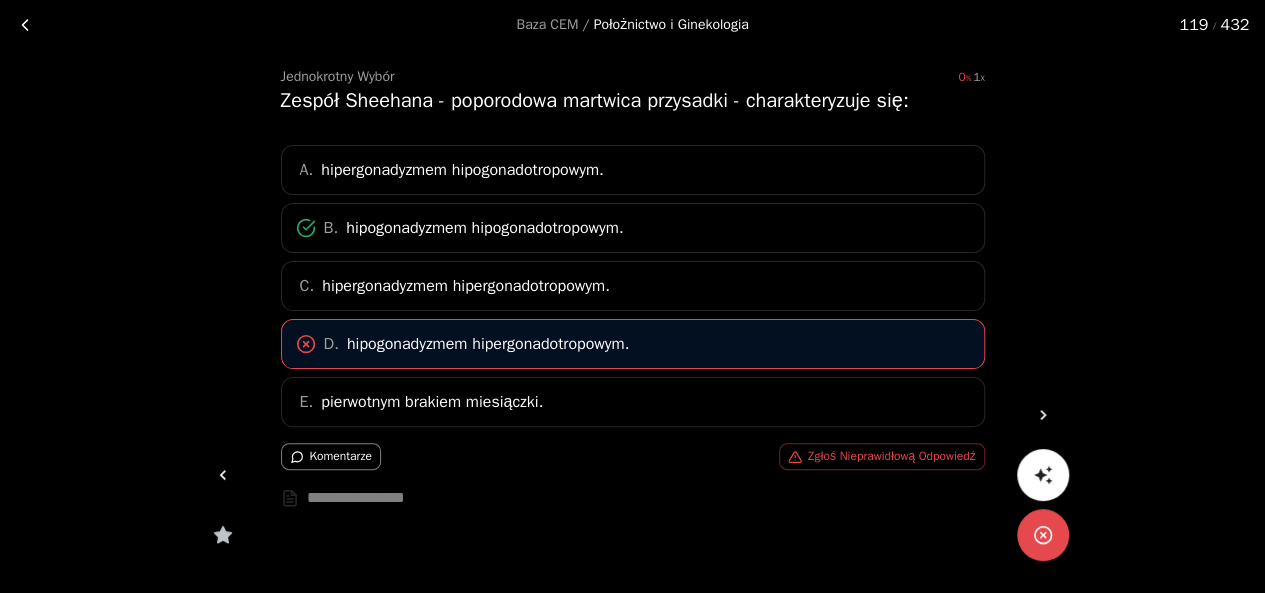 click at bounding box center (1043, 415) 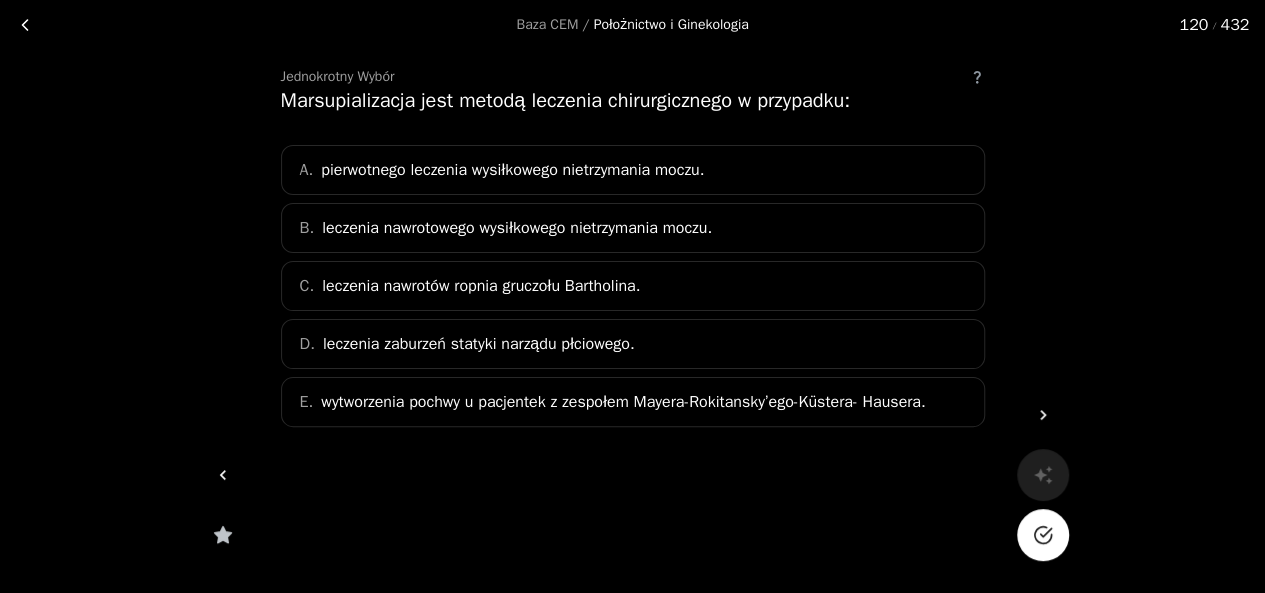 click on "B.   leczenia nawrotowego wysiłkowego nietrzymania moczu." at bounding box center [633, 228] 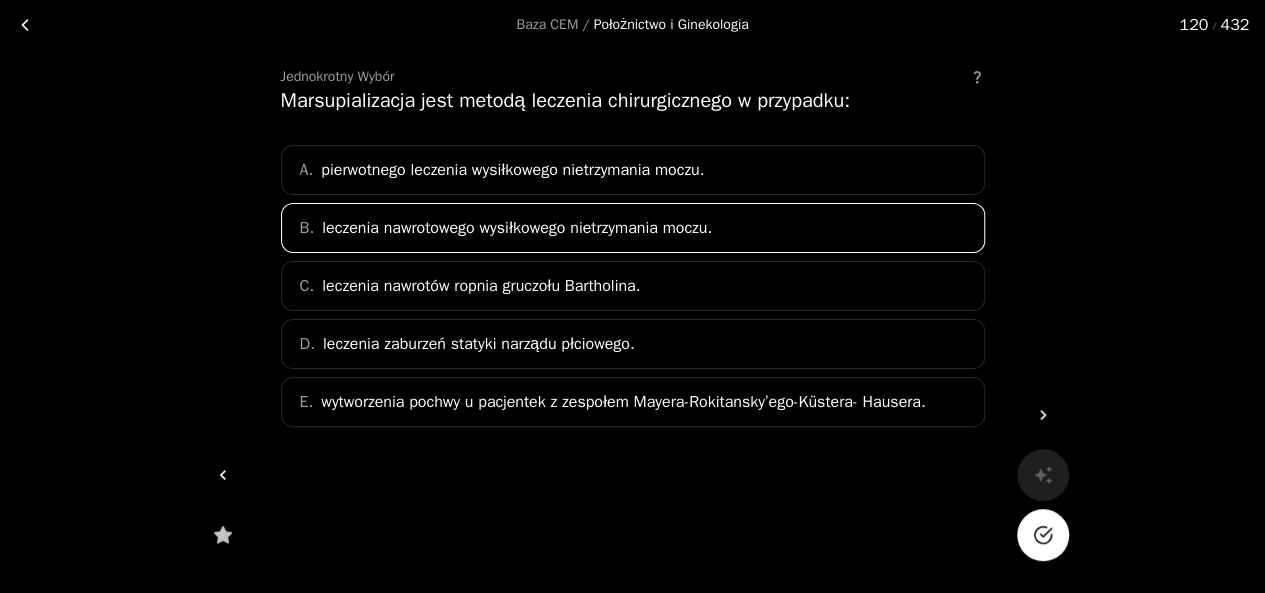 click at bounding box center (1043, 535) 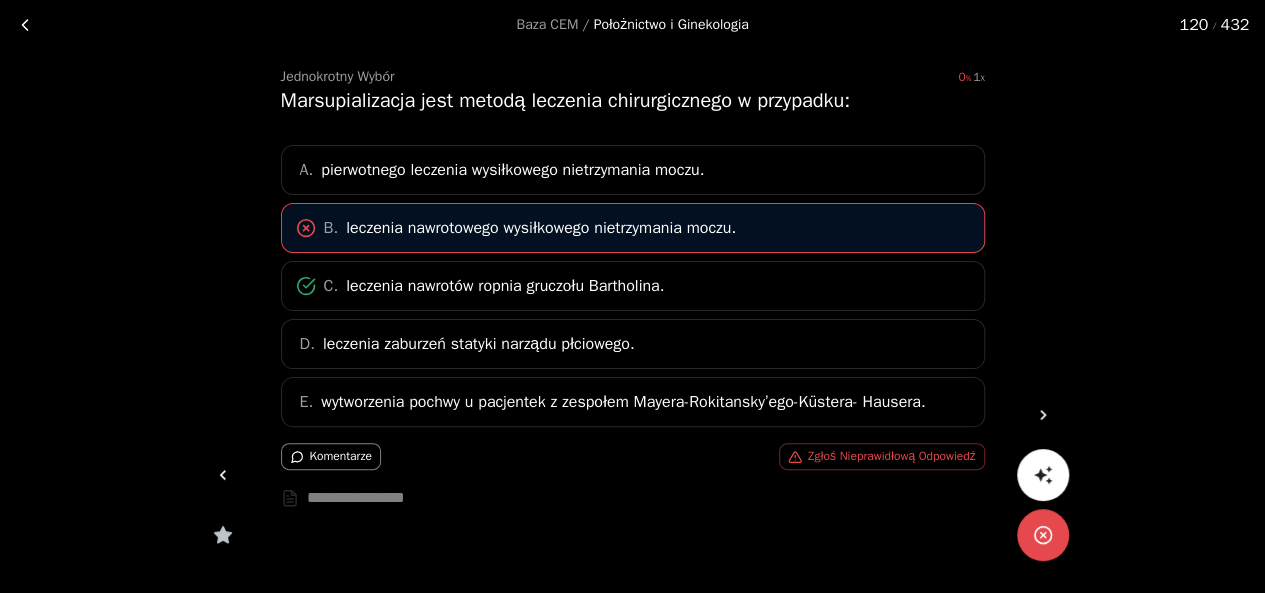 click at bounding box center (1043, 415) 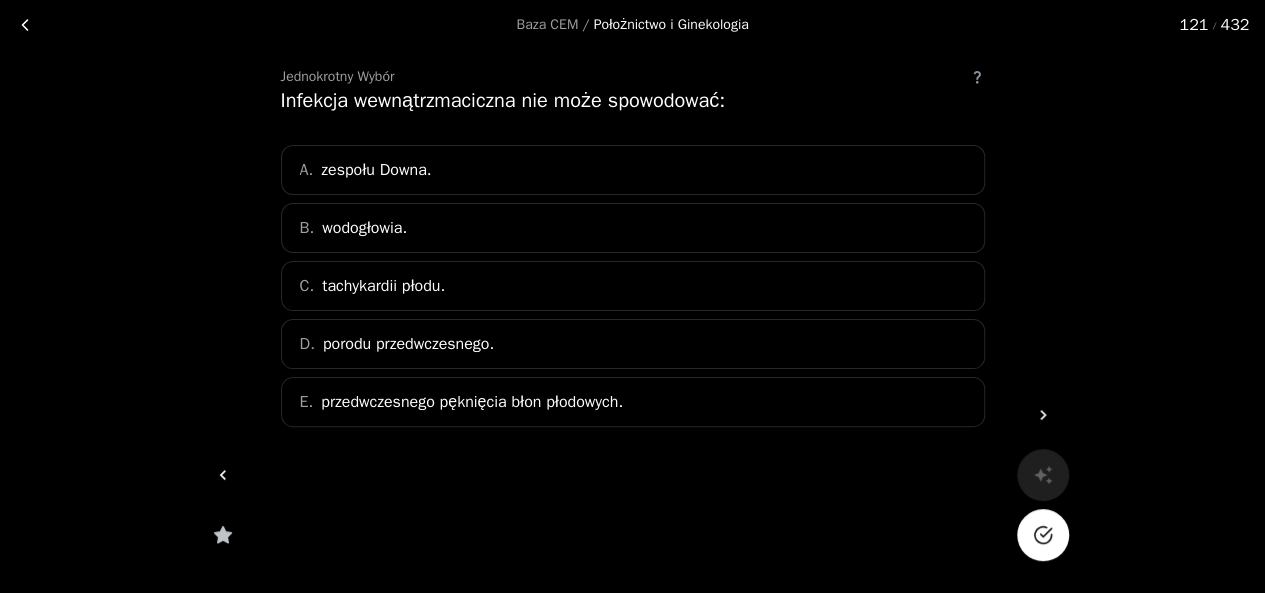 click on "A.   zespołu Downa." at bounding box center [633, 170] 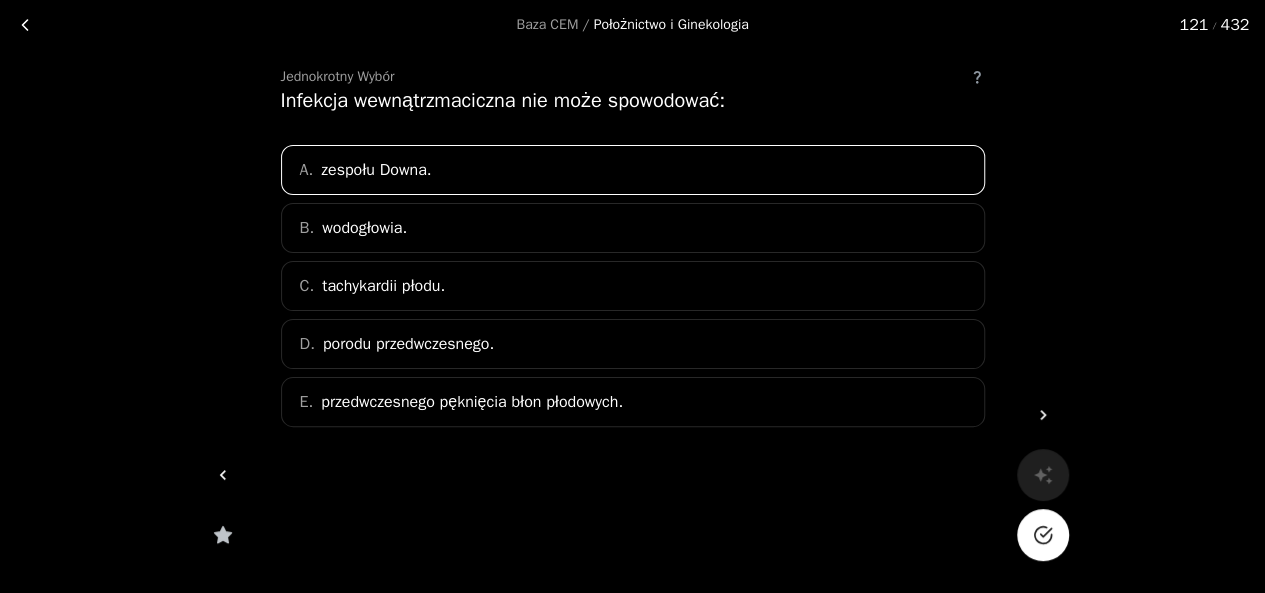 click at bounding box center (1043, 535) 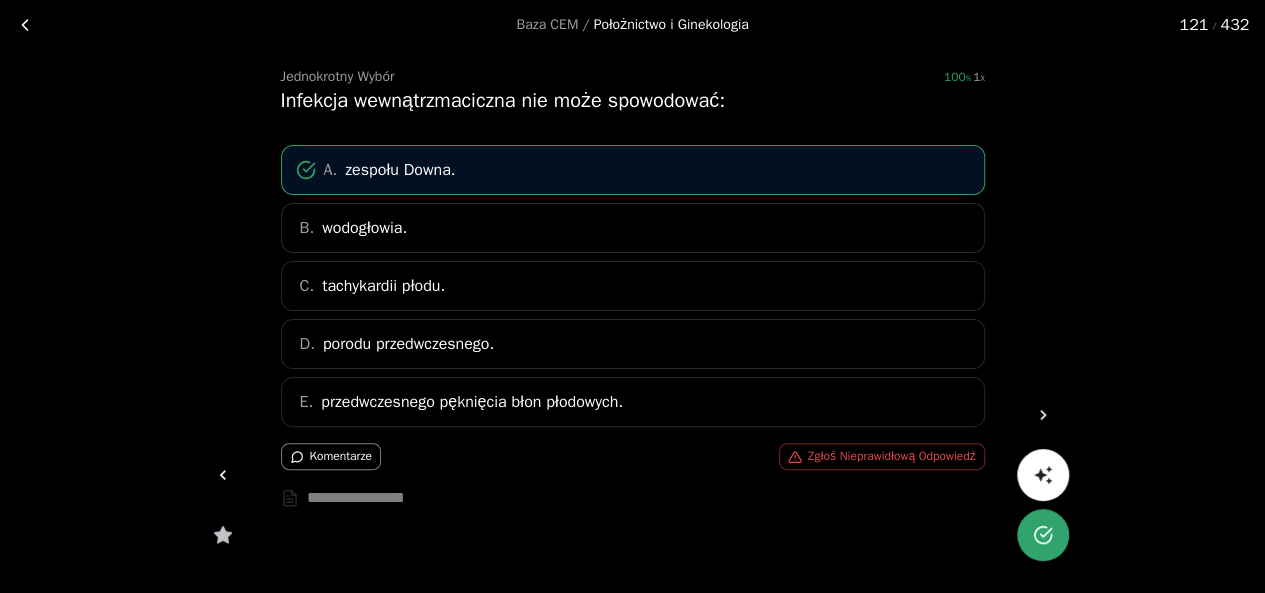 click at bounding box center [1043, 415] 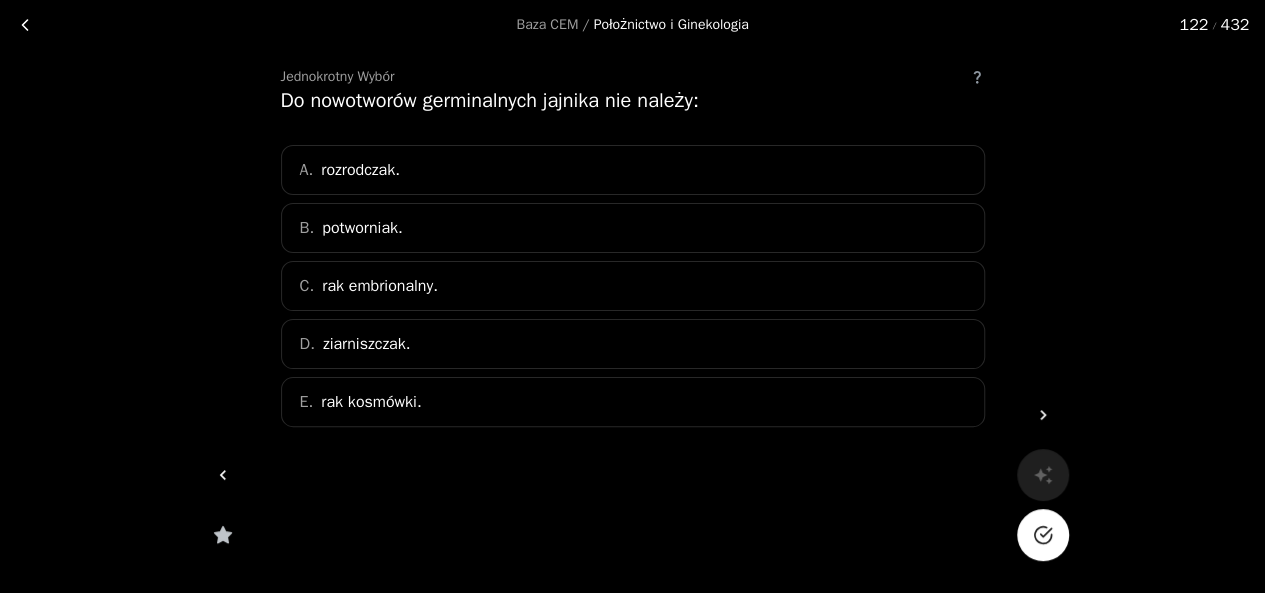 click on "E.   rak kosmówki." at bounding box center [633, 402] 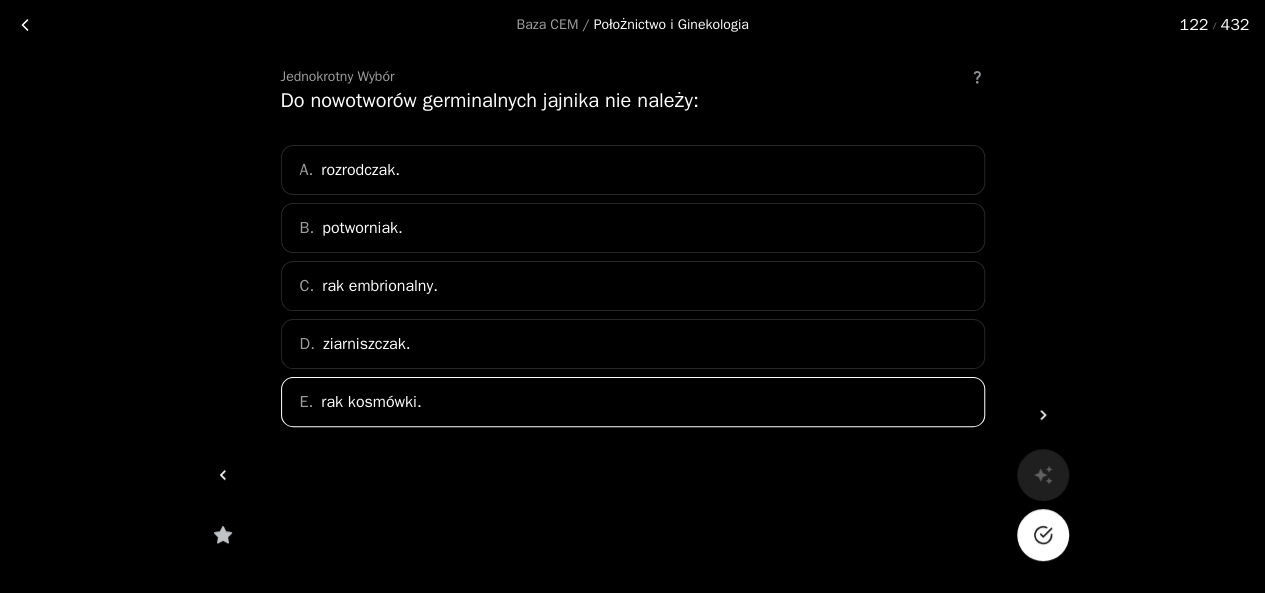 click at bounding box center (1043, 535) 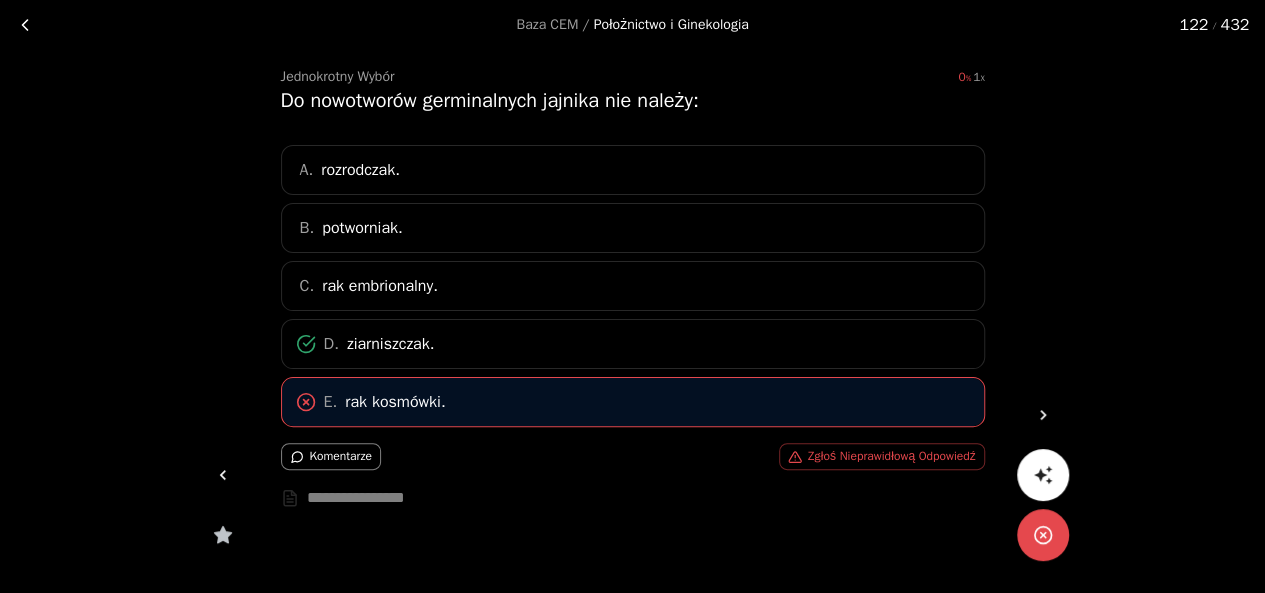 click at bounding box center [1043, 415] 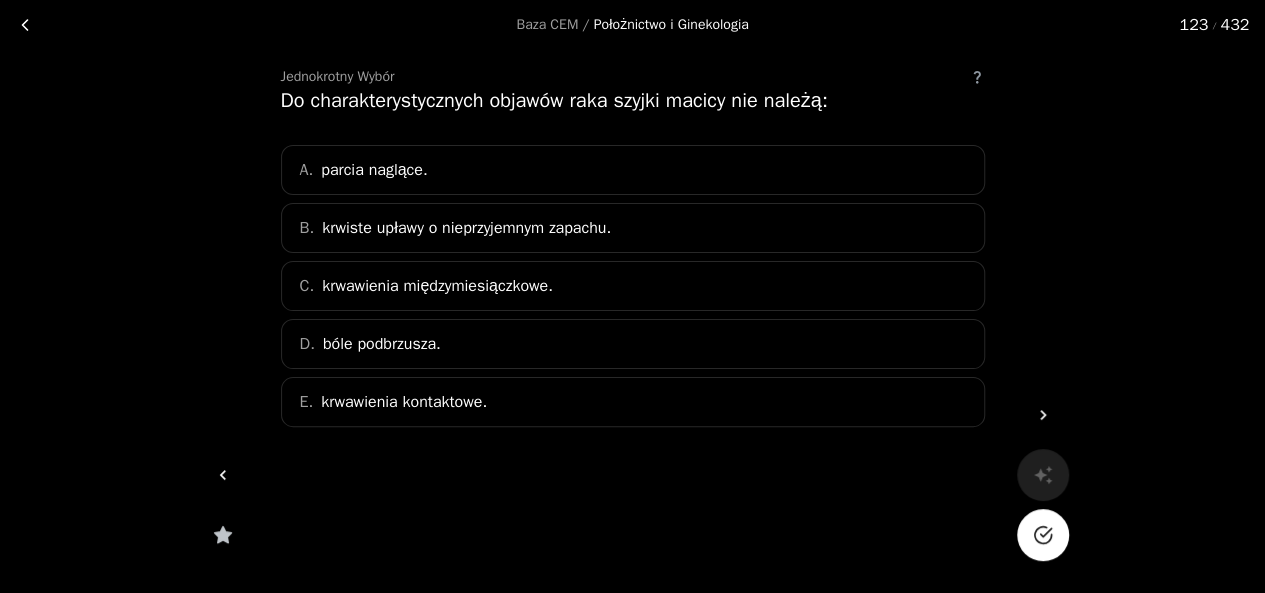 click on "A.   parcia naglące." at bounding box center (633, 170) 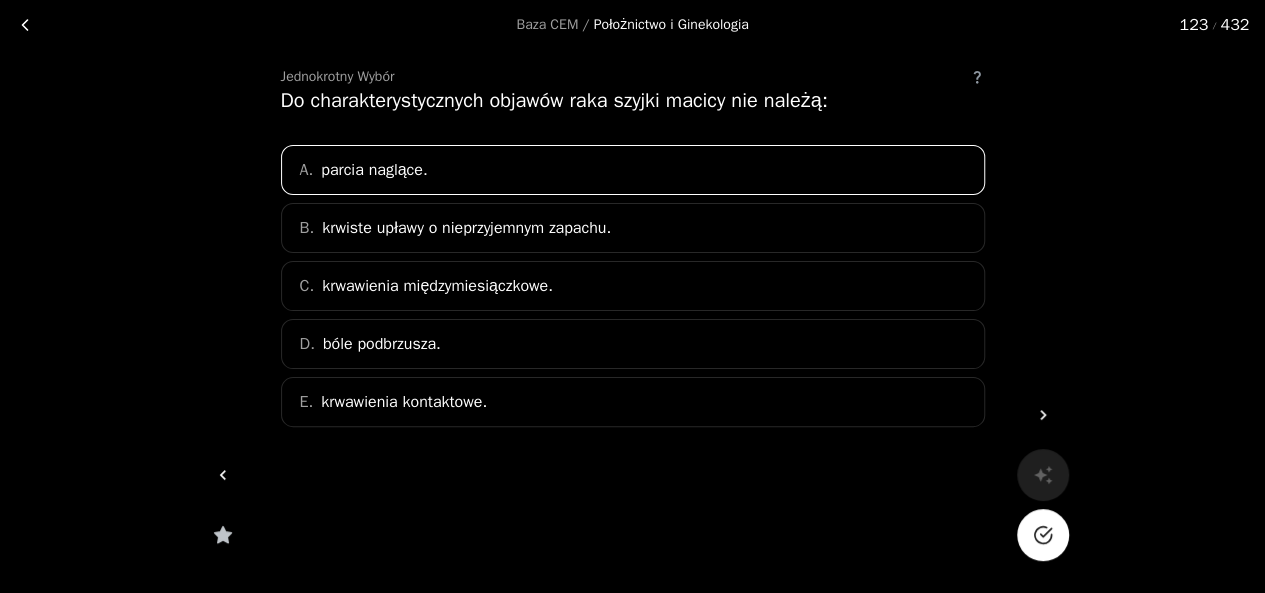 click at bounding box center [1043, 535] 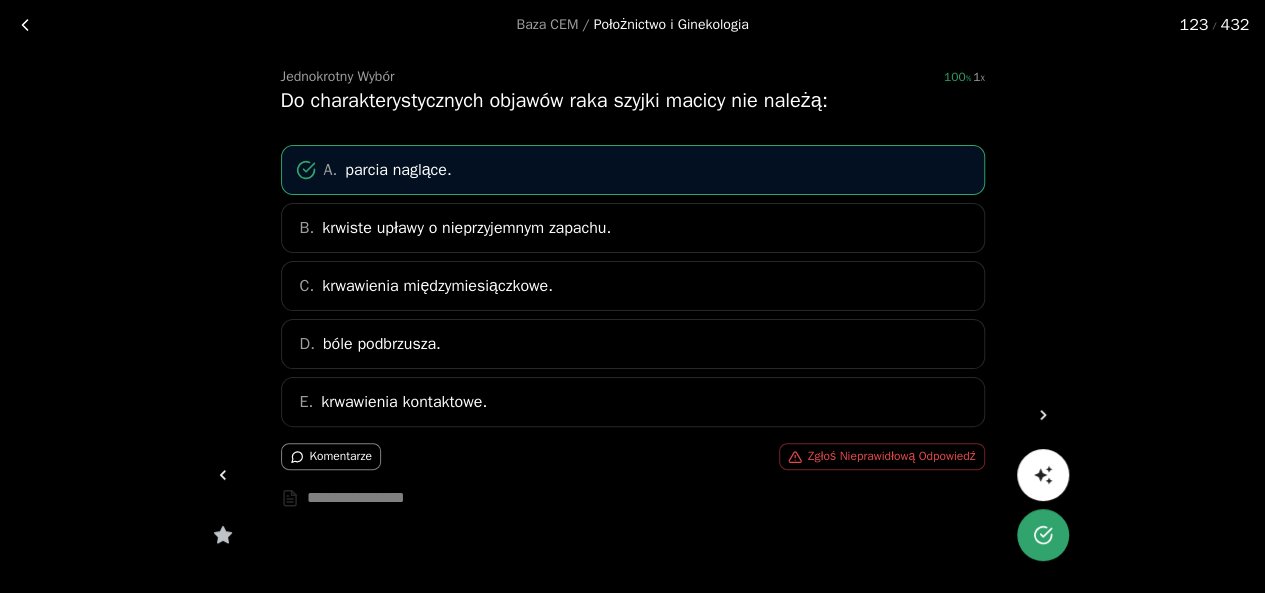 click at bounding box center [1043, 415] 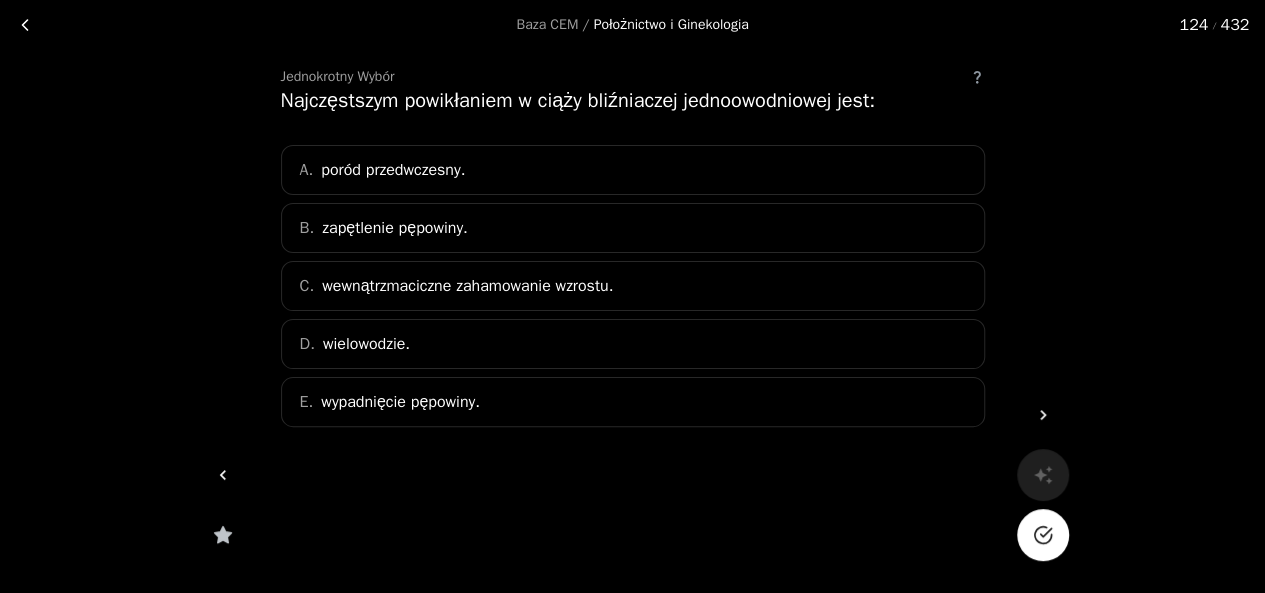 click on "B.   zapętlenie pępowiny." at bounding box center [633, 228] 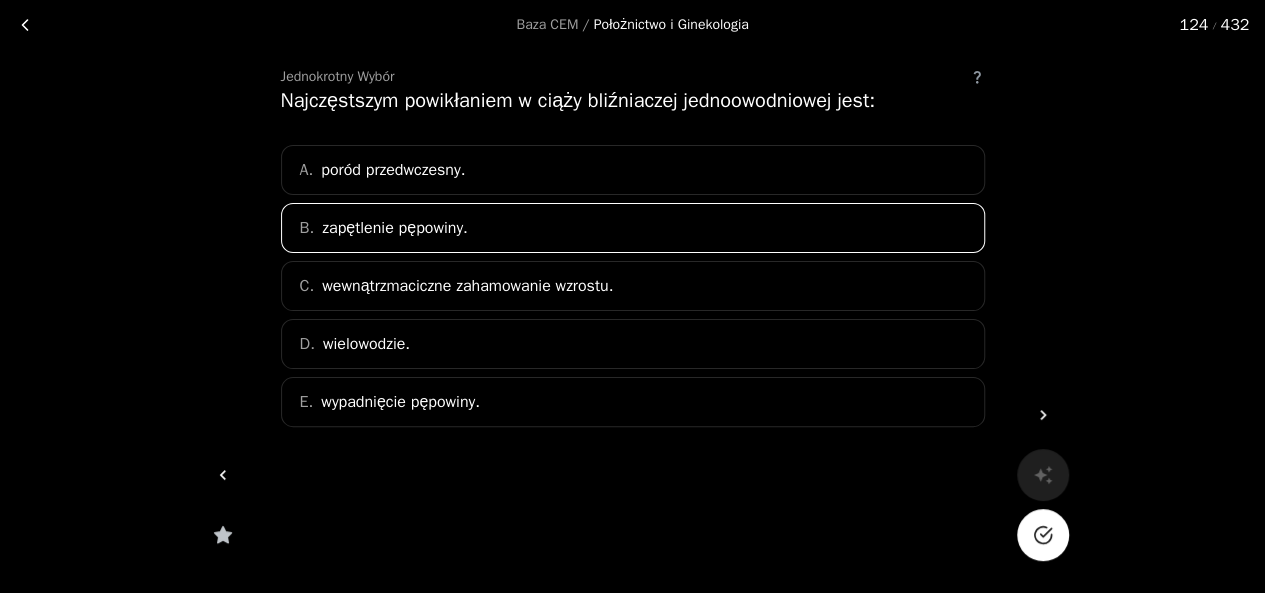 click at bounding box center [1043, 535] 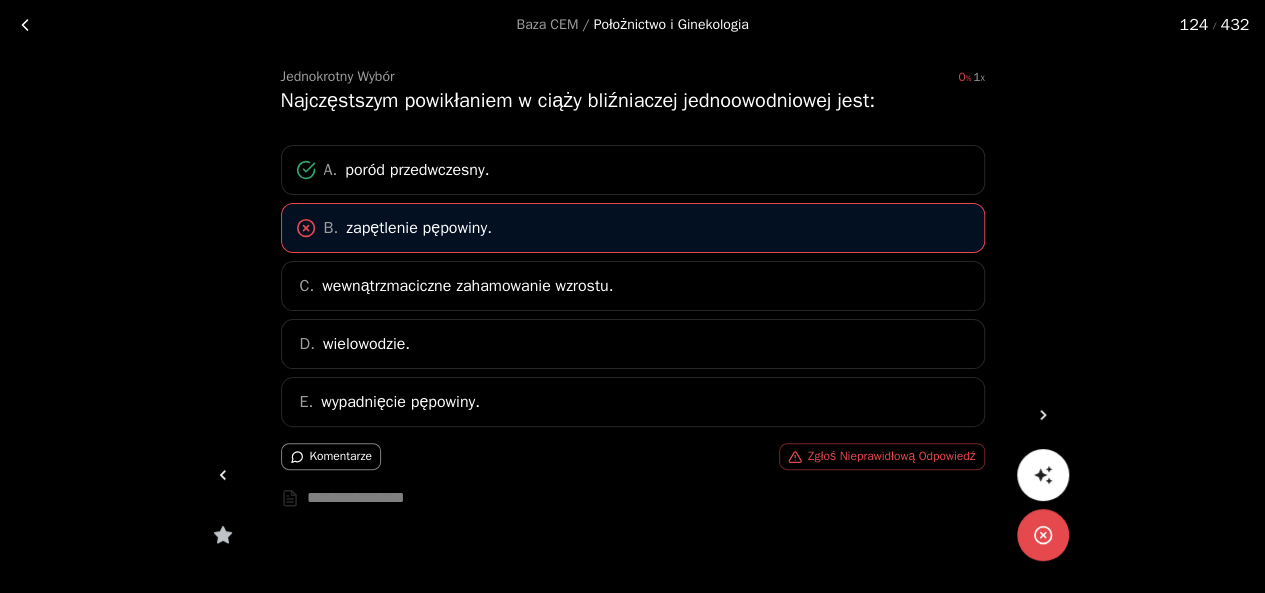 click at bounding box center [1043, 415] 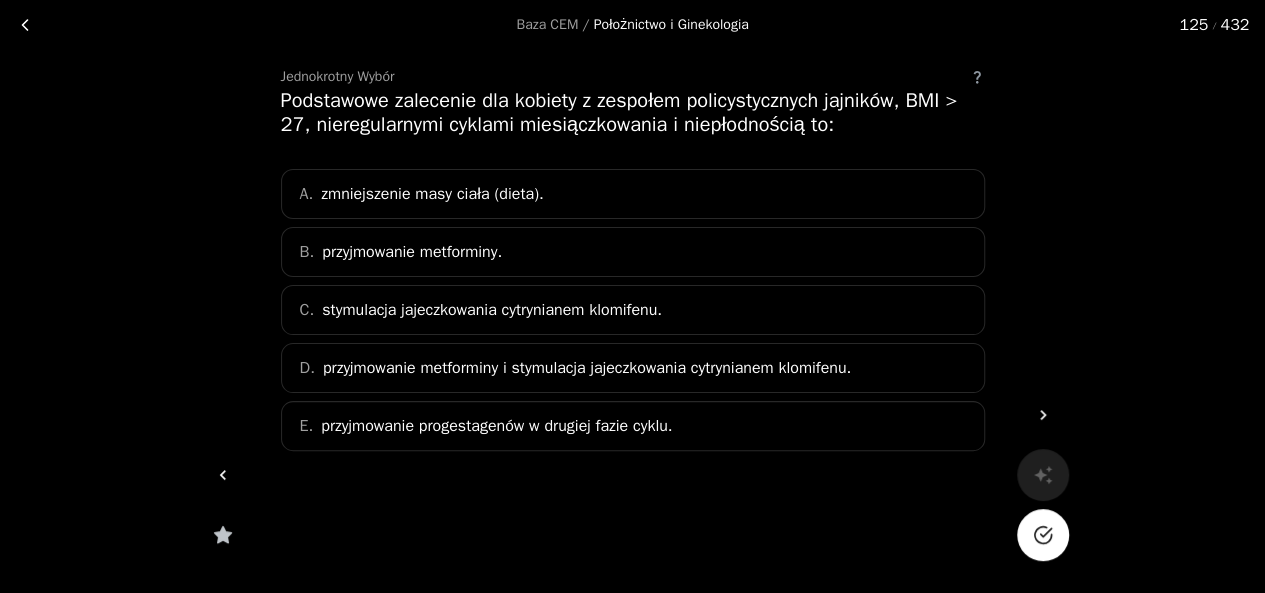 click on "A.   zmniejszenie masy ciała (dieta)." at bounding box center [633, 194] 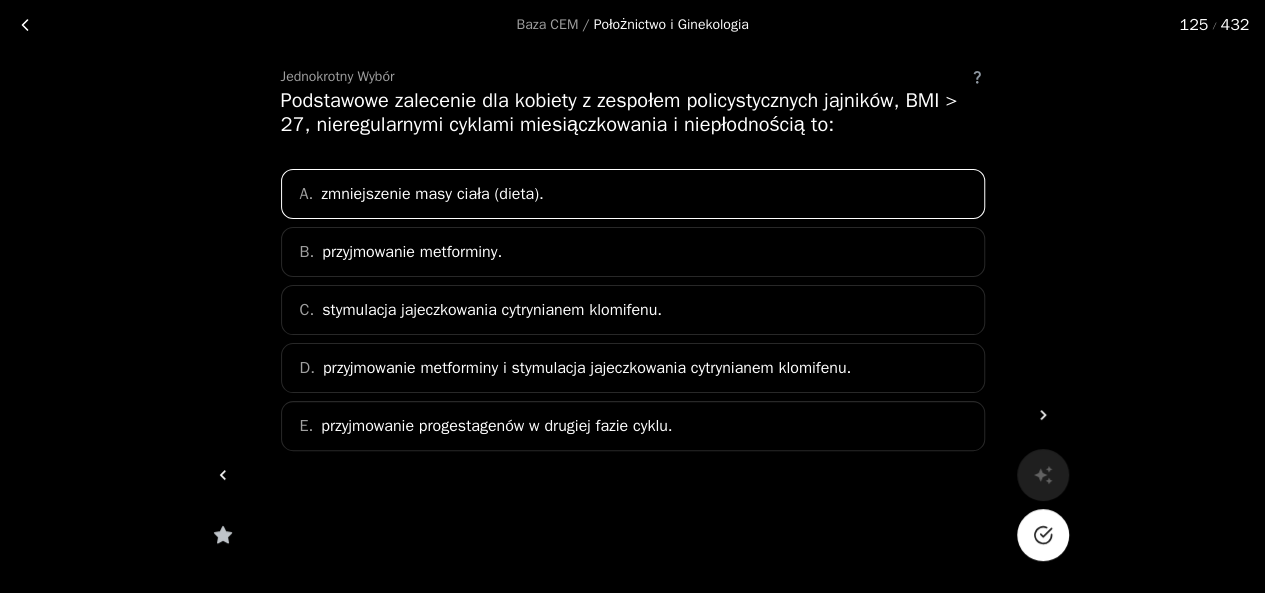 click at bounding box center (1043, 535) 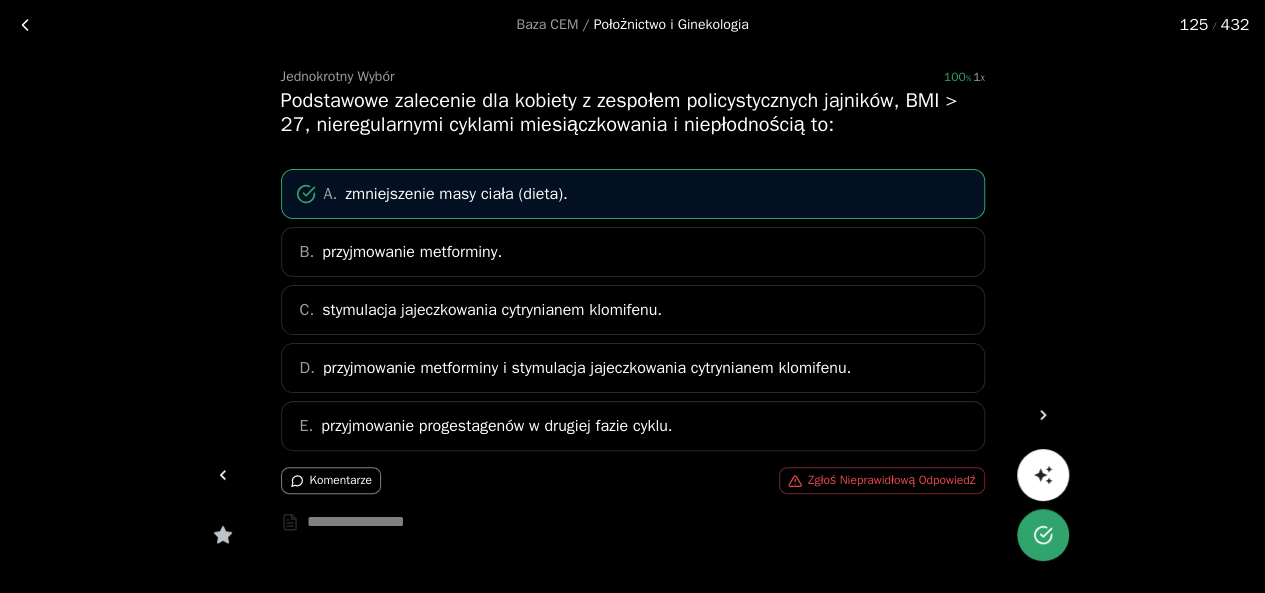 click at bounding box center (1043, 415) 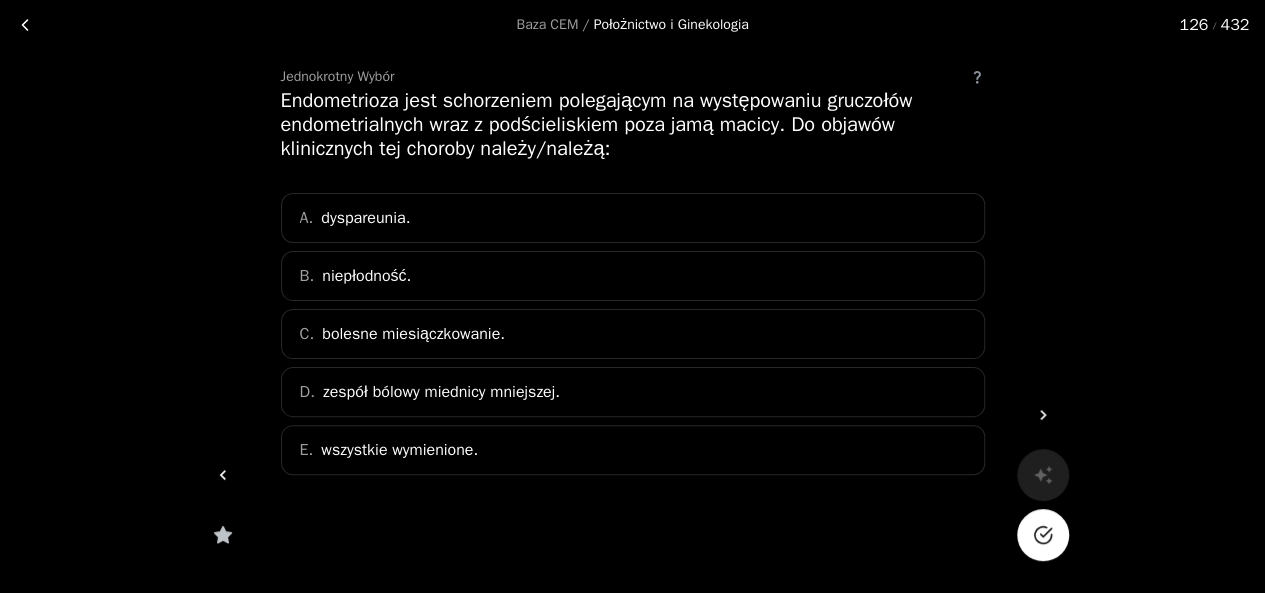 click on "bolesne miesiączkowanie." at bounding box center [365, 218] 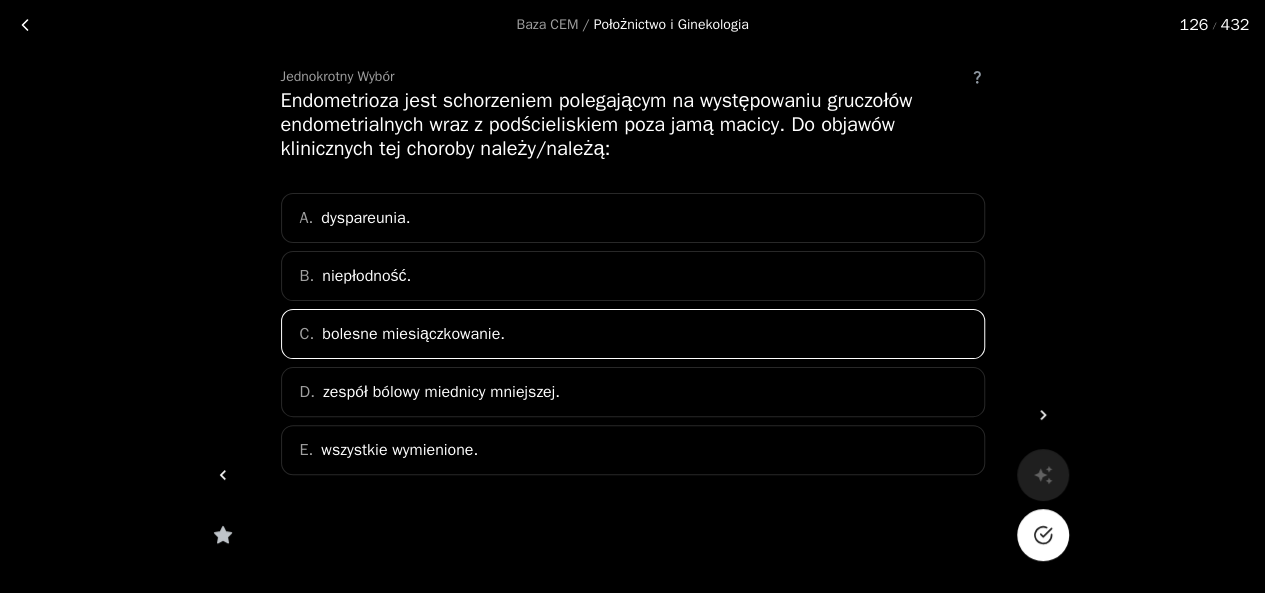 click on "E.   wszystkie wymienione." at bounding box center (633, 450) 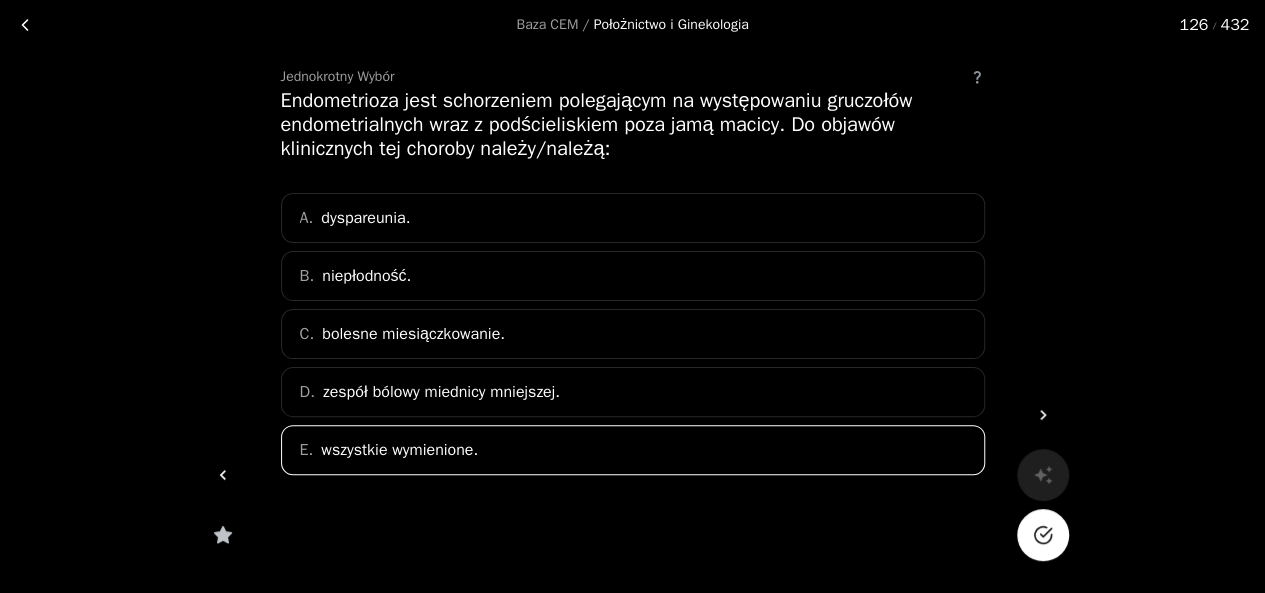 click at bounding box center (1043, 535) 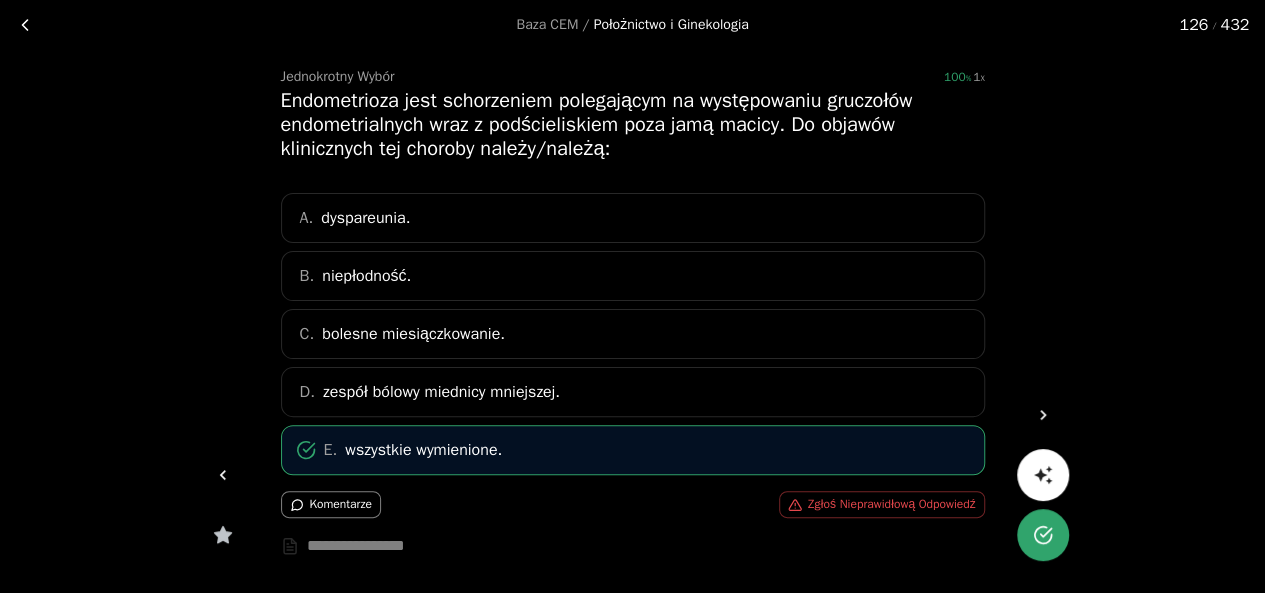 click at bounding box center [1043, 415] 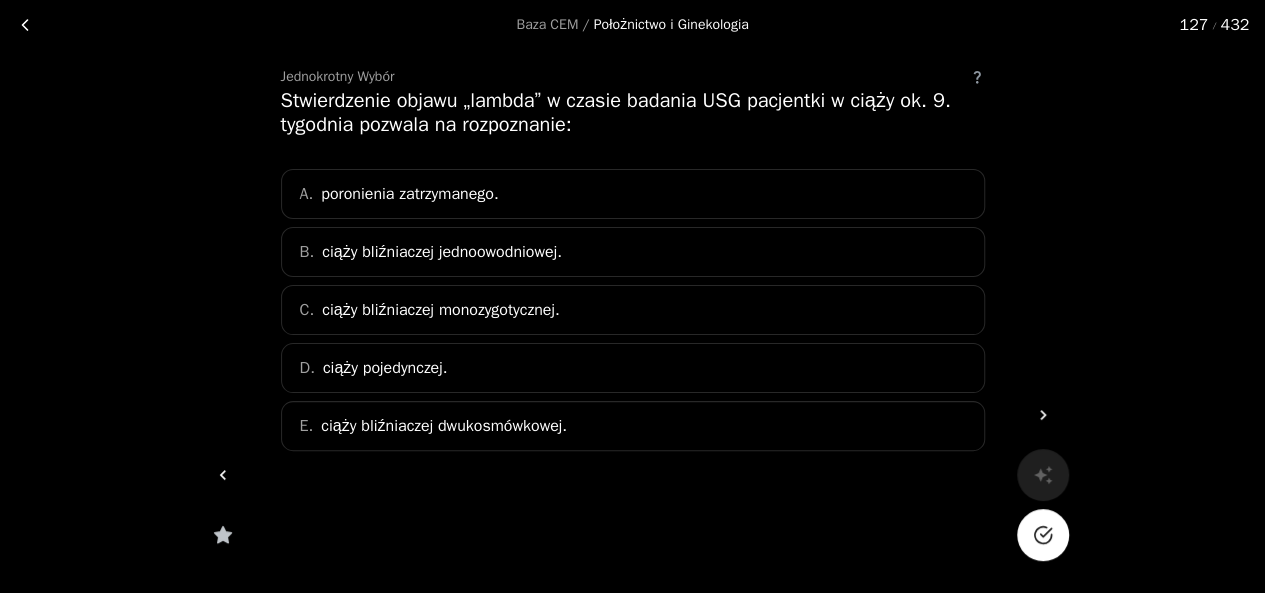 click on "E.   ciąży bliźniaczej dwukosmówkowej." at bounding box center (633, 426) 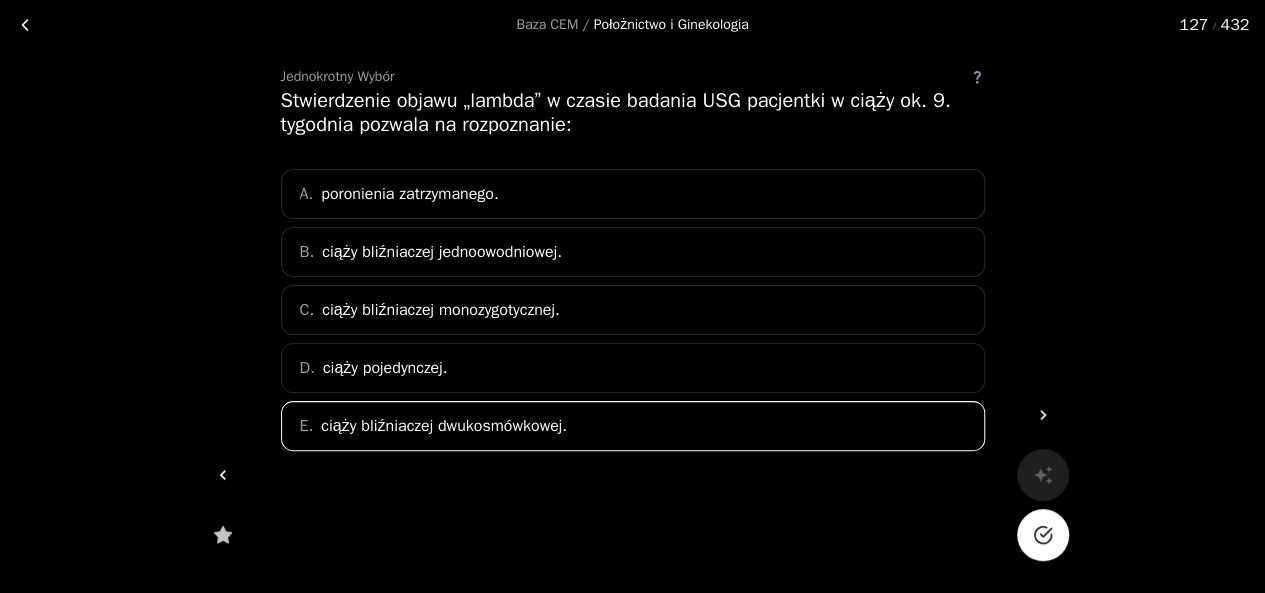 click at bounding box center (1043, 535) 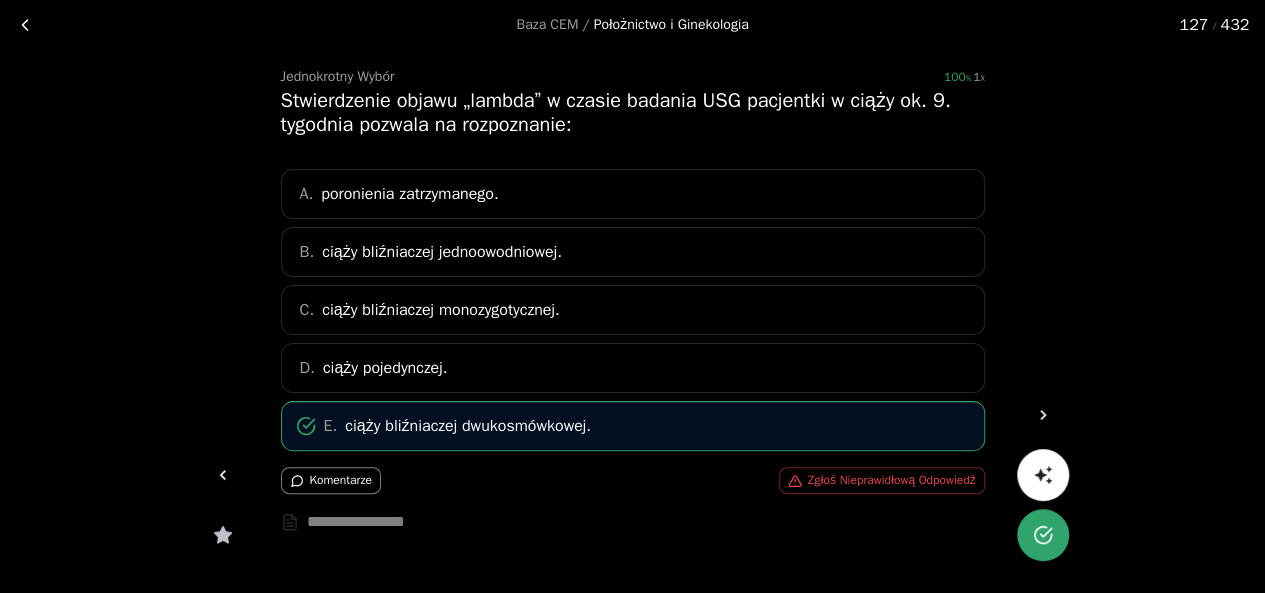 click at bounding box center (1043, 415) 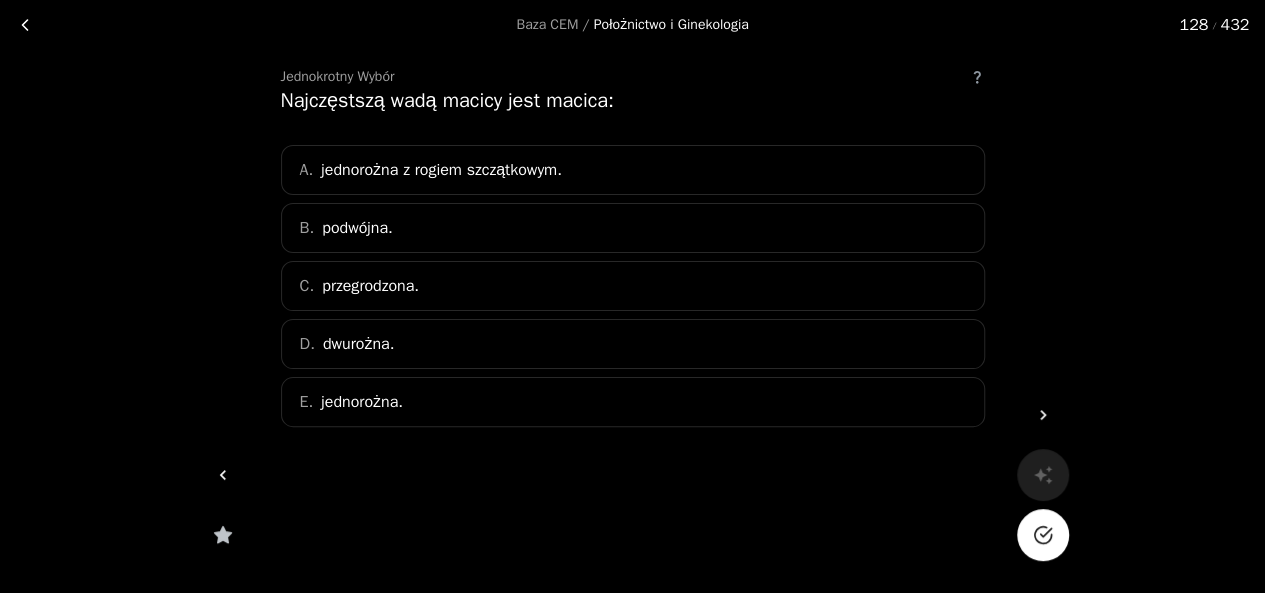 click on "C.   przegrodzona." at bounding box center (633, 286) 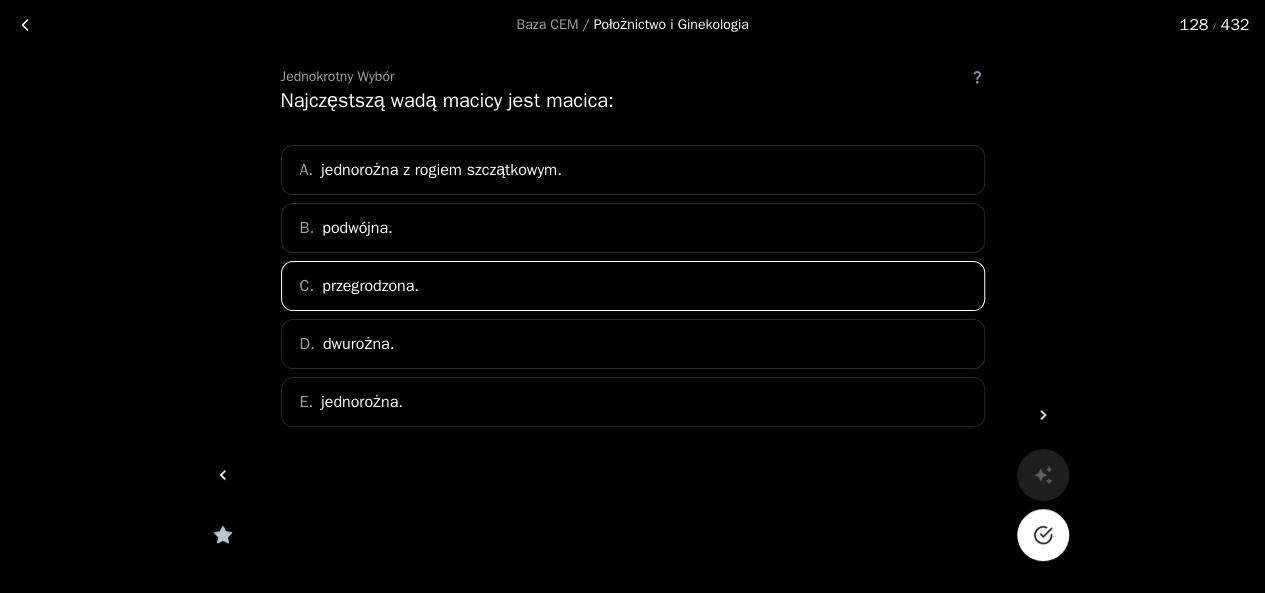 click at bounding box center (1043, 535) 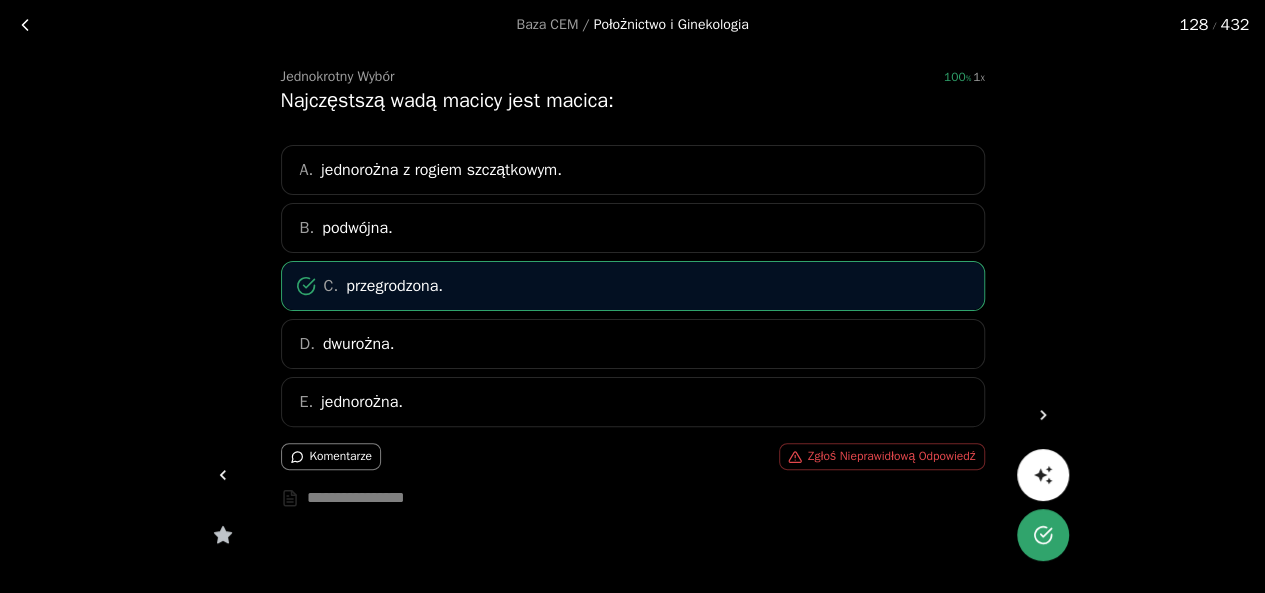 click at bounding box center [1043, 415] 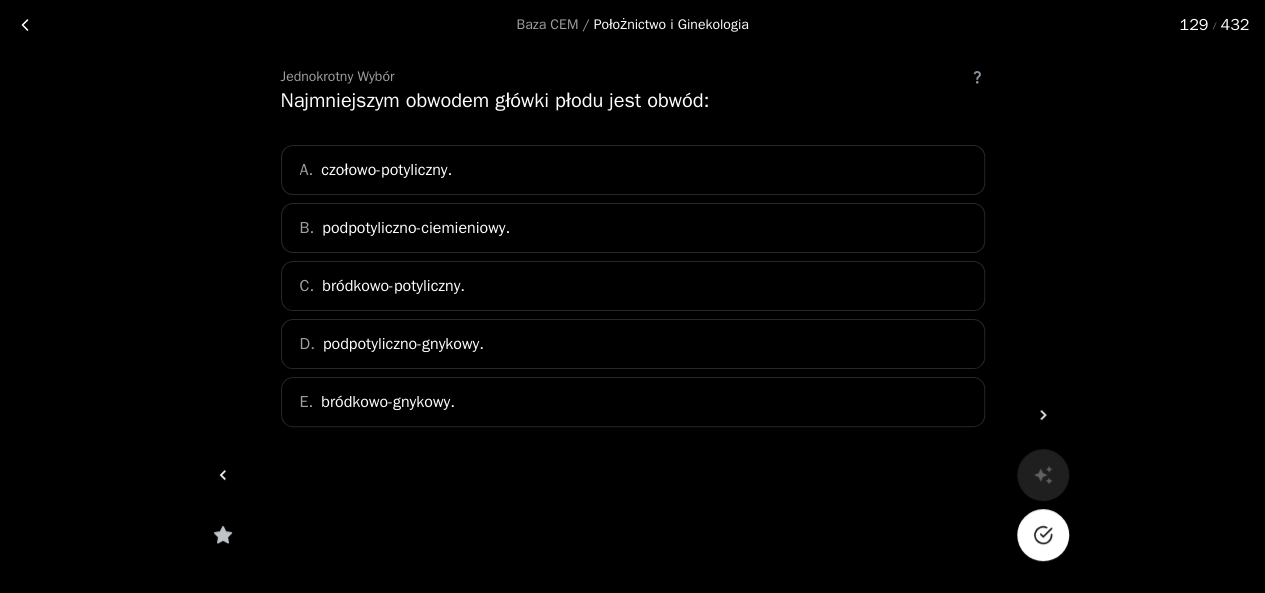 click on "B.   podpotyliczno-ciemieniowy." at bounding box center [633, 228] 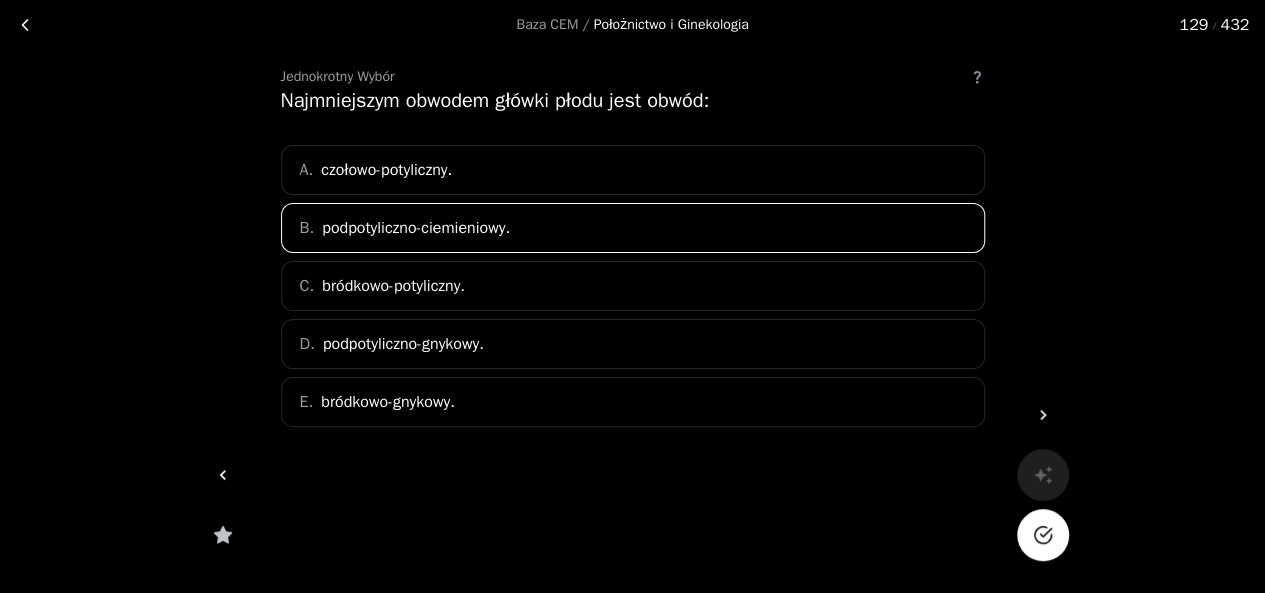 click at bounding box center [1042, 535] 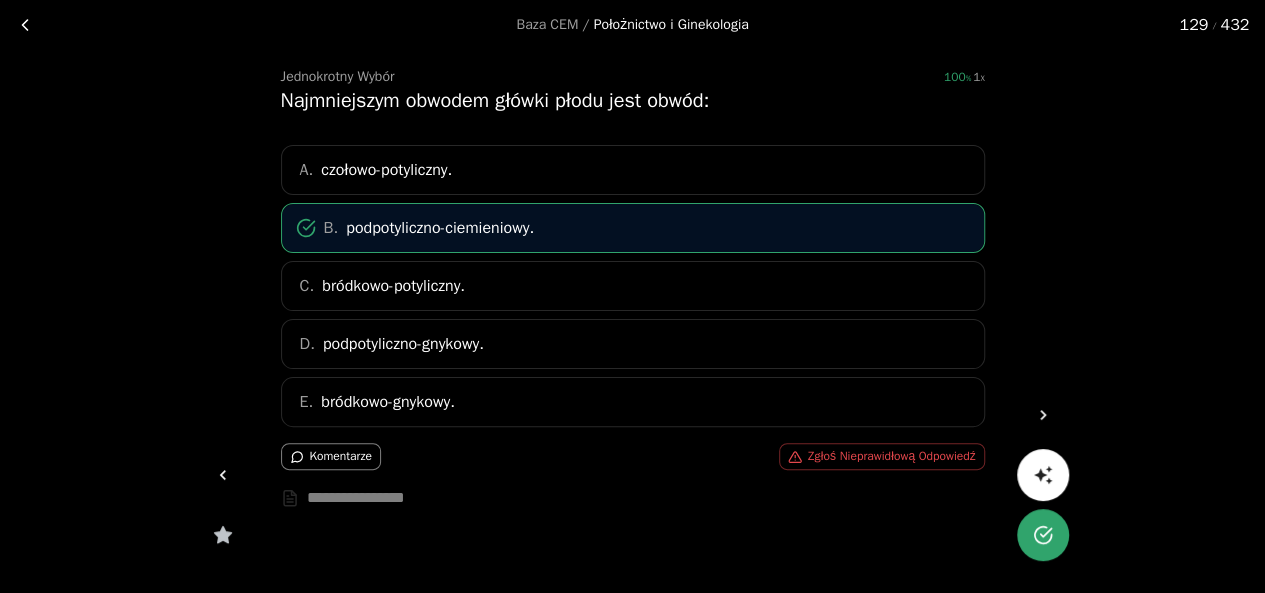click at bounding box center (1043, 415) 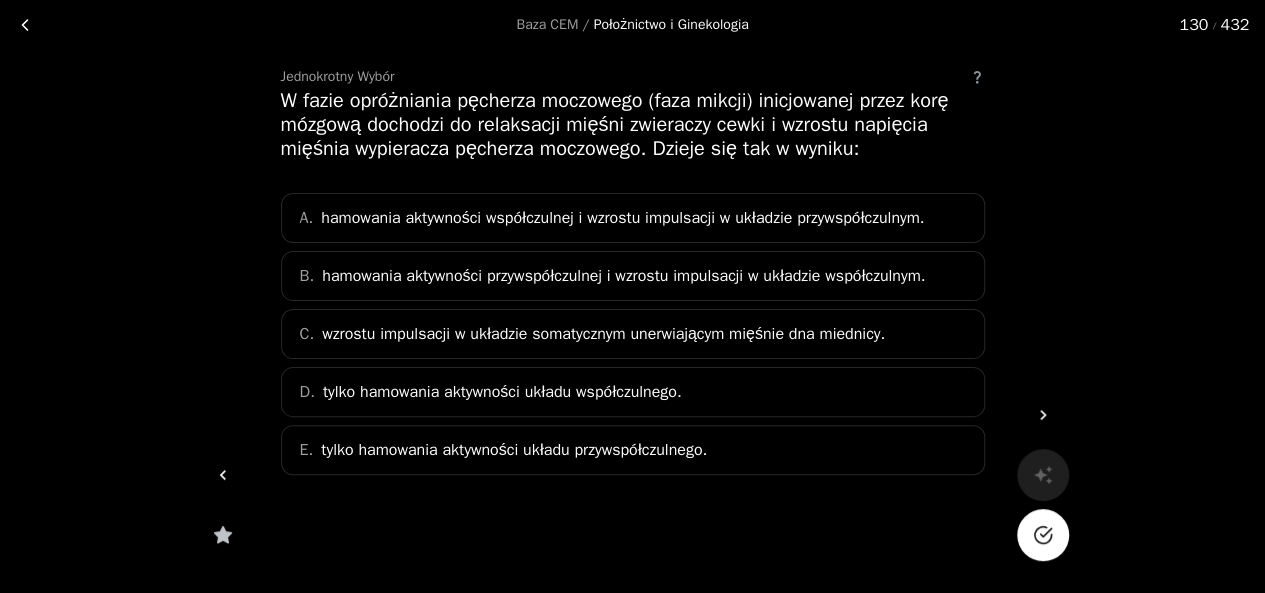 click on "hamowania aktywności współczulnej i wzrostu impulsacji w układzie przywspółczulnym." at bounding box center [622, 218] 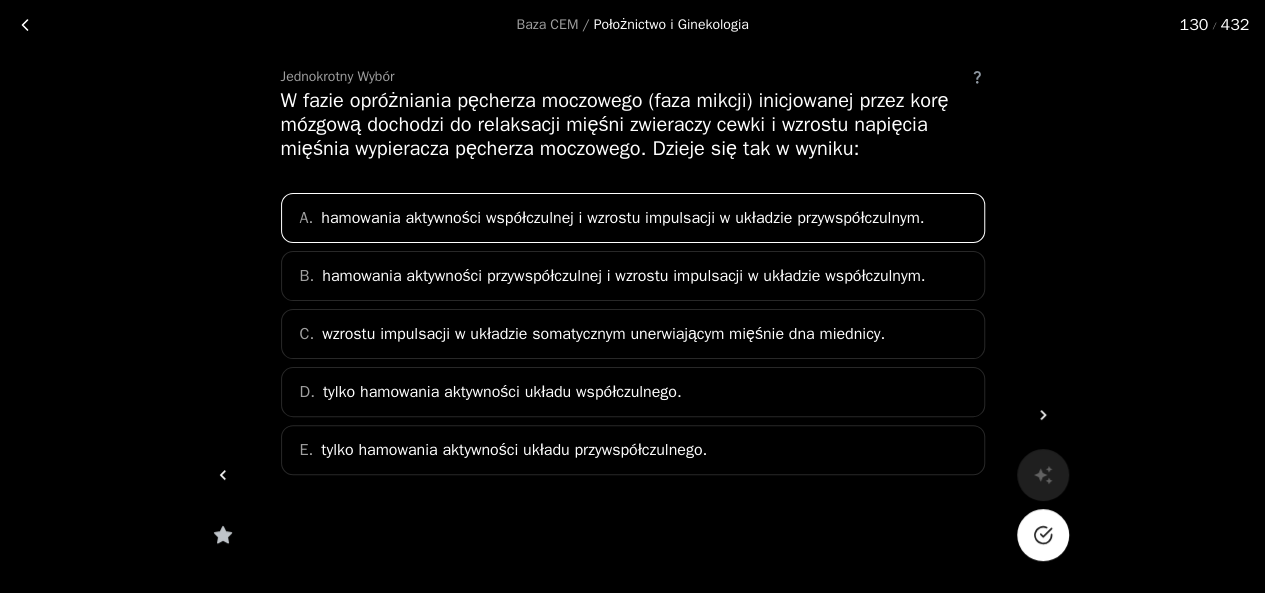click on "hamowania aktywności przywspółczulnej i wzrostu impulsacji w układzie współczulnym." at bounding box center (623, 276) 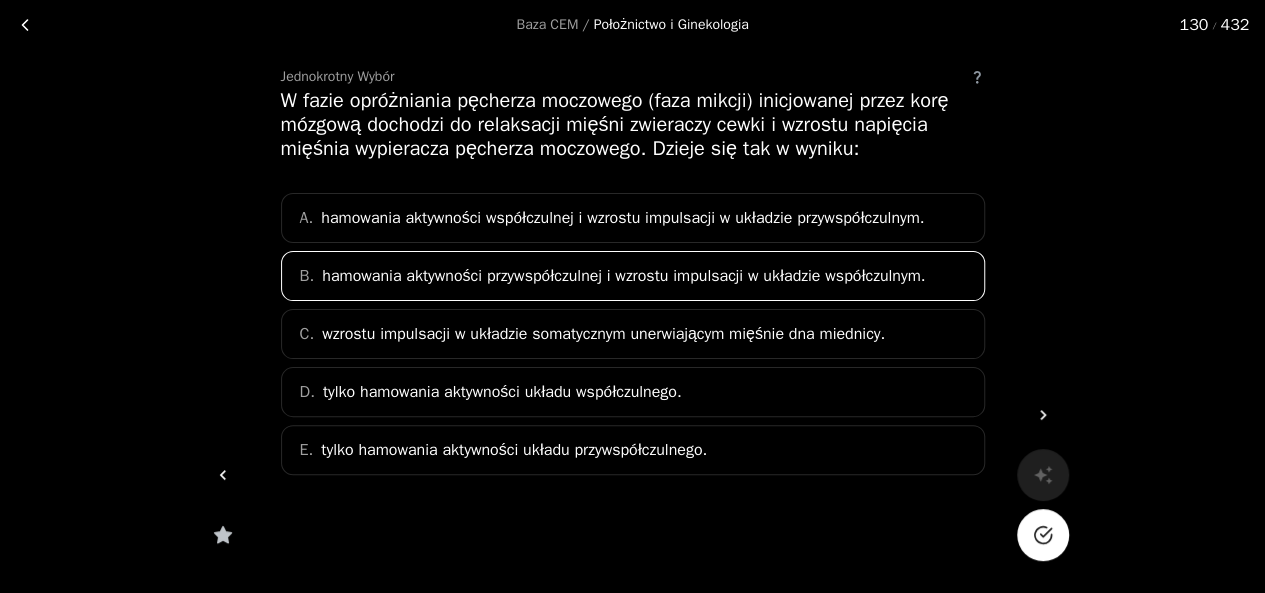 click at bounding box center (1043, 535) 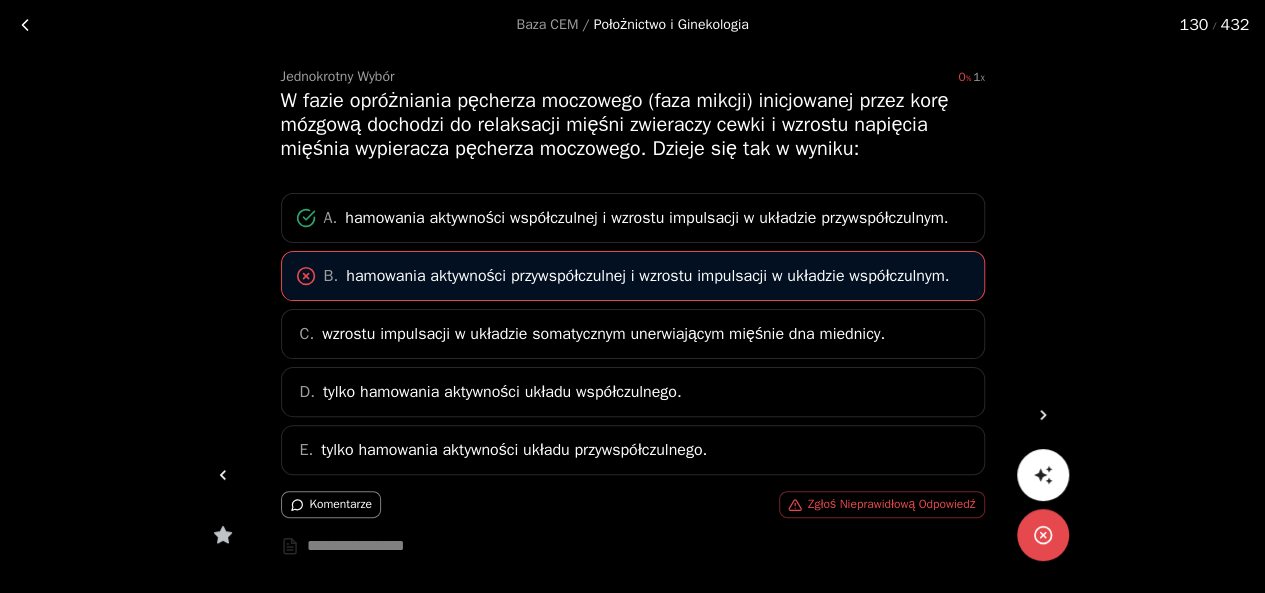 click at bounding box center [1043, 415] 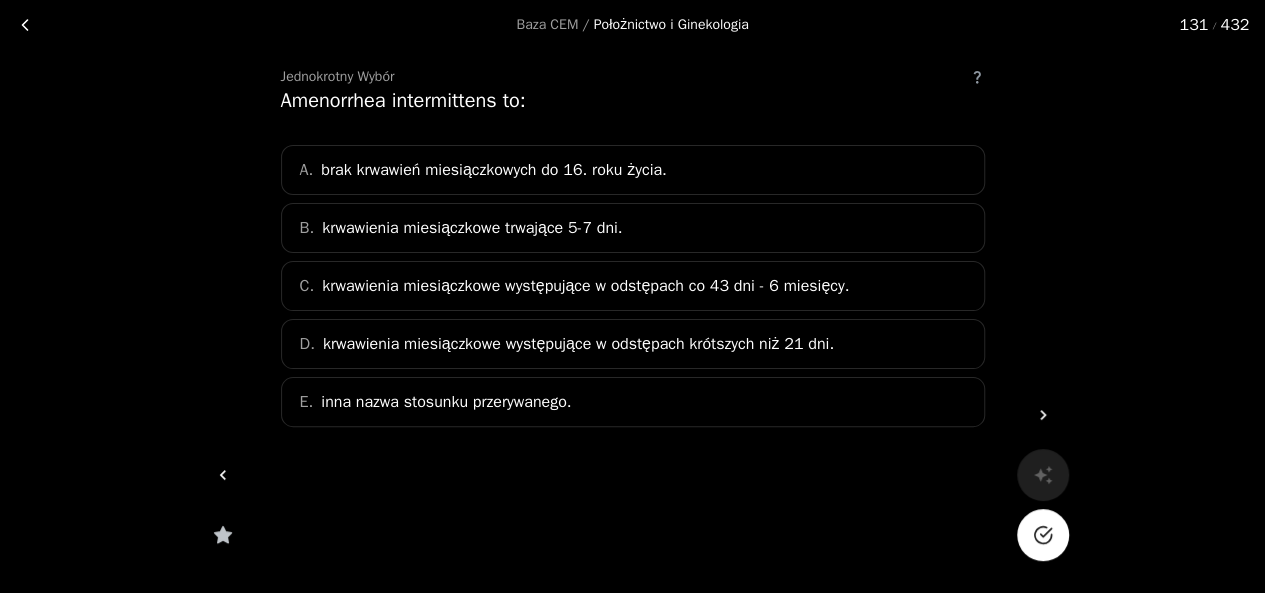 click on "A.   brak krwawień miesiączkowych do 16. roku życia." at bounding box center (633, 170) 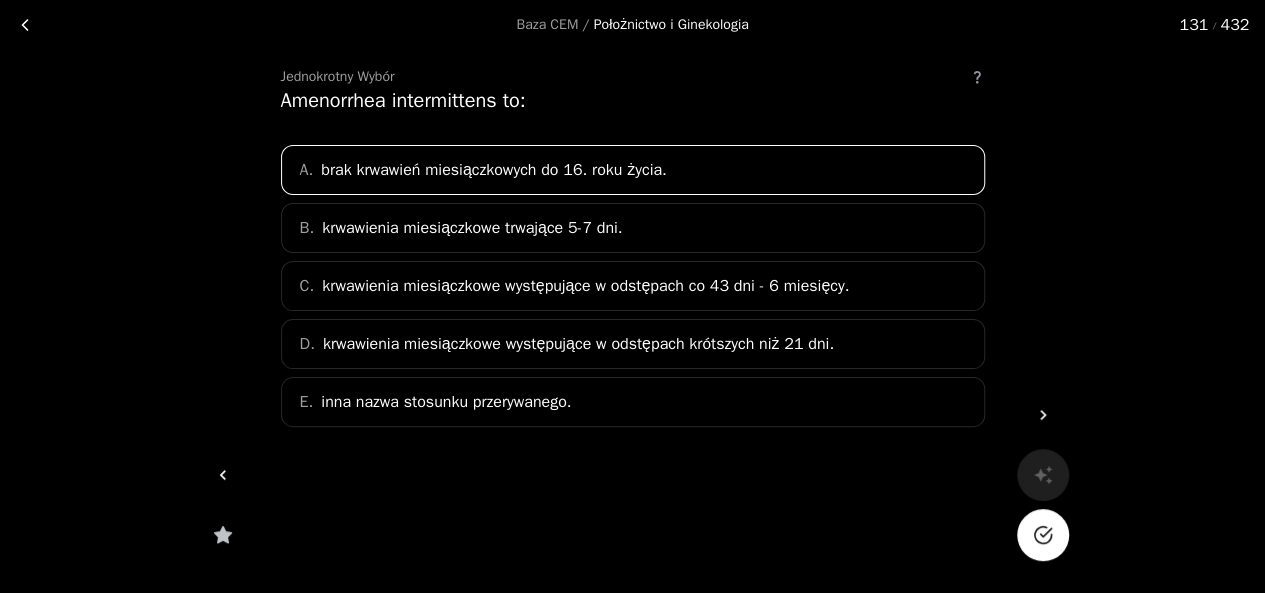 click at bounding box center [1043, 535] 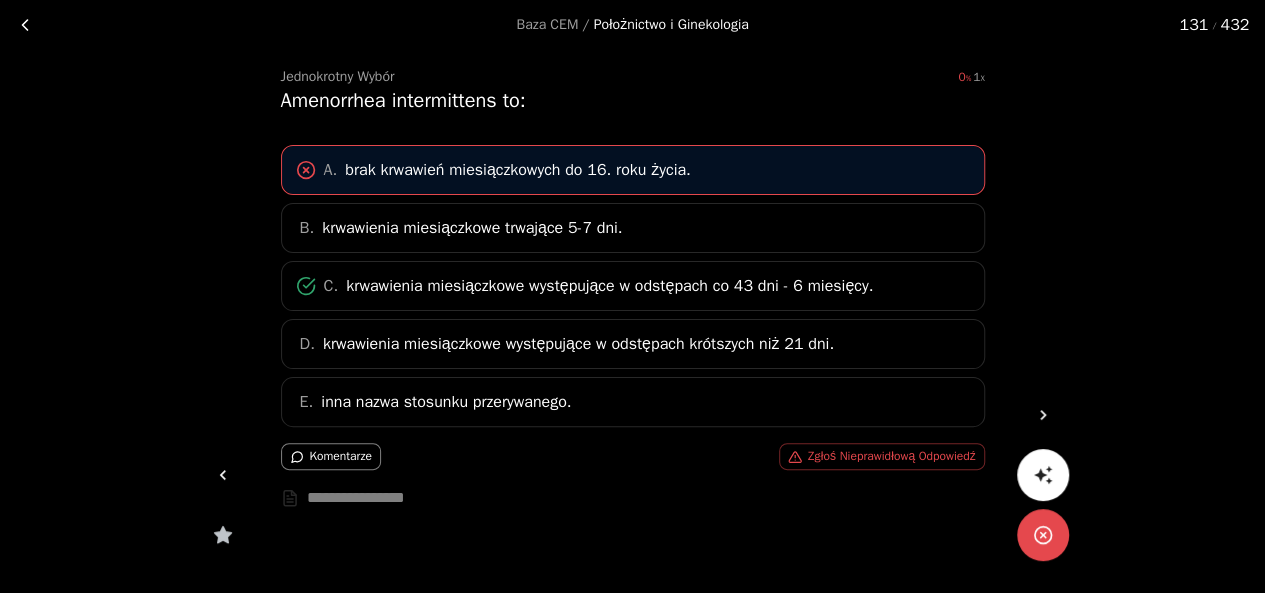 click at bounding box center (1043, 415) 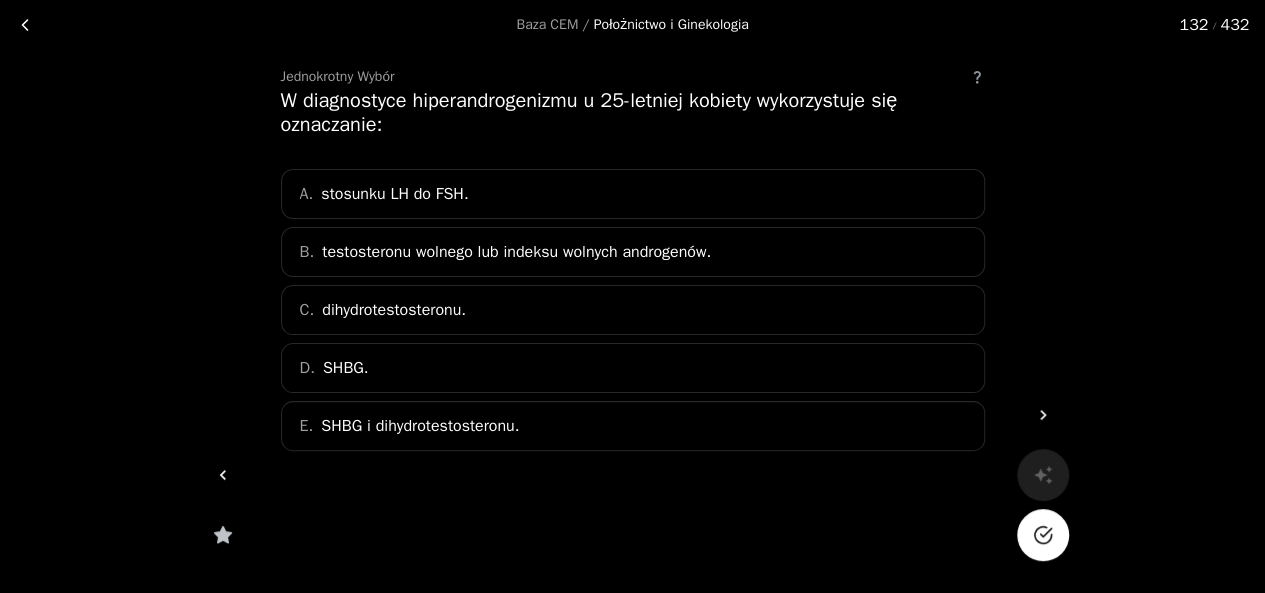 click on "E.   SHBG i dihydrotestosteronu." at bounding box center (633, 426) 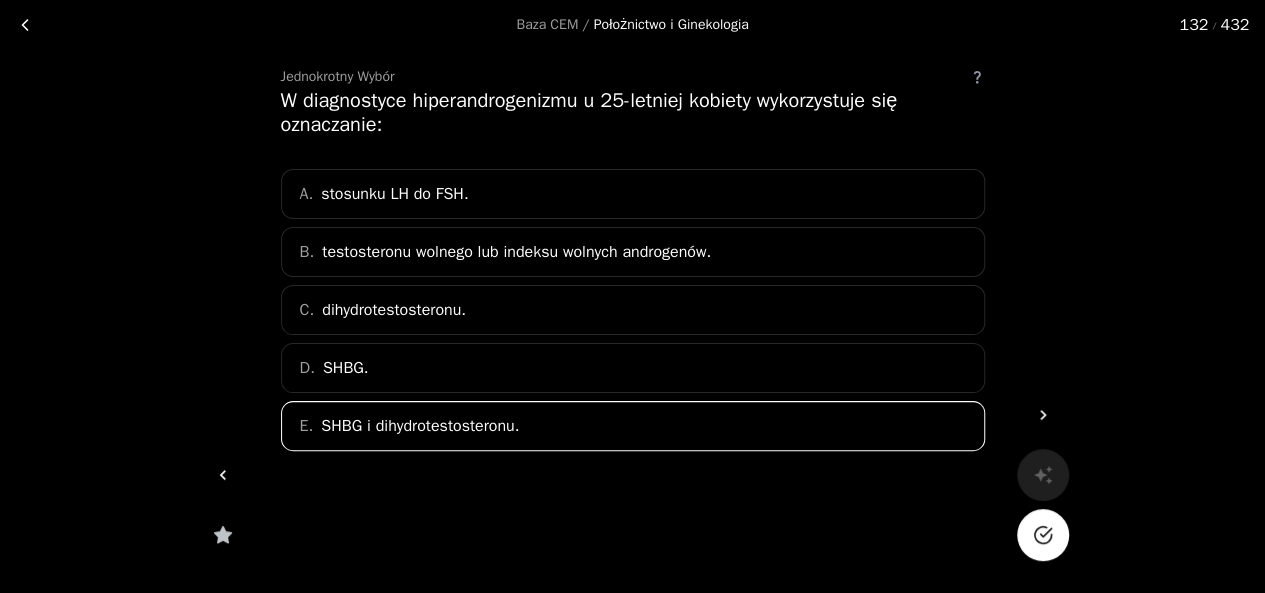 click at bounding box center [1043, 535] 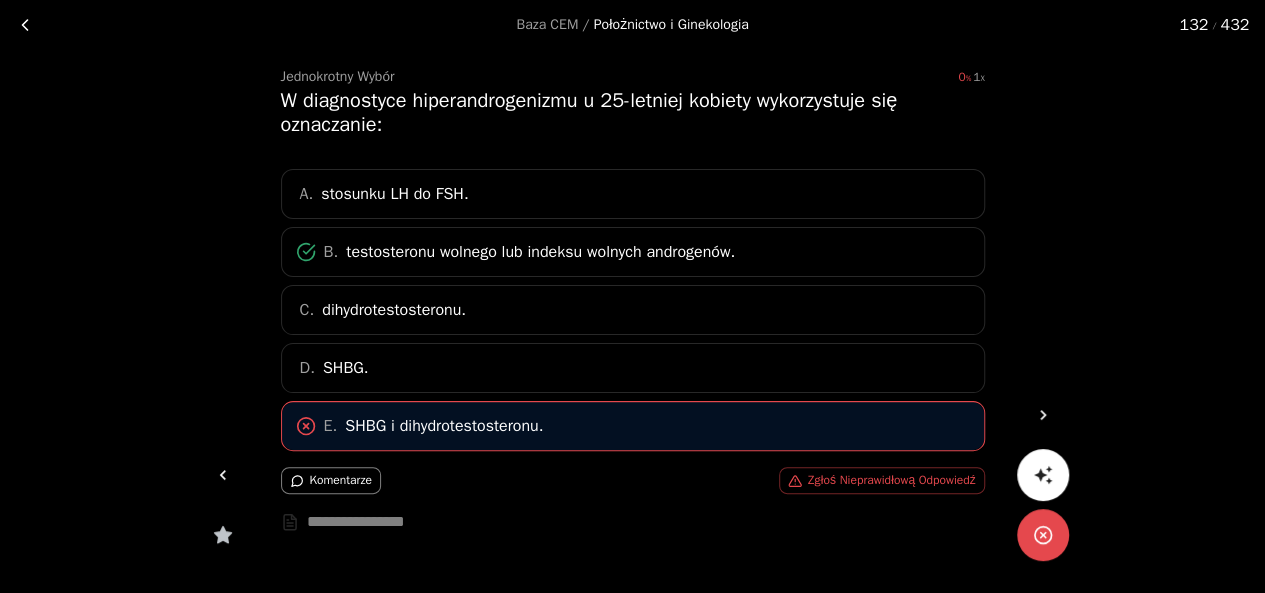 click at bounding box center [1043, 415] 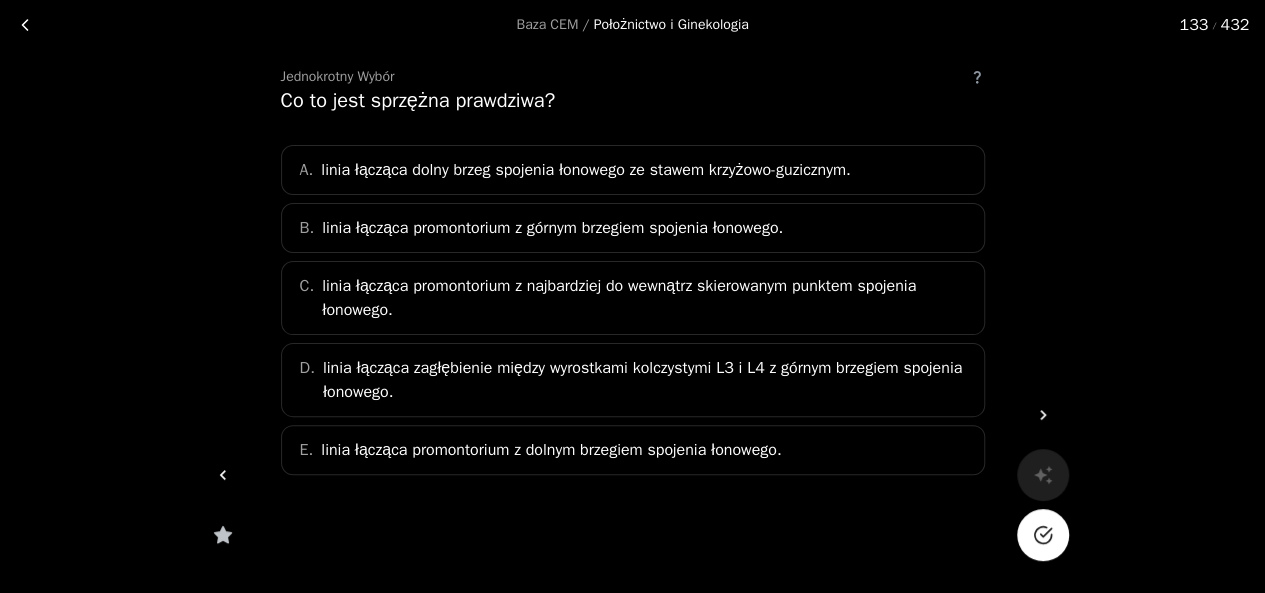 click on "linia łącząca promontorium z najbardziej do wewnątrz skierowanym punktem spojenia łonowego." at bounding box center [646, 298] 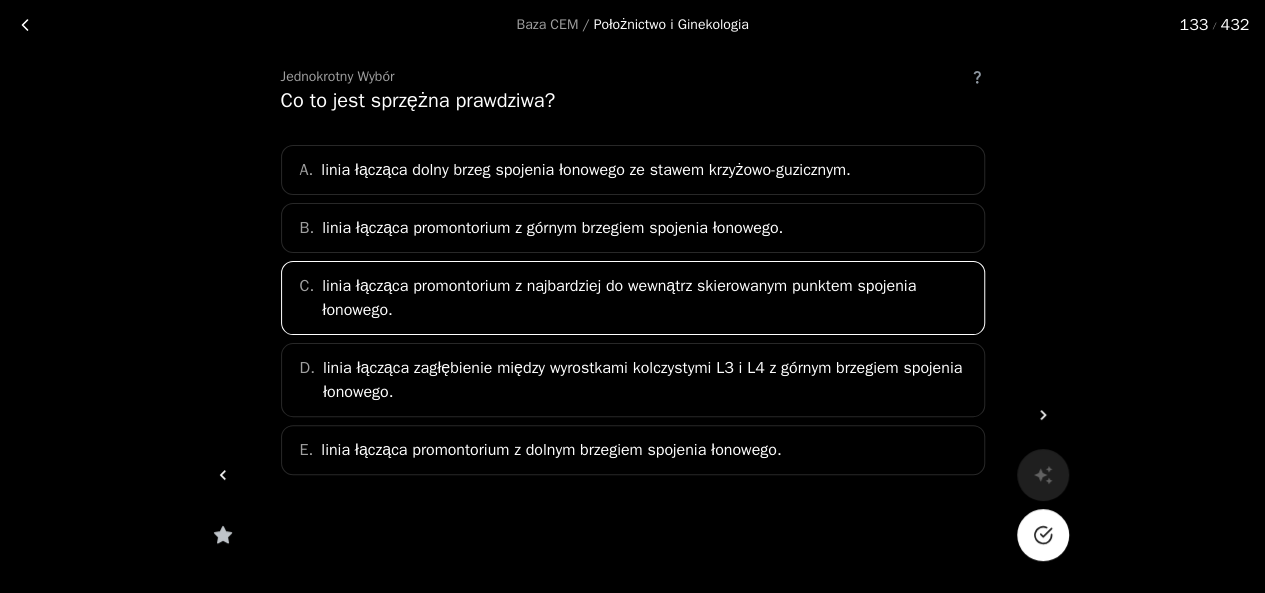 click at bounding box center (1042, 535) 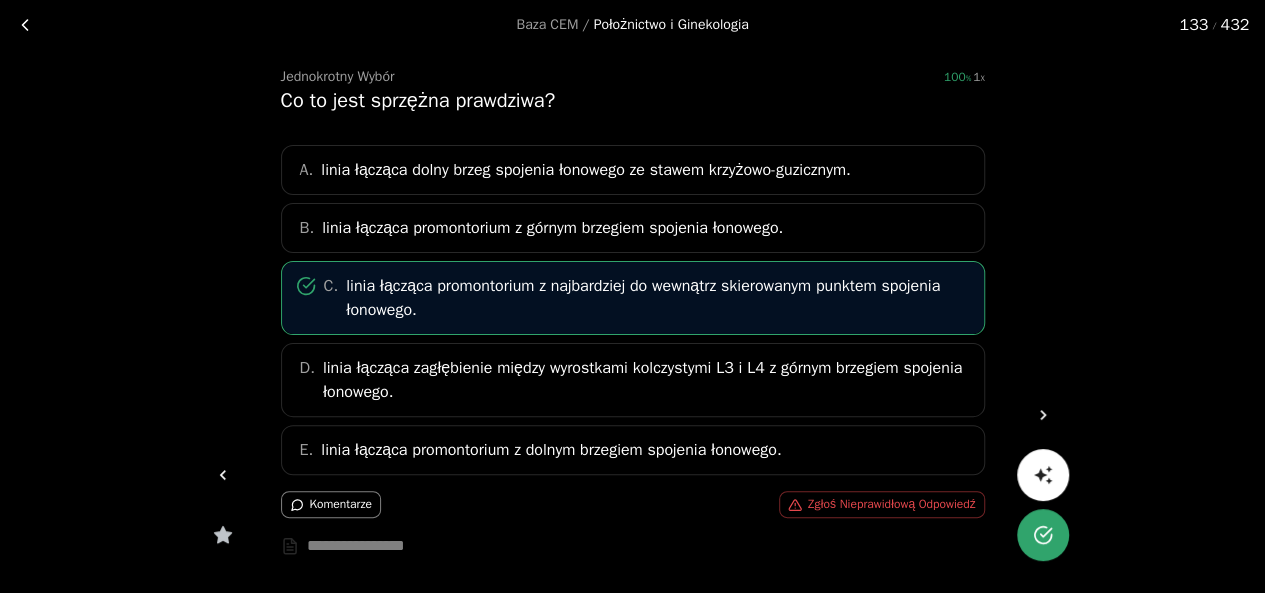 click at bounding box center (1043, 415) 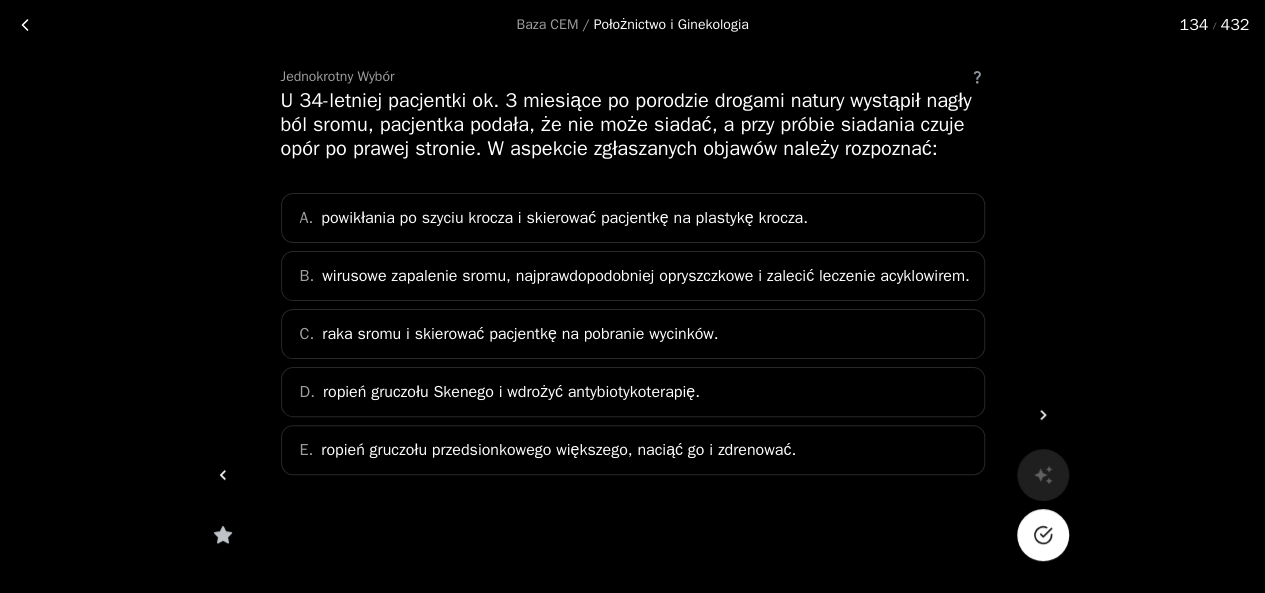click on "ropień gruczołu Skenego i wdrożyć antybiotykoterapię." at bounding box center (564, 218) 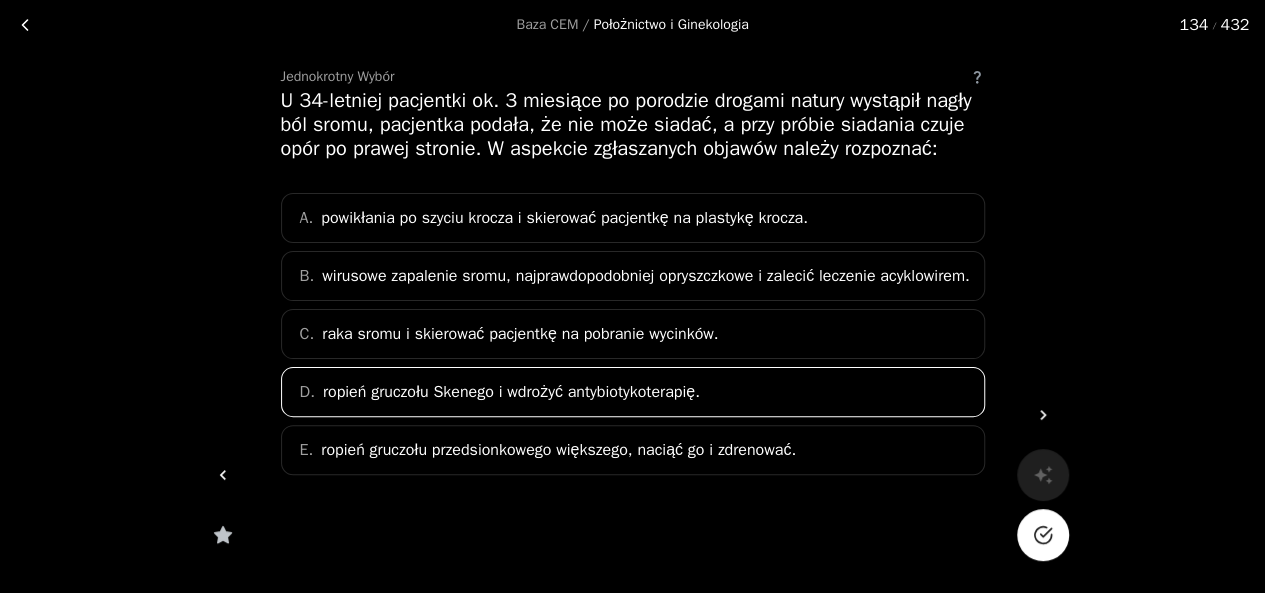 click on "ropień gruczołu przedsionkowego większego, naciąć go i zdrenować." at bounding box center (558, 450) 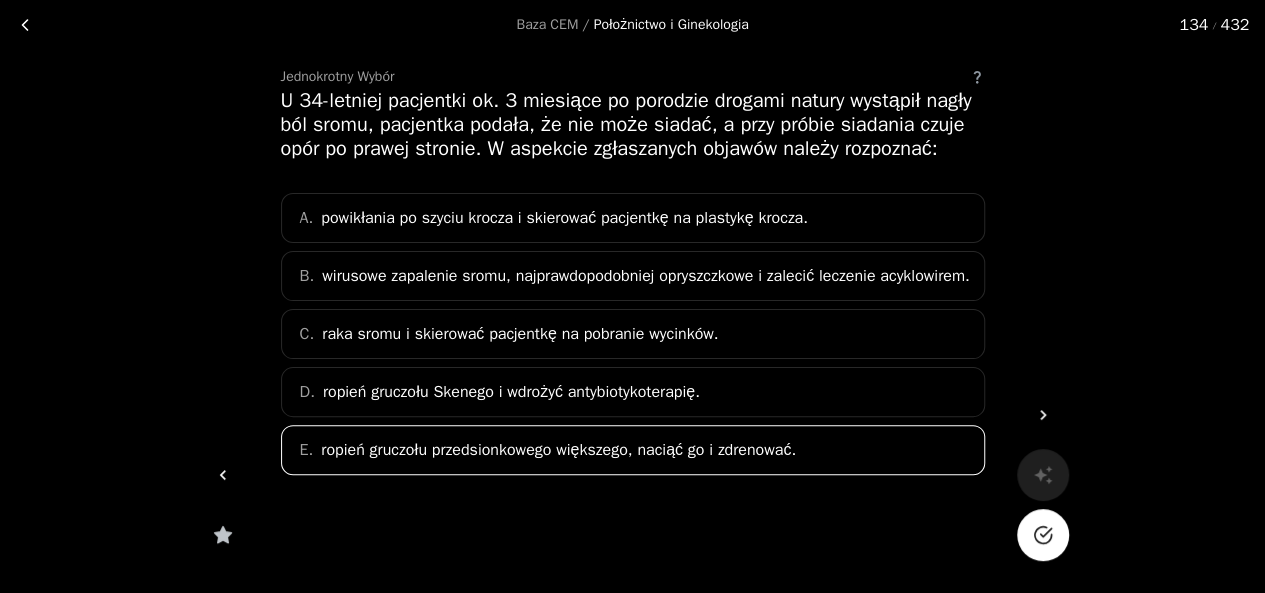 click at bounding box center (1045, 532) 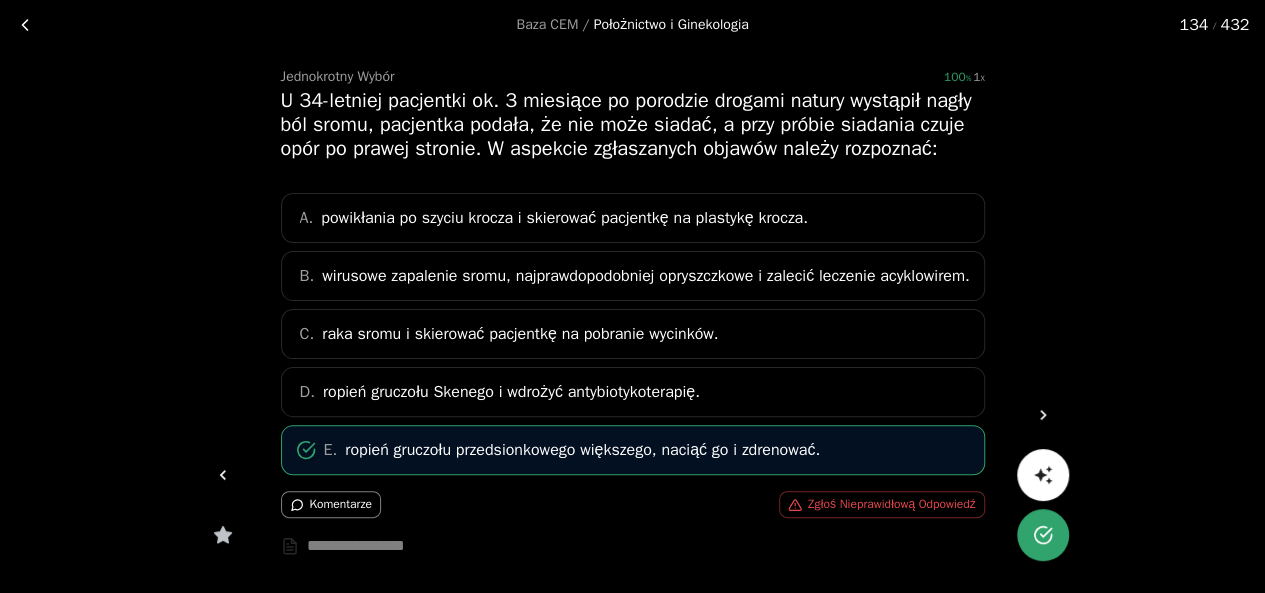 click at bounding box center [1043, 415] 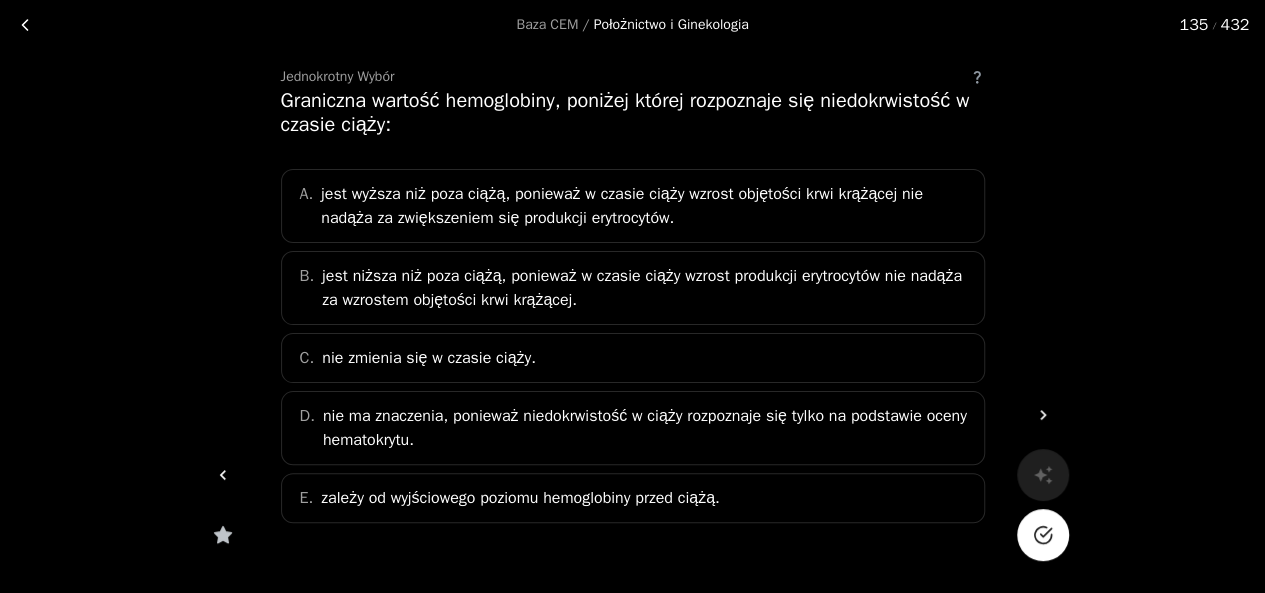 click on "jest niższa niż poza ciążą, ponieważ w czasie ciąży wzrost produkcji erytrocytów nie nadąża za wzrostem objętości krwi krążącej." at bounding box center (646, 288) 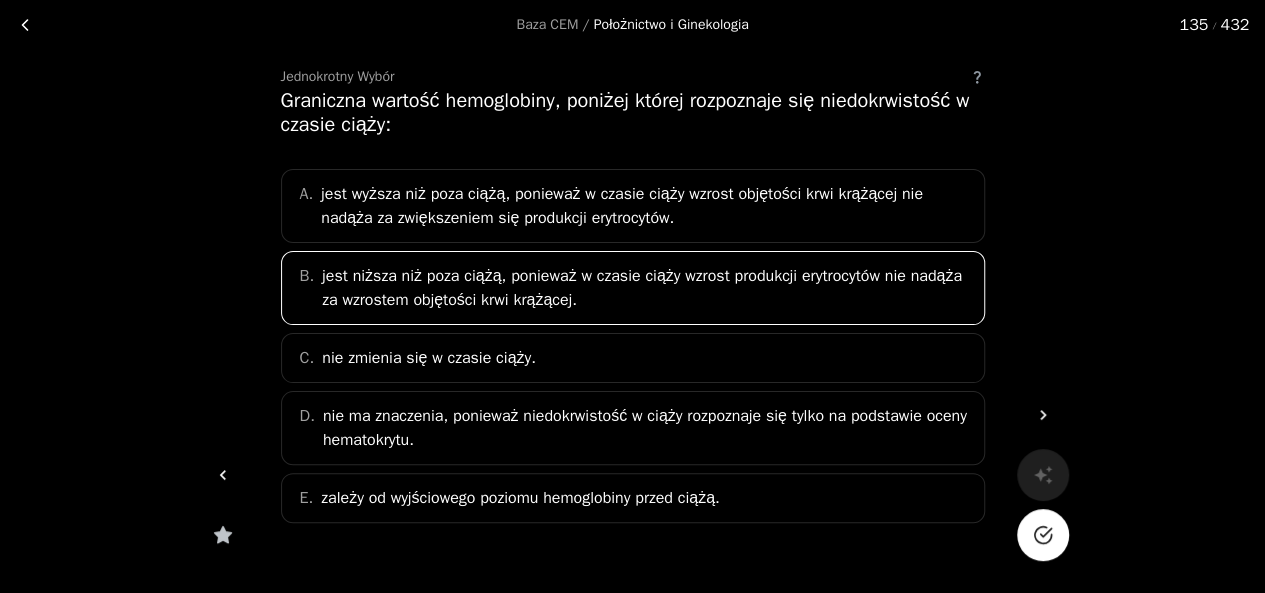 click at bounding box center (1042, 535) 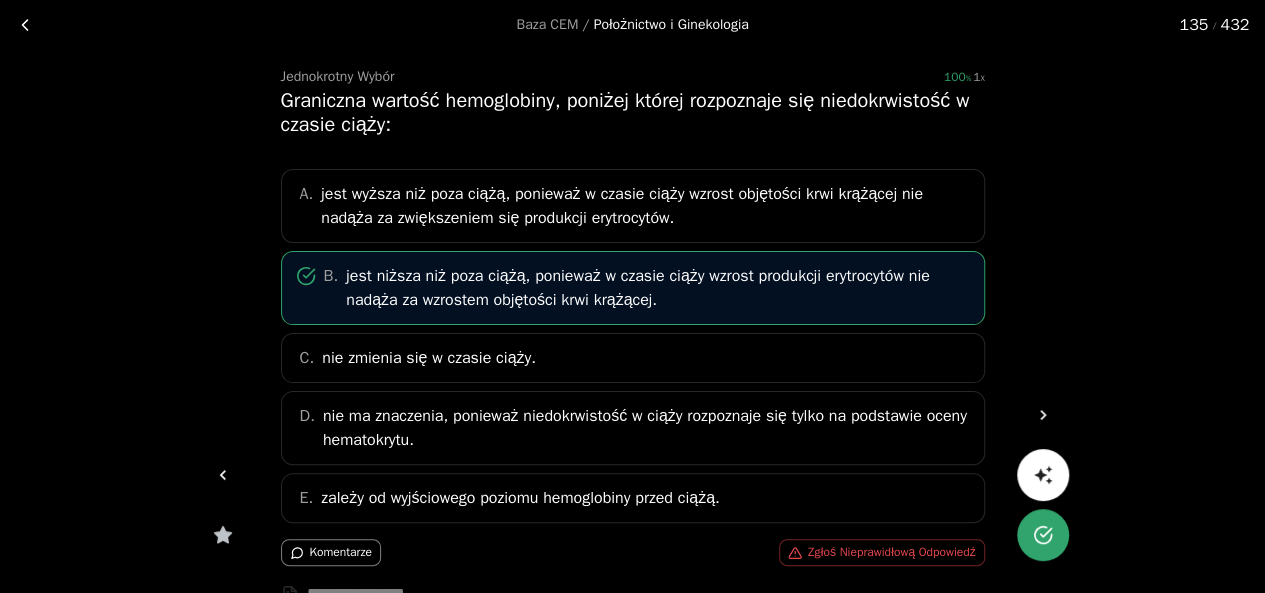 click at bounding box center (1043, 415) 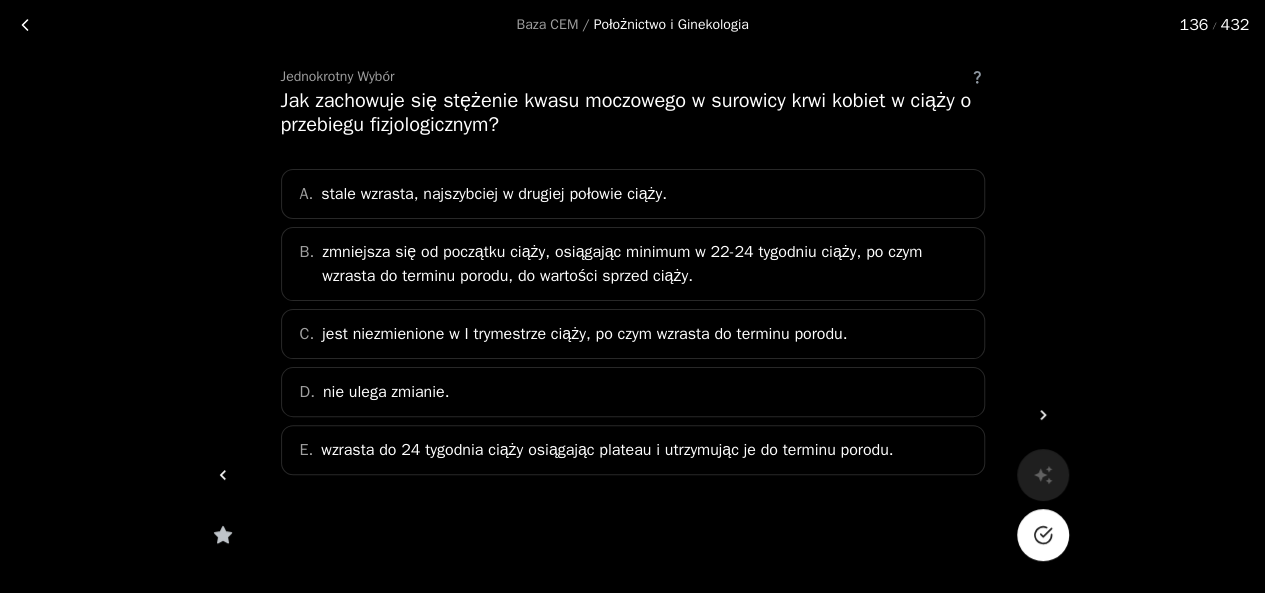 click on "zmniejsza się od początku ciąży, osiągając minimum w 22-24 tygodniu ciąży, po czym wzrasta do terminu porodu, do wartości sprzed ciąży." at bounding box center (646, 264) 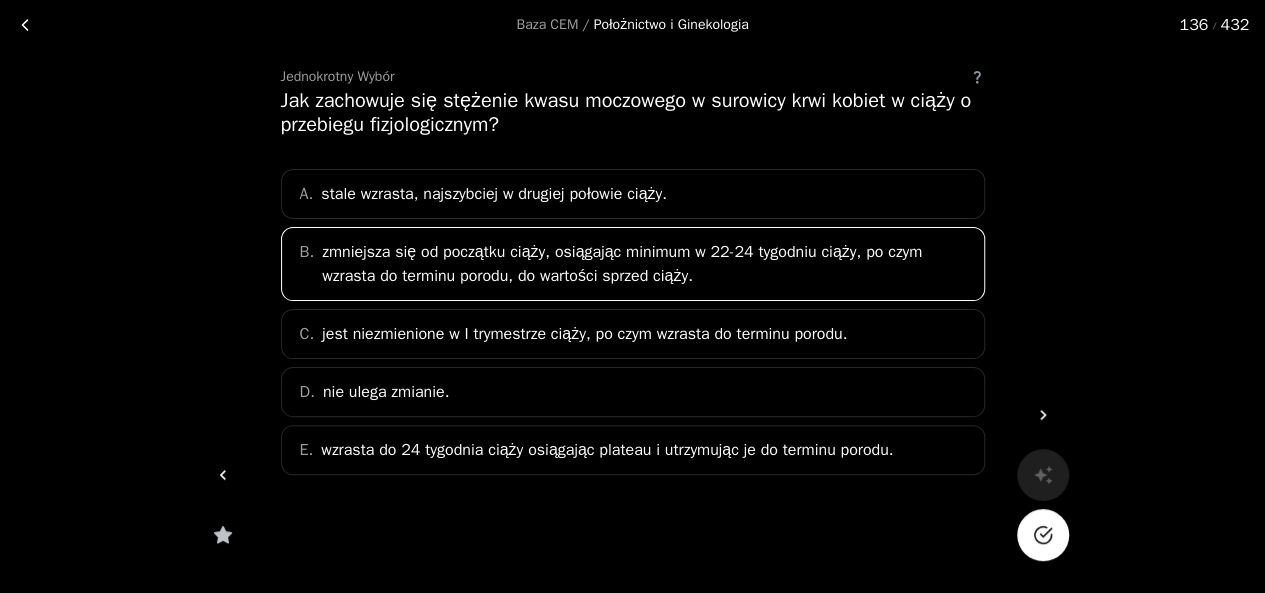 click at bounding box center (1043, 535) 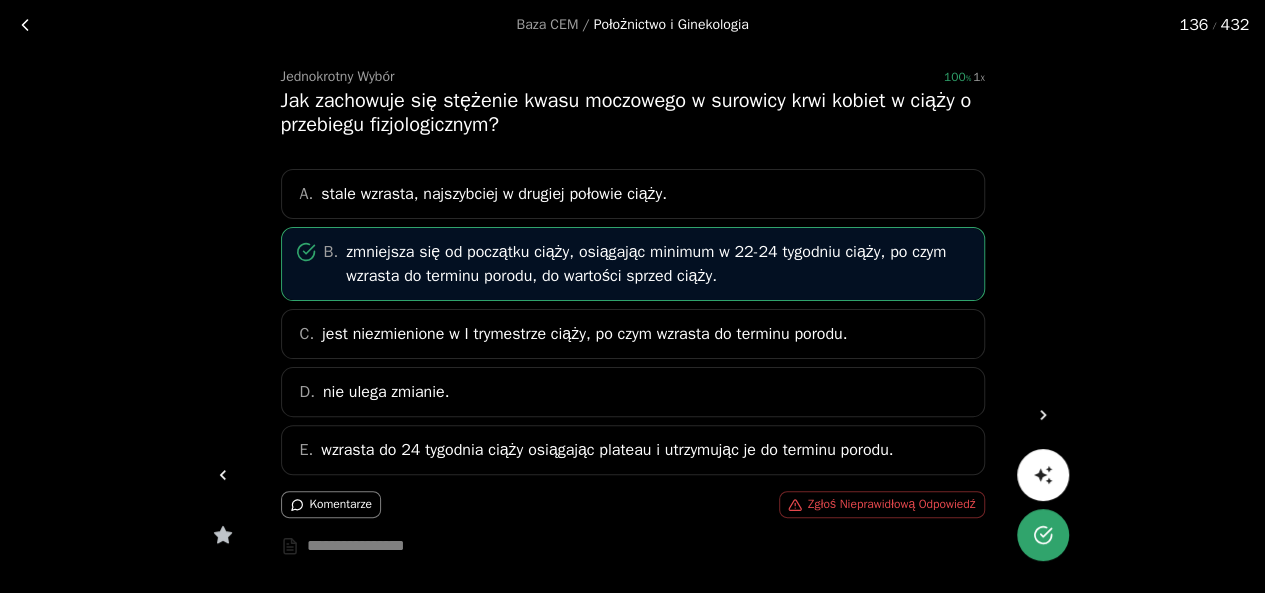 click at bounding box center (1043, 415) 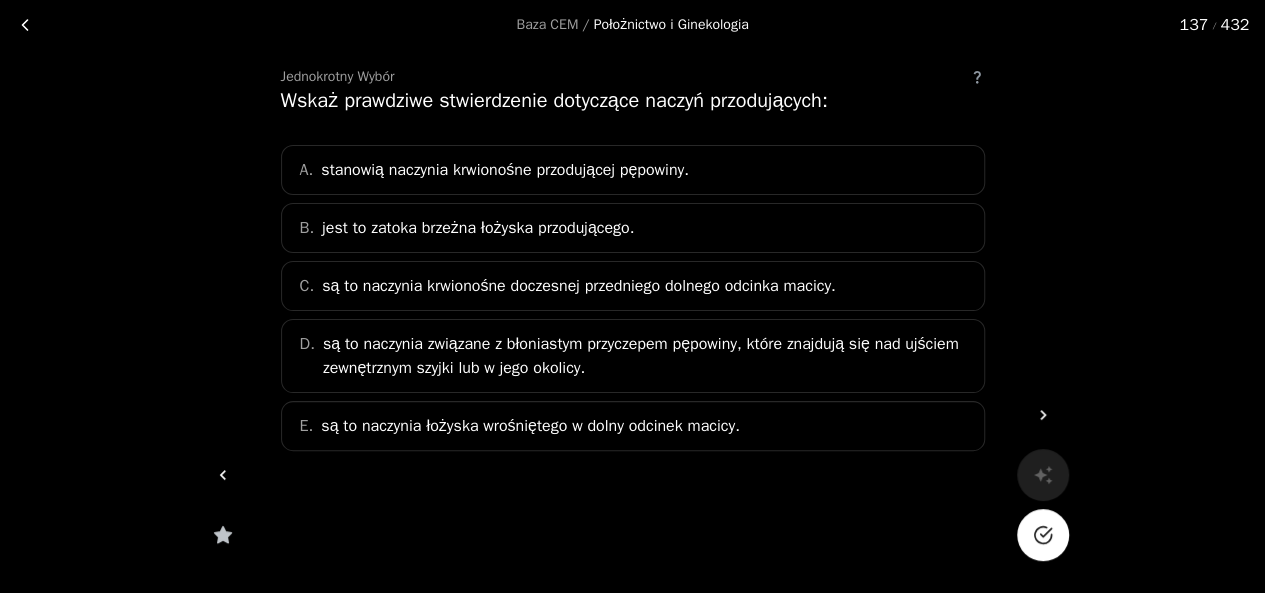 drag, startPoint x: 669, startPoint y: 131, endPoint x: 664, endPoint y: 155, distance: 24.5153 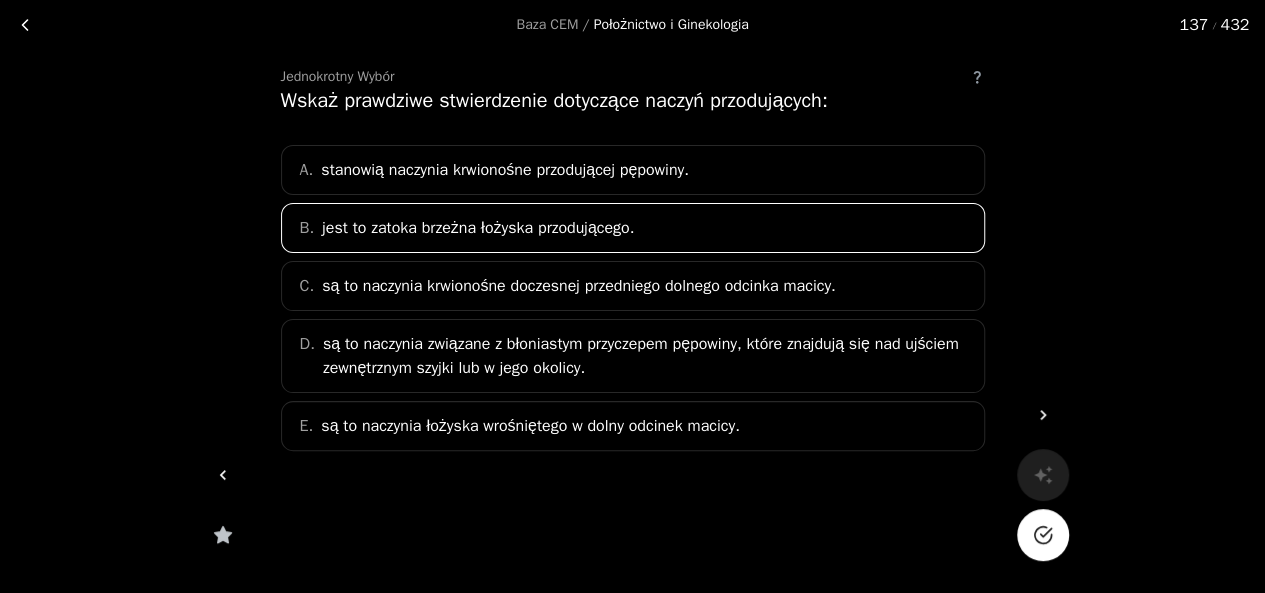 click at bounding box center (1043, 535) 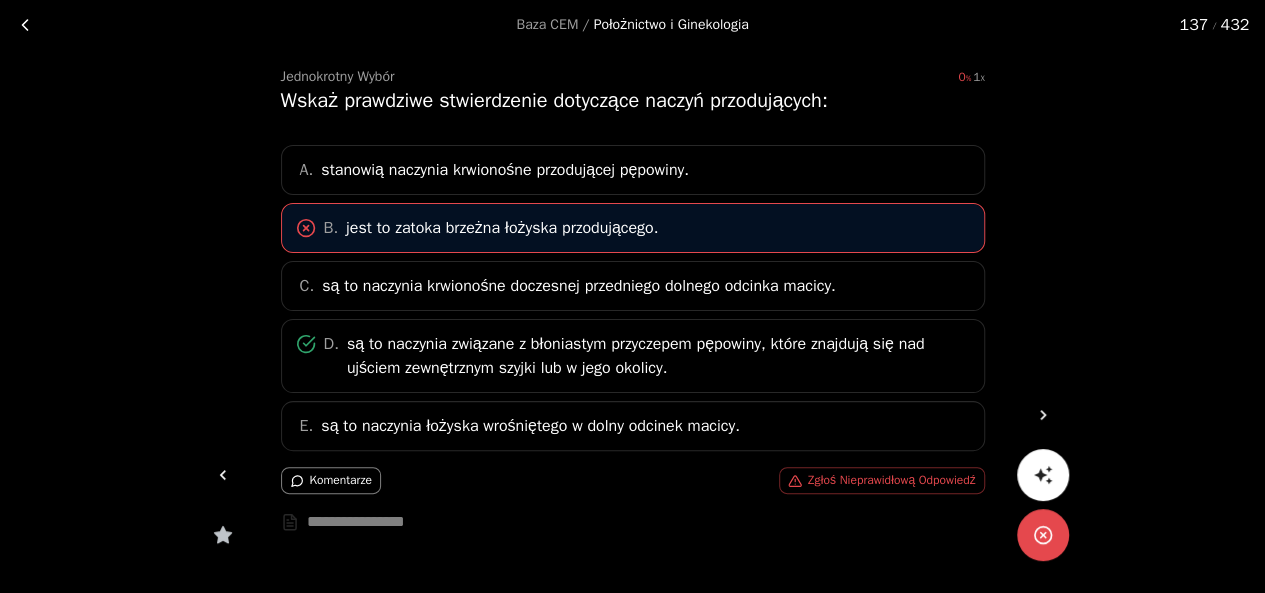 click at bounding box center (1043, 415) 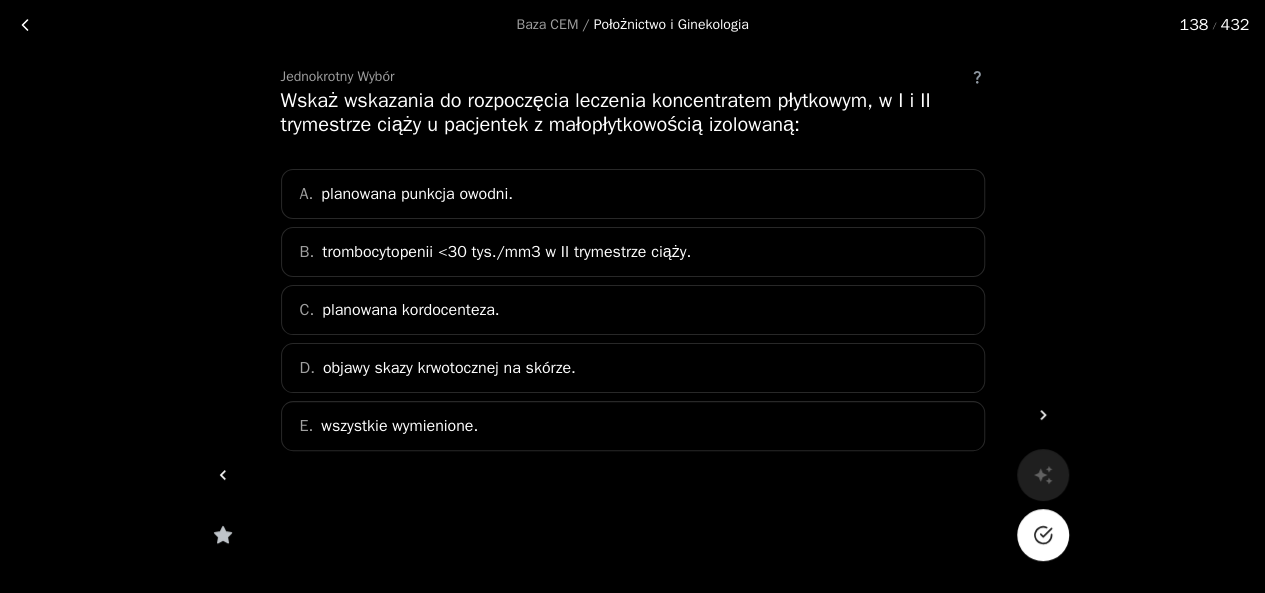 click on "E.   wszystkie wymienione." at bounding box center (633, 426) 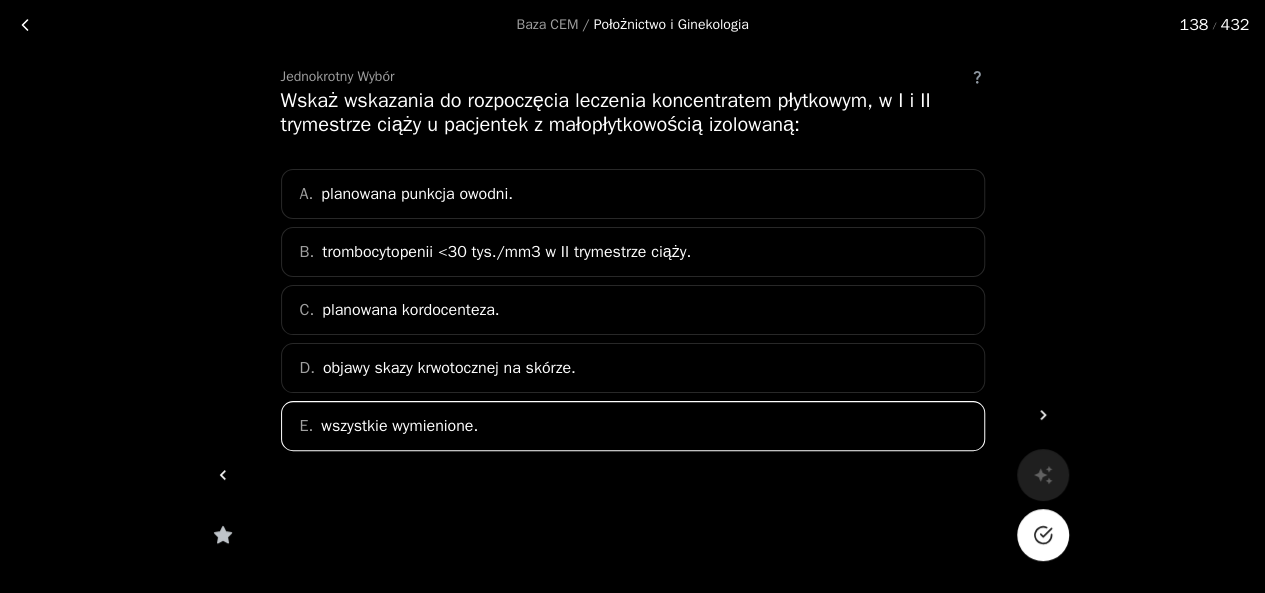 click at bounding box center (1043, 535) 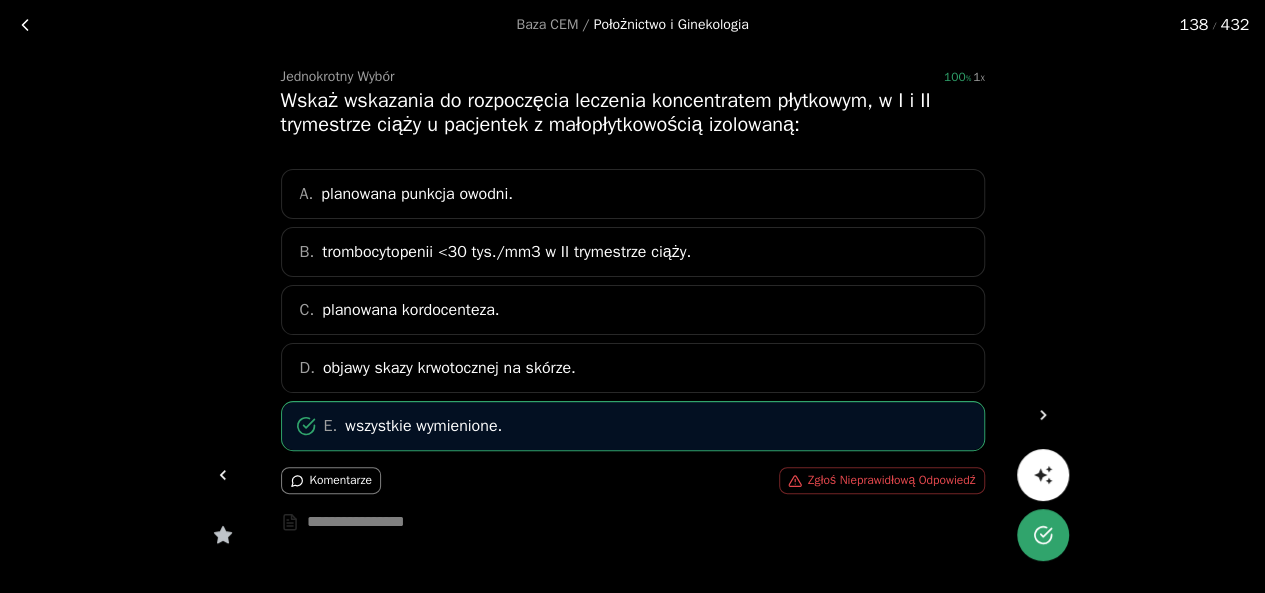 click at bounding box center [1043, 415] 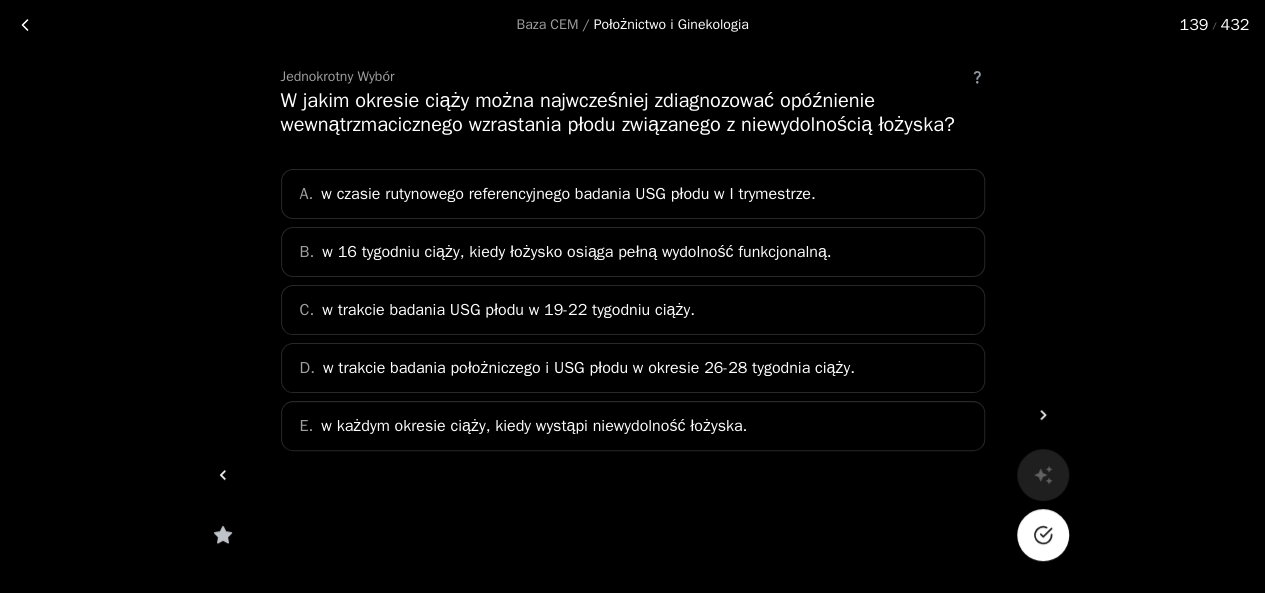 click on "w trakcie badania USG płodu w 19-22 tygodniu ciąży." at bounding box center [568, 194] 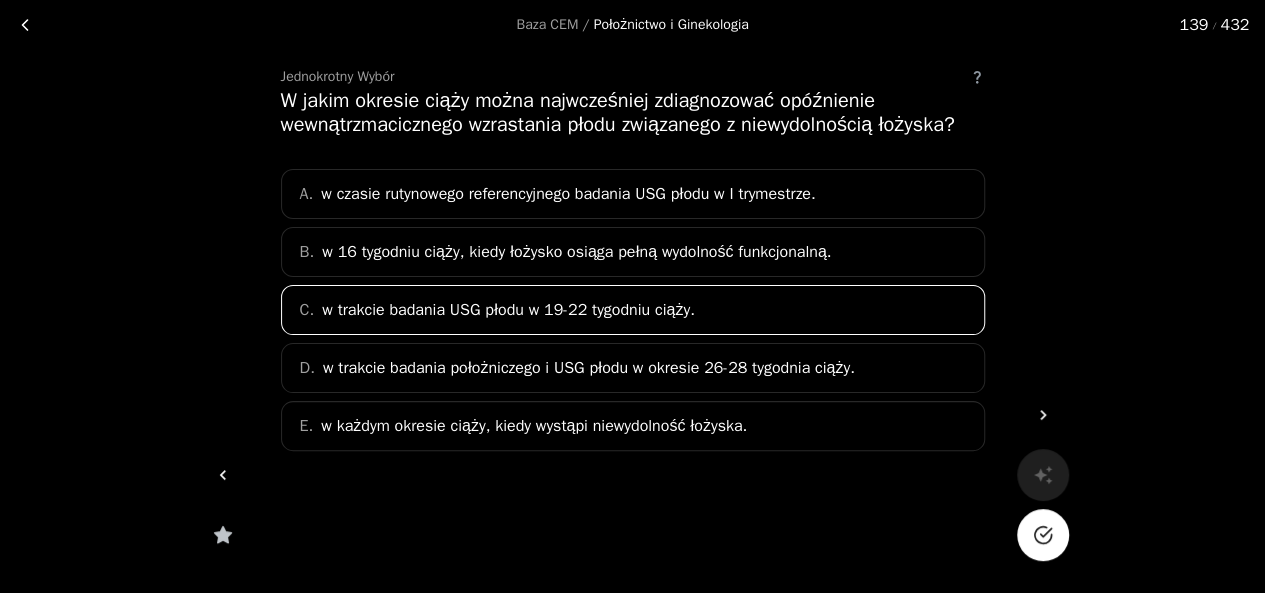 click at bounding box center (1043, 535) 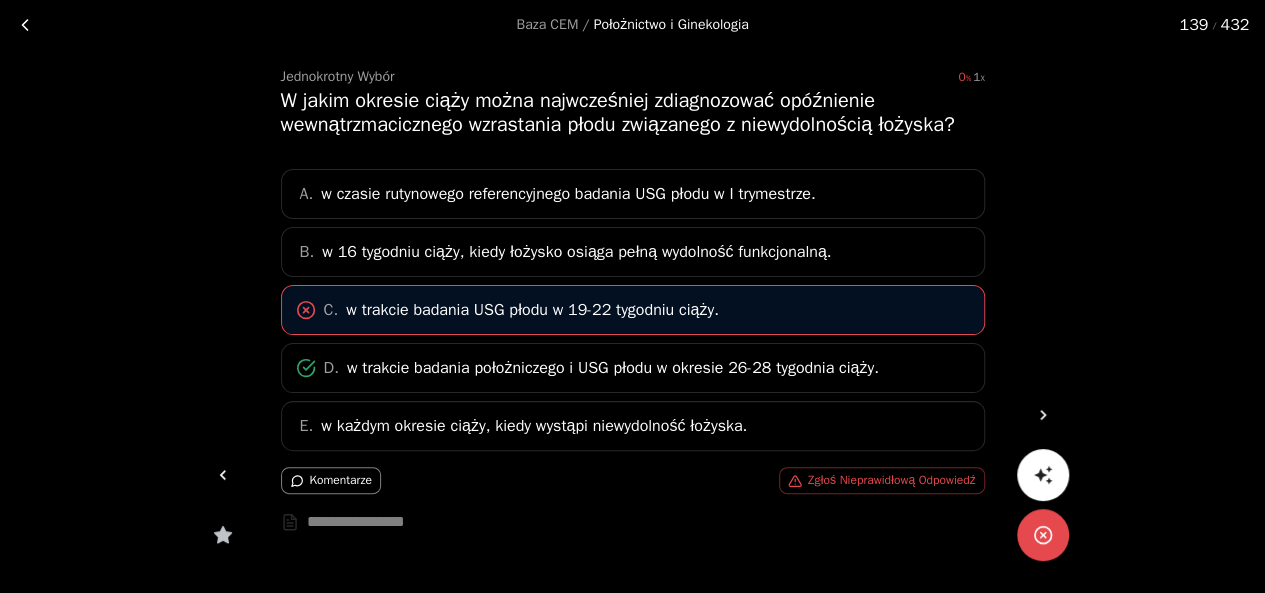 click at bounding box center [1043, 415] 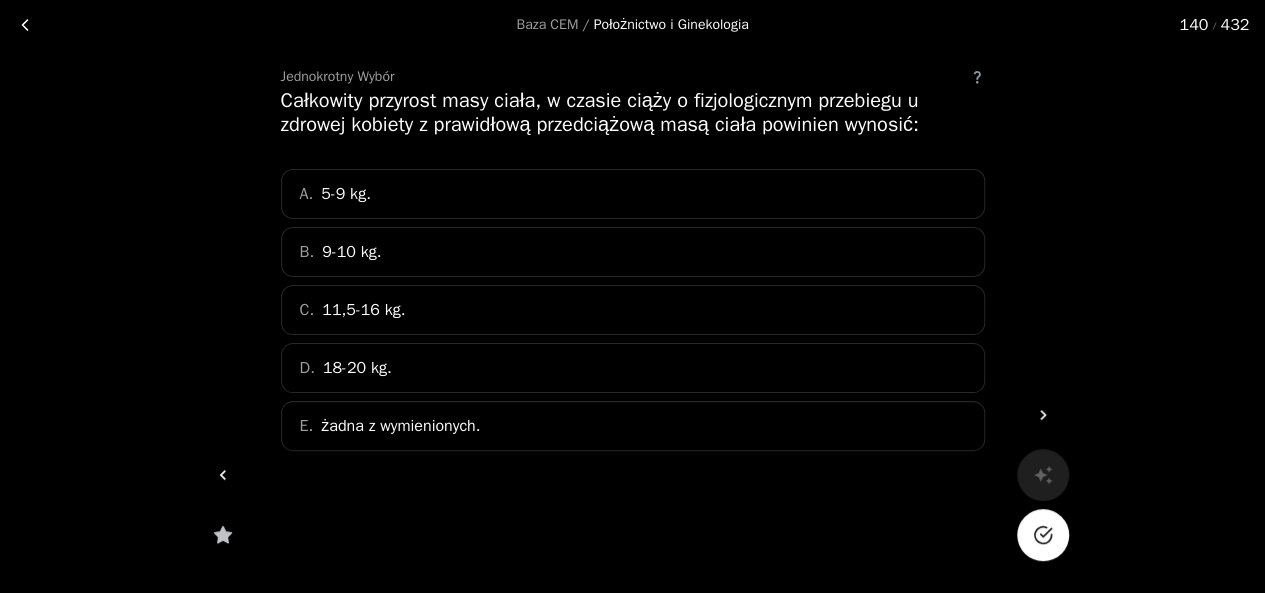 click on "C.   11,5-16 kg." at bounding box center [633, 310] 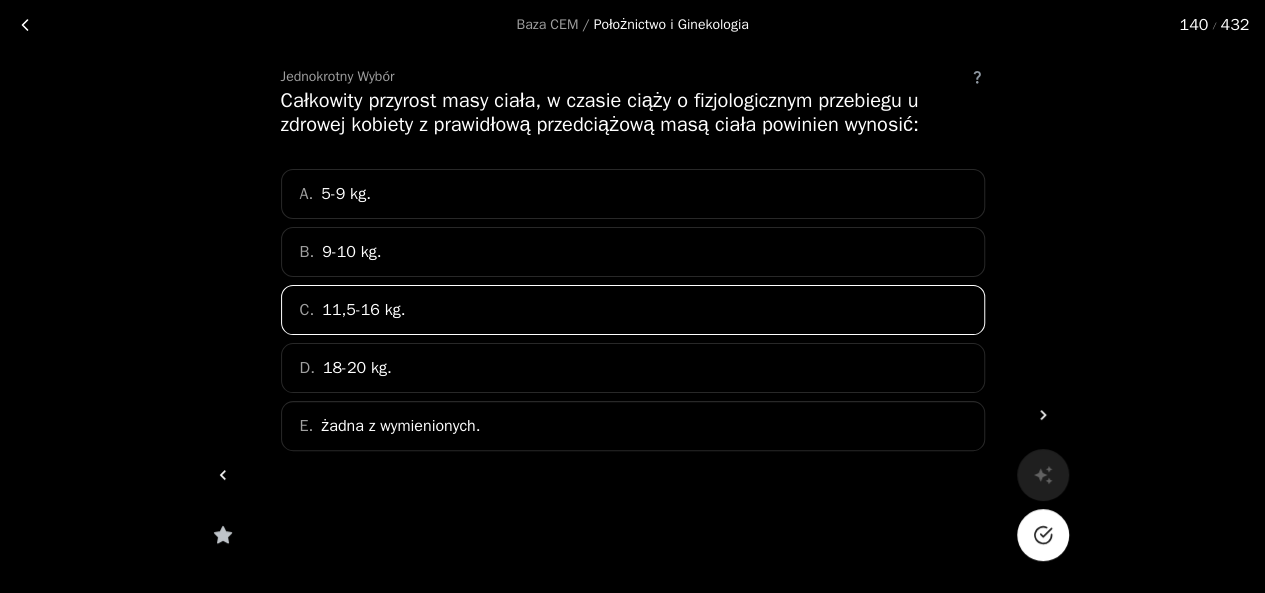 click at bounding box center [1043, 535] 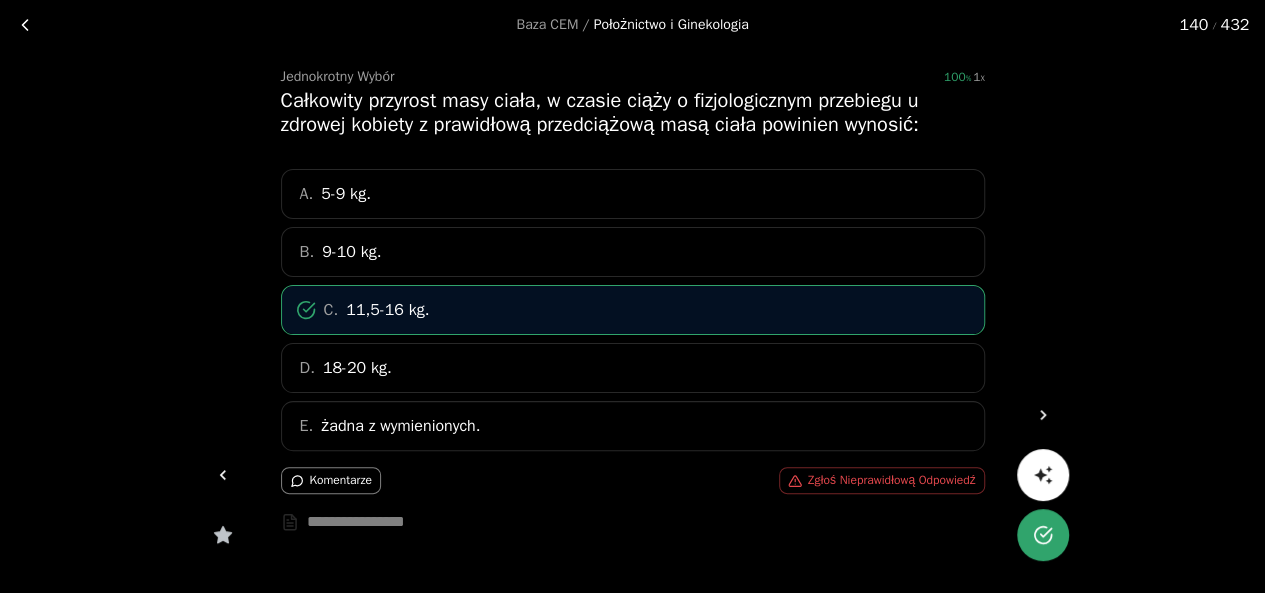 click at bounding box center (1043, 415) 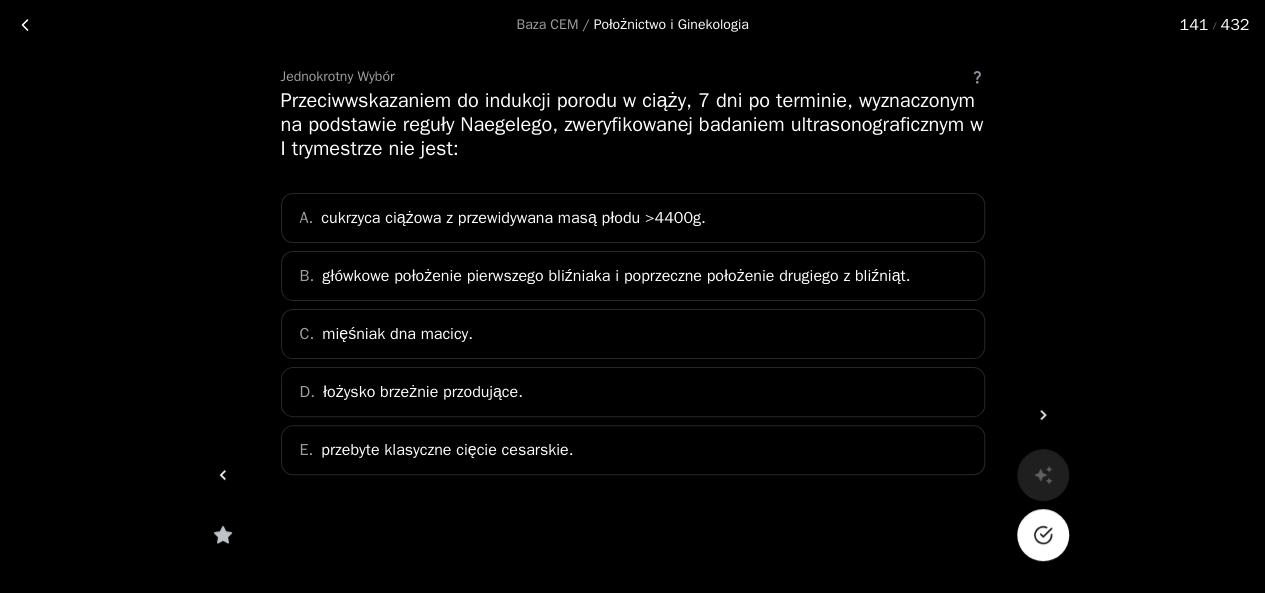 click on "cukrzyca ciążowa z przewidywana masą płodu >4400g." at bounding box center (513, 218) 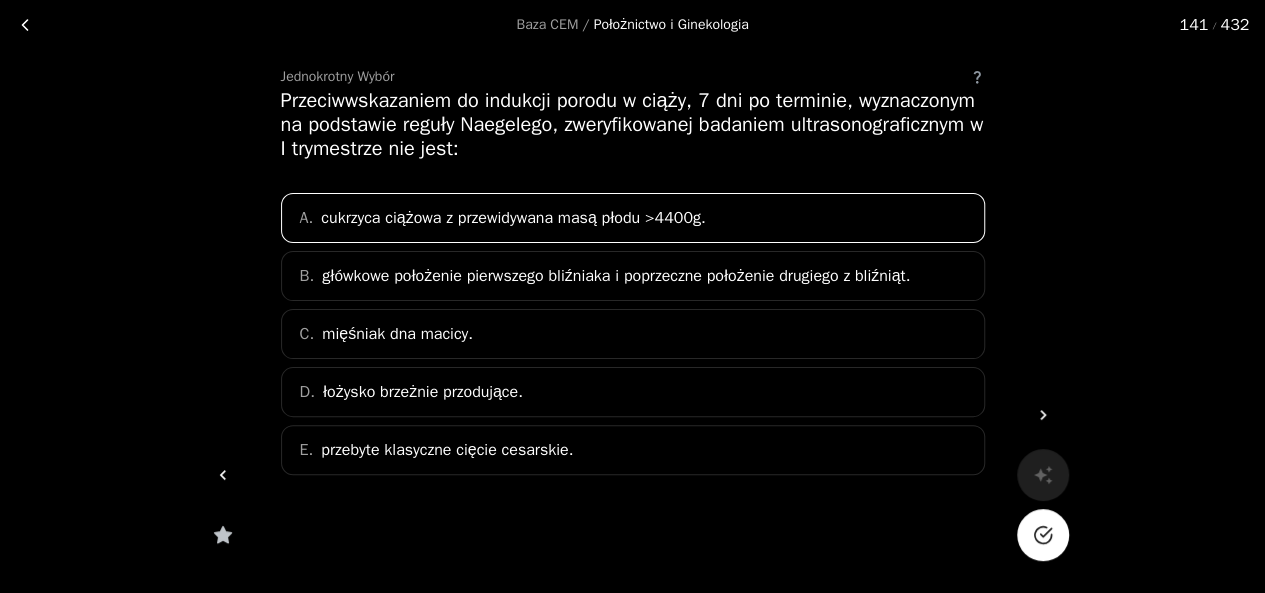 click on "C.   mięśniak dna macicy." at bounding box center (633, 334) 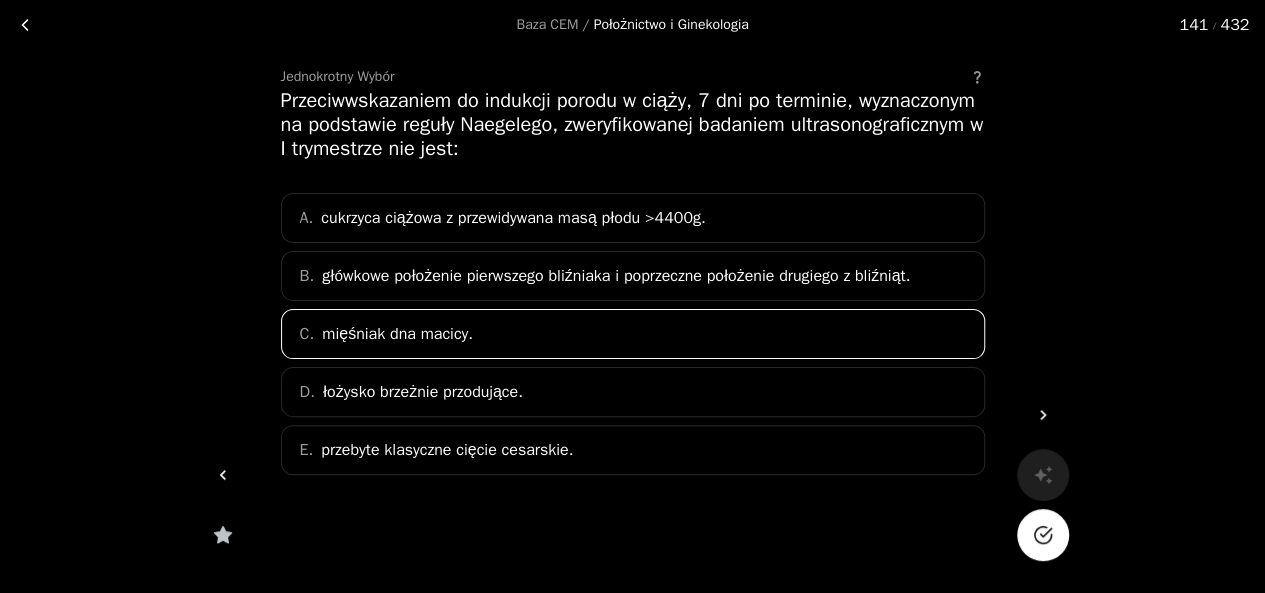 click at bounding box center [1043, 535] 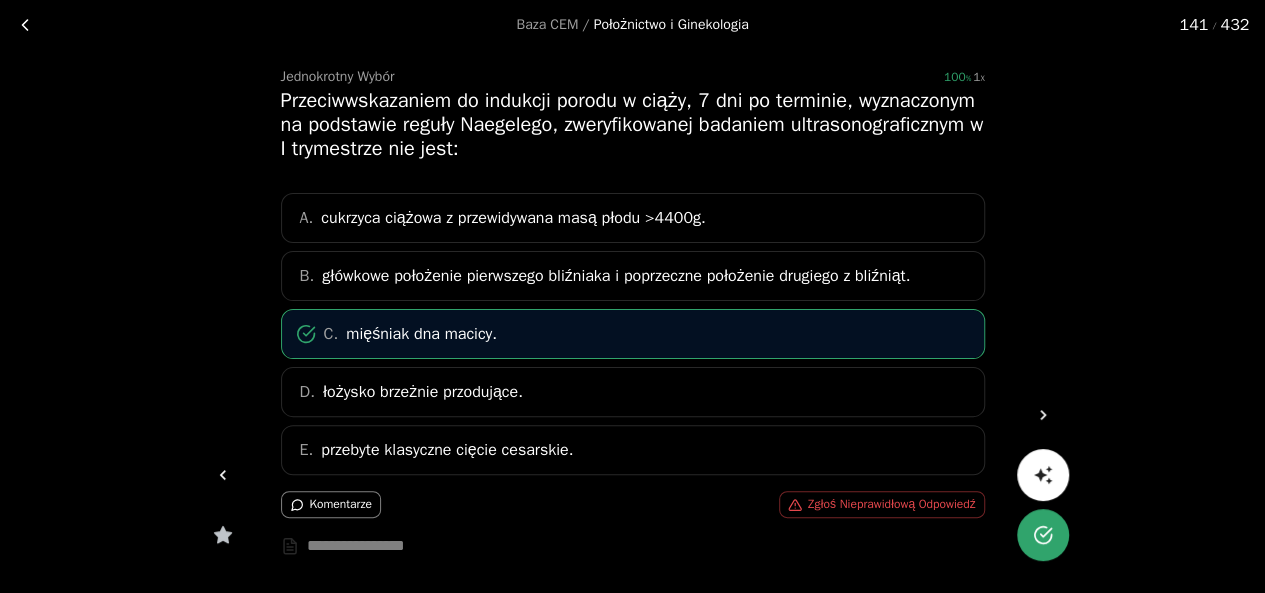 click at bounding box center [1043, 415] 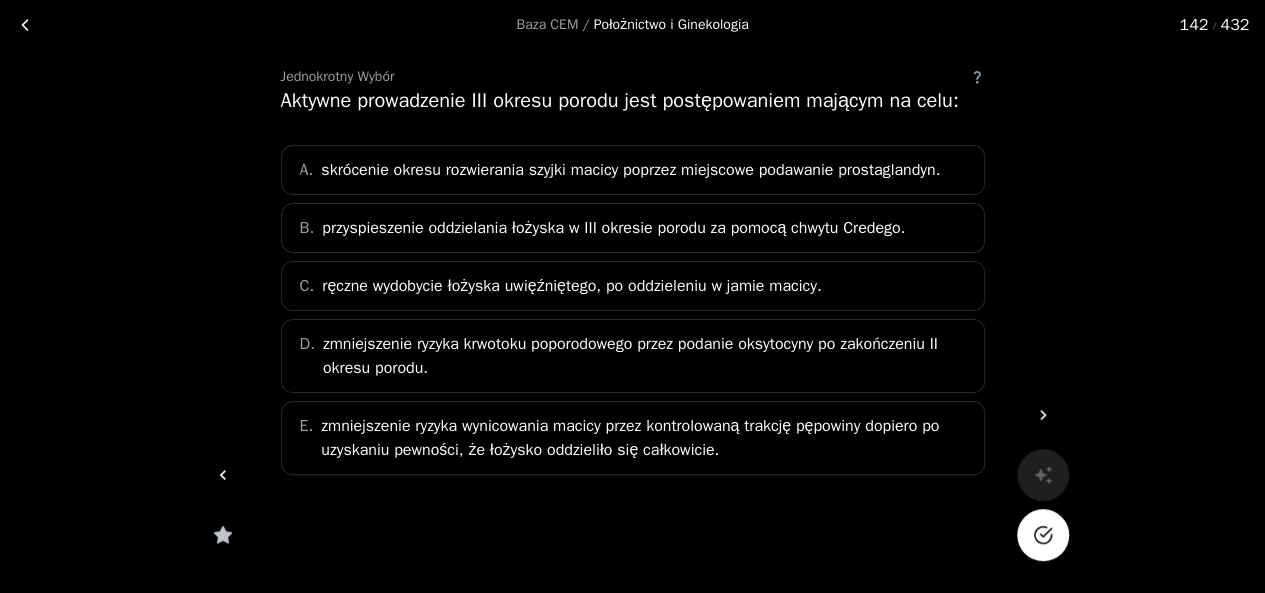 click on "zmniejszenie ryzyka krwotoku poporodowego przez podanie oksytocyny po zakończeniu II okresu porodu." at bounding box center [647, 356] 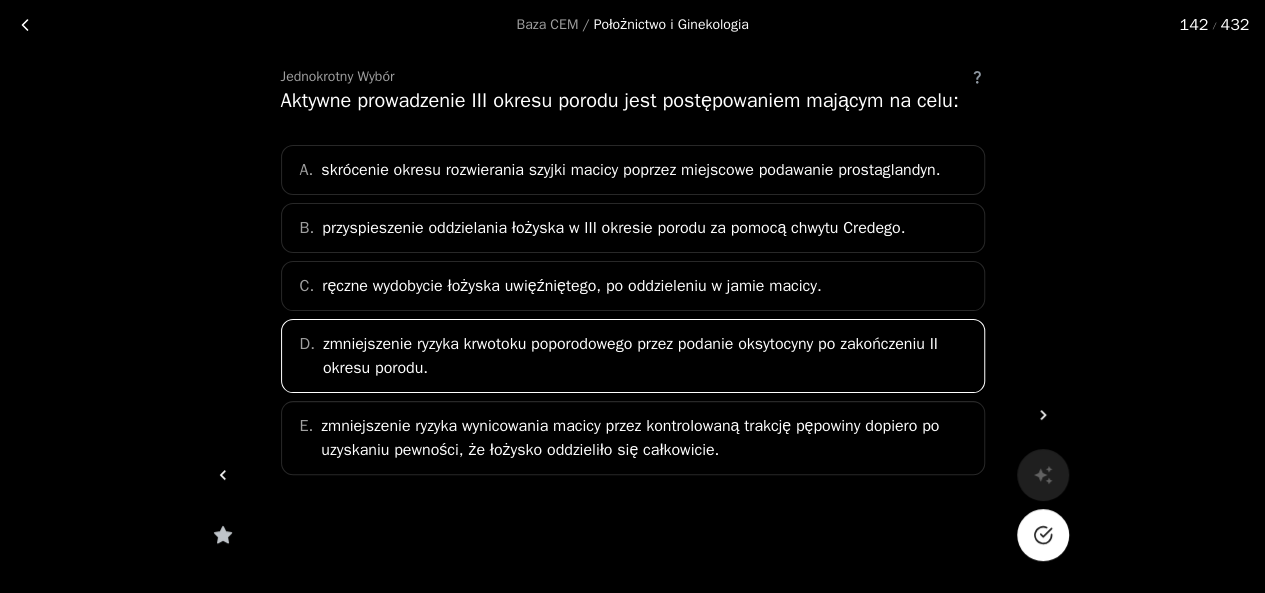 click on "zmniejszenie ryzyka wynicowania macicy przez kontrolowaną trakcję pępowiny dopiero po uzyskaniu pewności, że łożysko oddzieliło się całkowicie." at bounding box center (630, 170) 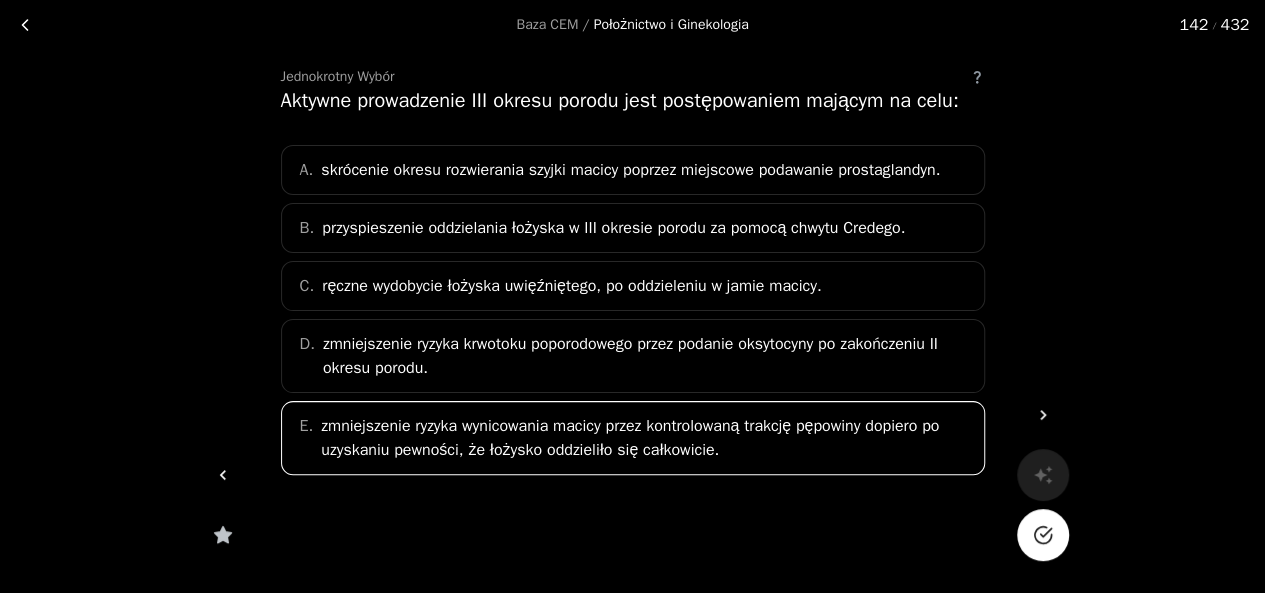 click at bounding box center [1043, 535] 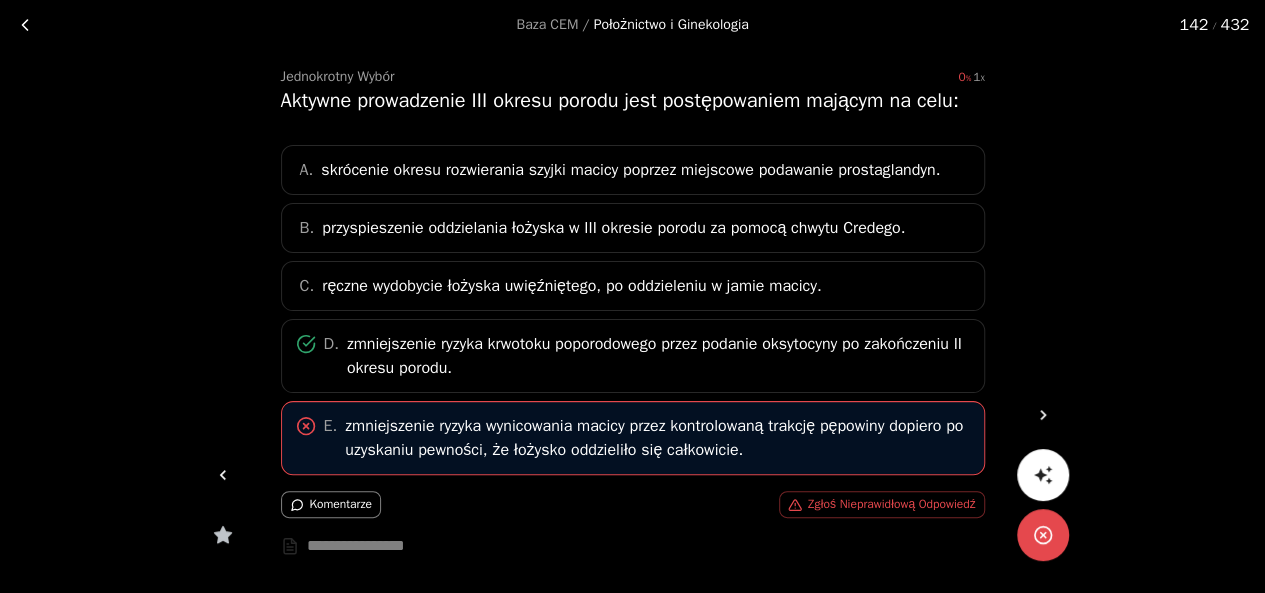 click at bounding box center [1043, 415] 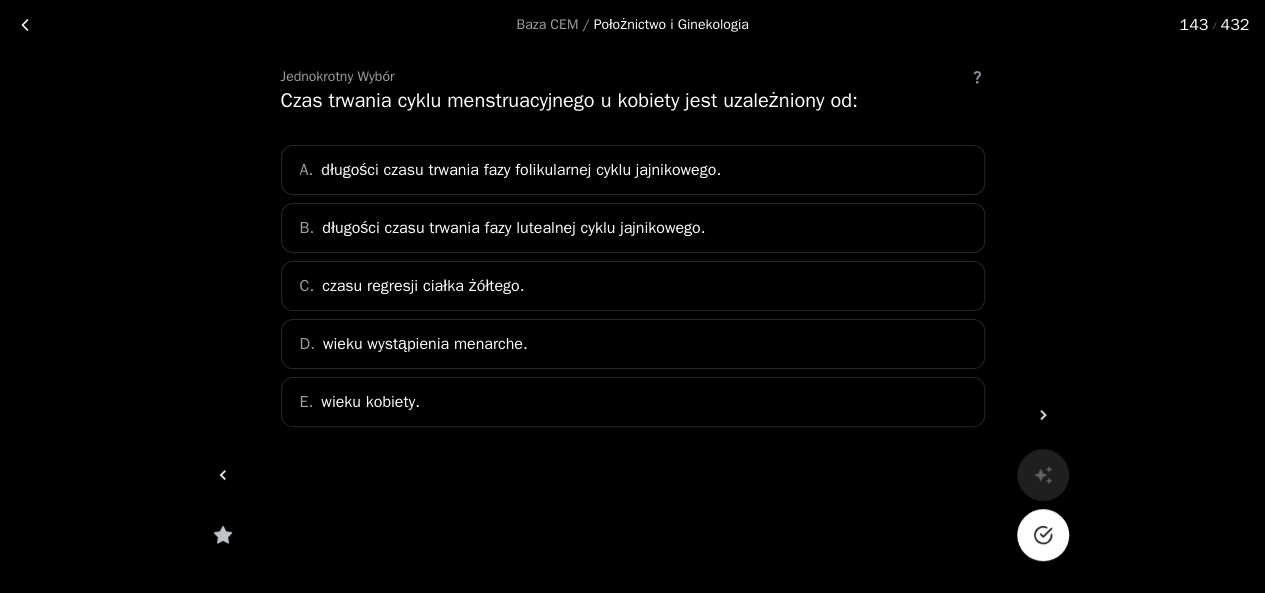 click on "długości czasu trwania fazy lutealnej cyklu jajnikowego." at bounding box center (513, 228) 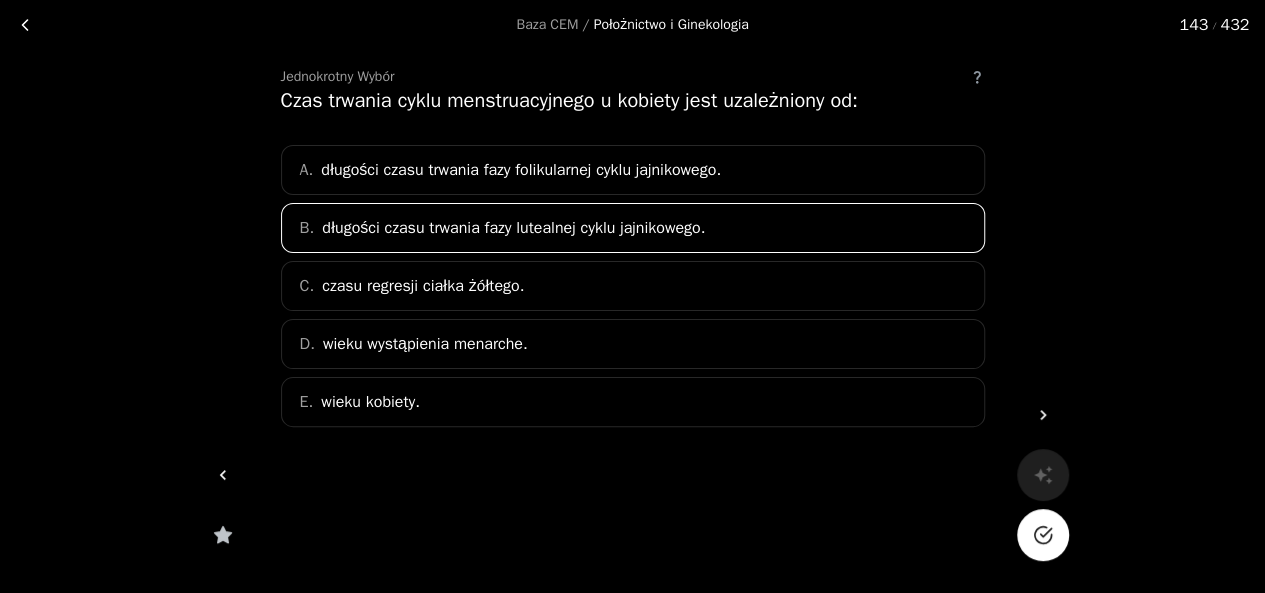 click at bounding box center [1043, 535] 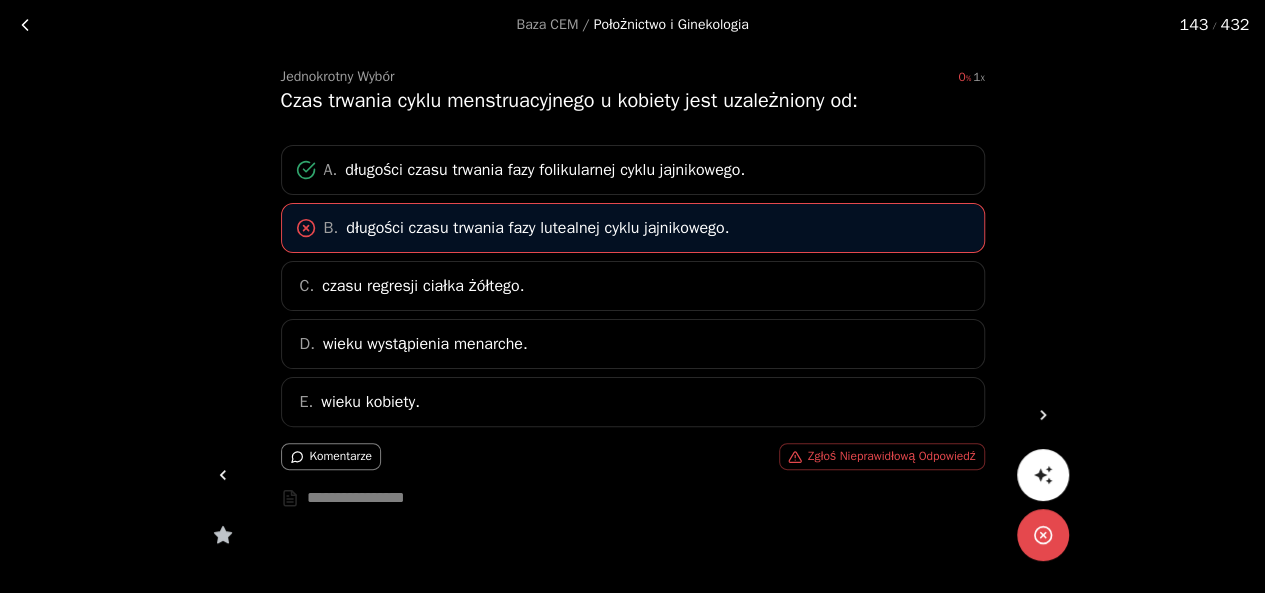 click at bounding box center [1043, 415] 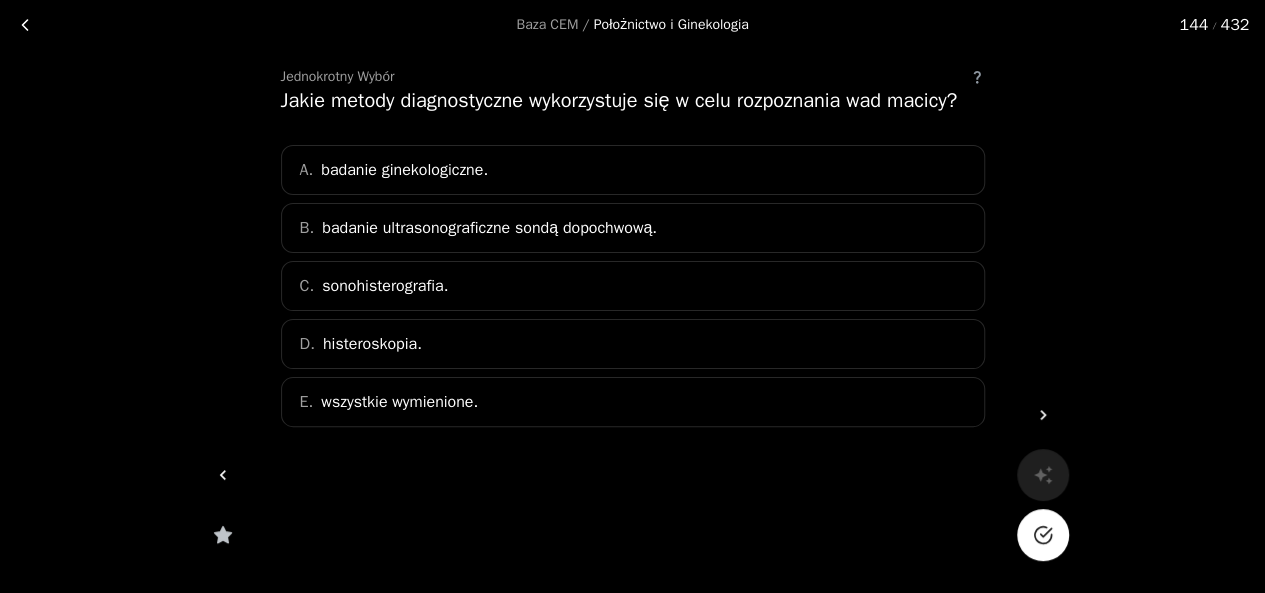 click on "E.   wszystkie wymienione." at bounding box center [633, 402] 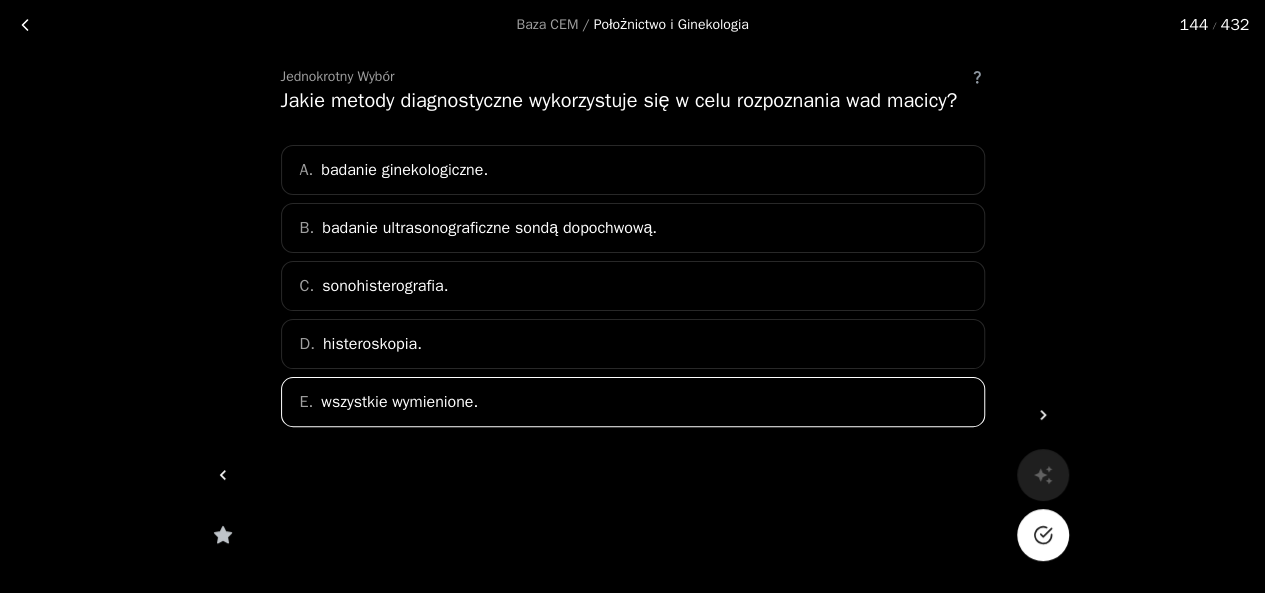click at bounding box center [1043, 535] 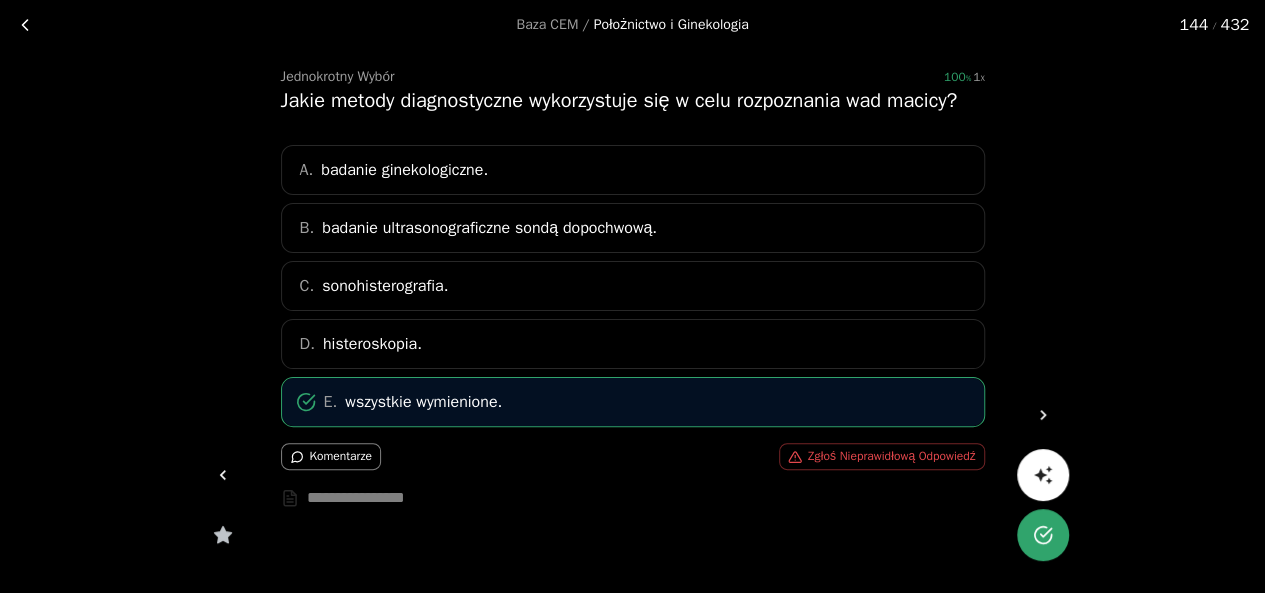click at bounding box center (1043, 415) 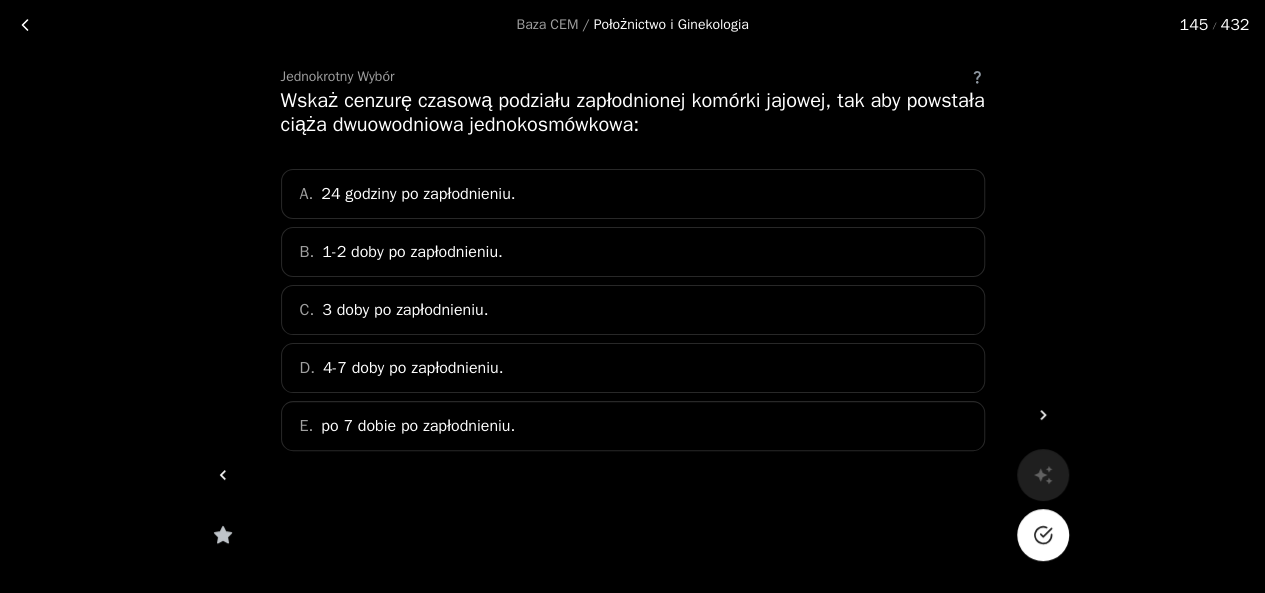 click on "4-7 doby po zapłodnieniu." at bounding box center [413, 368] 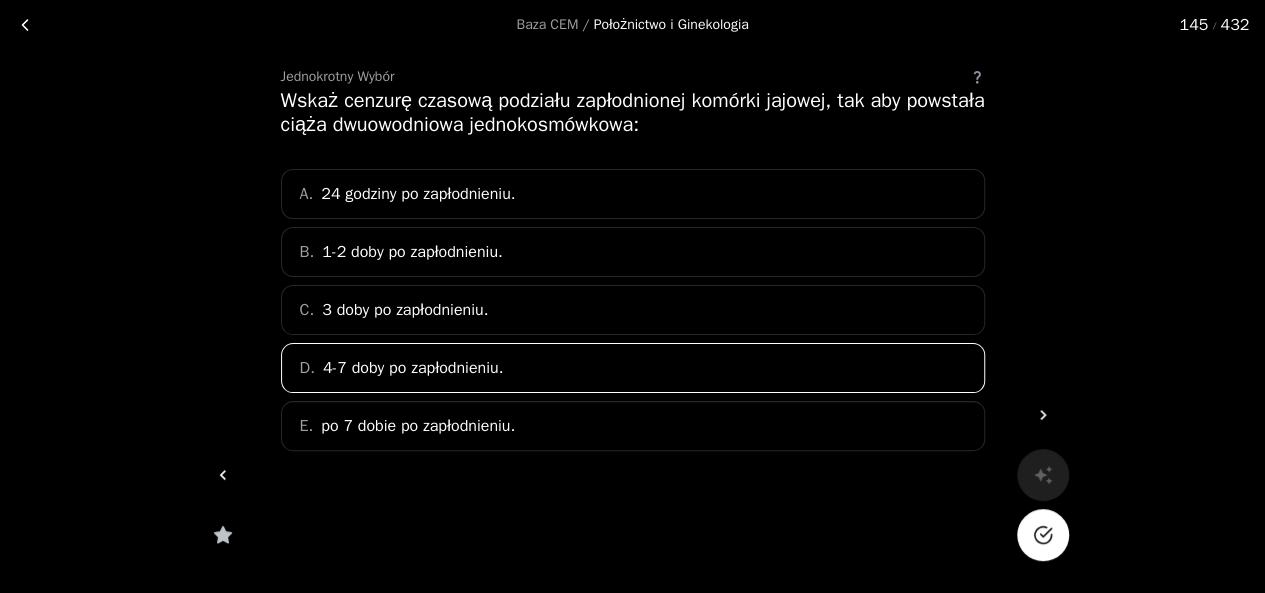 click at bounding box center [1043, 535] 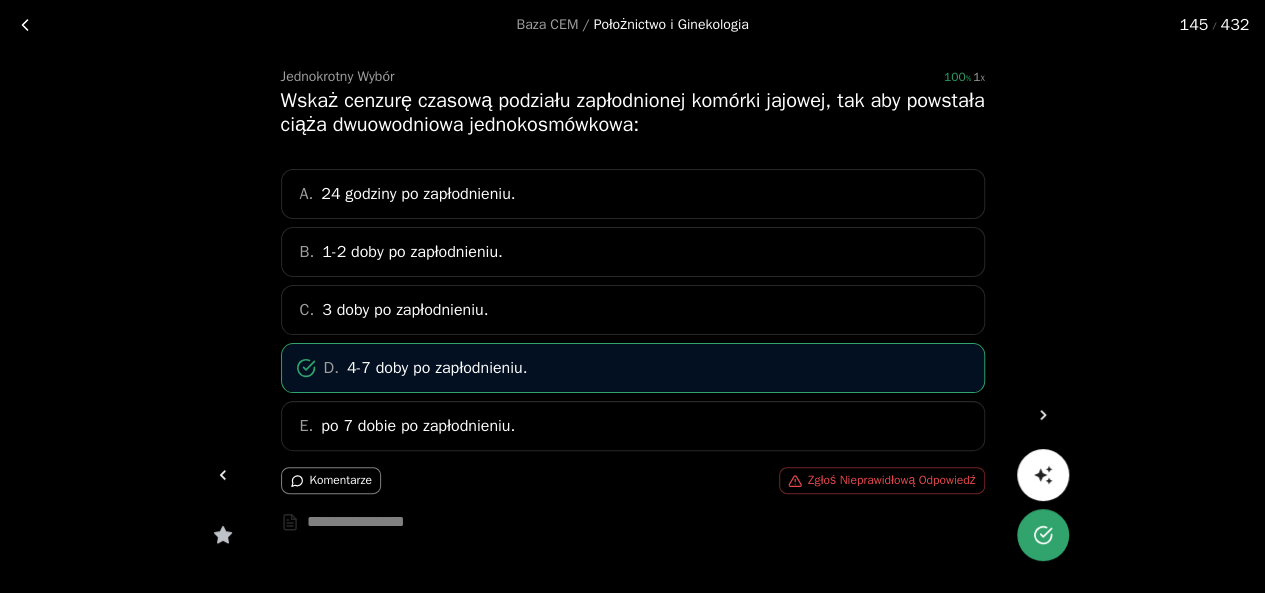 click at bounding box center (1043, 415) 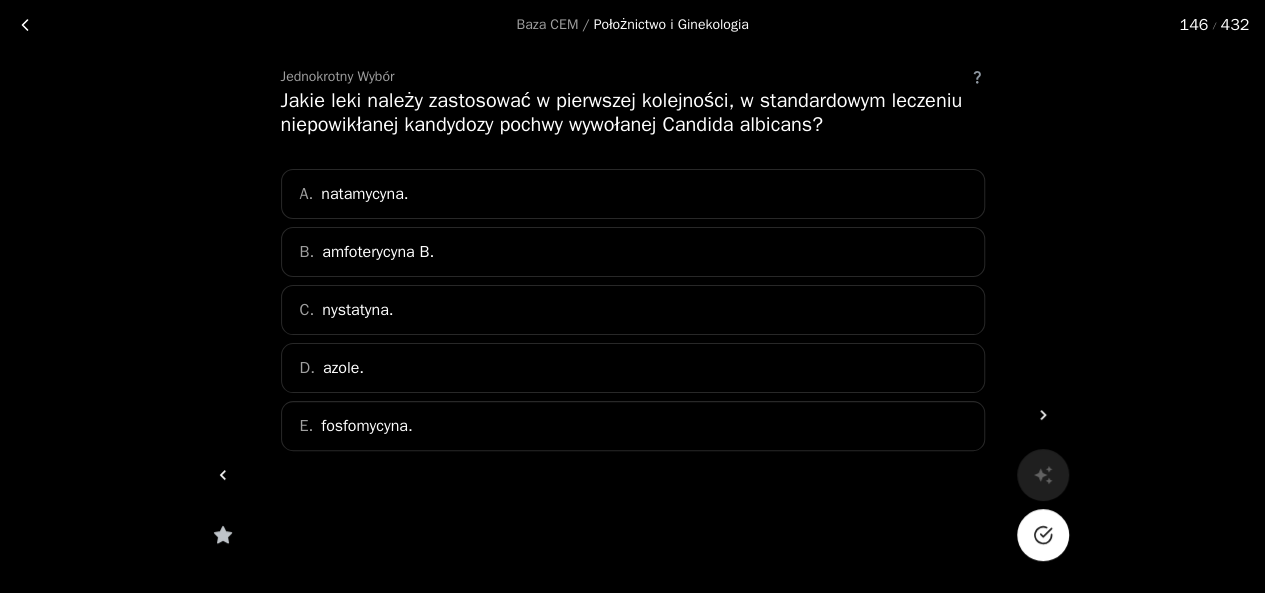 click on "D.   azole." at bounding box center [633, 368] 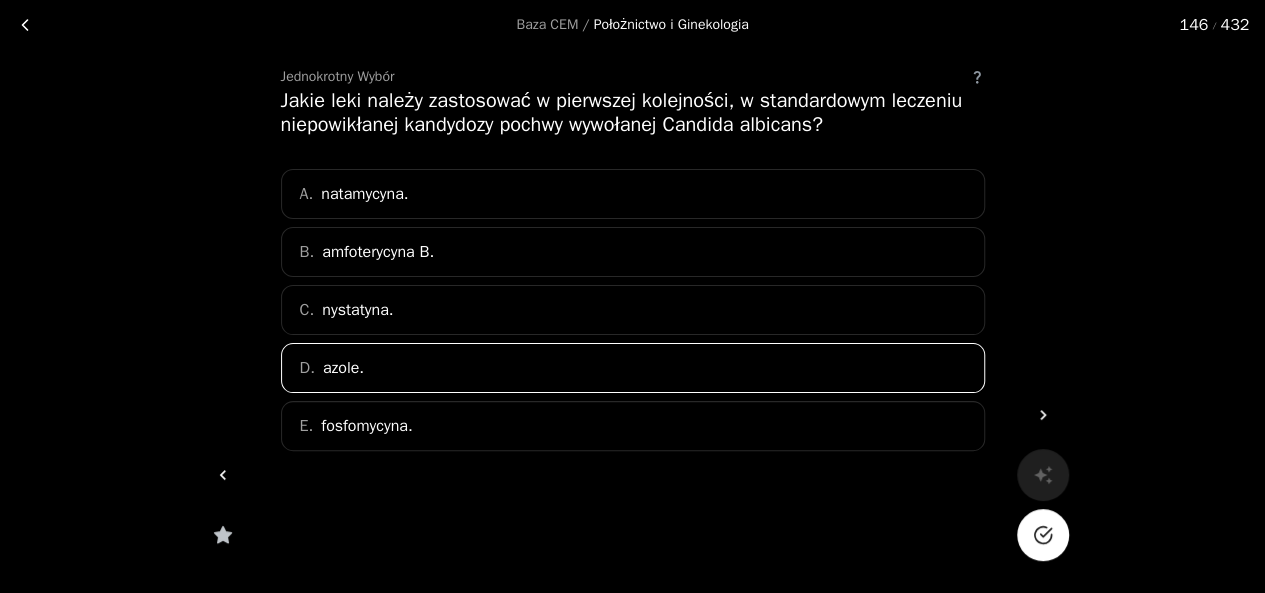 click at bounding box center [1043, 535] 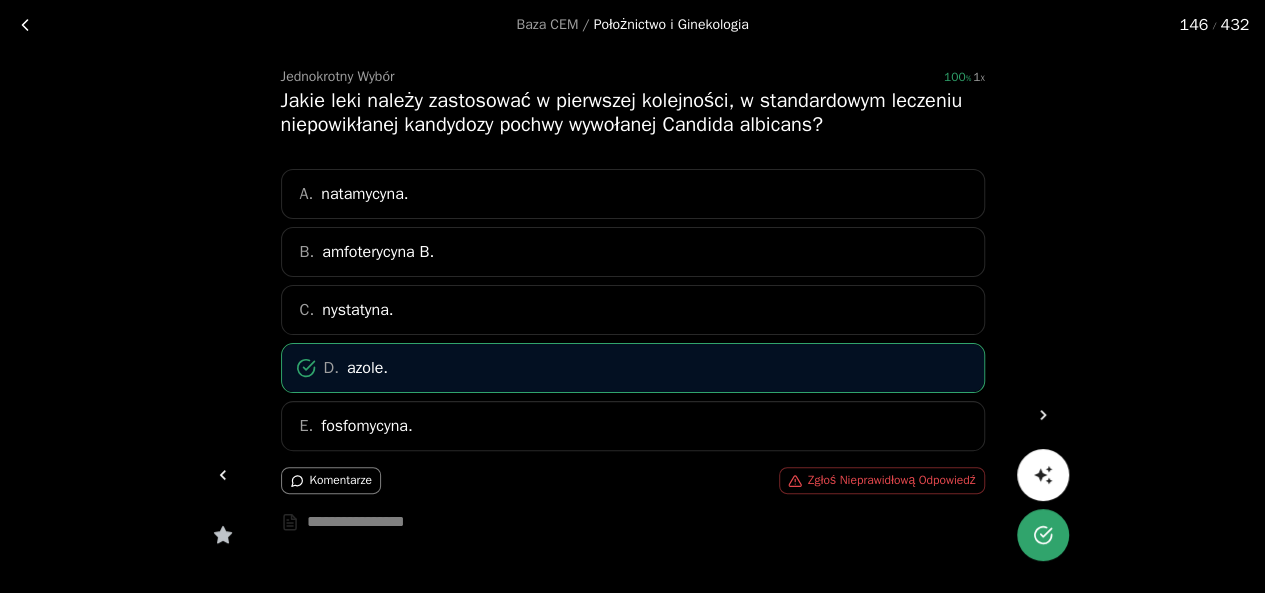 click at bounding box center [1043, 415] 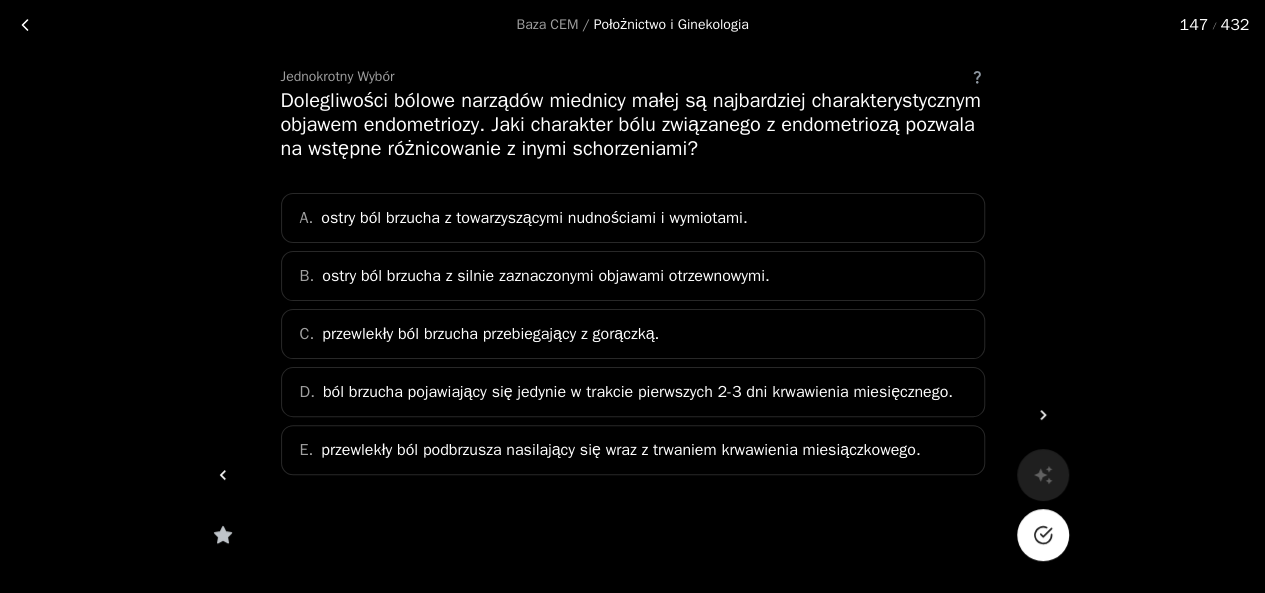 click on "ból brzucha pojawiający się jedynie w trakcie pierwszych 2-3 dni krwawienia miesięcznego." at bounding box center [534, 218] 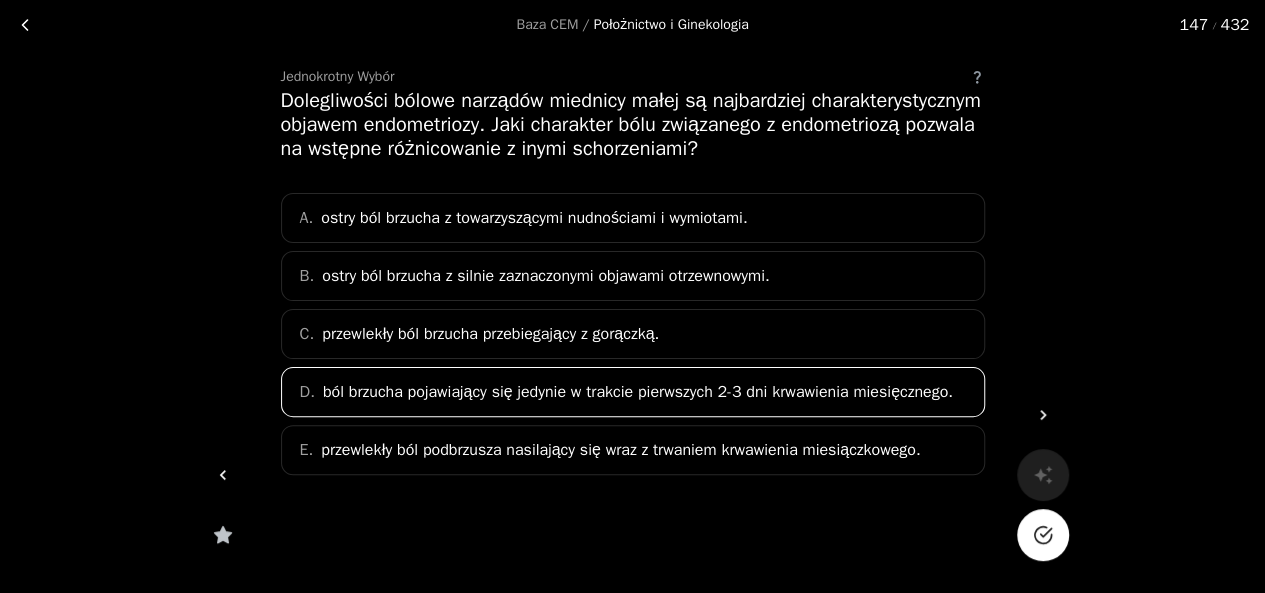 click at bounding box center (1043, 535) 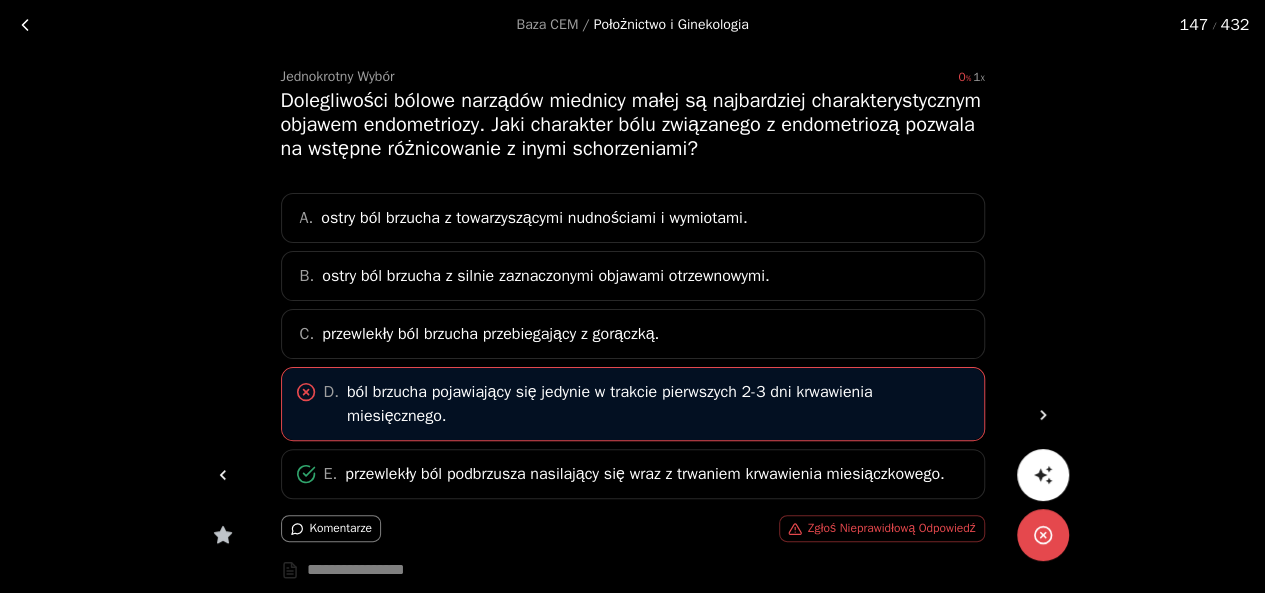 click at bounding box center [1043, 415] 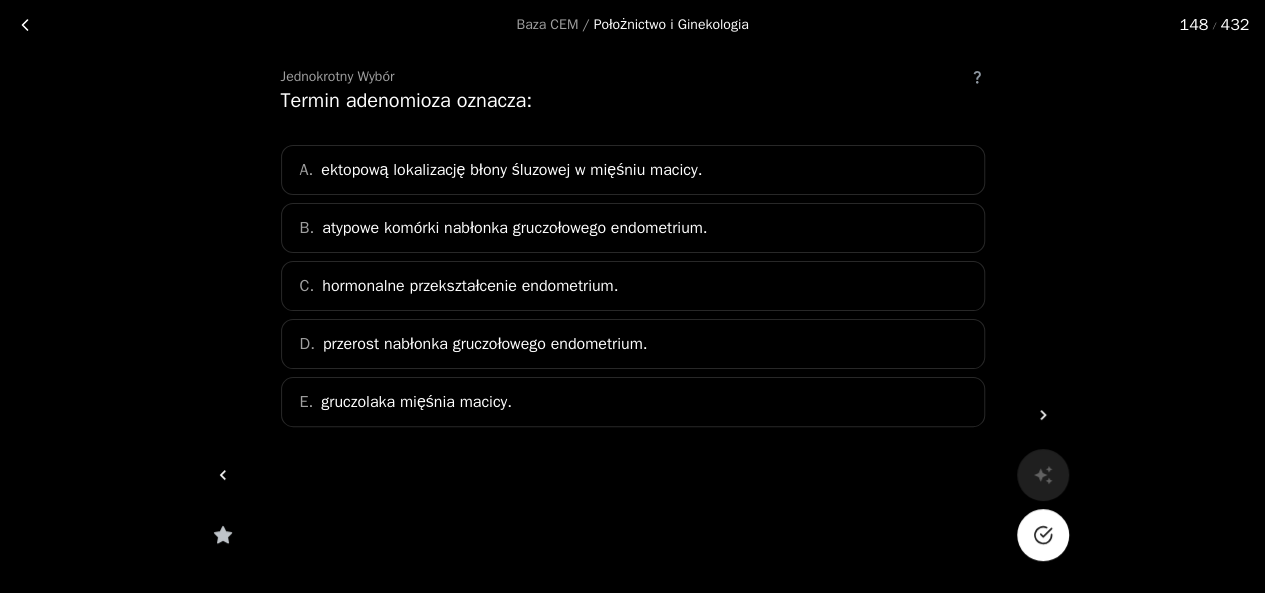 click on "hormonalne przekształcenie endometrium." at bounding box center [514, 228] 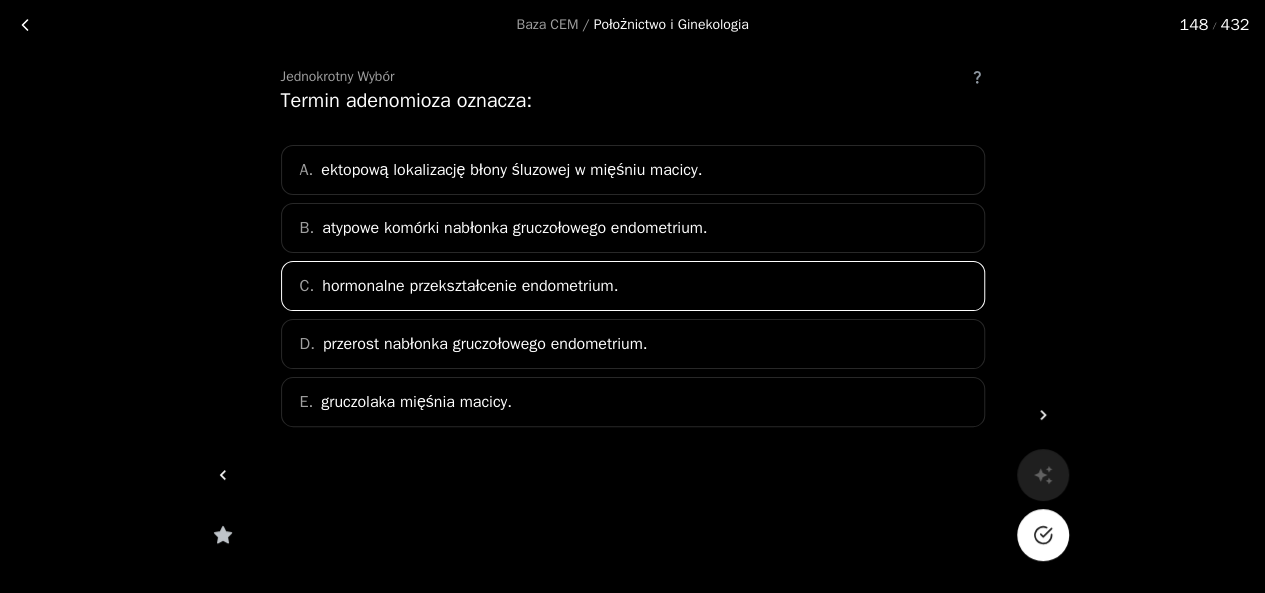 click at bounding box center [1042, 535] 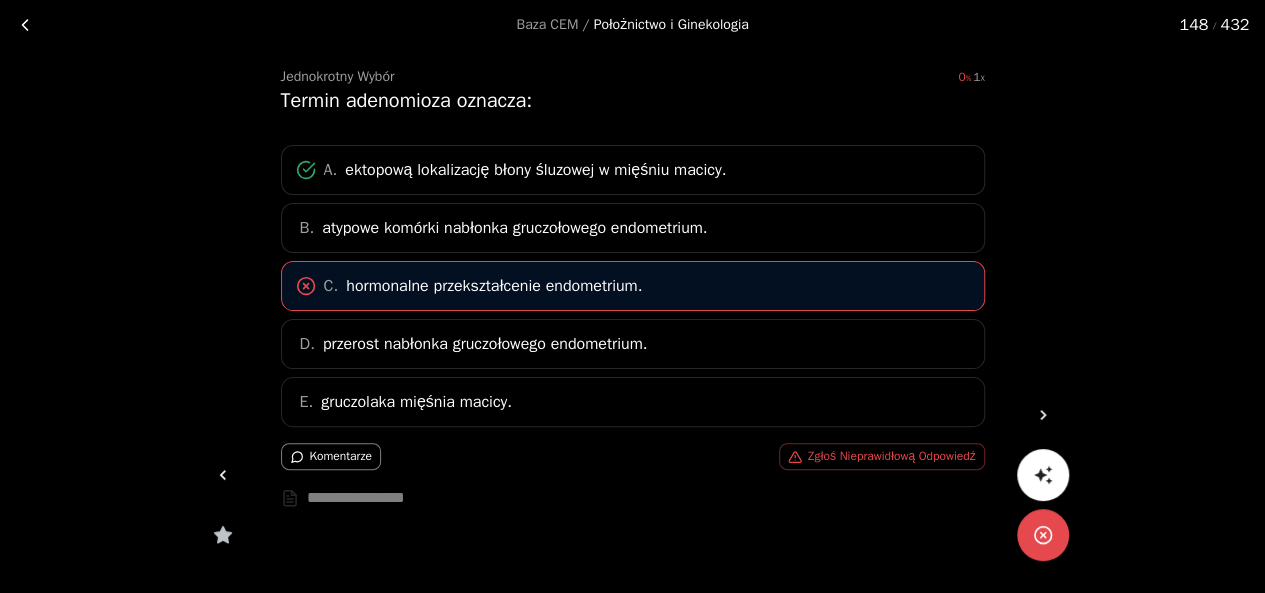 click at bounding box center [1043, 415] 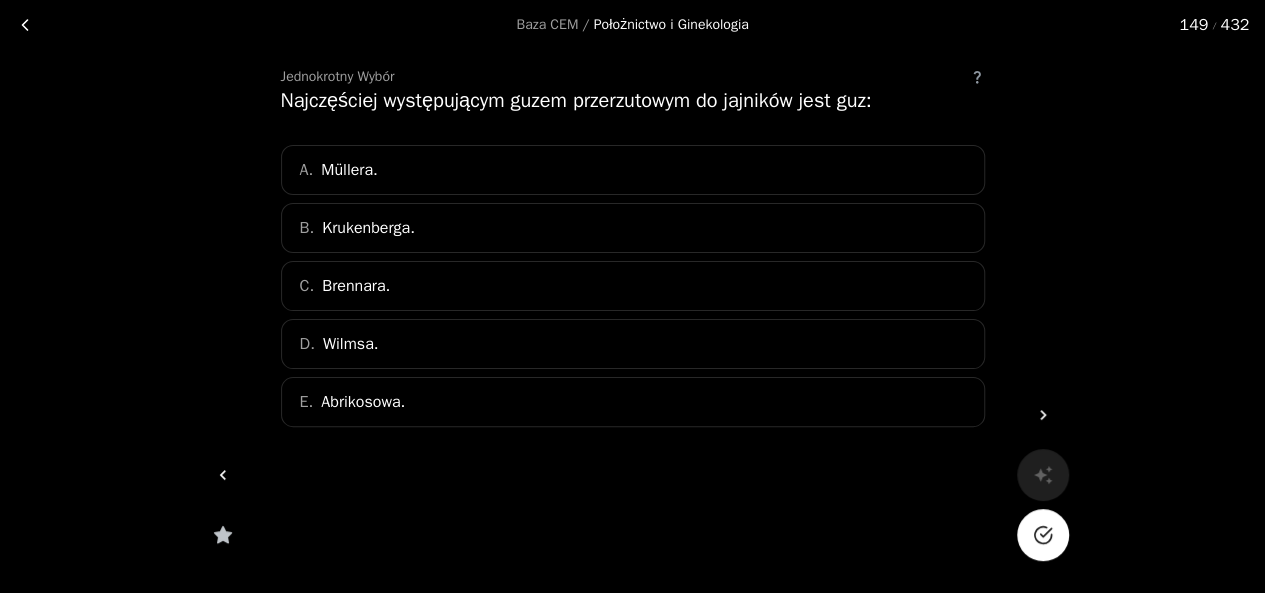click on "A.   Müllera." at bounding box center [633, 170] 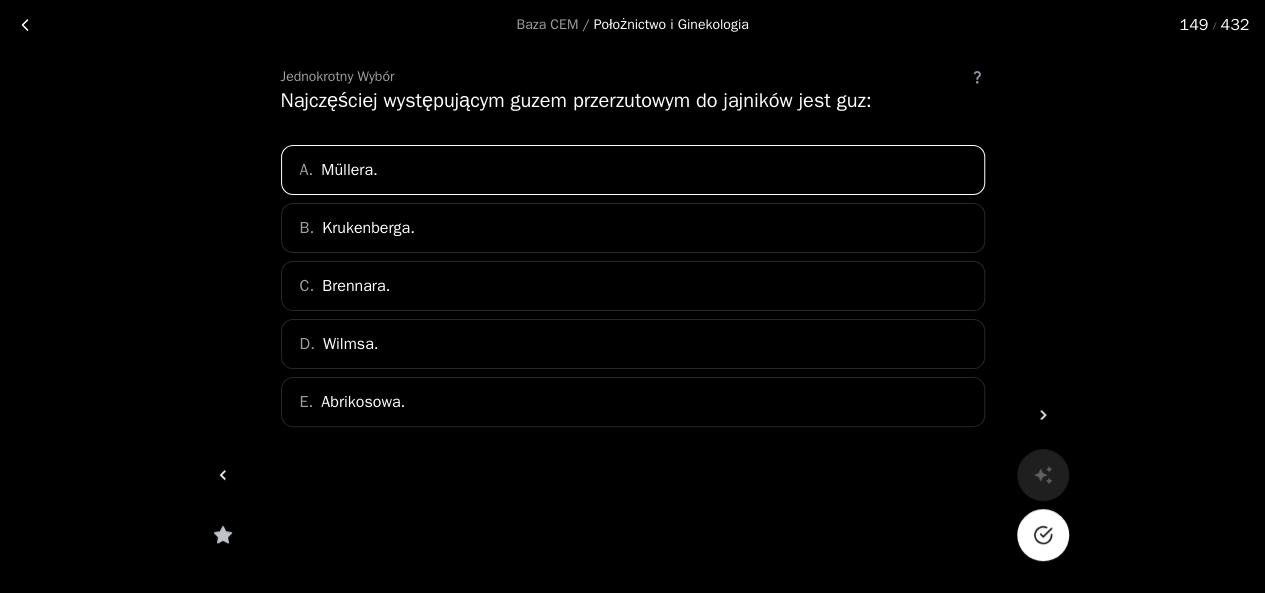 click at bounding box center (1043, 535) 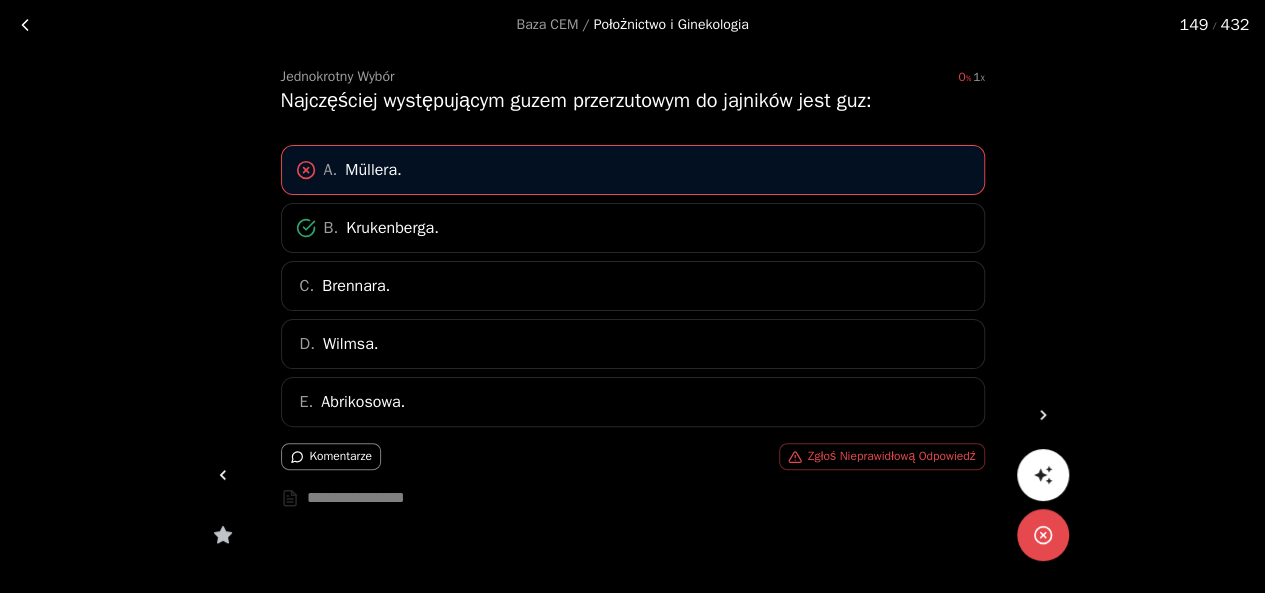 click at bounding box center [1043, 415] 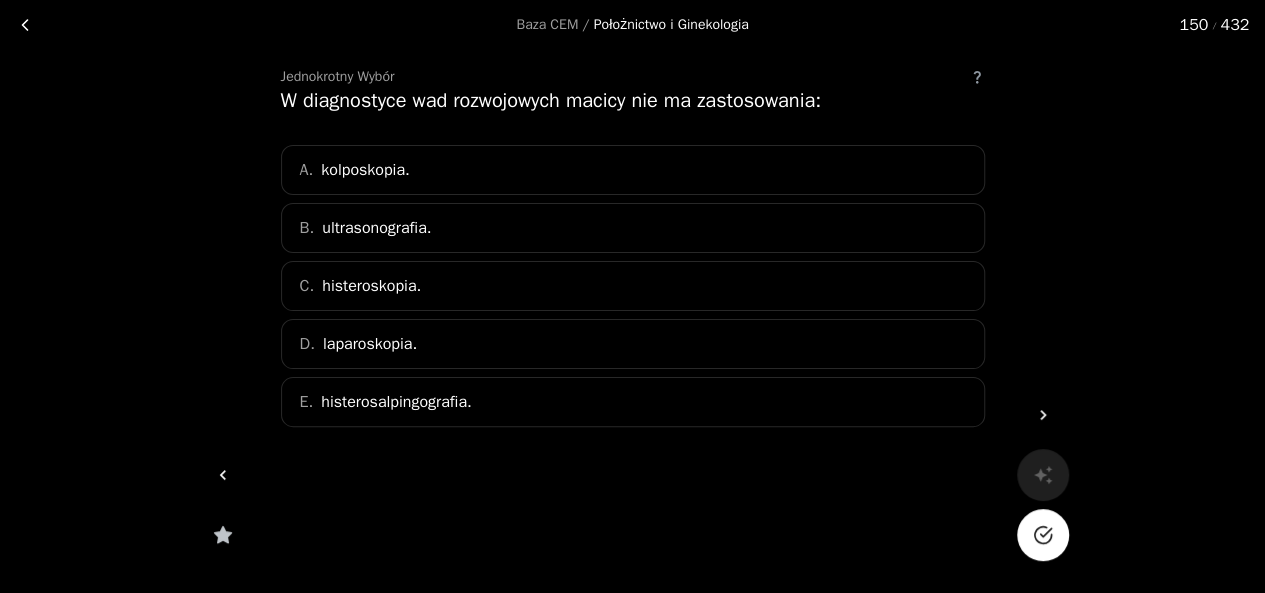 click on "E.   histerosalpingografia." at bounding box center (633, 402) 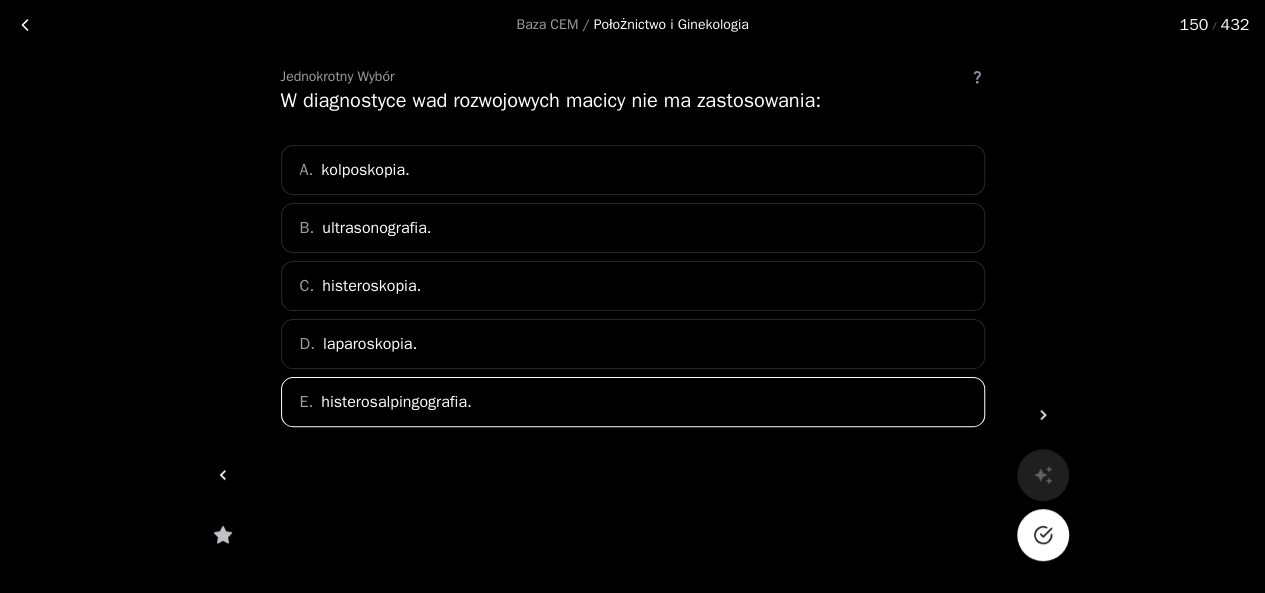 click at bounding box center (1043, 535) 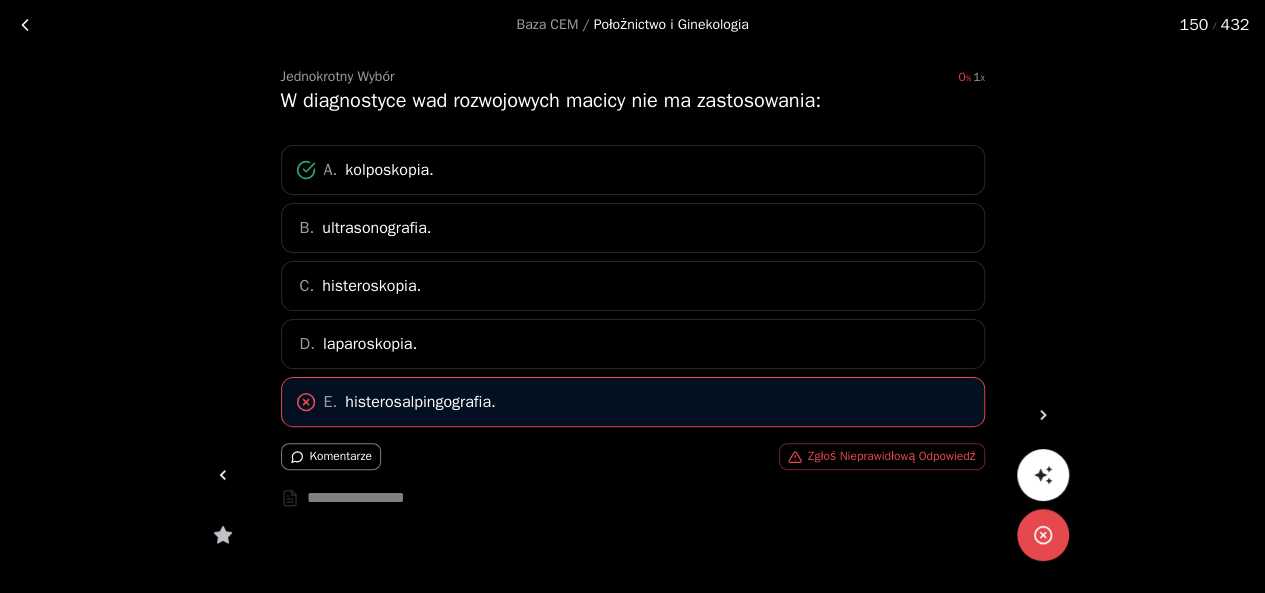 click at bounding box center (1043, 415) 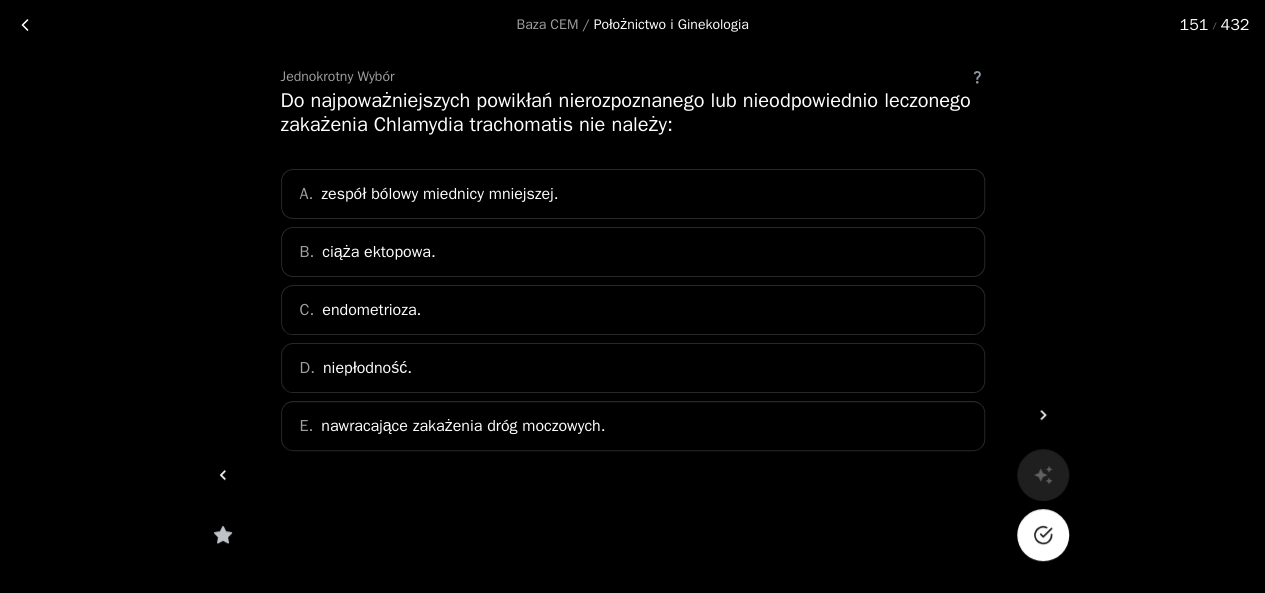 click on "A.   zespół bólowy miednicy mniejszej." at bounding box center (633, 194) 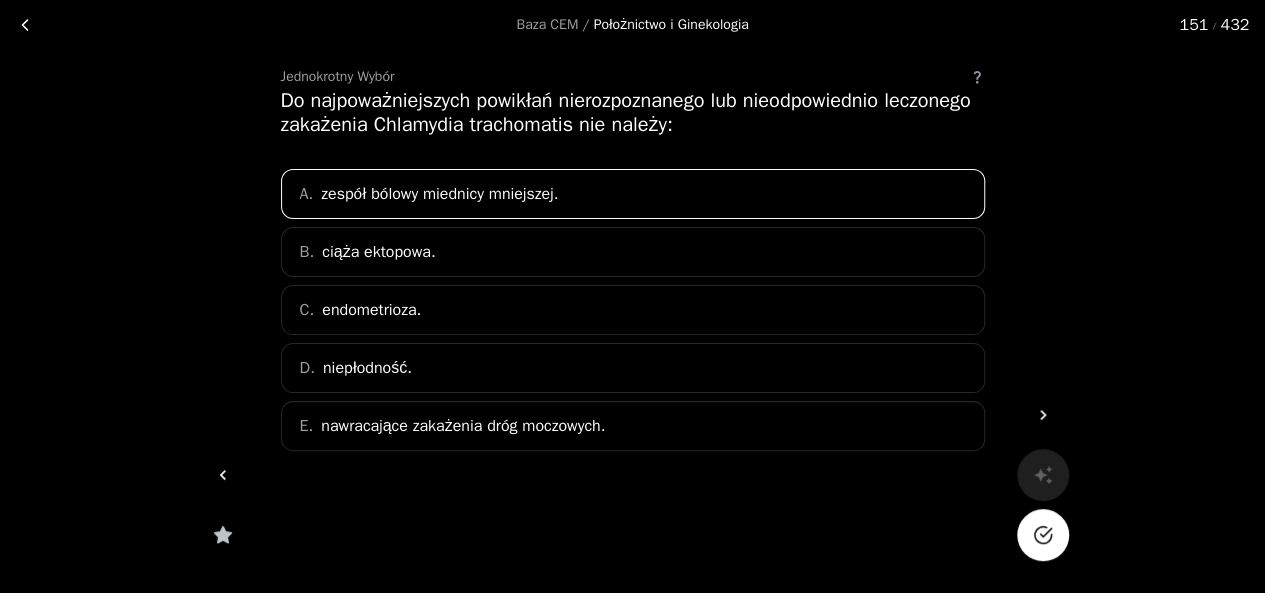 click at bounding box center (1043, 535) 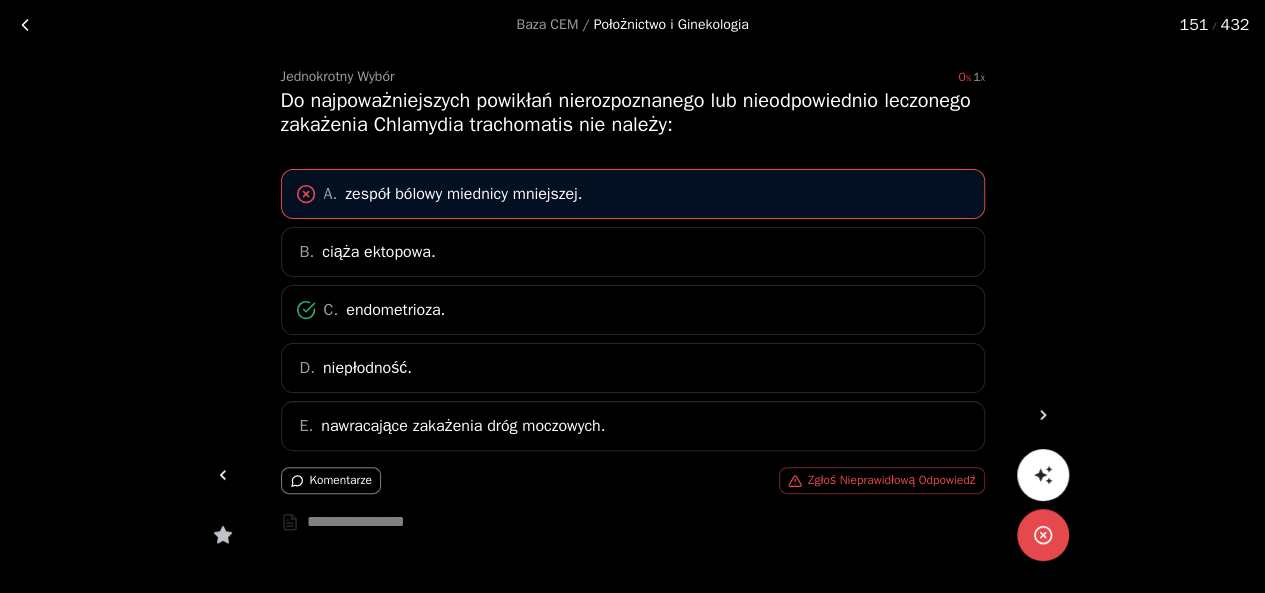 click at bounding box center [1043, 415] 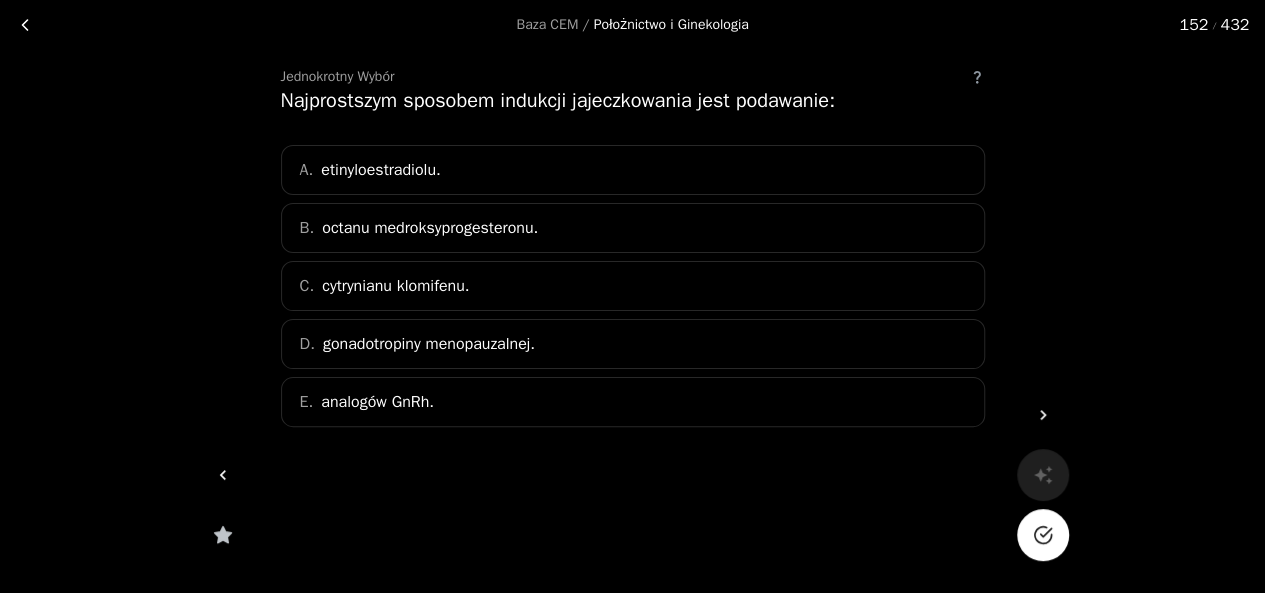 click on "A.   etinyloestradiolu." at bounding box center (633, 170) 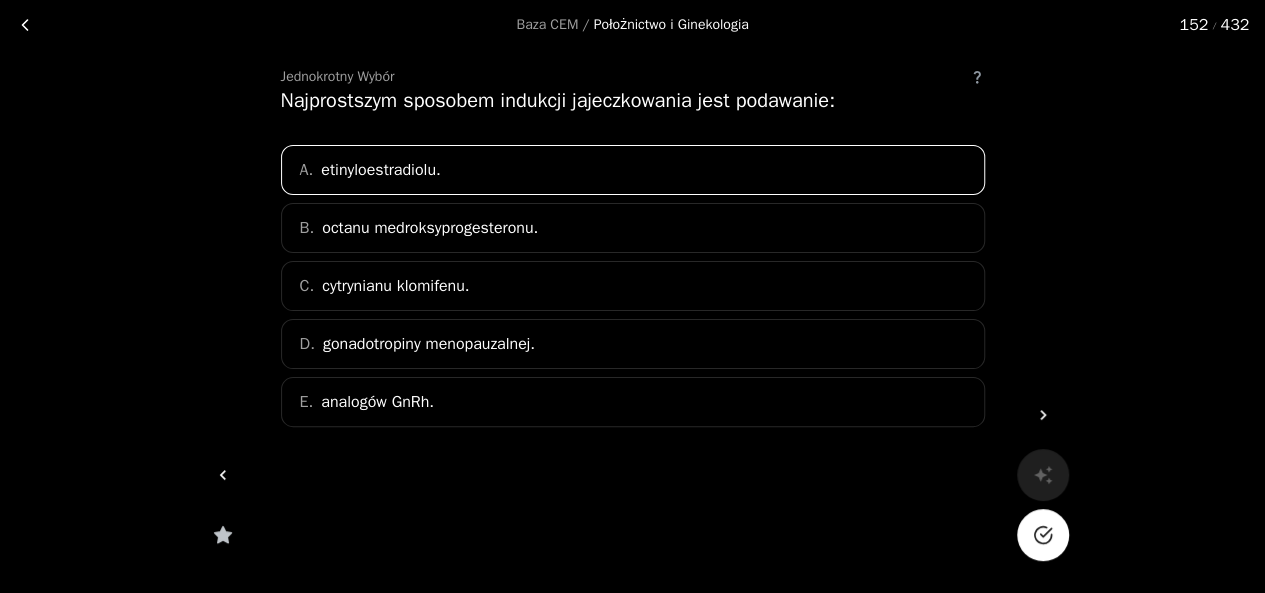 click at bounding box center (1043, 535) 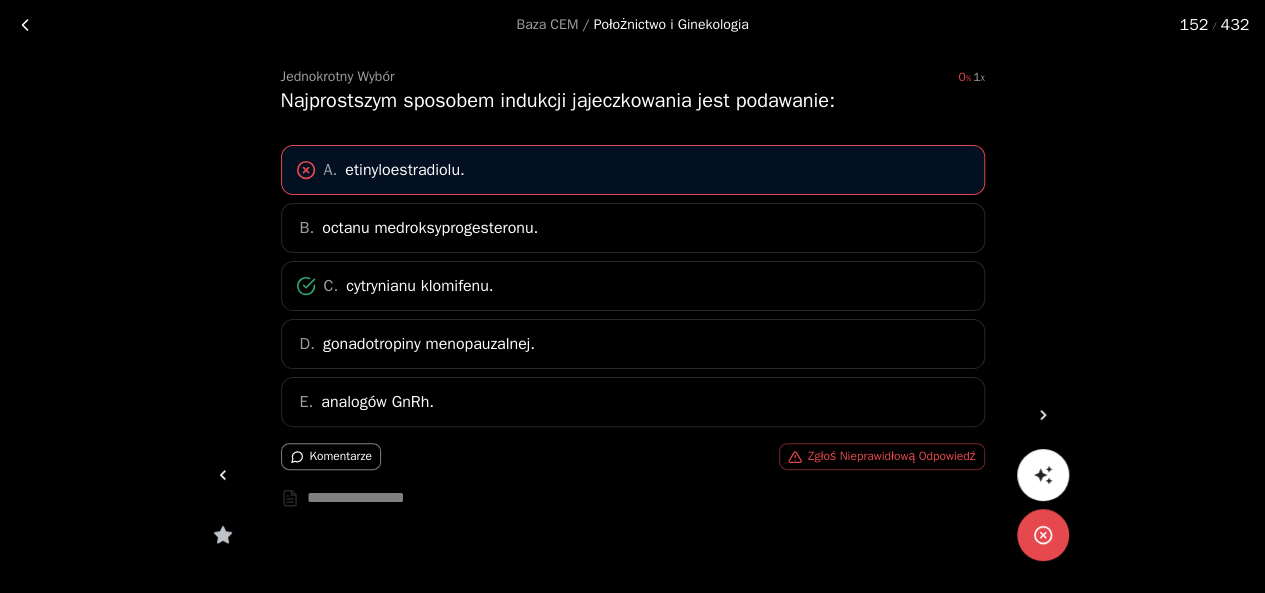 click at bounding box center (1043, 415) 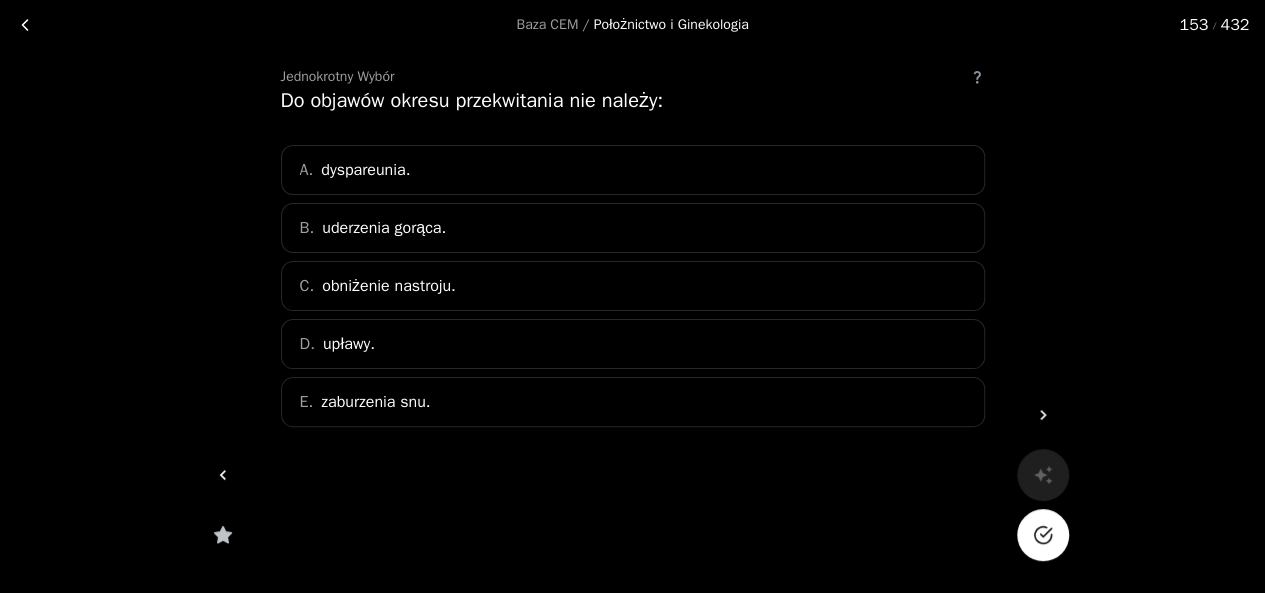click on "D.   upławy." at bounding box center [633, 344] 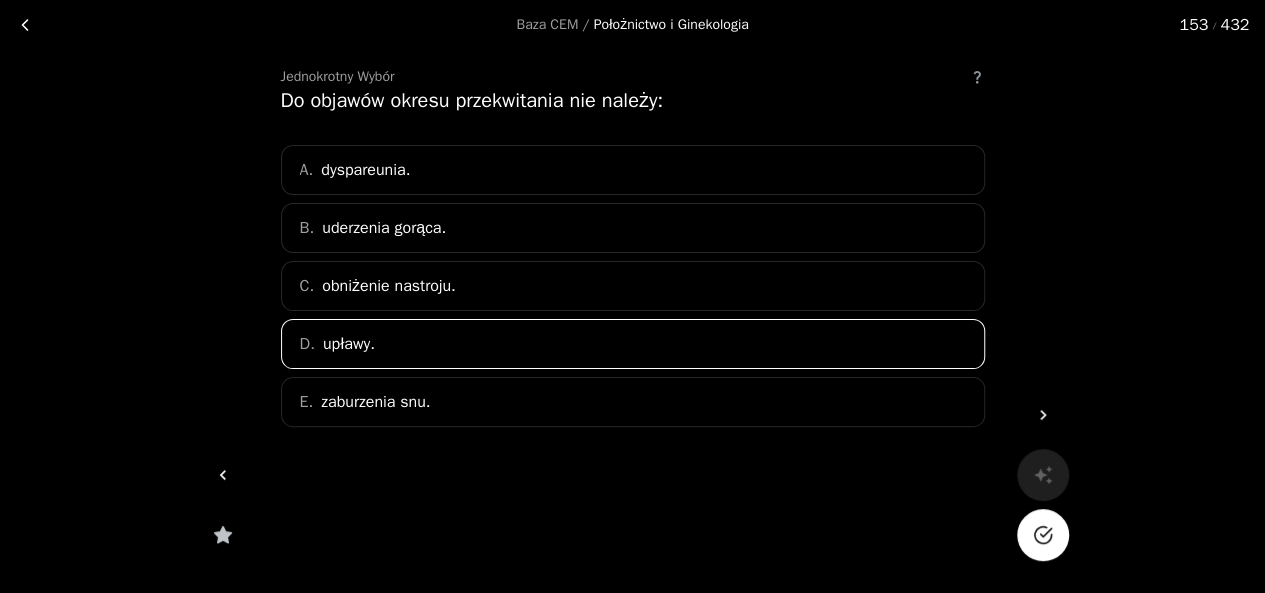click on "A.   dyspareunia." at bounding box center [633, 170] 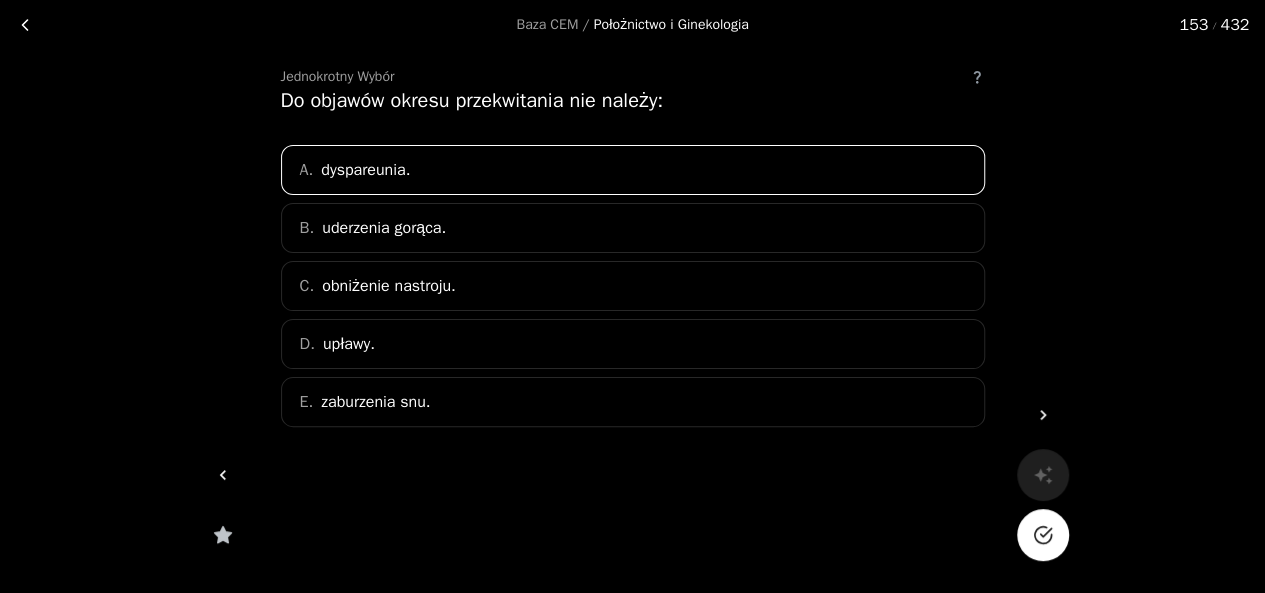 click at bounding box center [1043, 535] 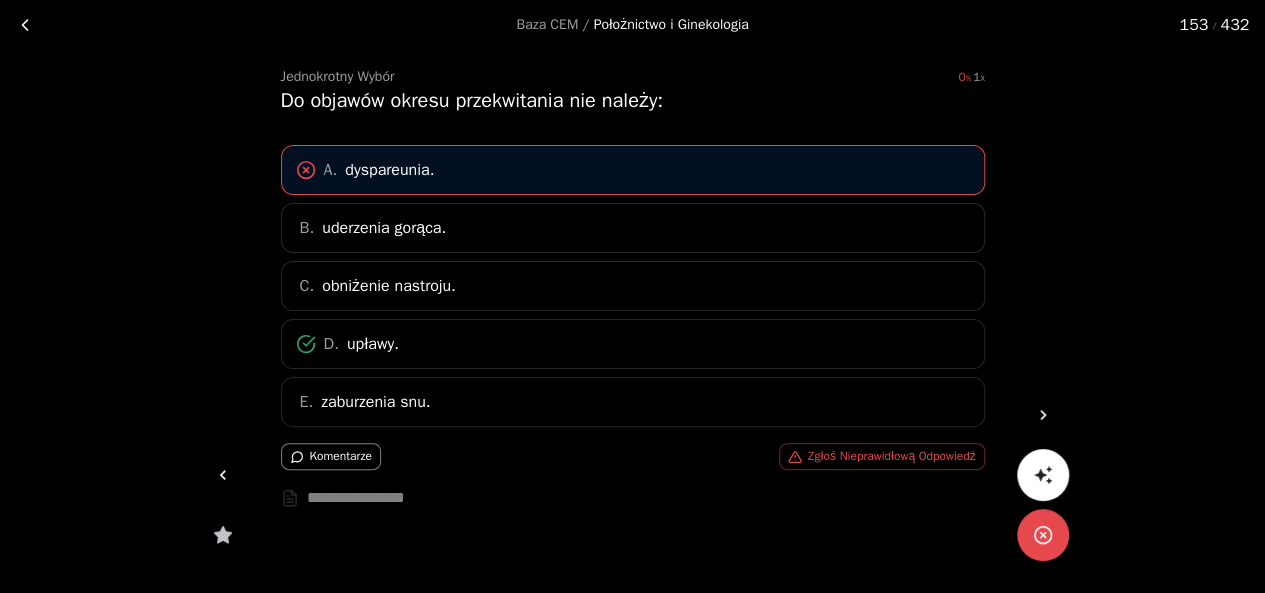click at bounding box center (1043, 415) 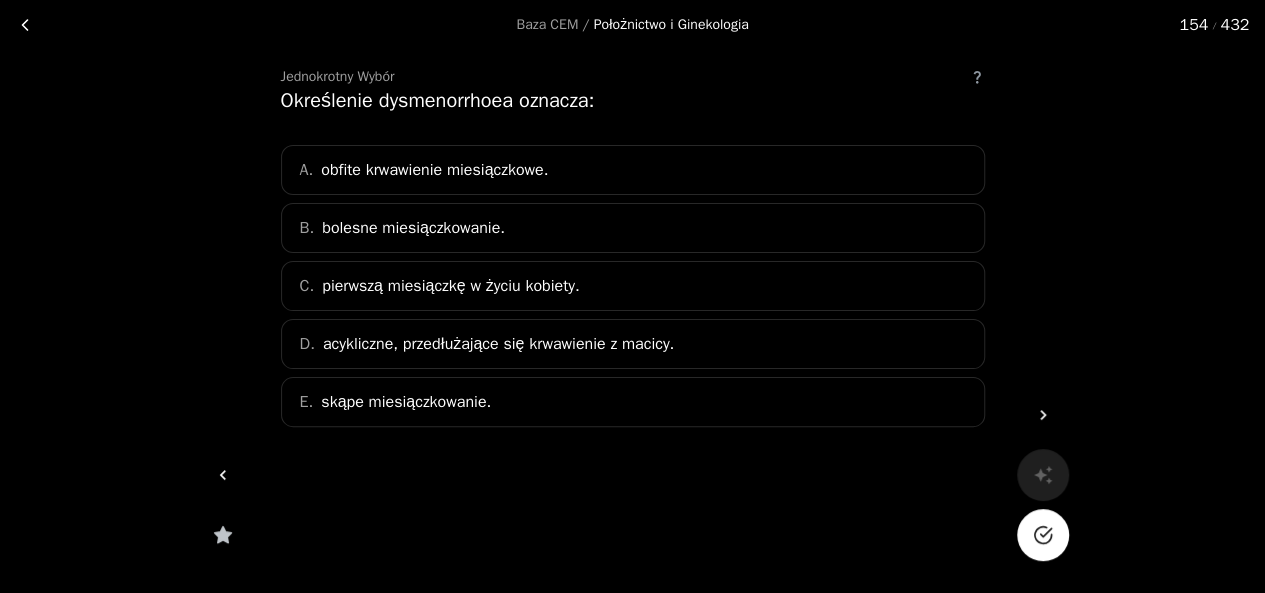 click on "A.   obfite krwawienie miesiączkowe." at bounding box center (633, 170) 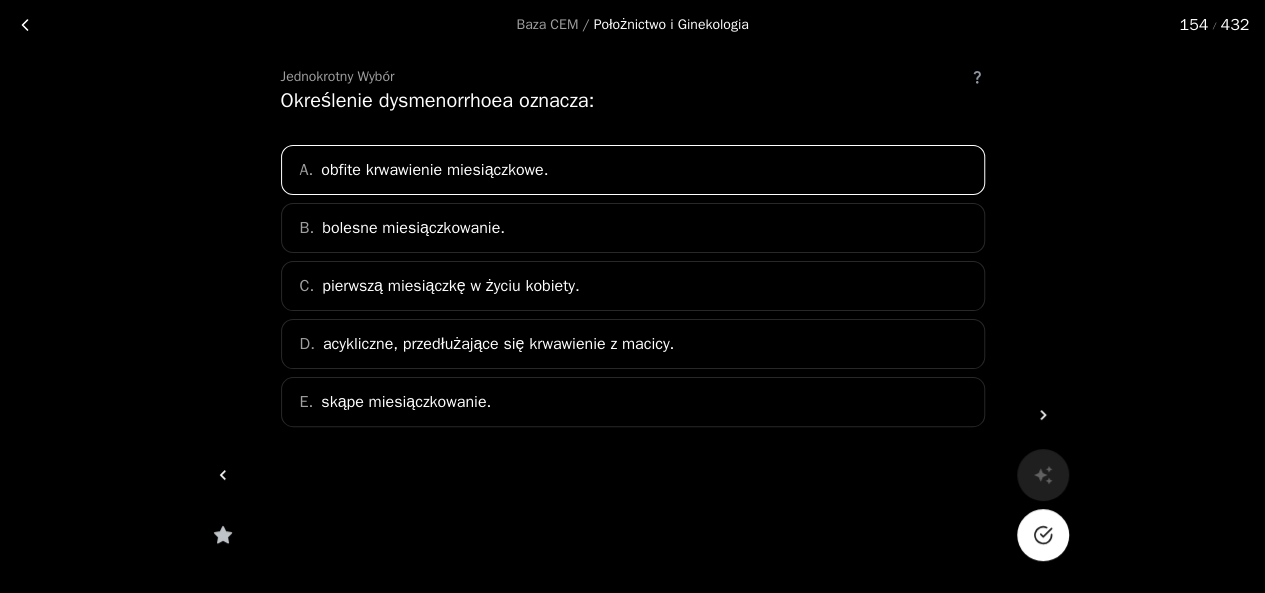 click at bounding box center (1042, 535) 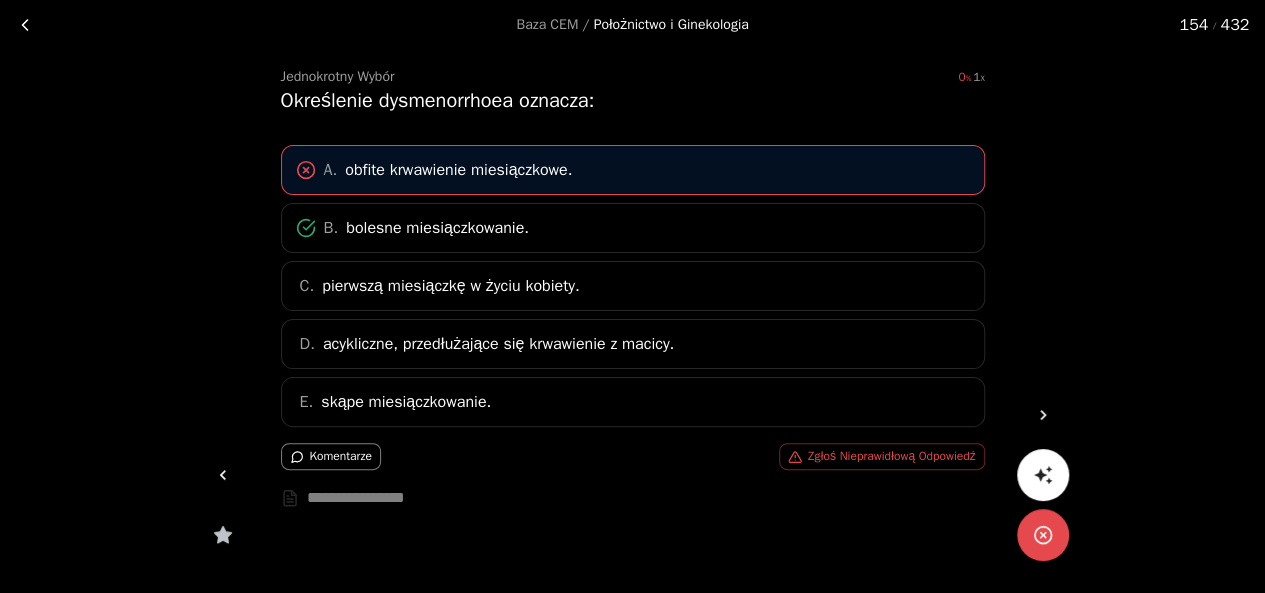 click at bounding box center (1043, 415) 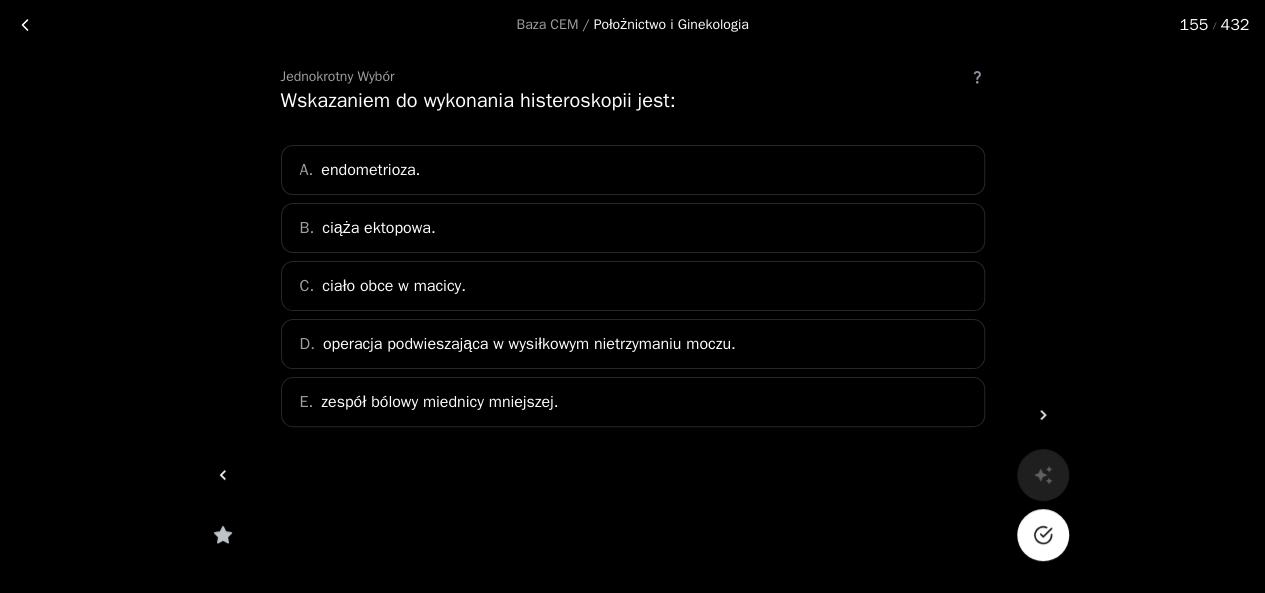 click on "zespół bólowy miednicy mniejszej." at bounding box center (370, 170) 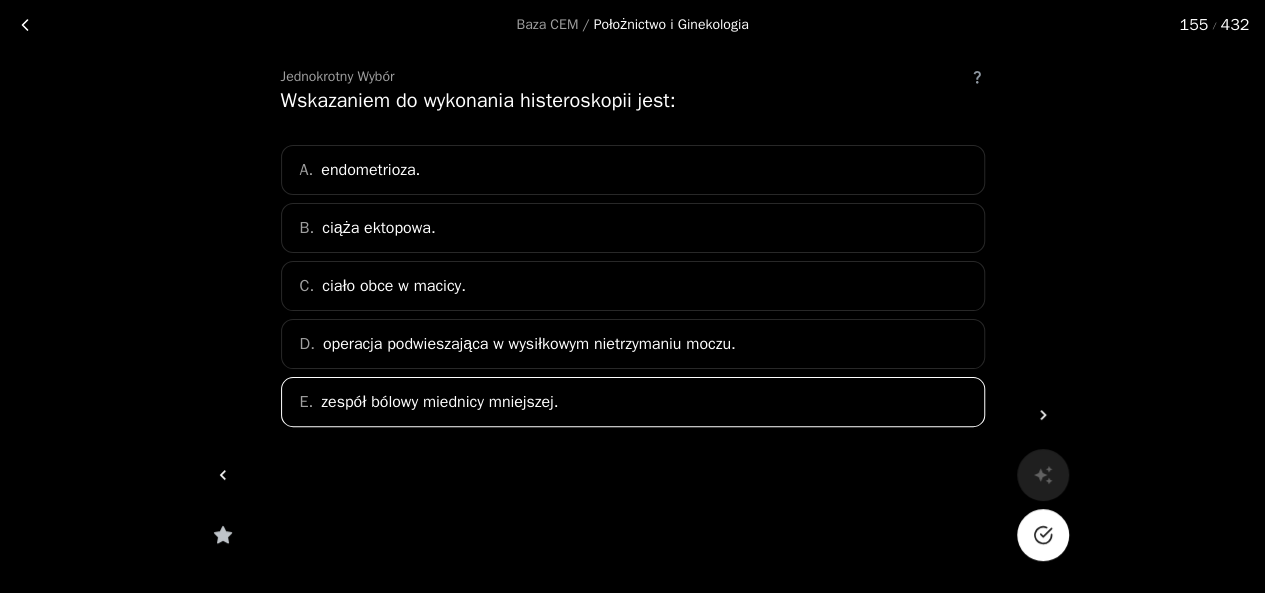 click at bounding box center (1043, 535) 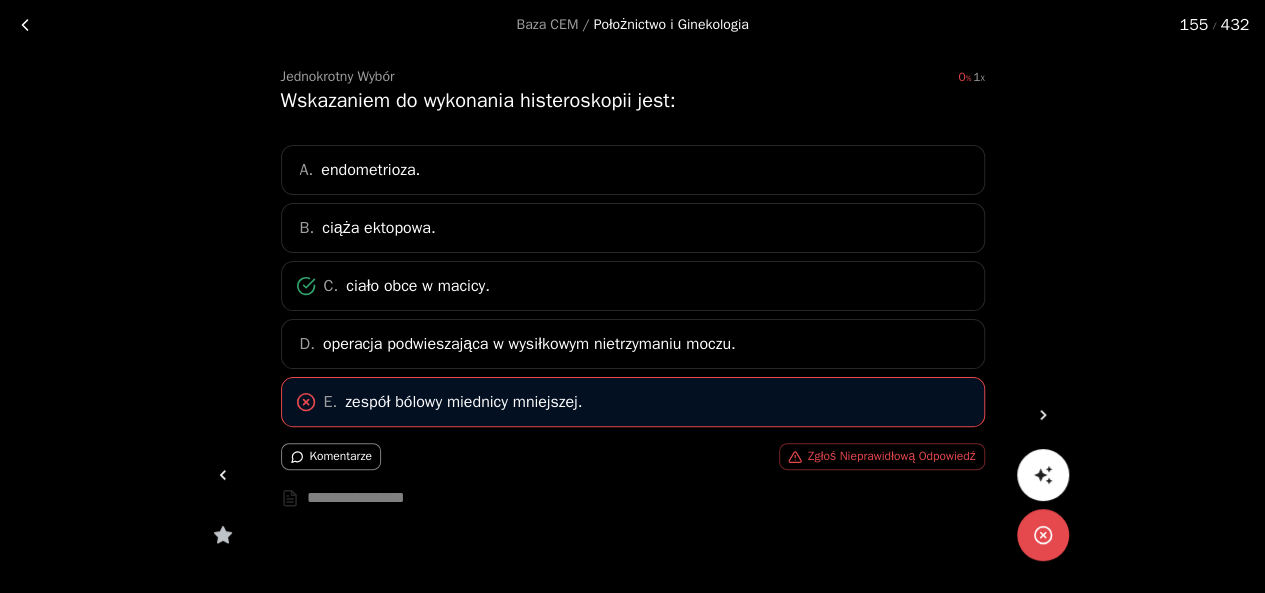 click at bounding box center [1043, 415] 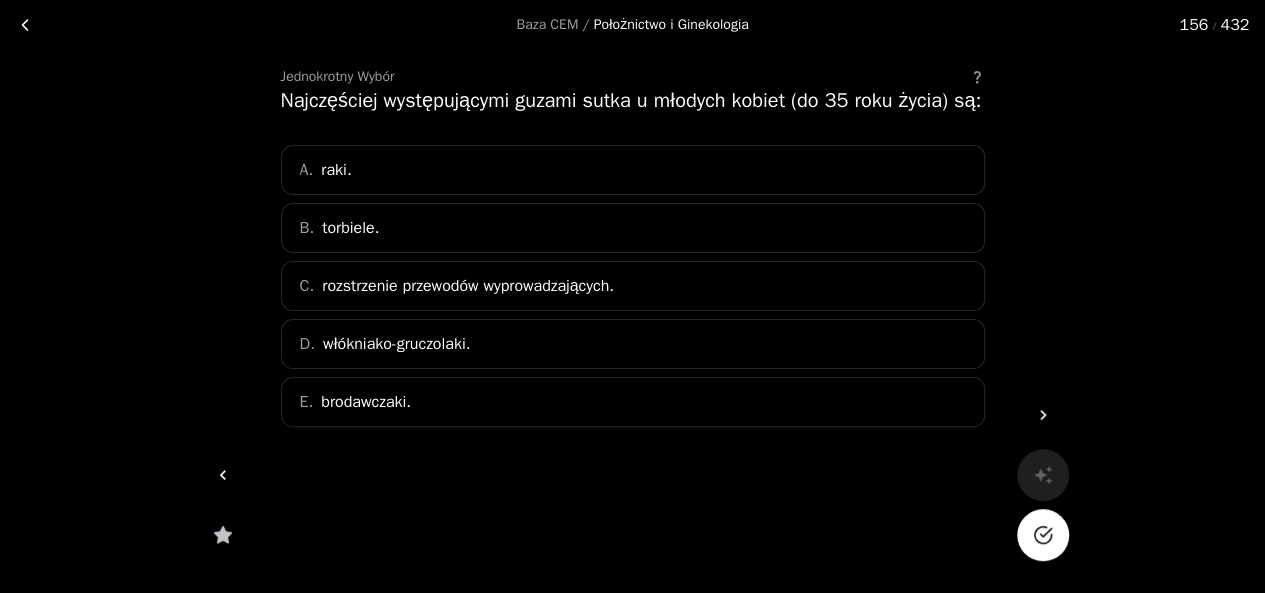 click on "D.   włókniako-gruczolaki." at bounding box center [633, 344] 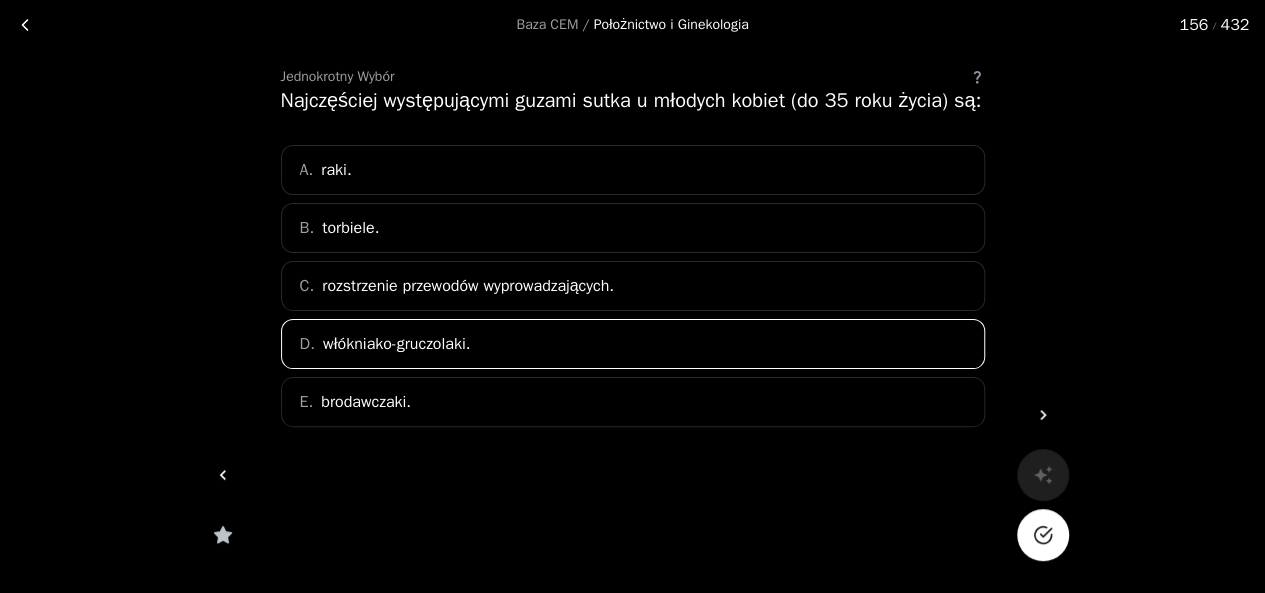 click at bounding box center [1043, 535] 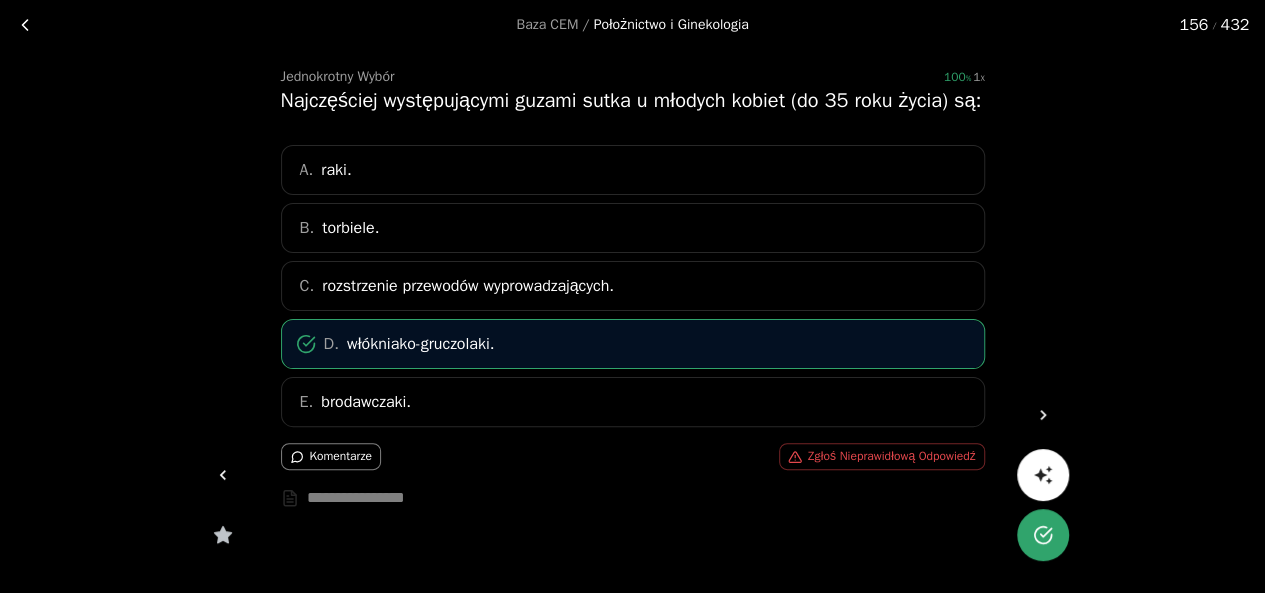 click at bounding box center [1043, 415] 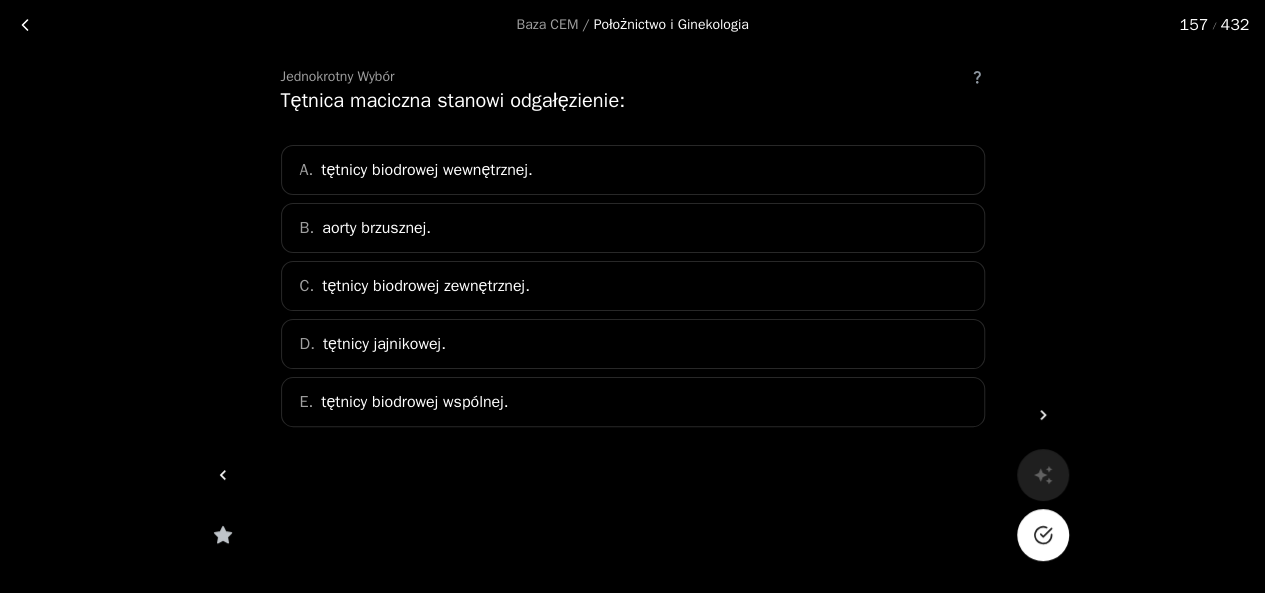 click on "tętnicy biodrowej wewnętrznej." at bounding box center (426, 170) 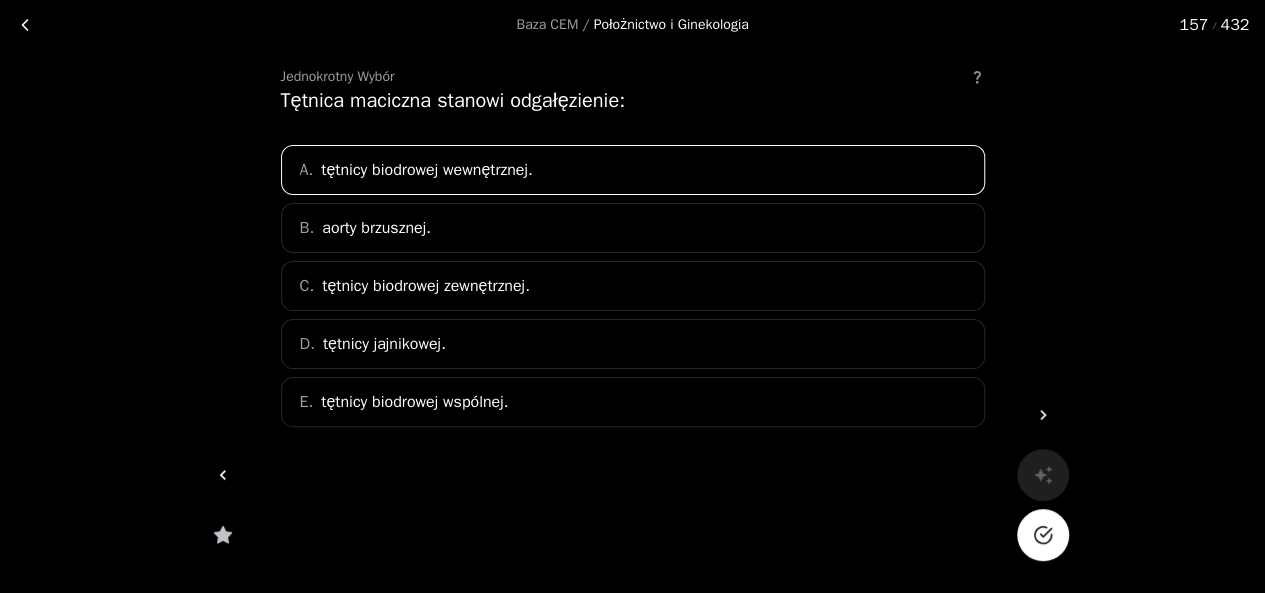 click at bounding box center (1043, 535) 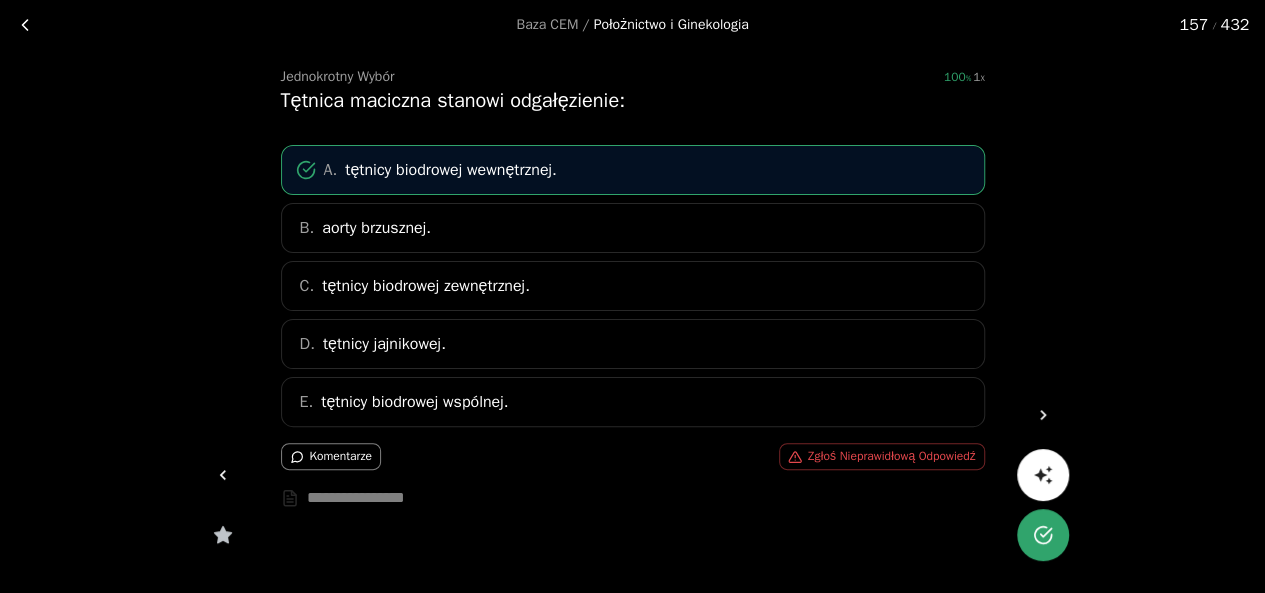 click at bounding box center (1043, 415) 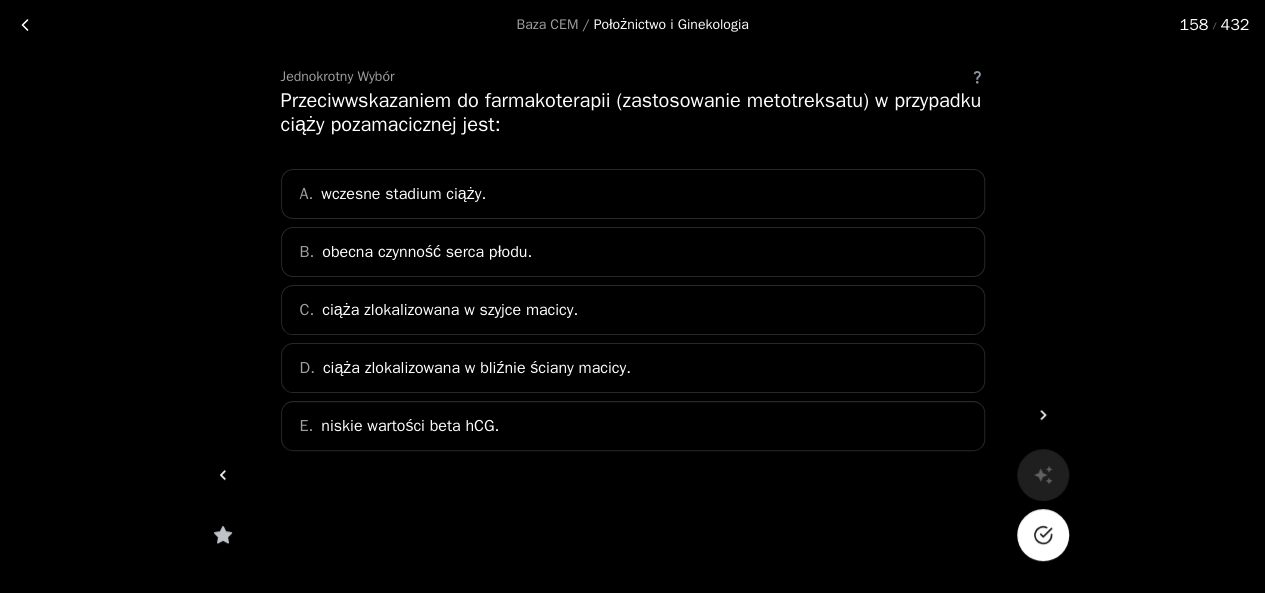 click on "E.   niskie wartości beta hCG." at bounding box center (633, 426) 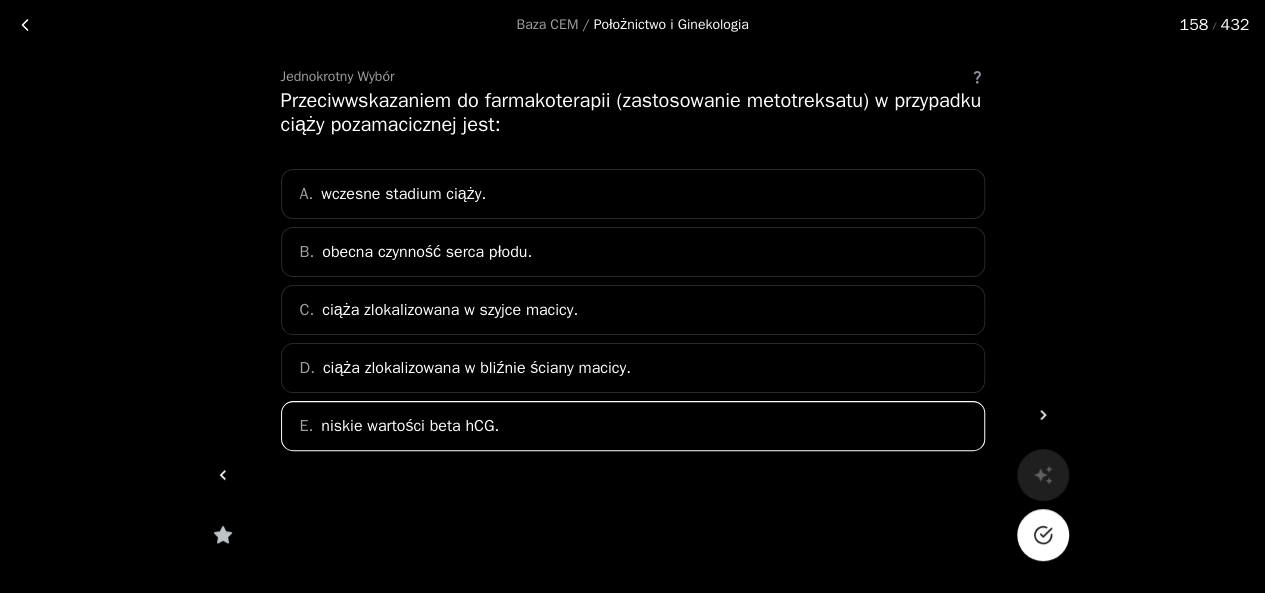 click at bounding box center [1043, 535] 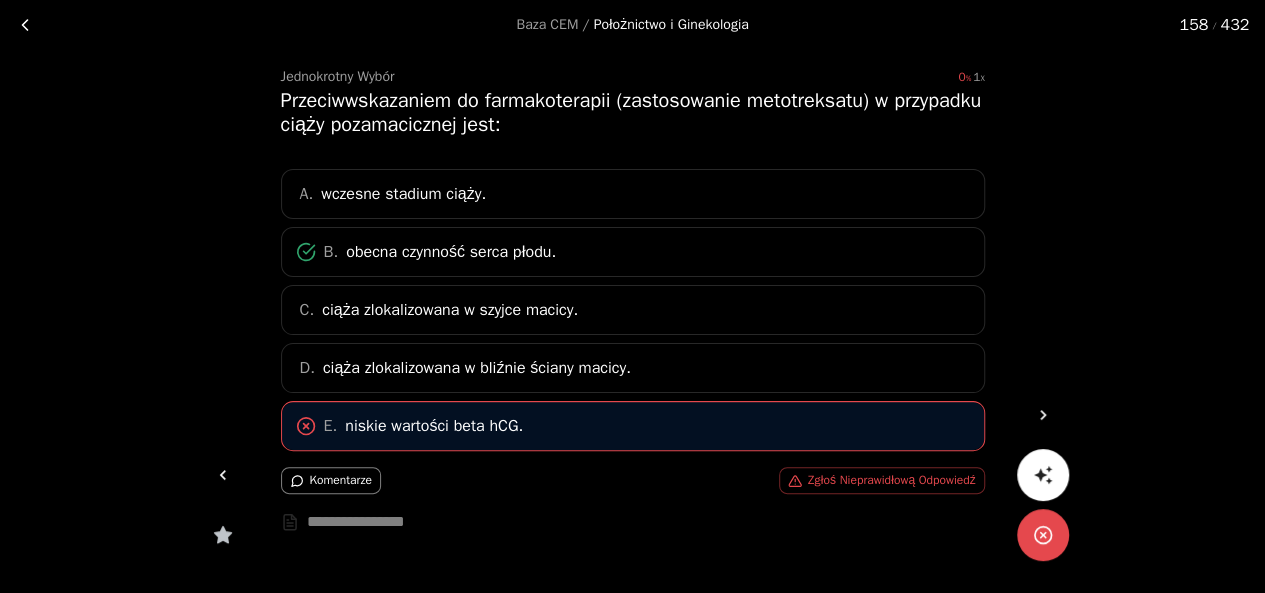 click at bounding box center (1043, 415) 